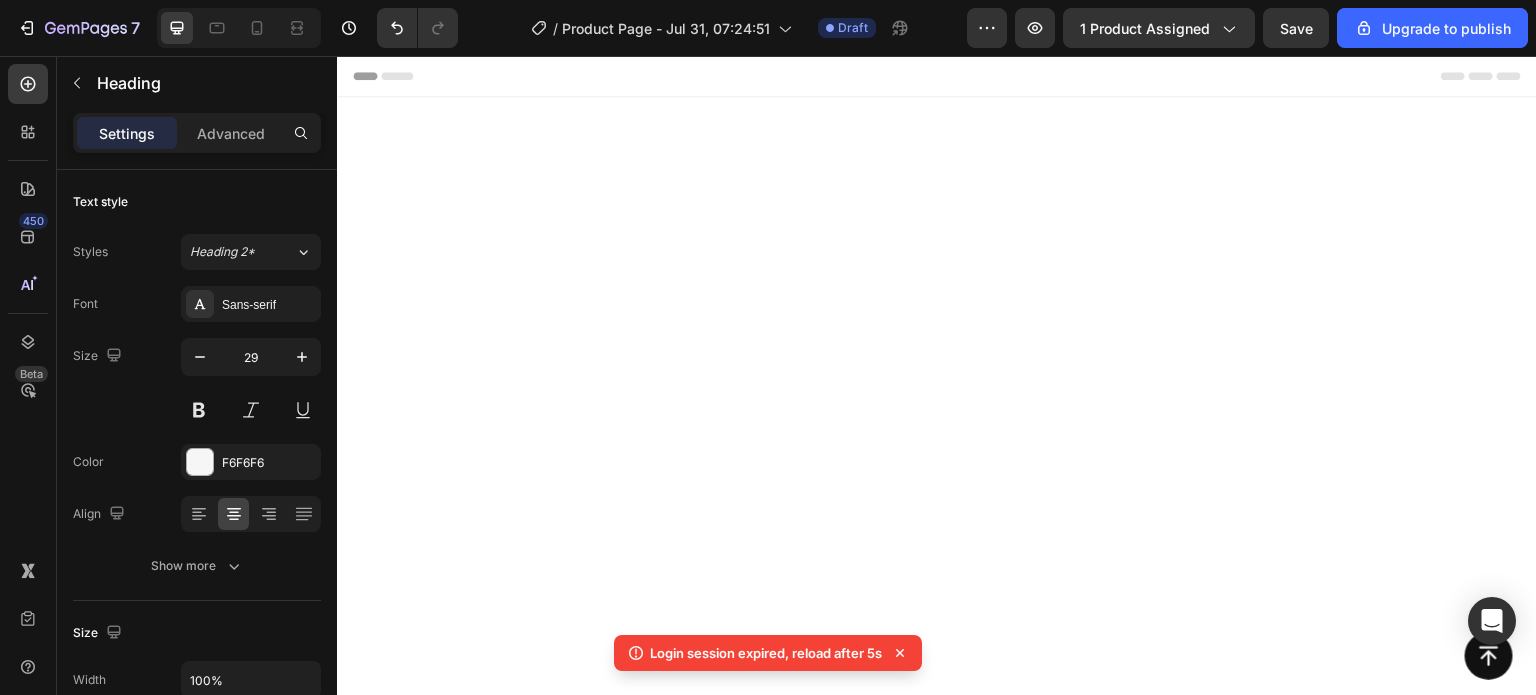 scroll, scrollTop: 1525, scrollLeft: 0, axis: vertical 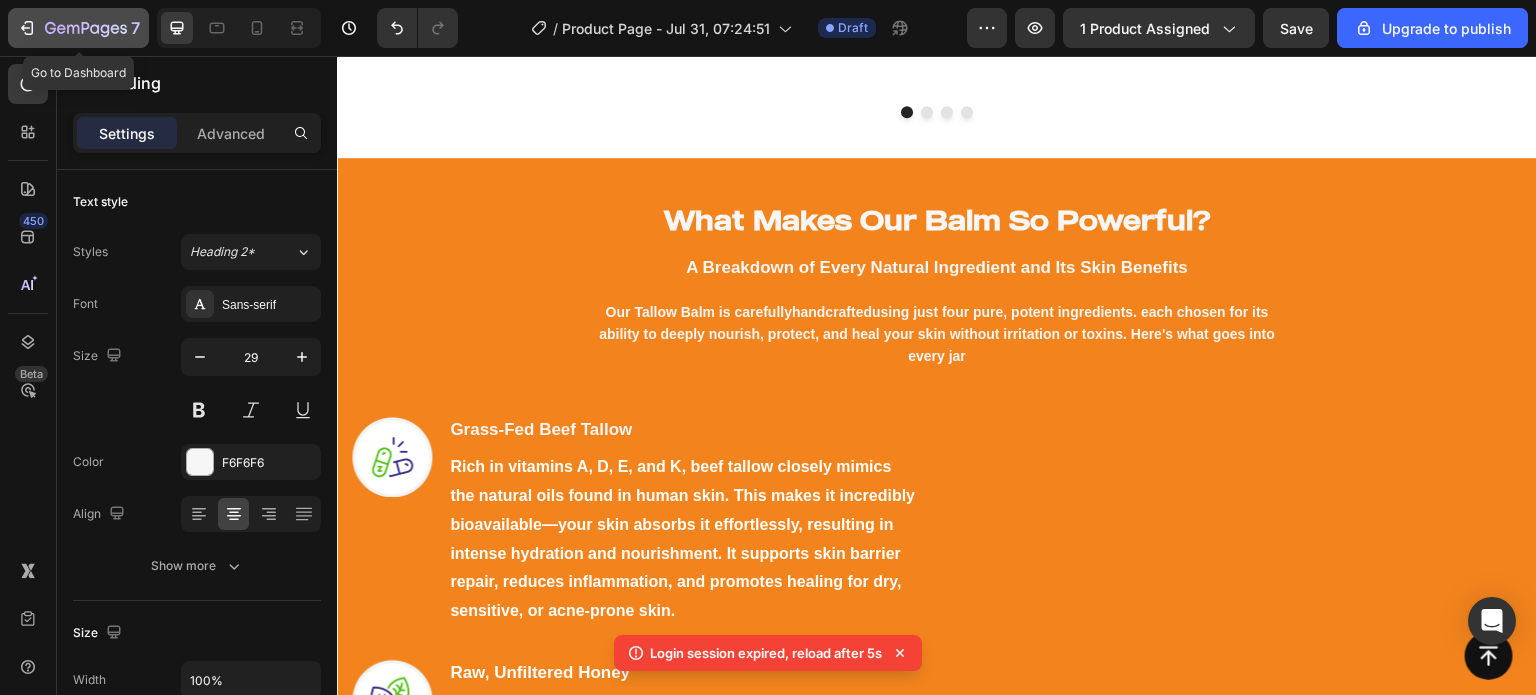 click on "7" at bounding box center (135, 28) 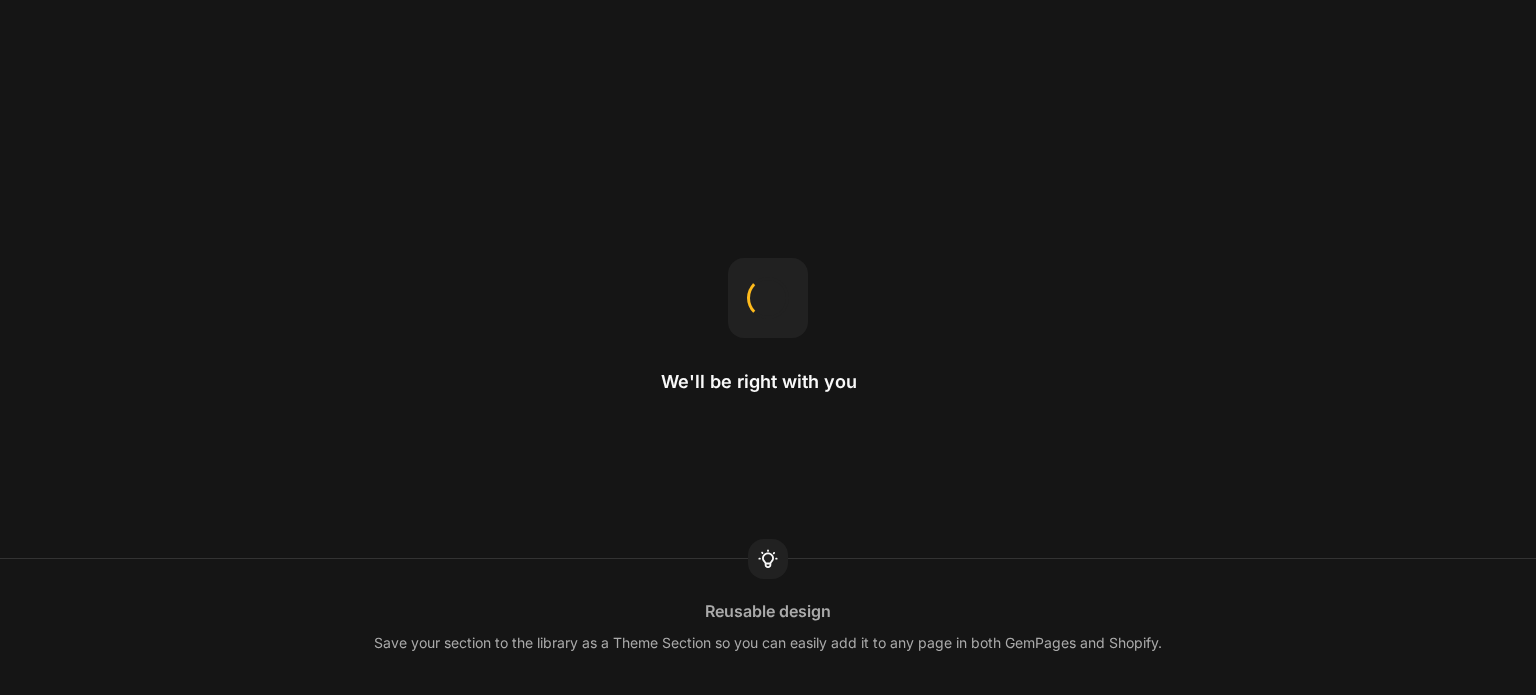 scroll, scrollTop: 0, scrollLeft: 0, axis: both 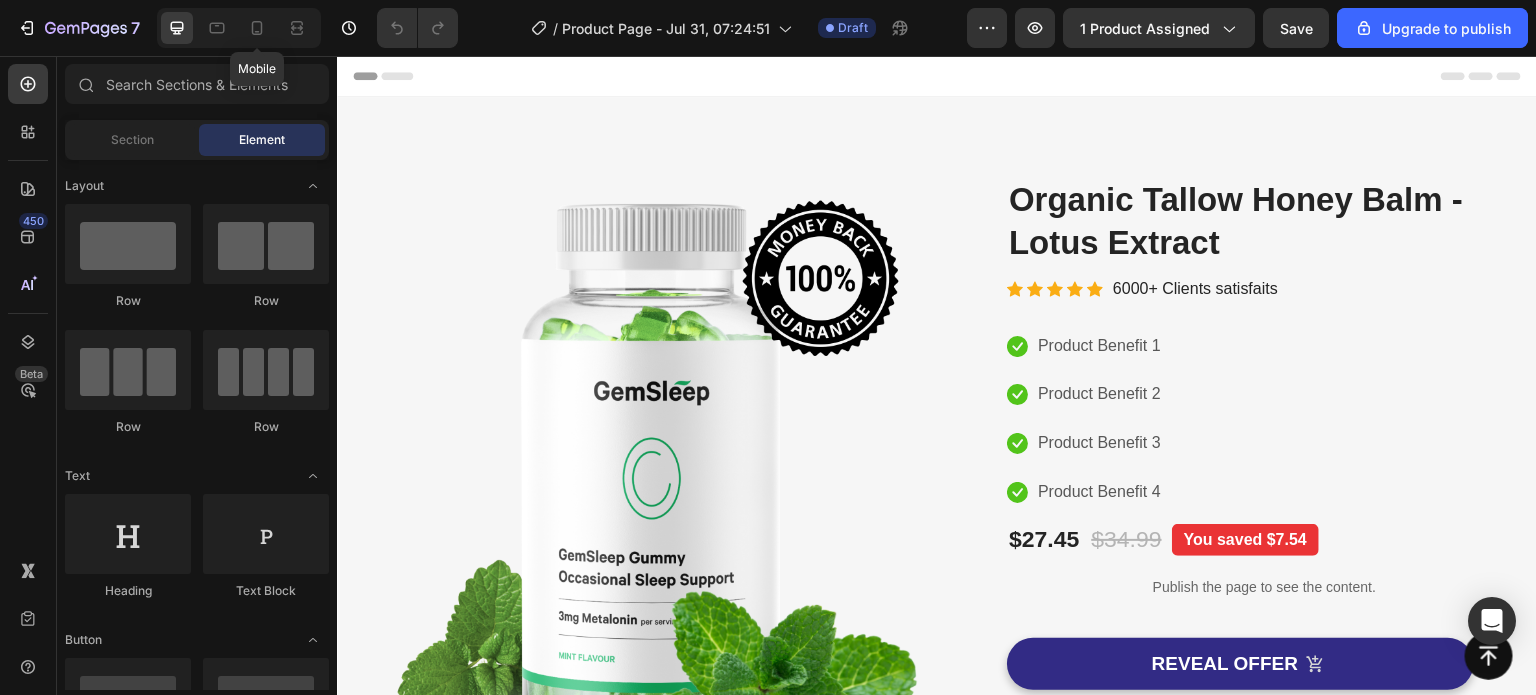 click on "Mobile" at bounding box center [239, 28] 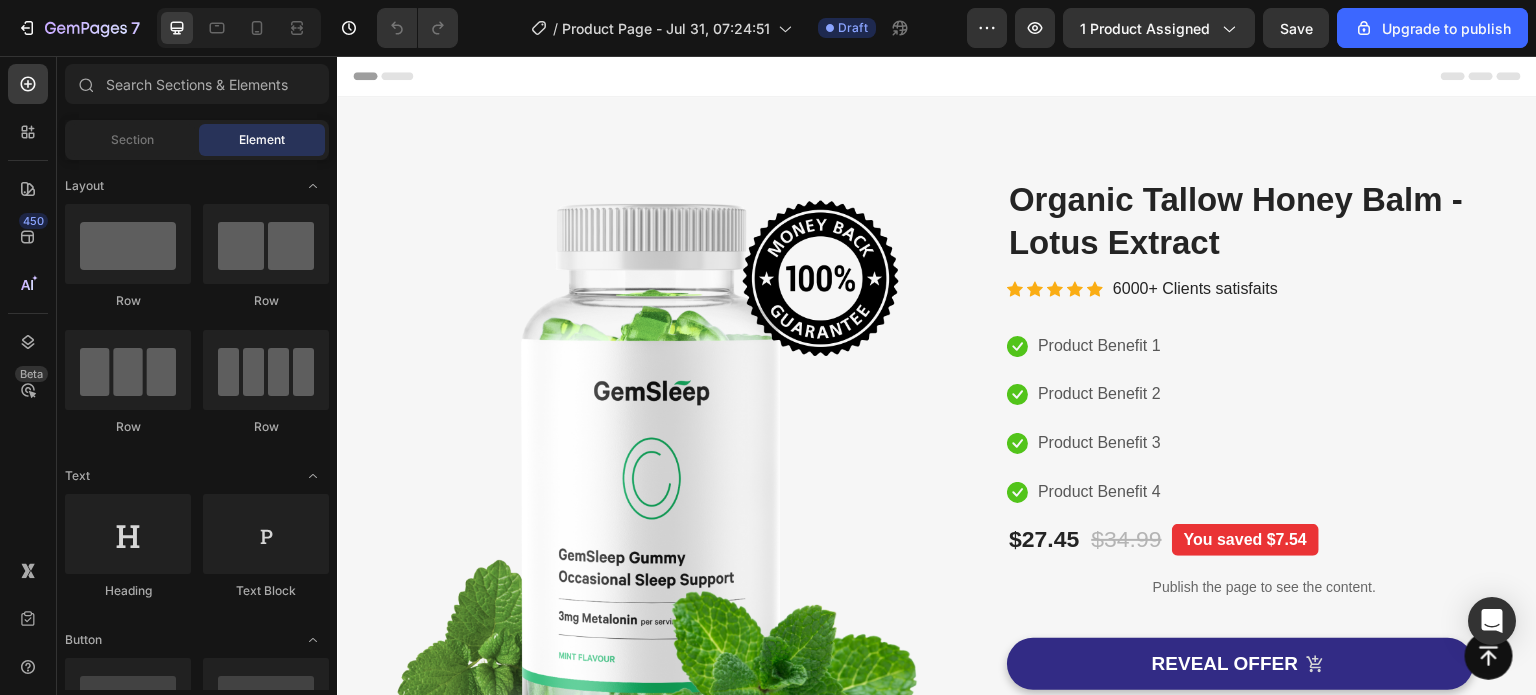 click at bounding box center (239, 28) 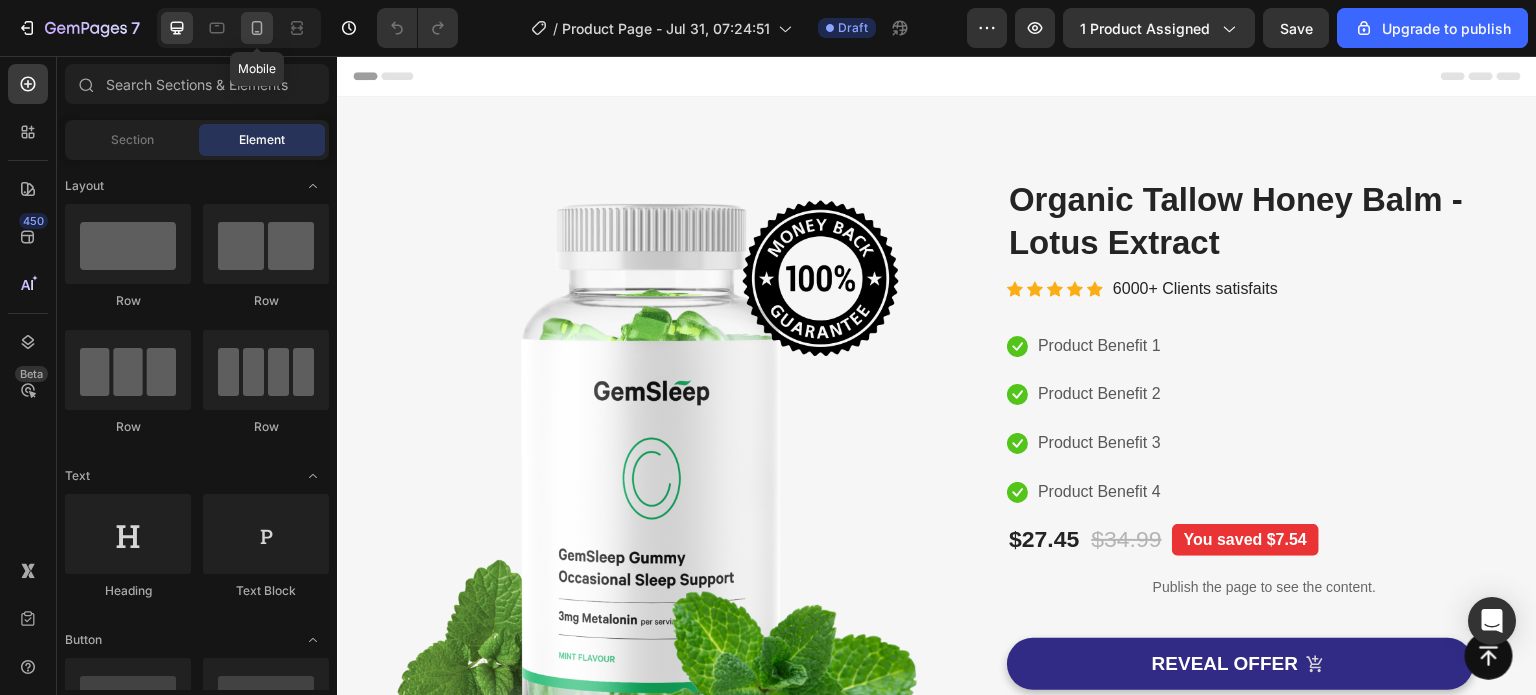 click 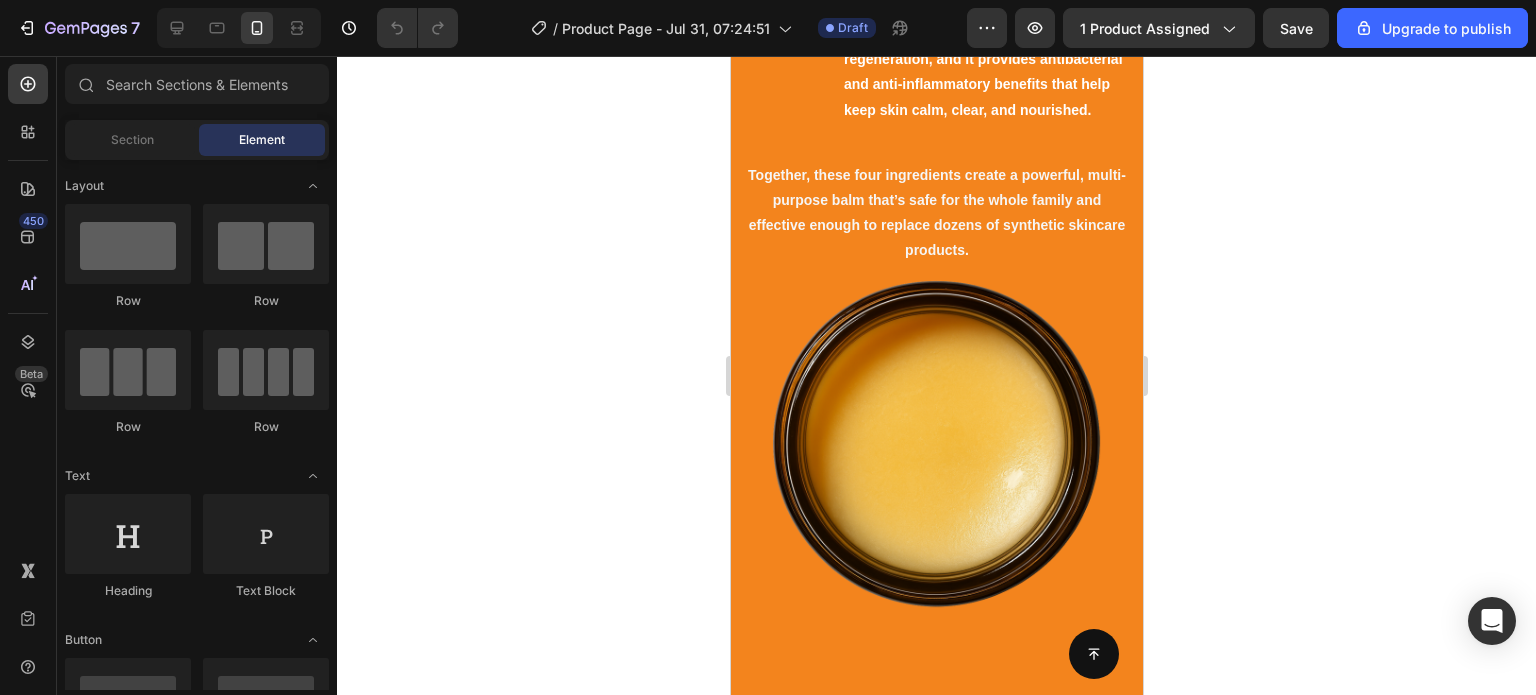 scroll, scrollTop: 2908, scrollLeft: 0, axis: vertical 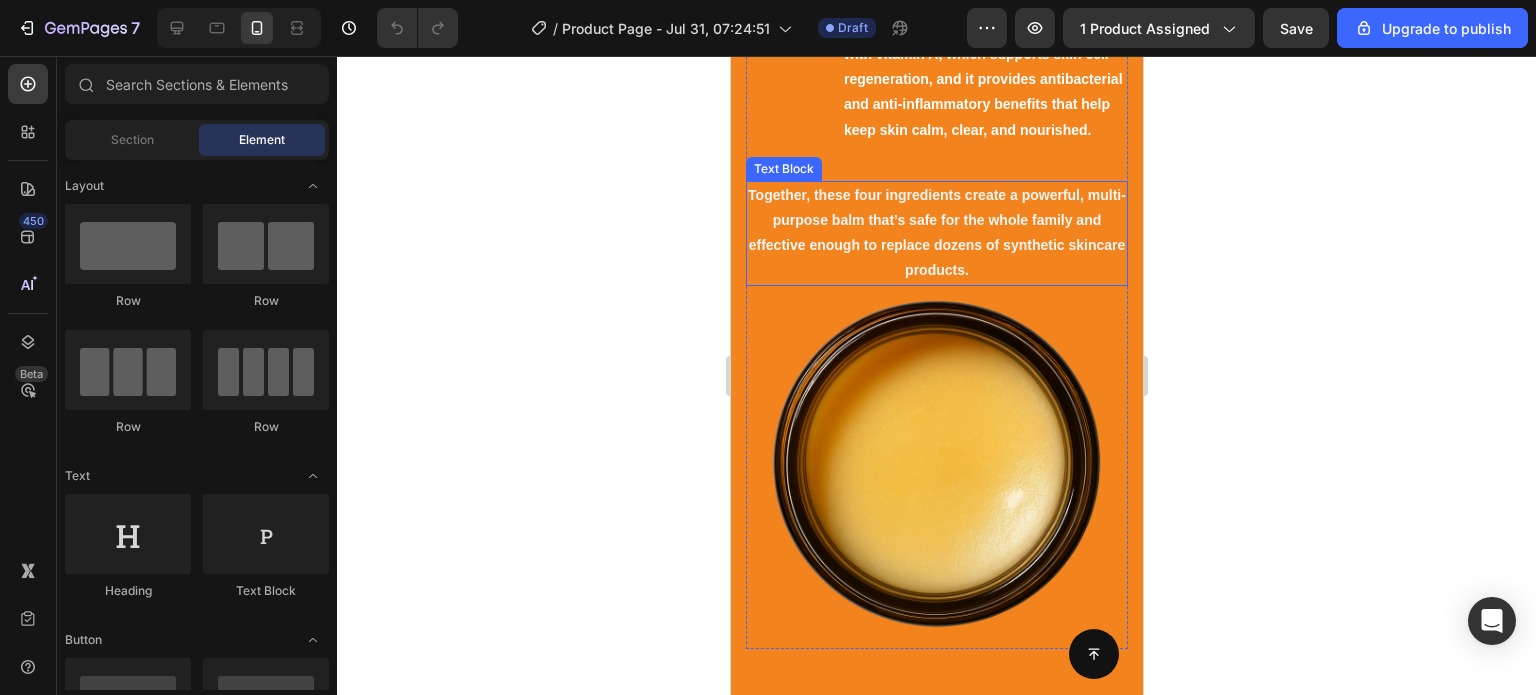 click on "Together, these four ingredients create a powerful, multi-purpose balm that’s safe for the whole family and effective enough to replace dozens of synthetic skincare products." at bounding box center [936, 233] 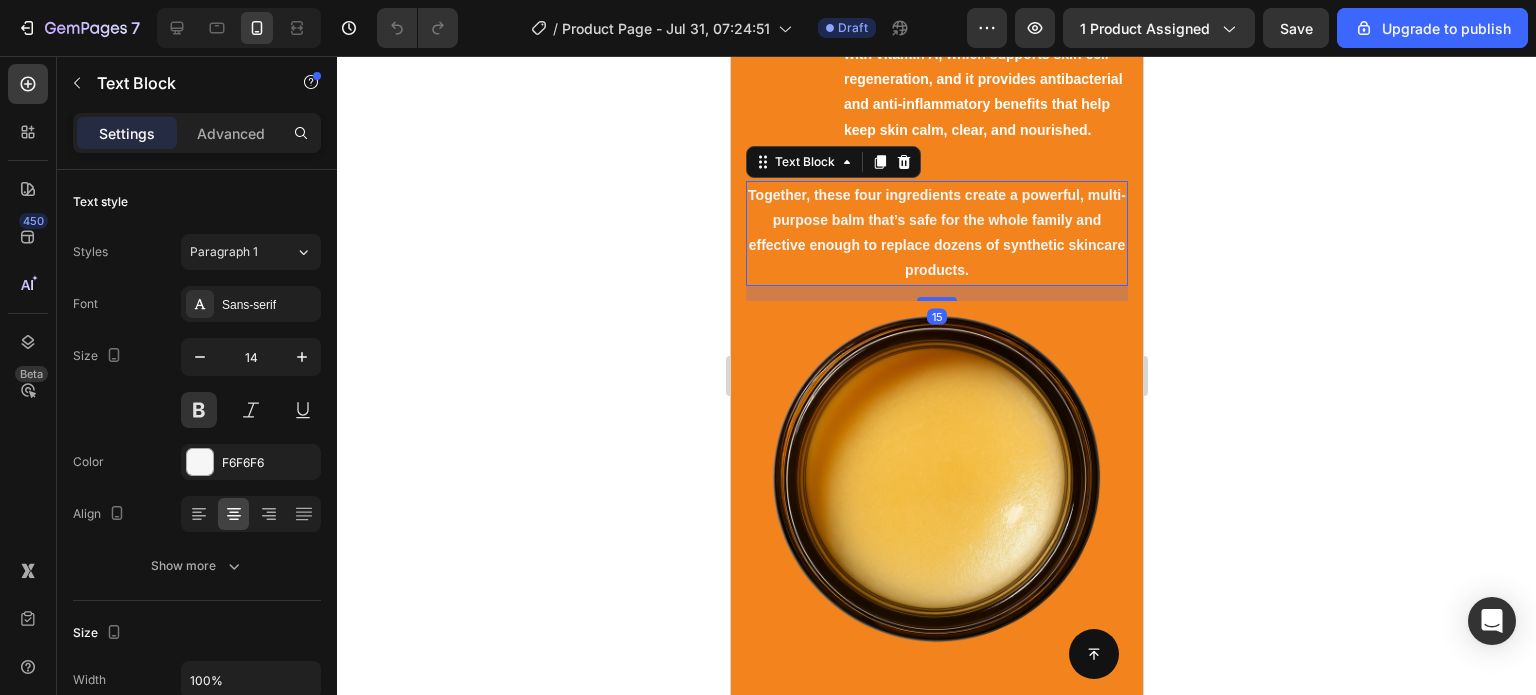drag, startPoint x: 939, startPoint y: 358, endPoint x: 949, endPoint y: 373, distance: 18.027756 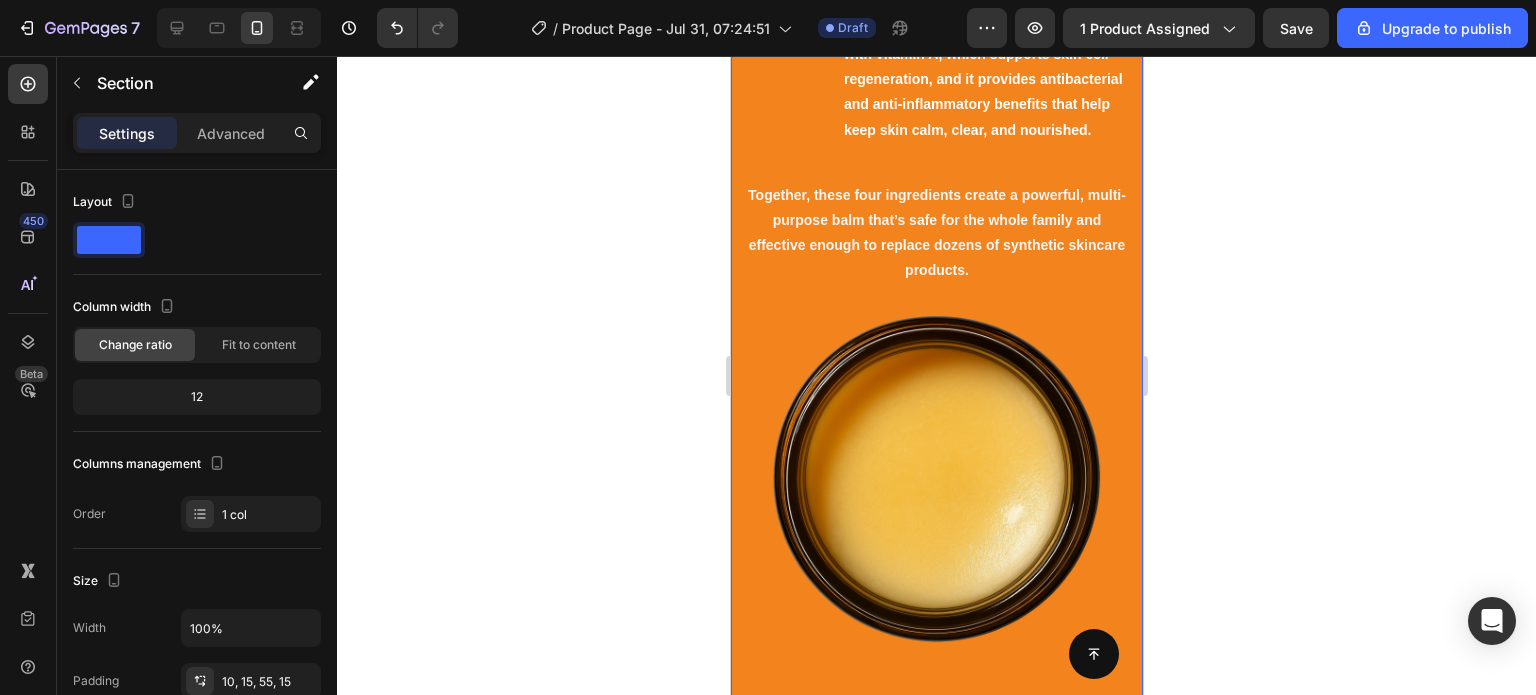 click on "What Makes Our Balm So Powerful? Heading Row A Breakdown of Every Natural Ingredient and Its Skin Benefits   Our Tallow Balm is carefully  handcrafted  using just four pure, potent ingredients. each chosen for its ability to deeply nourish, protect, and heal your skin without irritation or toxins. Here's what goes into every jar Text block Row Image Grass-Fed Beef Tallow Heading Rich in vitamins A, D, E, and K, beef tallow closely mimics the natural oils found in human skin. This makes it incredibly bioavailable—your skin absorbs it effortlessly, resulting in intense hydration and nourishment. It supports skin barrier repair, reduces inflammation, and promotes healing for dry, sensitive, or acne-prone skin. Text block Row Image Raw, Unfiltered Honey Heading Text block Row Image Organic Olive Oil Heading Text block Row Image Pure Beeswax Heading Text block Row Text Block  	   REVEAL OFFER Button                Icon 30 day money back guarantee Text block Icon List Row Image Row Section 5   AI Content Product" at bounding box center (936, -240) 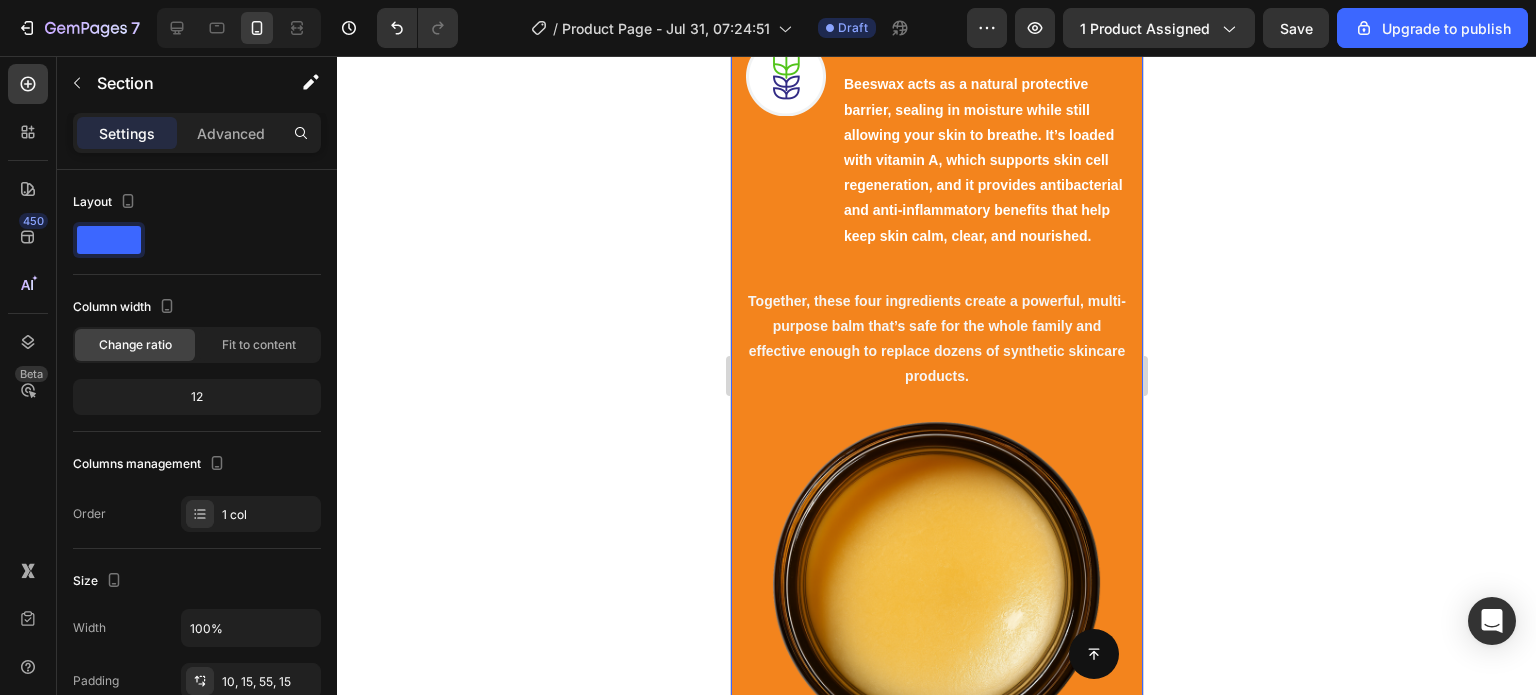 scroll, scrollTop: 2796, scrollLeft: 0, axis: vertical 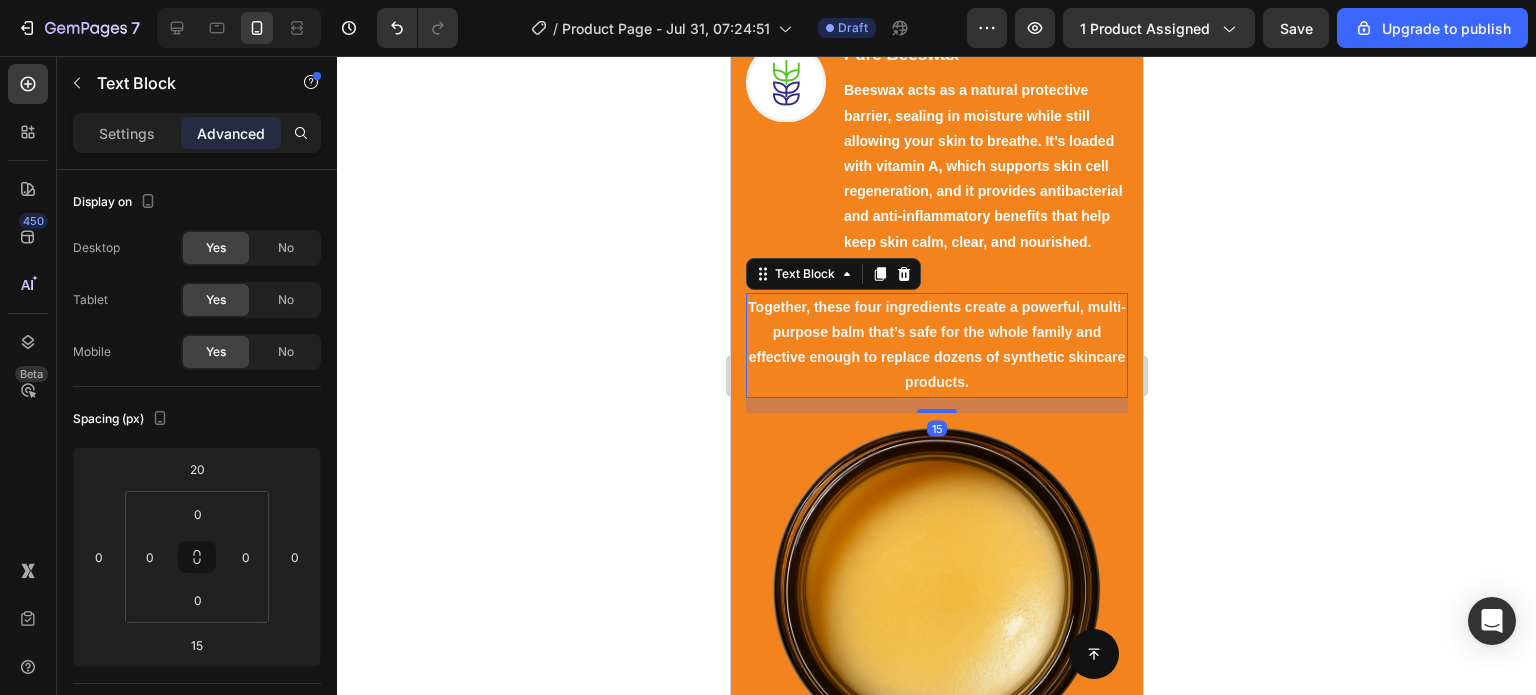 click on "Together, these four ingredients create a powerful, multi-purpose balm that’s safe for the whole family and effective enough to replace dozens of synthetic skincare products." at bounding box center (936, 345) 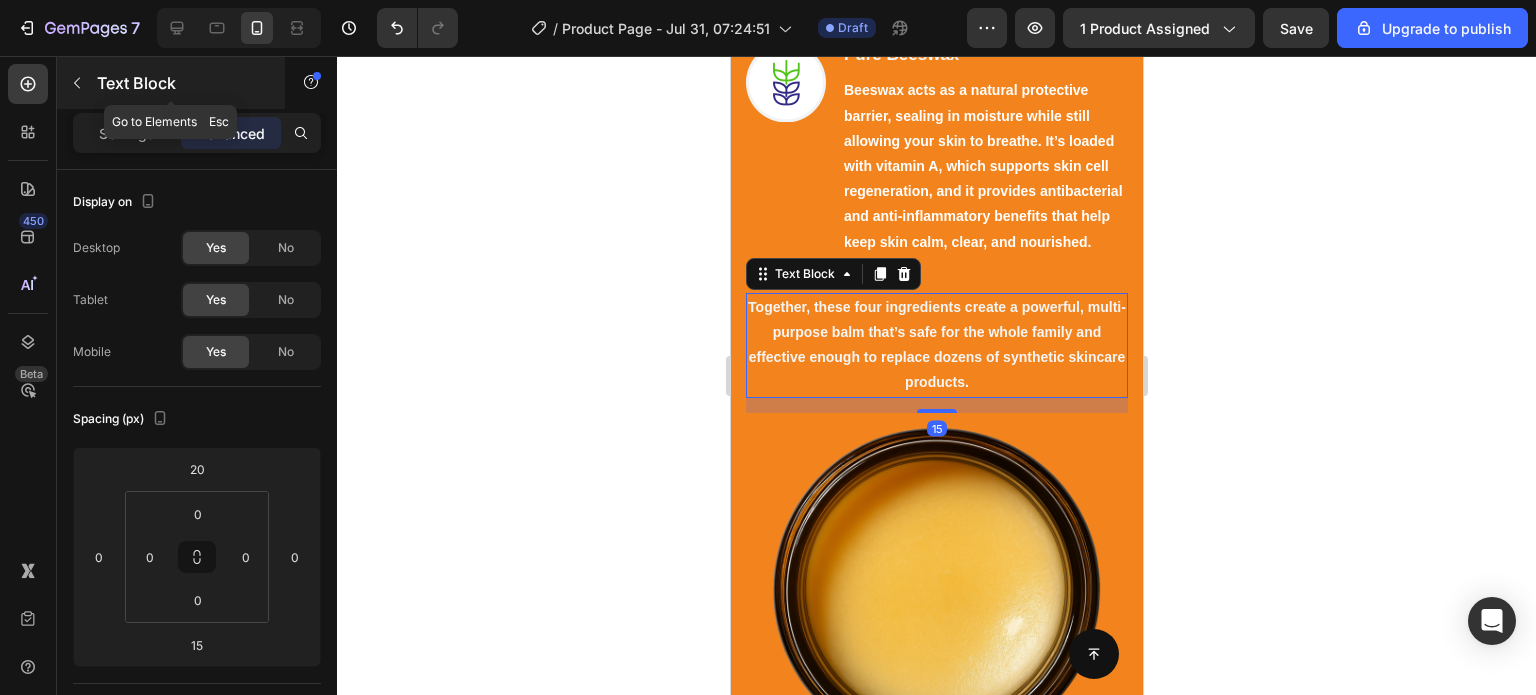 click at bounding box center (77, 83) 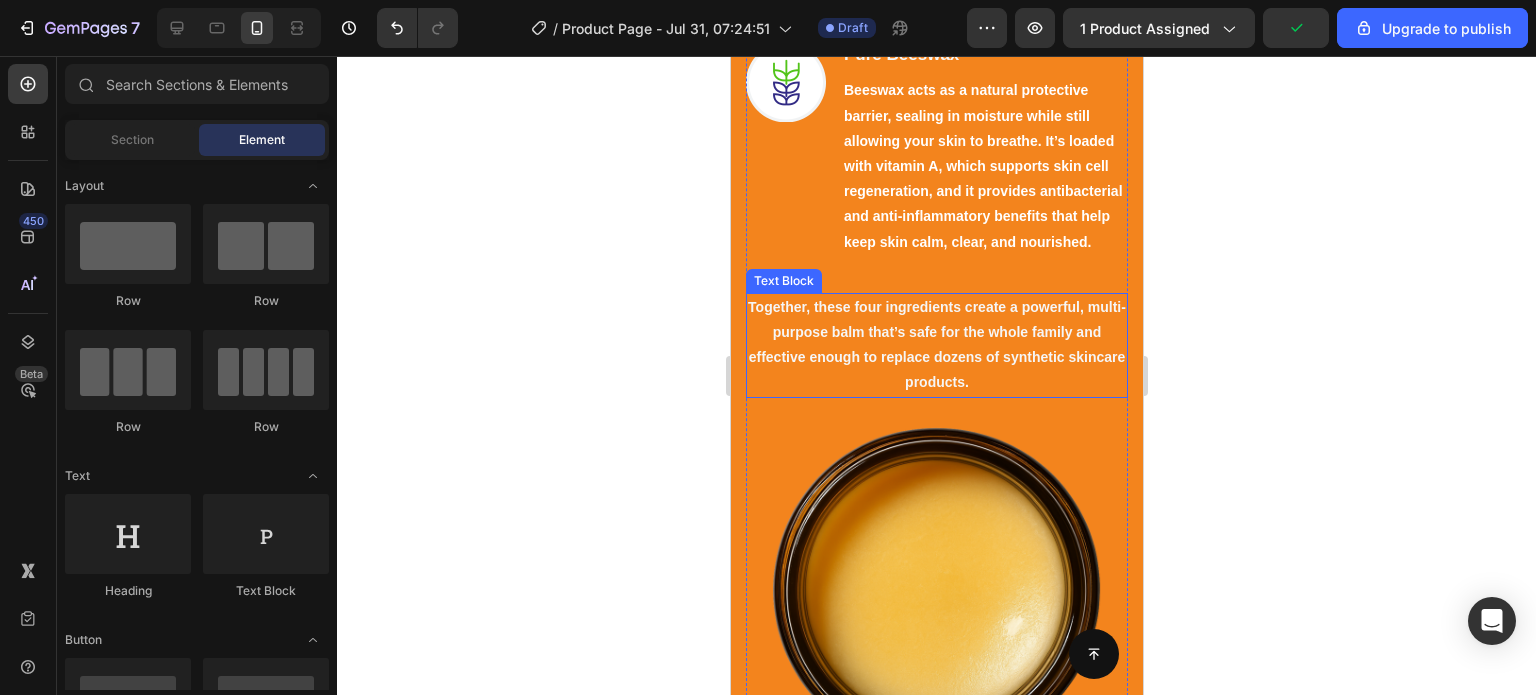 click on "Together, these four ingredients create a powerful, multi-purpose balm that’s safe for the whole family and effective enough to replace dozens of synthetic skincare products." at bounding box center [936, 345] 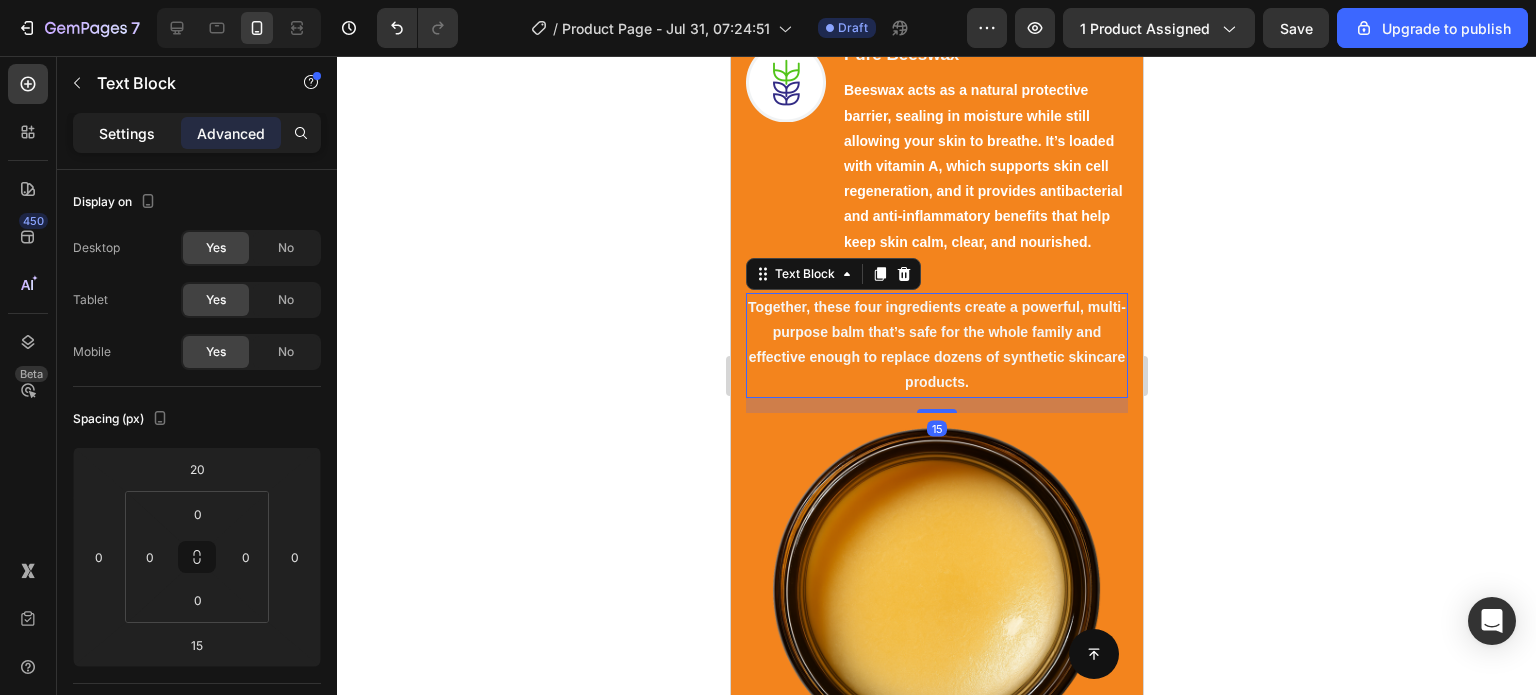 click on "Settings" at bounding box center [127, 133] 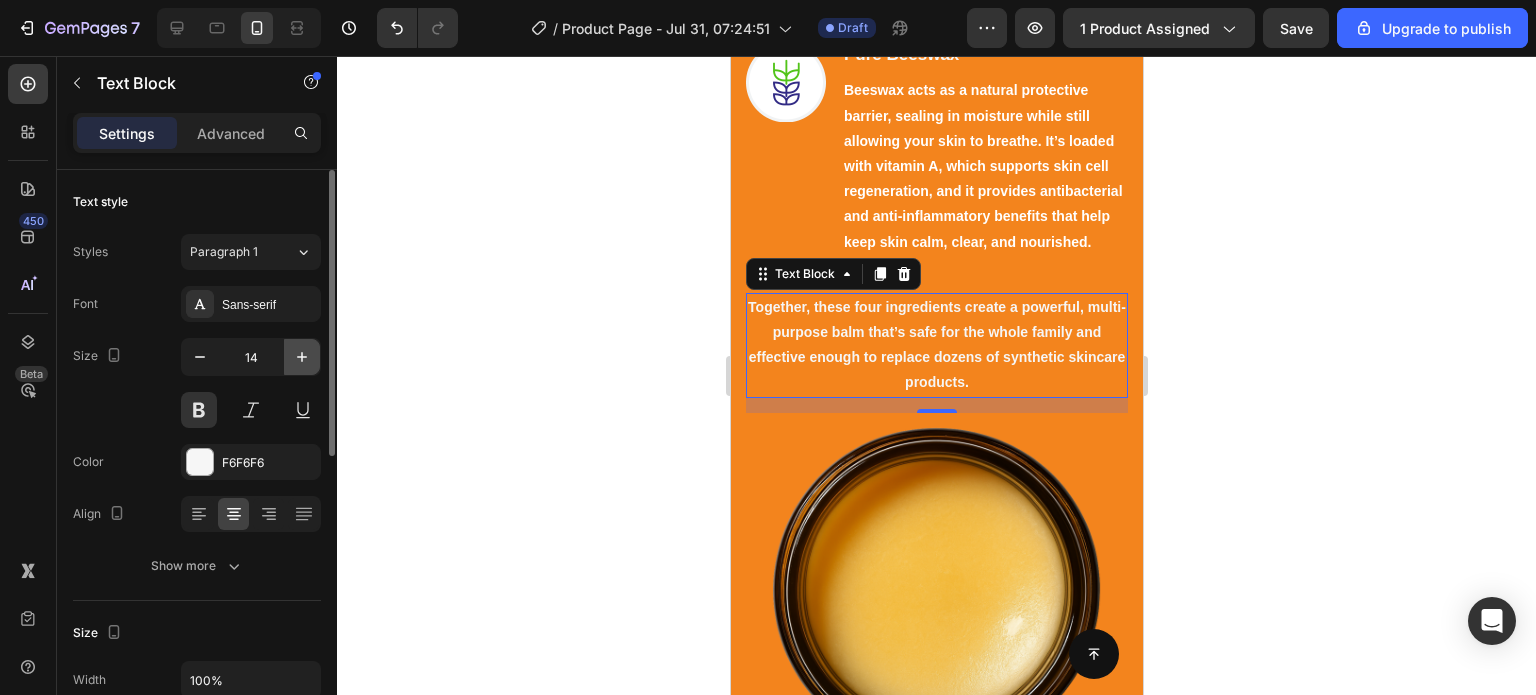 click 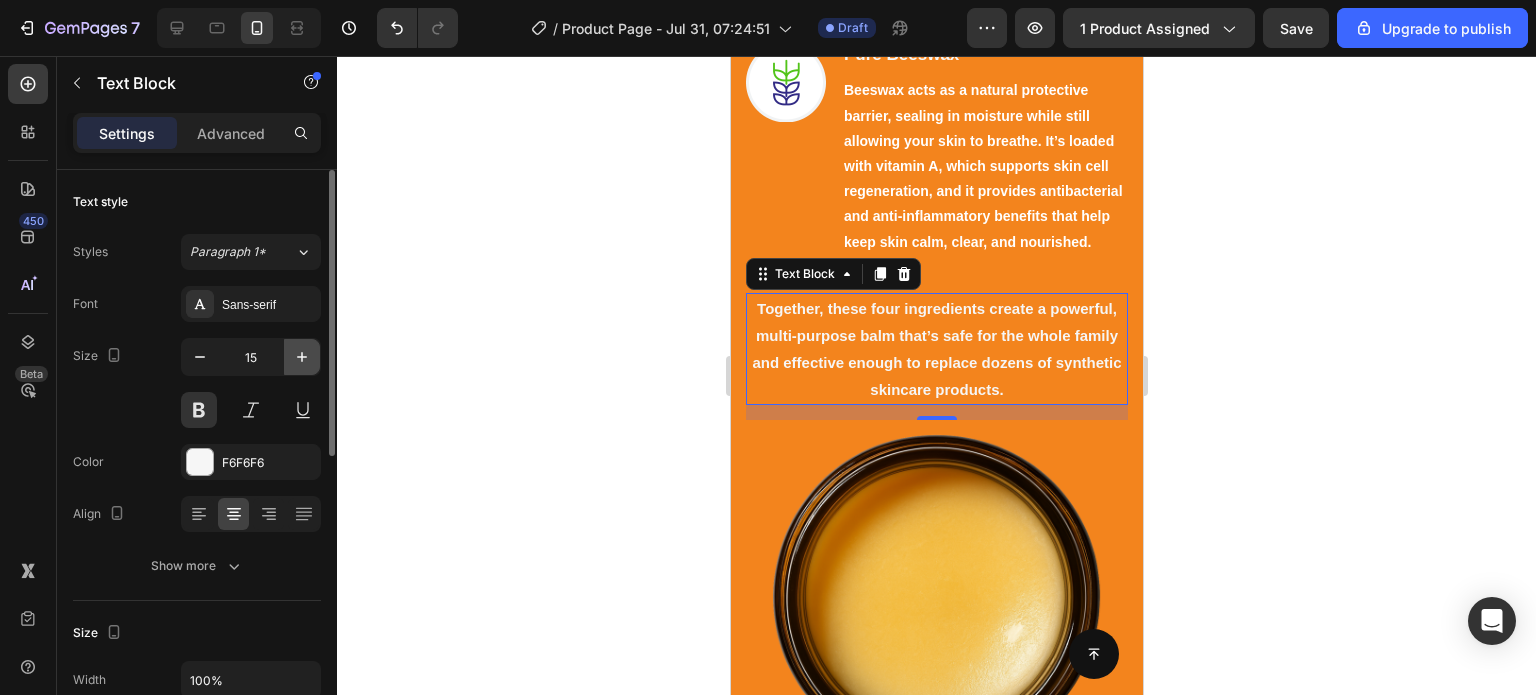 click 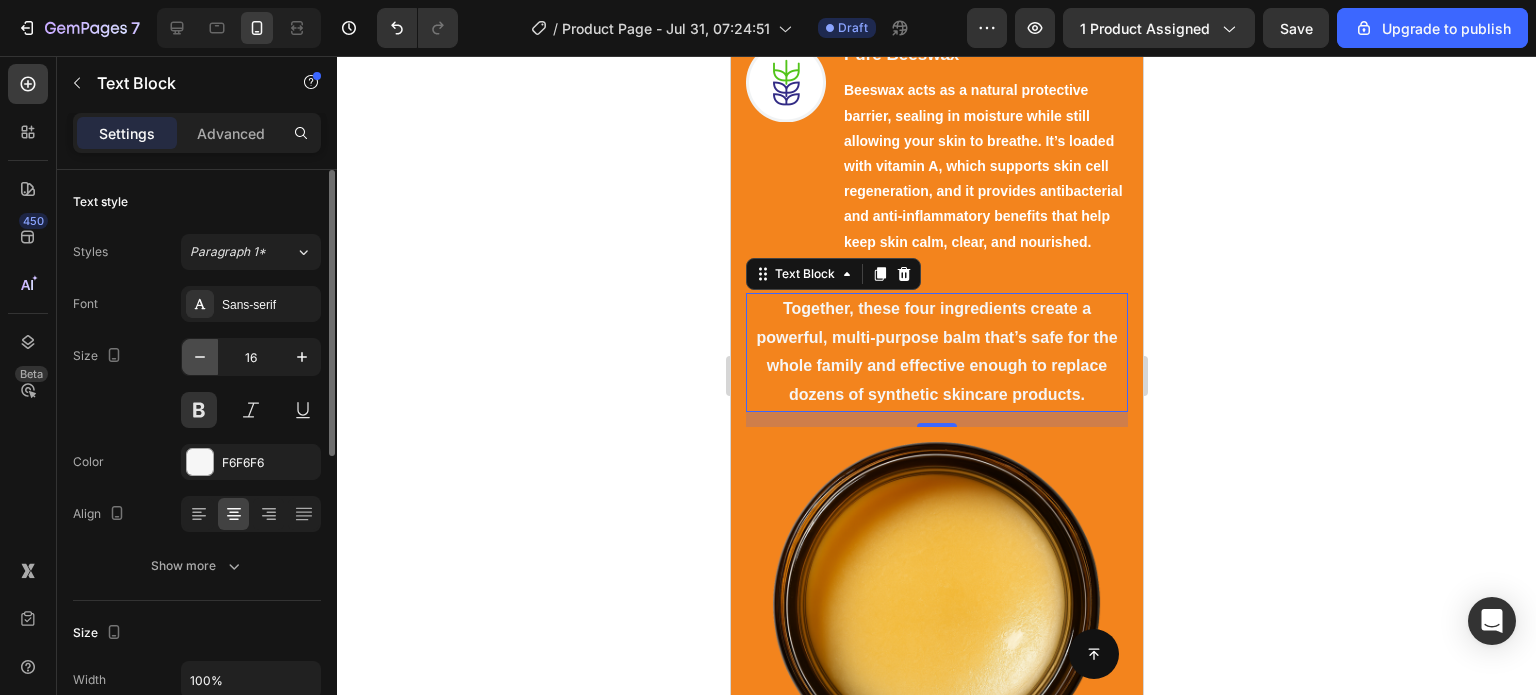click 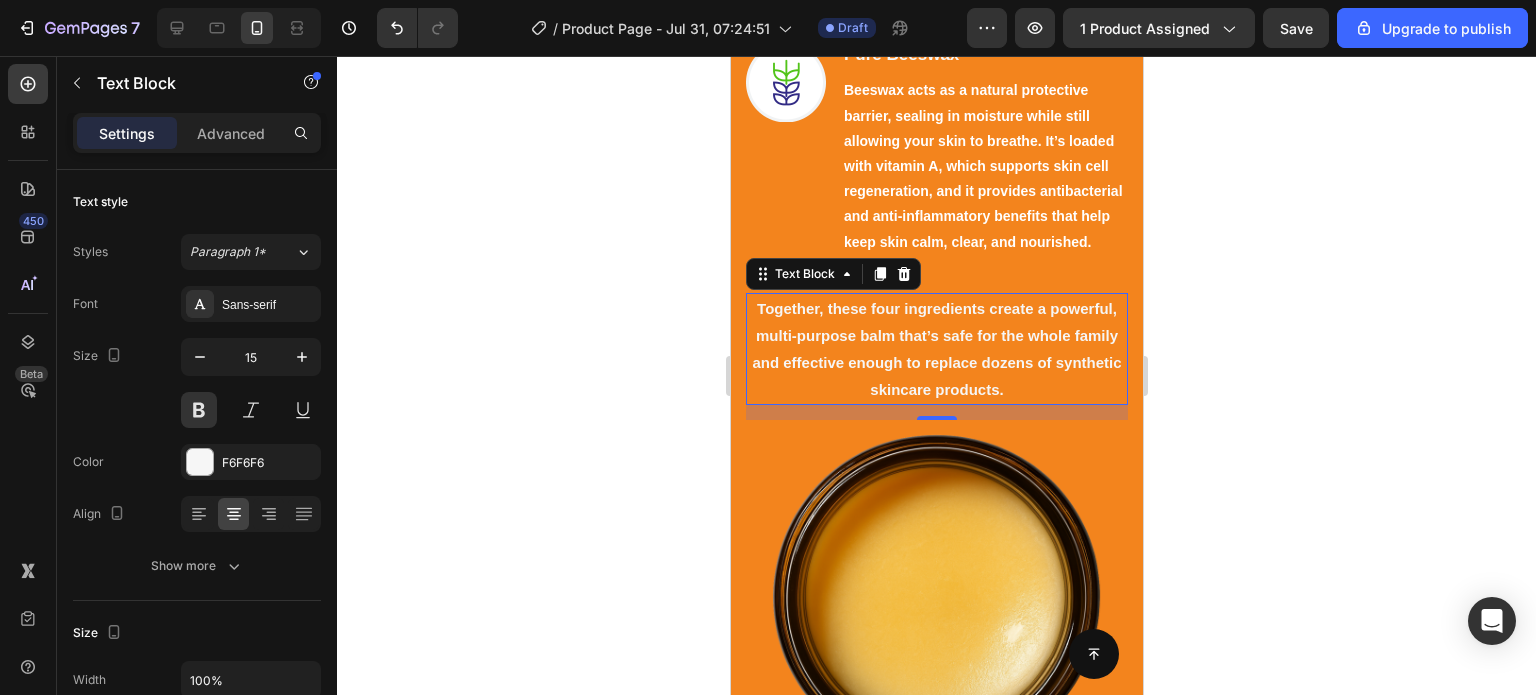 click 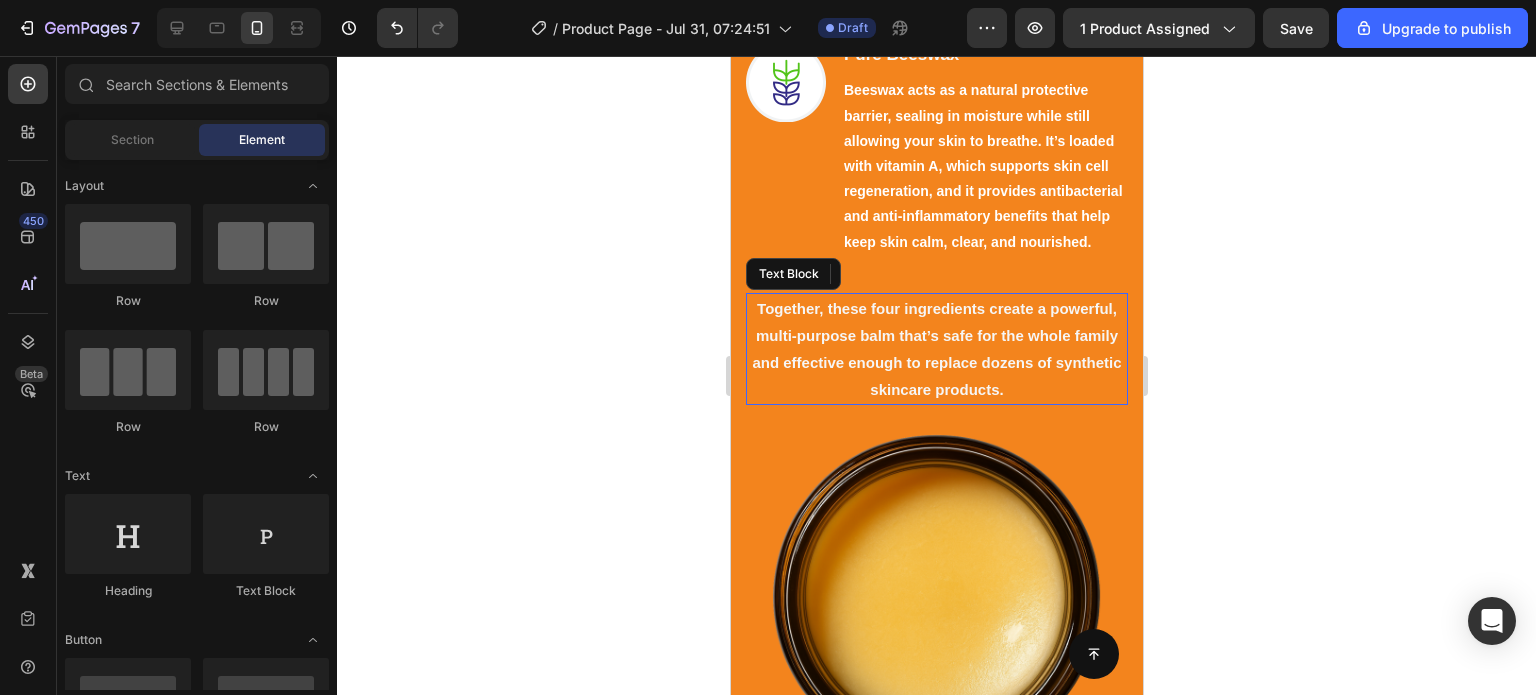 click on "Together, these four ingredients create a powerful, multi-purpose balm that’s safe for the whole family and effective enough to replace dozens of synthetic skincare products." at bounding box center [936, 349] 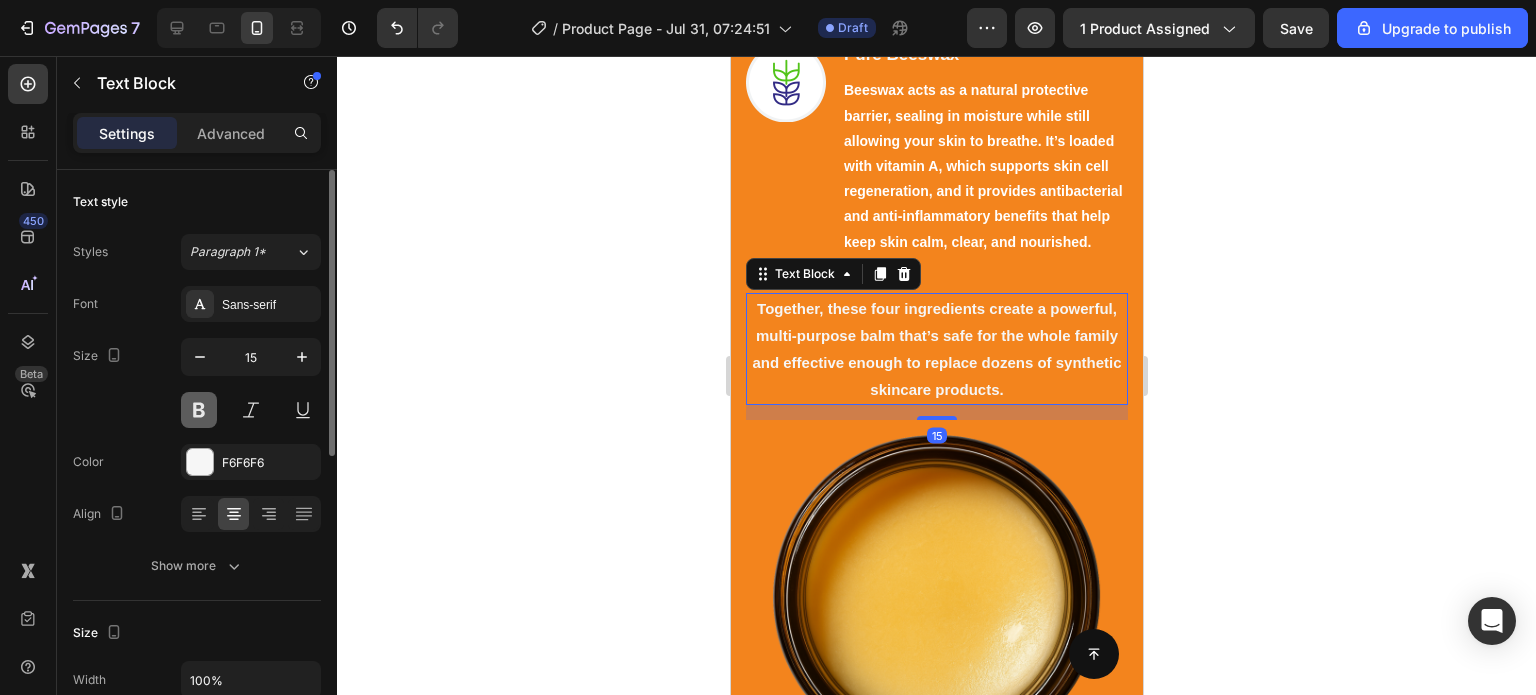 click at bounding box center [199, 410] 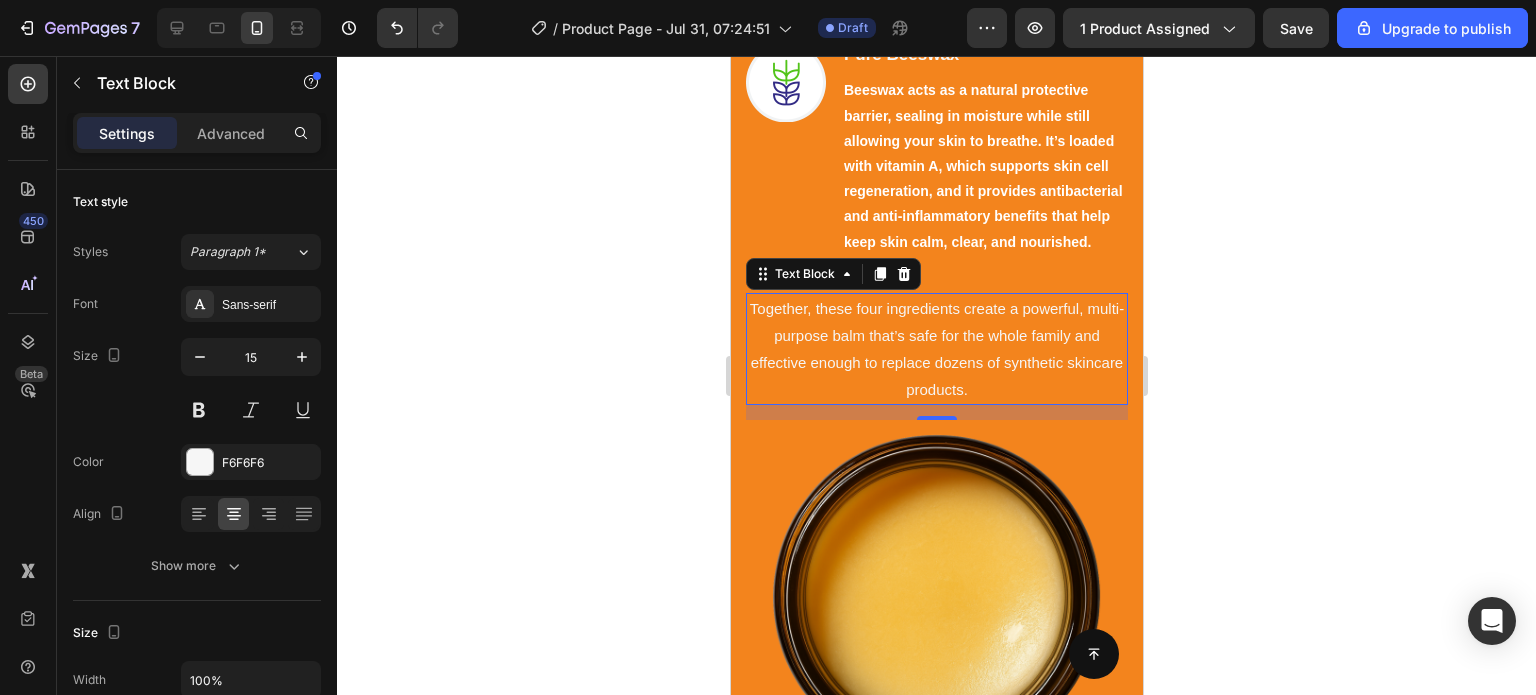 click 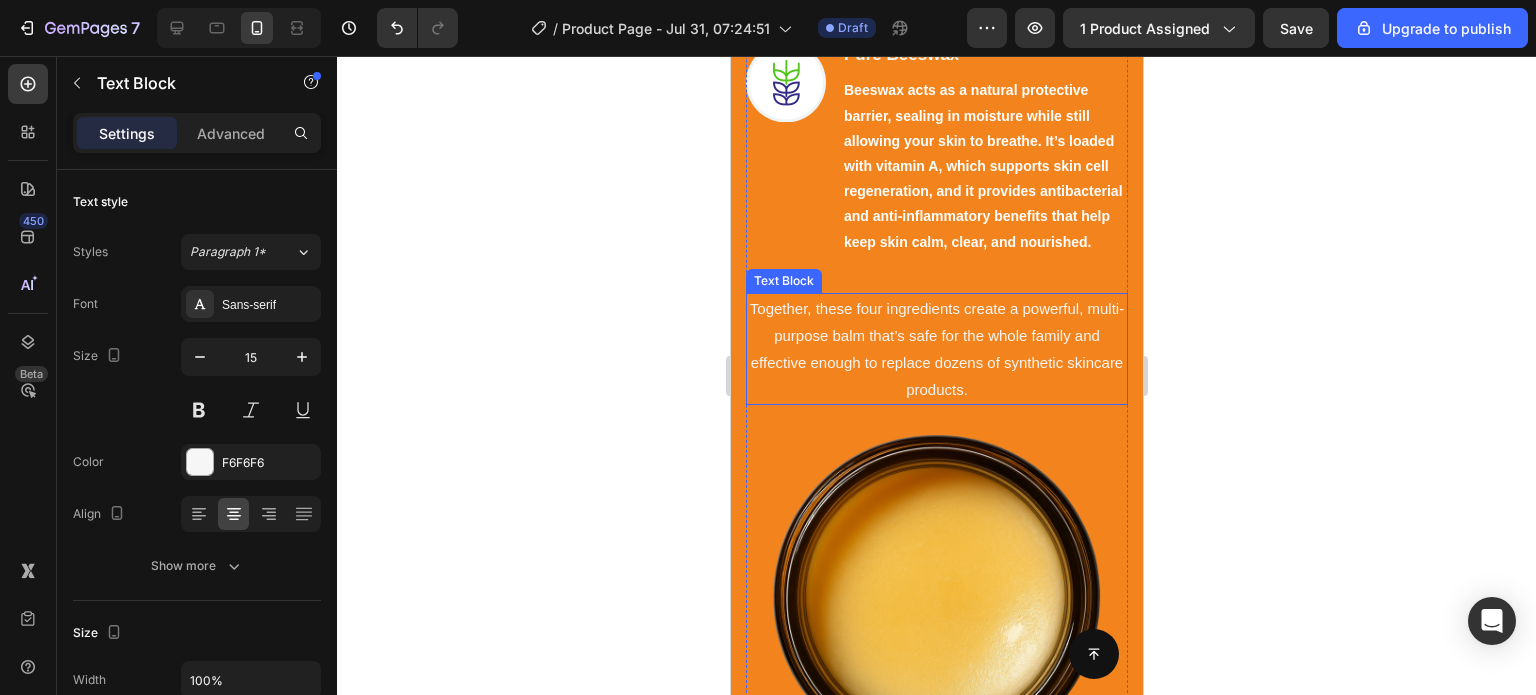 click on "Together, these four ingredients create a powerful, multi-purpose balm that’s safe for the whole family and effective enough to replace dozens of synthetic skincare products." at bounding box center [936, 349] 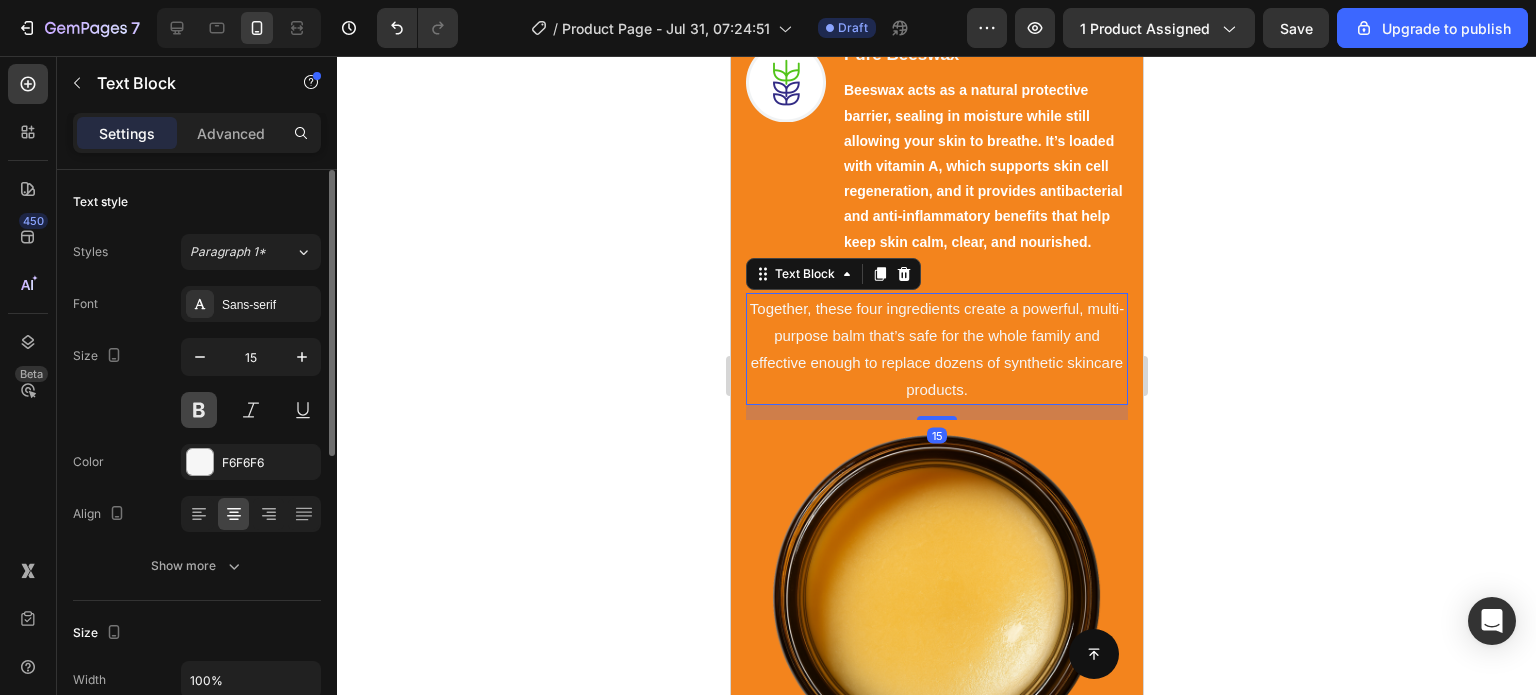 click at bounding box center (199, 410) 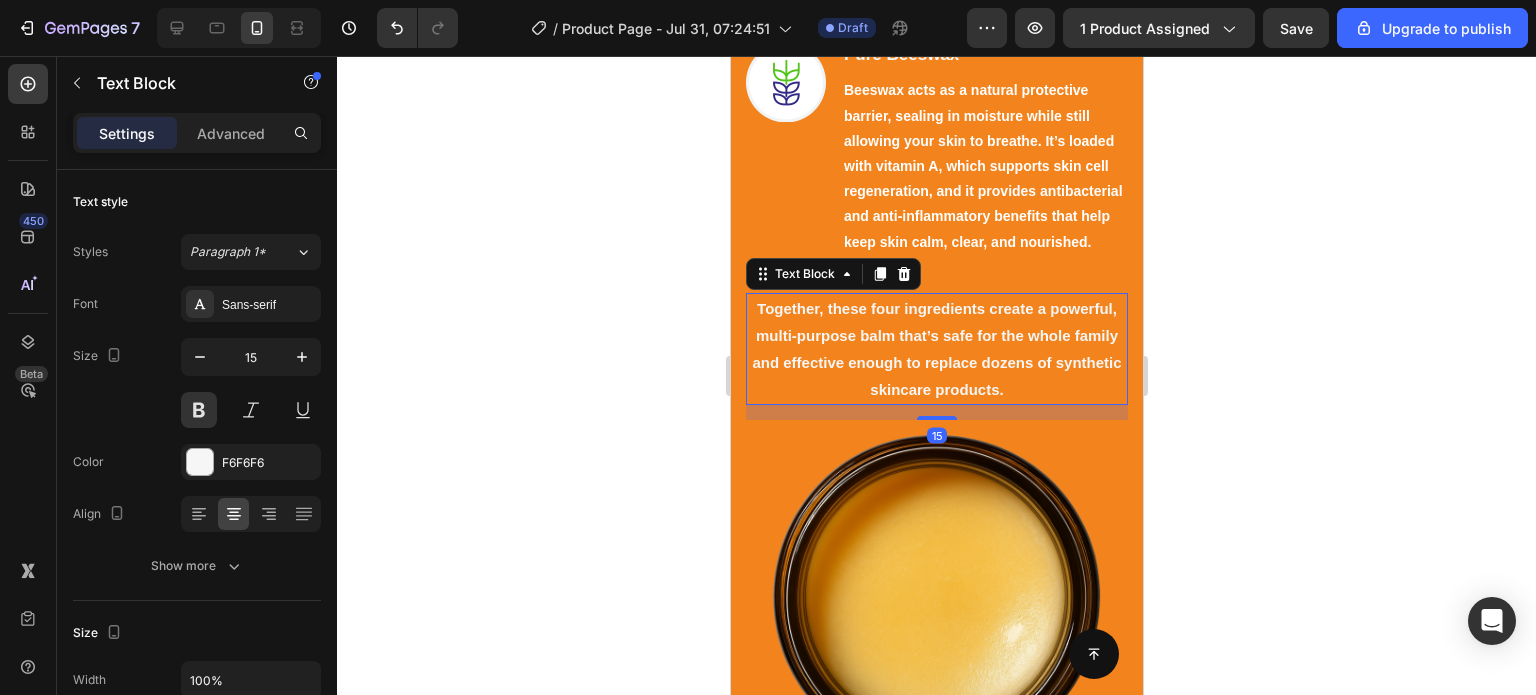 click 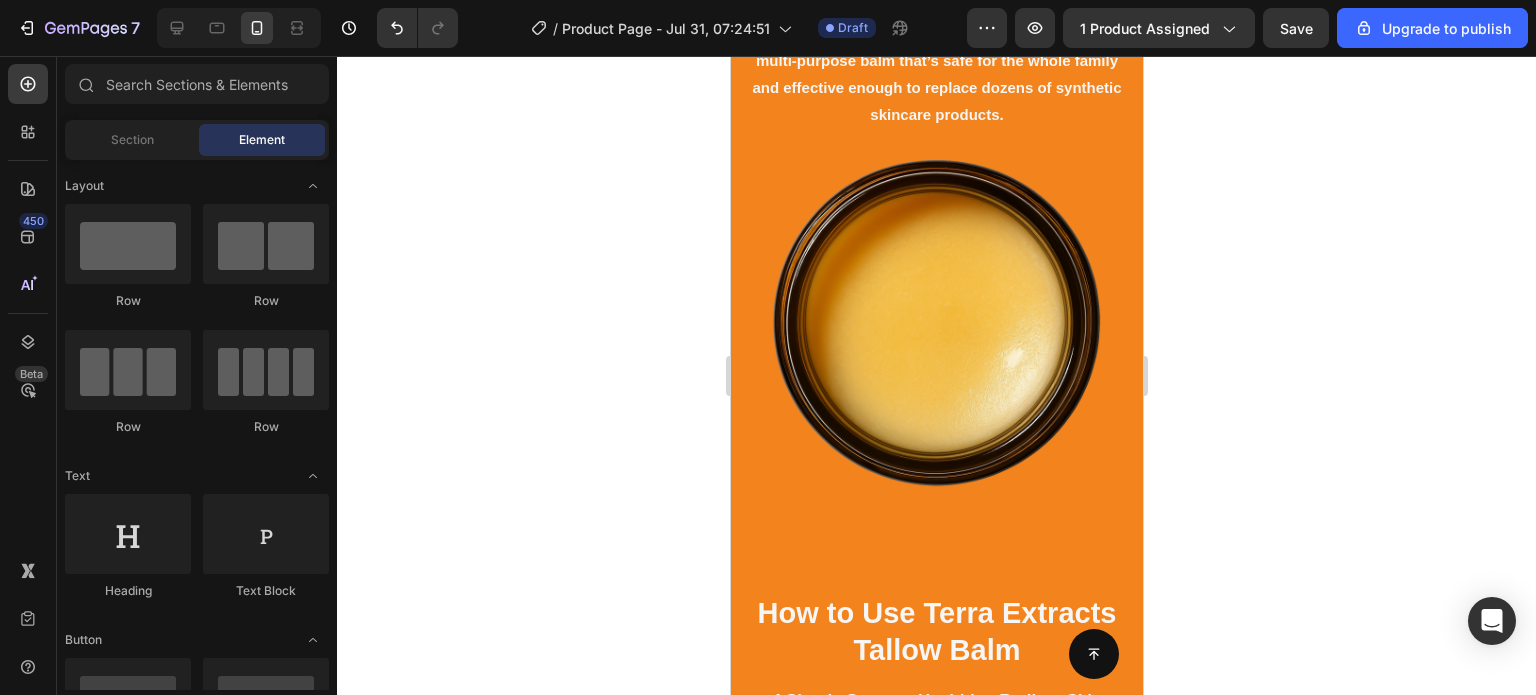 scroll, scrollTop: 3070, scrollLeft: 0, axis: vertical 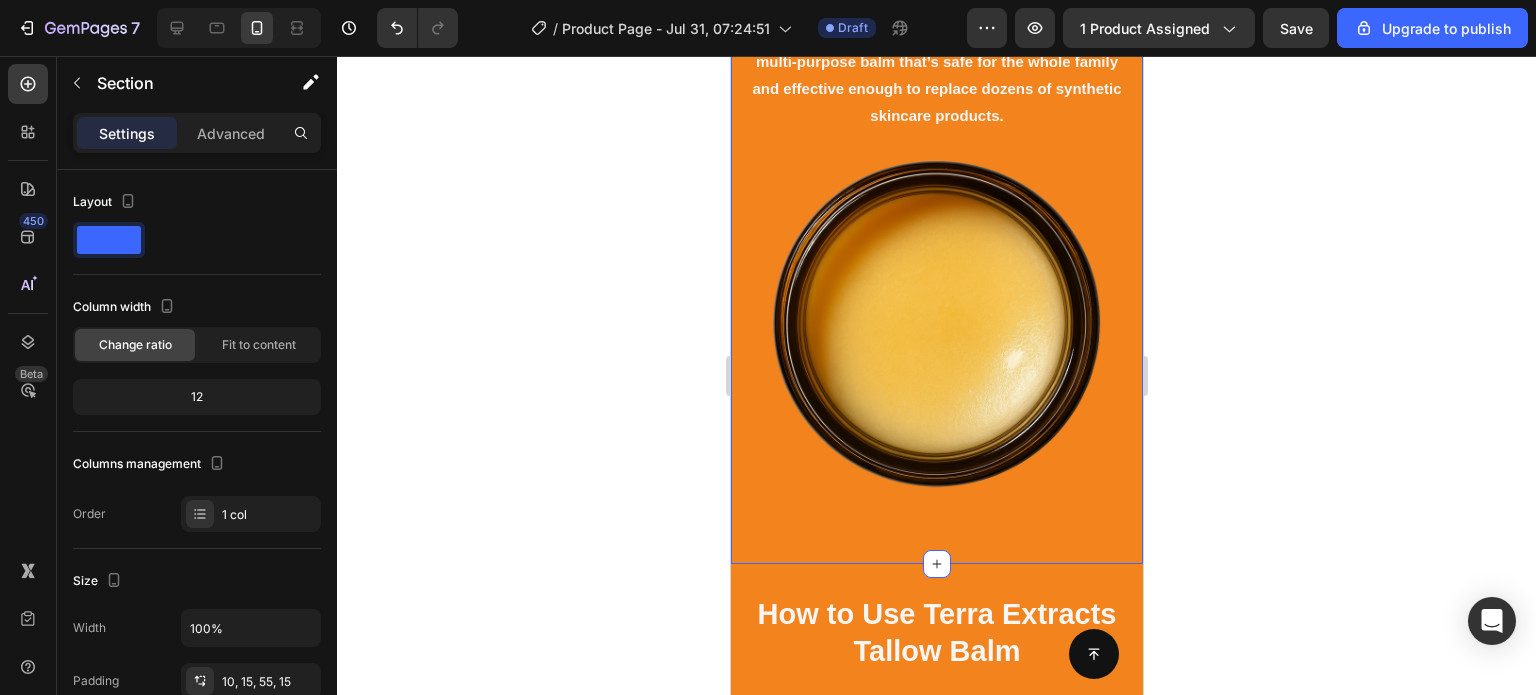 click on "What Makes Our Balm So Powerful? Heading Row A Breakdown of Every Natural Ingredient and Its Skin Benefits   Our Tallow Balm is carefully  handcrafted  using just four pure, potent ingredients. each chosen for its ability to deeply nourish, protect, and heal your skin without irritation or toxins. Here's what goes into every jar Text block Row Image Grass-Fed Beef Tallow Heading Rich in vitamins A, D, E, and K, beef tallow closely mimics the natural oils found in human skin. This makes it incredibly bioavailable—your skin absorbs it effortlessly, resulting in intense hydration and nourishment. It supports skin barrier repair, reduces inflammation, and promotes healing for dry, sensitive, or acne-prone skin. Text block Row Image Raw, Unfiltered Honey Heading Text block Row Image Organic Olive Oil Heading Text block Row Image Pure Beeswax Heading Text block Row Text Block  	   REVEAL OFFER Button                Icon 30 day money back guarantee Text block Icon List Row Image Row Section 5   AI Content Product" at bounding box center (936, -398) 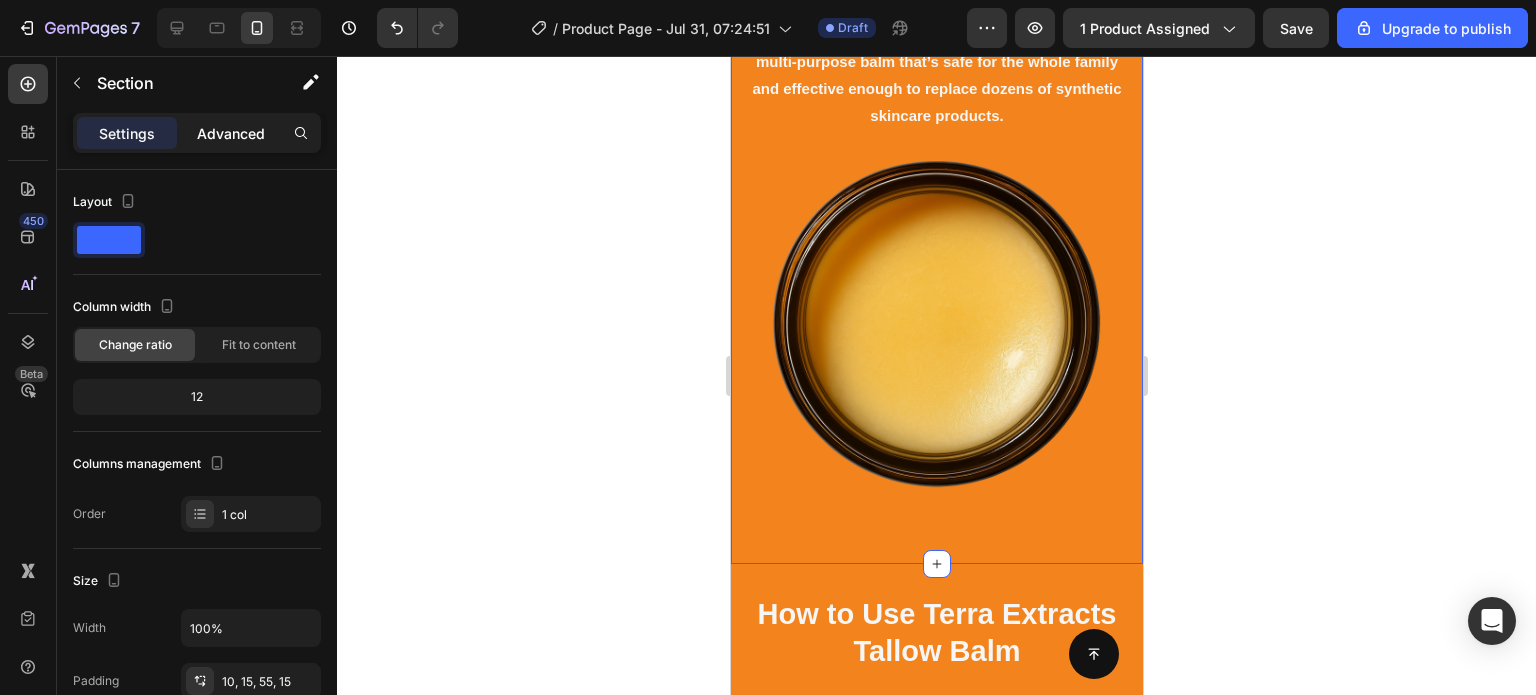 click on "Advanced" at bounding box center [231, 133] 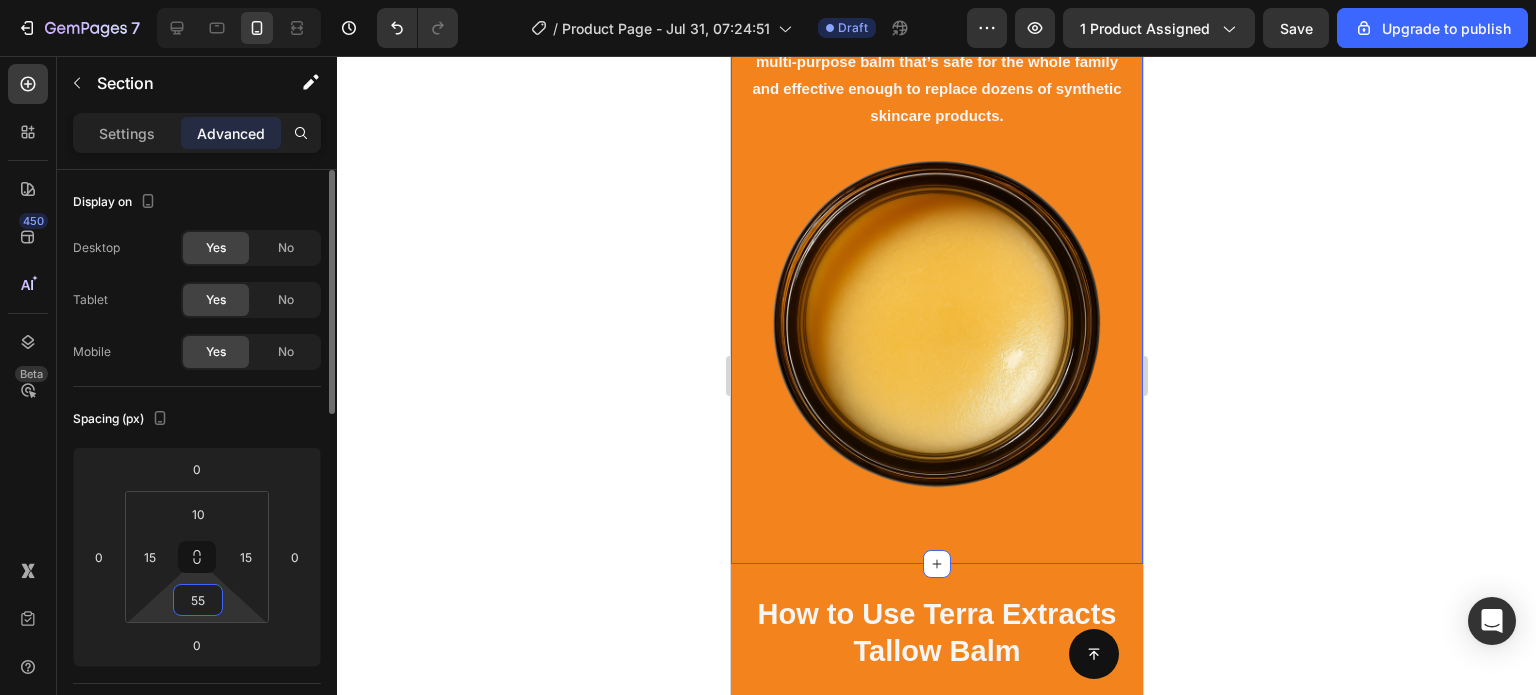 click on "55" at bounding box center [198, 600] 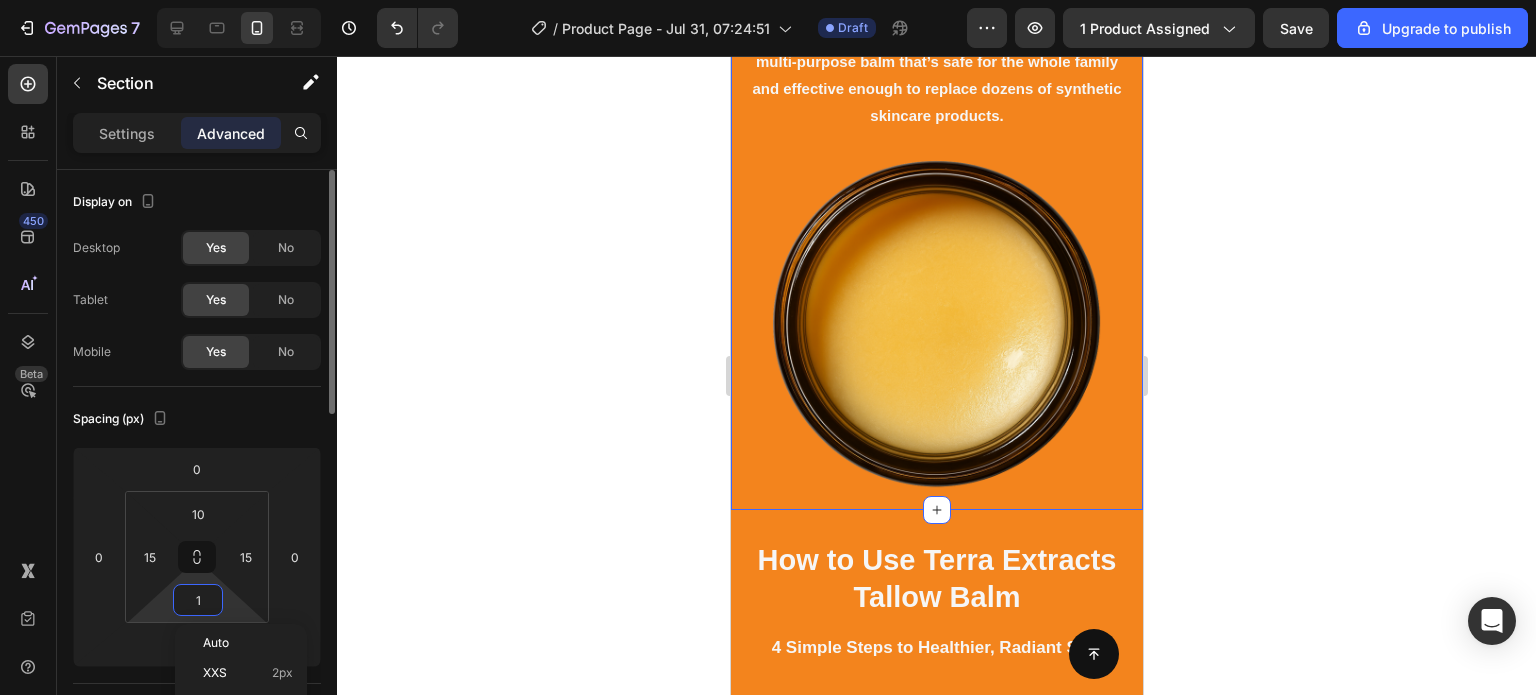 type on "0" 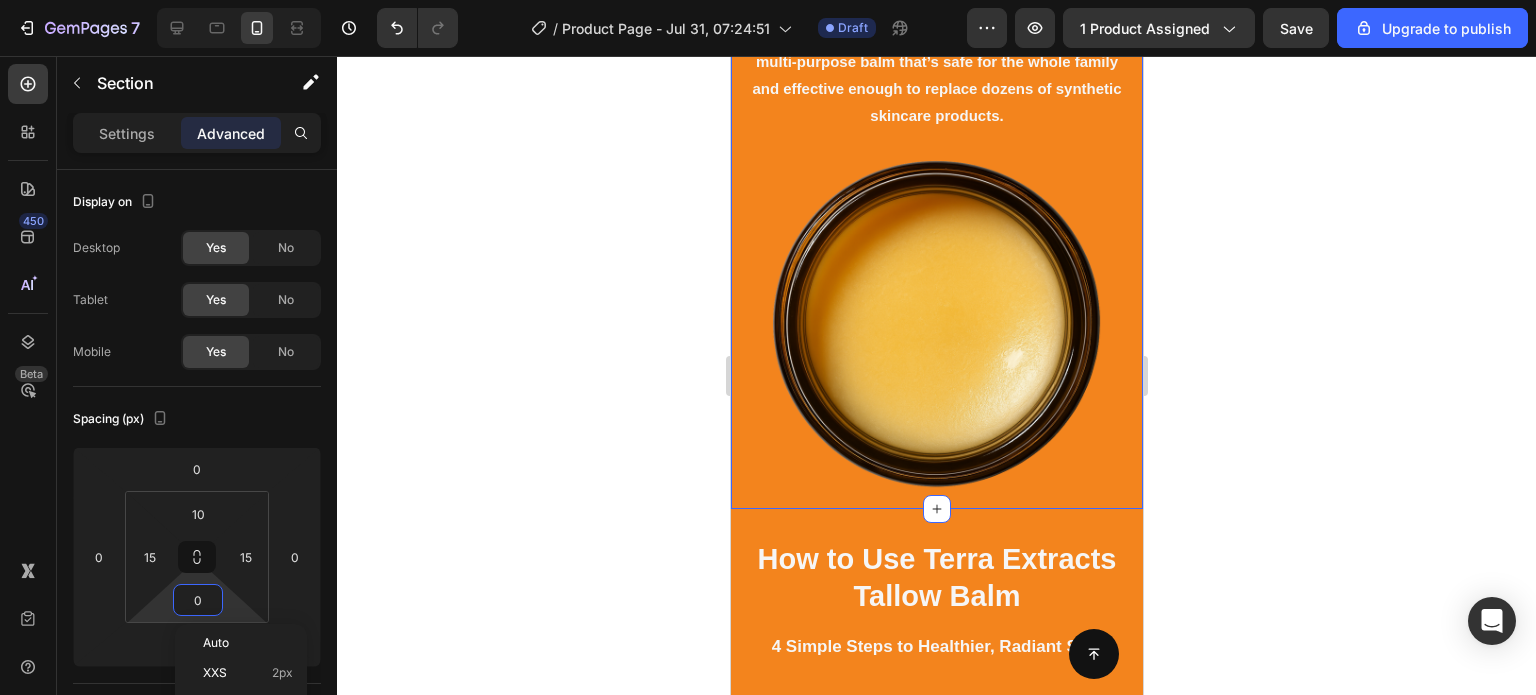 click 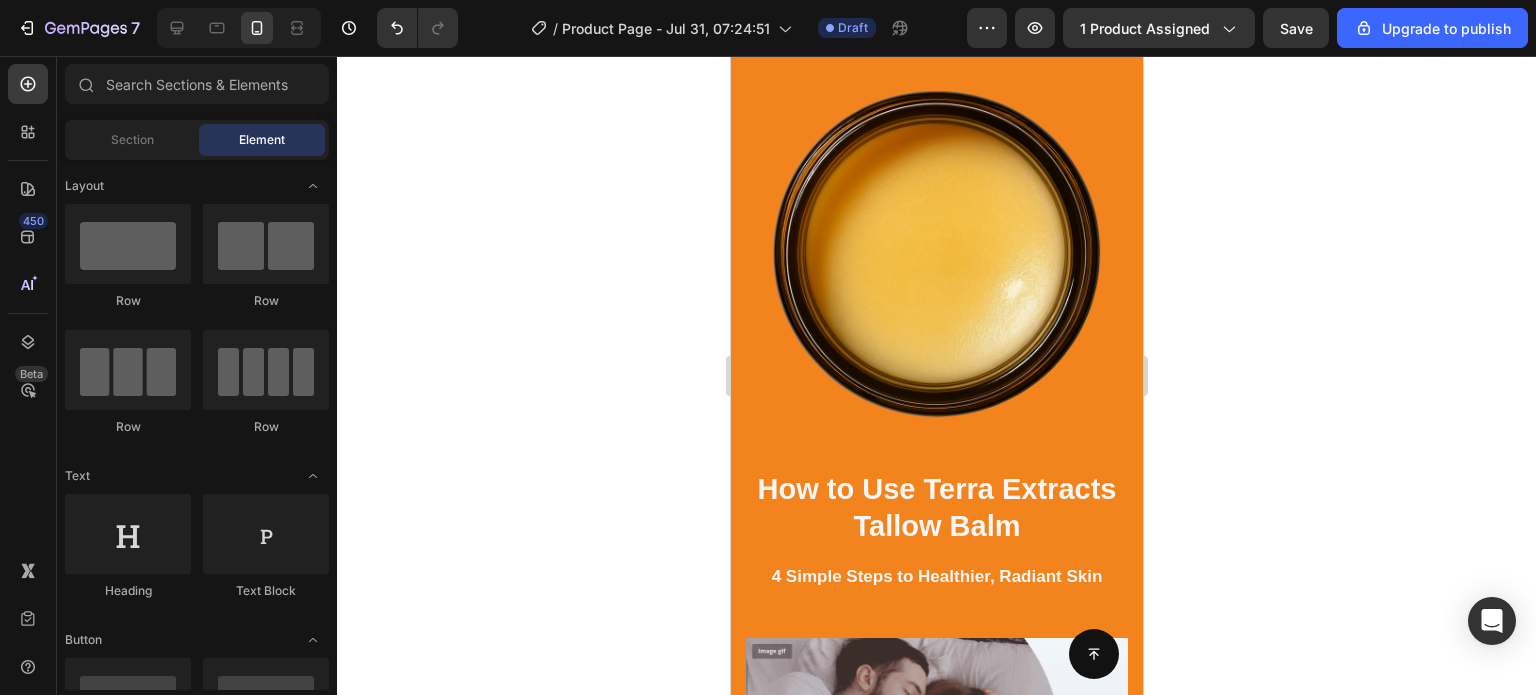 scroll, scrollTop: 3140, scrollLeft: 0, axis: vertical 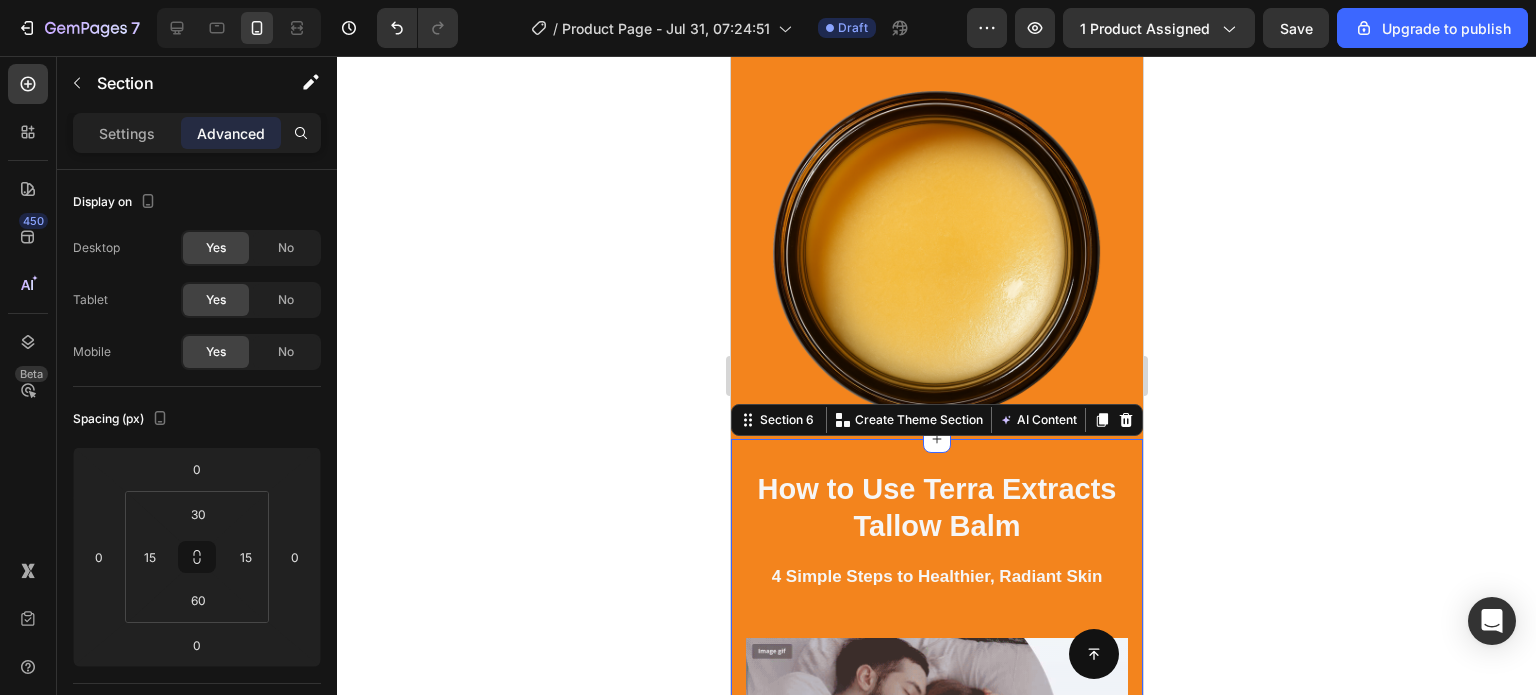 click on "How to Use Terra Extracts Tallow Balm Heading 4 Simple Steps to Healthier, Radiant Skin Text block Row Row Image Step 1: Cleanse Your Skin Heading Start with clean, dry skin. Use a gentle cleanser to remove any dirt, oil, or makeup — this ensures maximum absorption and effectiveness of the balm. Text block Row Step 2: Scoop a Small Amount Heading Using clean, dry fingers or a spatula, scoop a pea-sized amount of balm (a little goes a long way). The rich formula will melt into your skin as you apply it. Text block Image Row Image Step 3: Warm & Apply Heading Rub the balm between your fingertips to soften it, then gently massage it into your skin using upward, circular motions. Focus on dry, irritated, or problem-prone areas — face, hands, body, or even lips. Text block Row Step 4: Let It Absorb Heading Allow the balm to fully absorb. It’ll create a breathable barrier that locks in moisture and protects your skin all day (or night). Use daily or as needed for soft, healthy, nourished skin. Text block Row" at bounding box center (936, 1059) 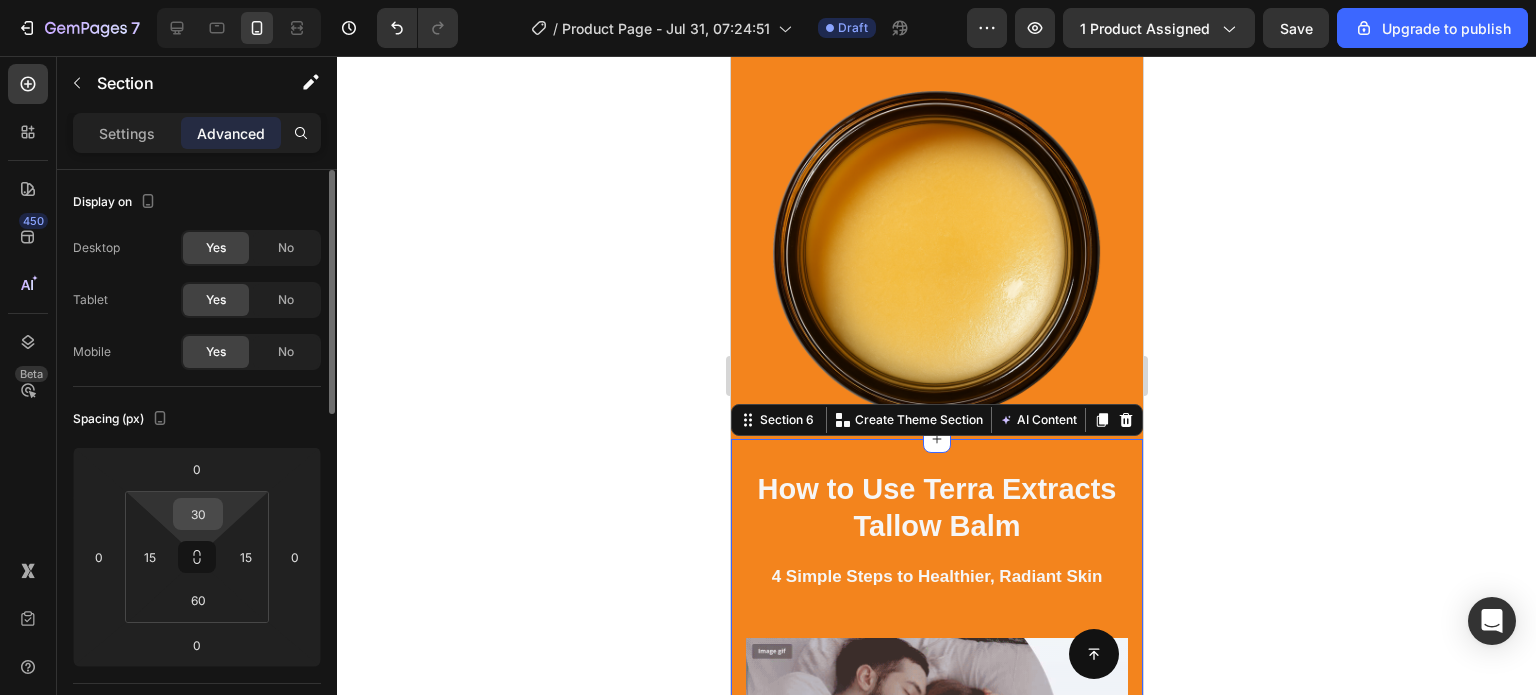 click on "30" at bounding box center (198, 514) 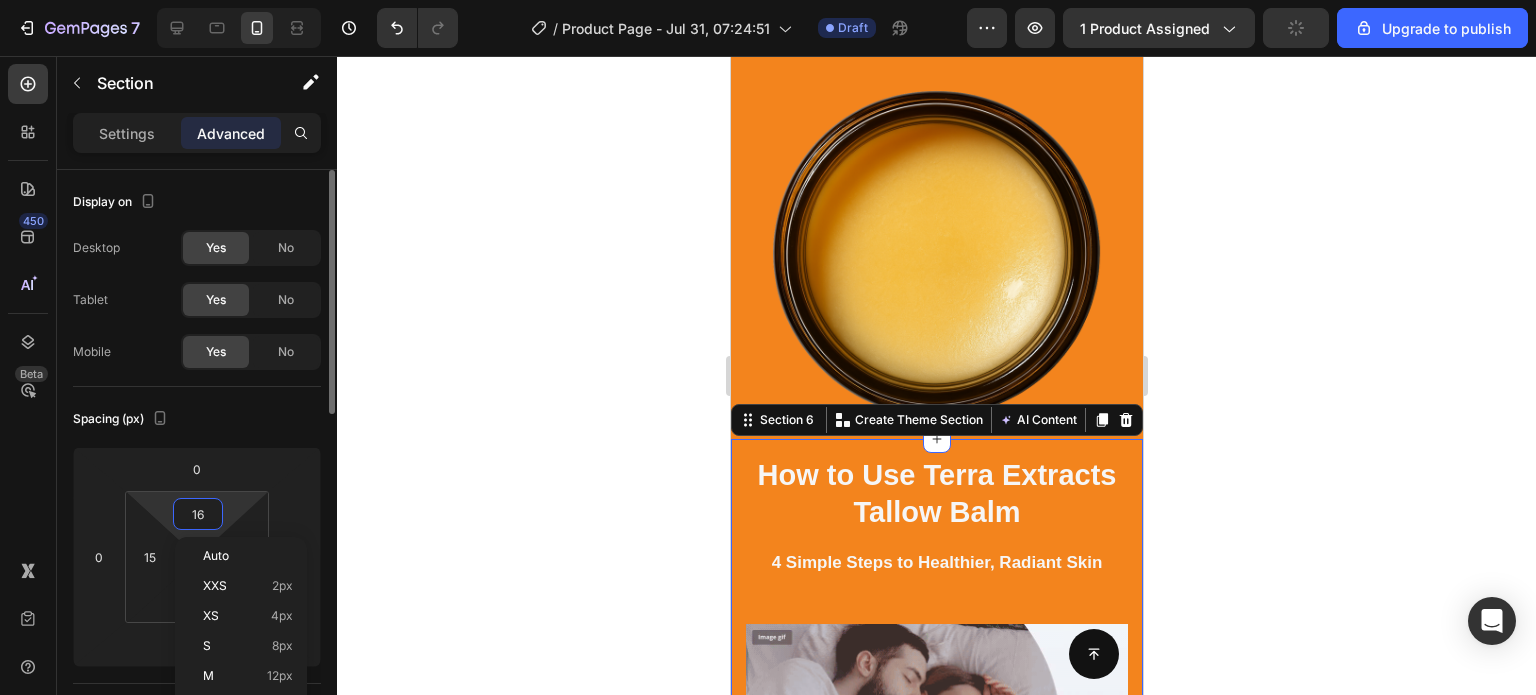 type on "15" 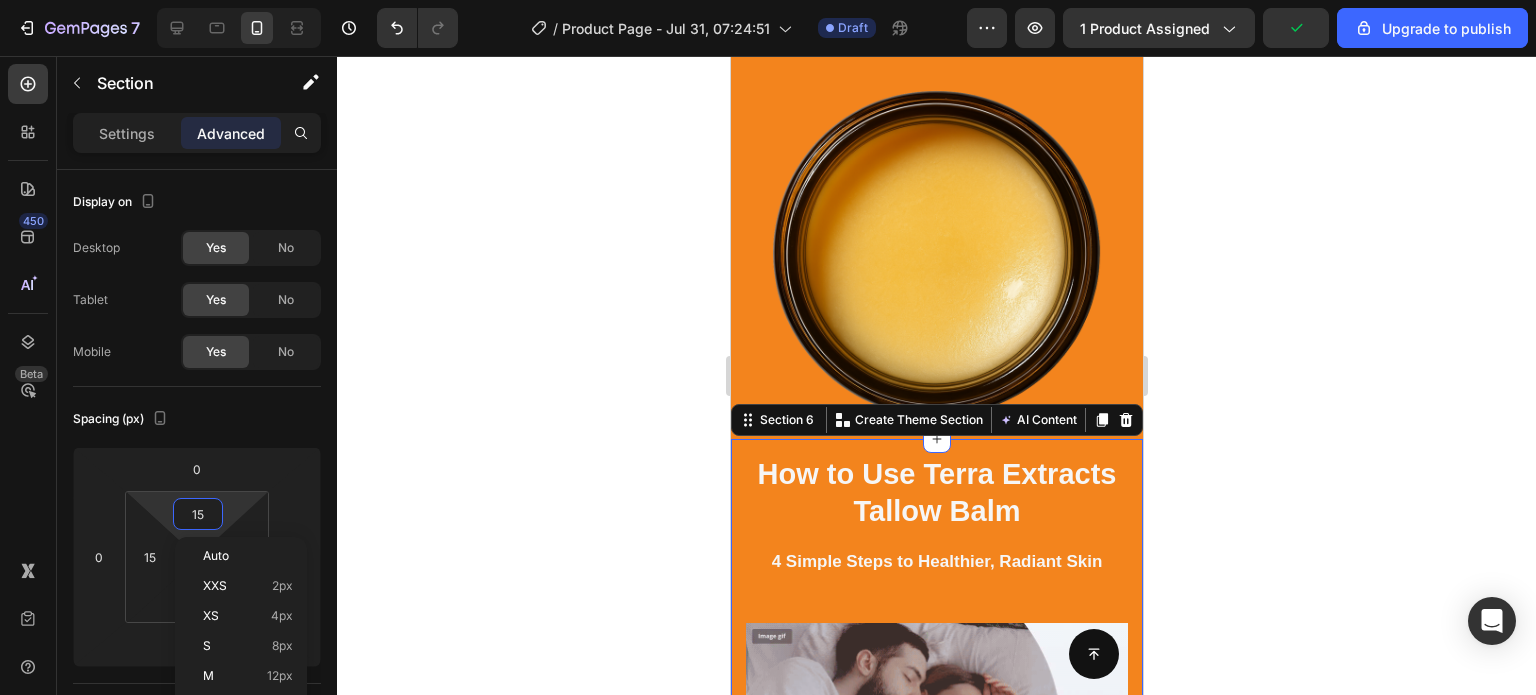 drag, startPoint x: 612, startPoint y: 542, endPoint x: 648, endPoint y: 548, distance: 36.496574 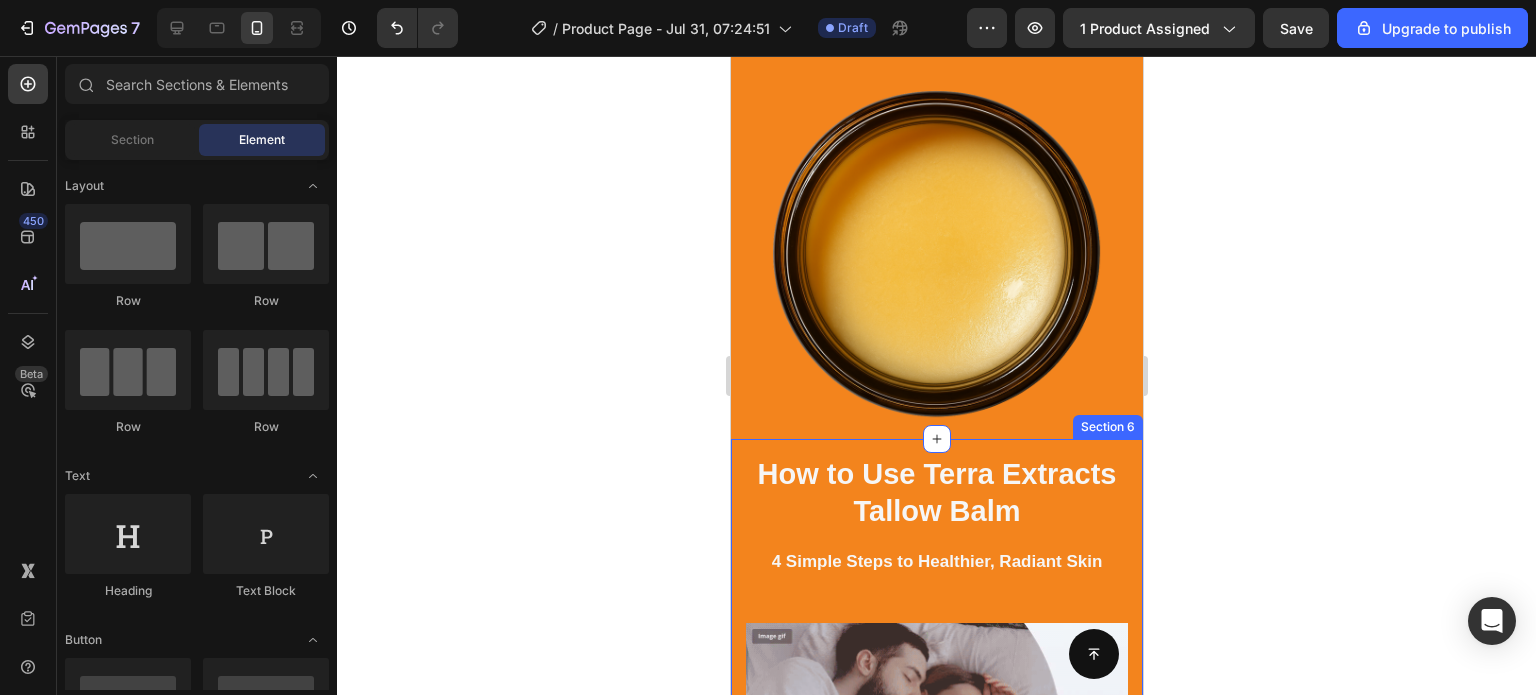 scroll, scrollTop: 3080, scrollLeft: 0, axis: vertical 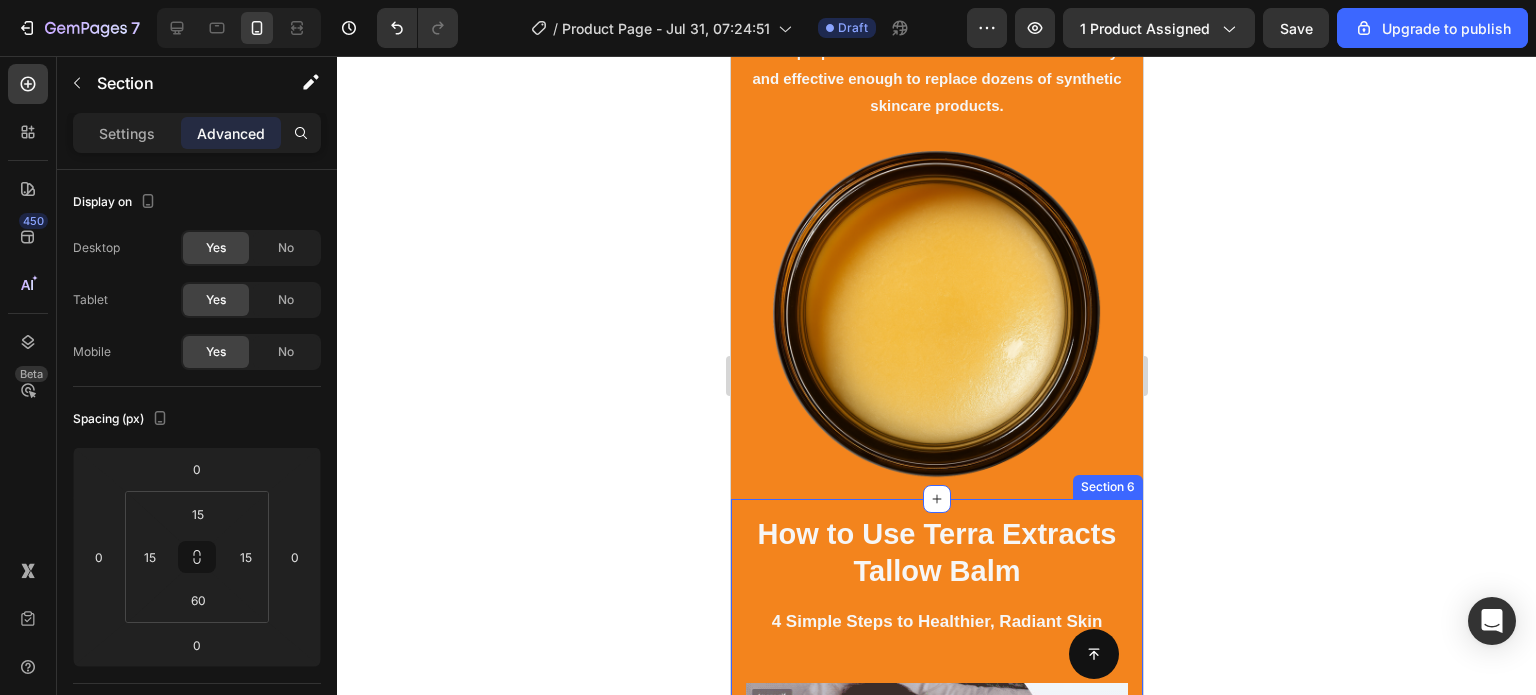 click on "How to Use Terra Extracts Tallow Balm Heading 4 Simple Steps to Healthier, Radiant Skin Text block Row Row Image Step 1: Cleanse Your Skin Heading Start with clean, dry skin. Use a gentle cleanser to remove any dirt, oil, or makeup — this ensures maximum absorption and effectiveness of the balm. Text block Row Step 2: Scoop a Small Amount Heading Using clean, dry fingers or a spatula, scoop a pea-sized amount of balm (a little goes a long way). The rich formula will melt into your skin as you apply it. Text block Image Row Image Step 3: Warm & Apply Heading Rub the balm between your fingertips to soften it, then gently massage it into your skin using upward, circular motions. Focus on dry, irritated, or problem-prone areas — face, hands, body, or even lips. Text block Row Step 4: Let It Absorb Heading Allow the balm to fully absorb. It’ll create a breathable barrier that locks in moisture and protects your skin all day (or night). Use daily or as needed for soft, healthy, nourished skin. Text block Row" at bounding box center [936, 1111] 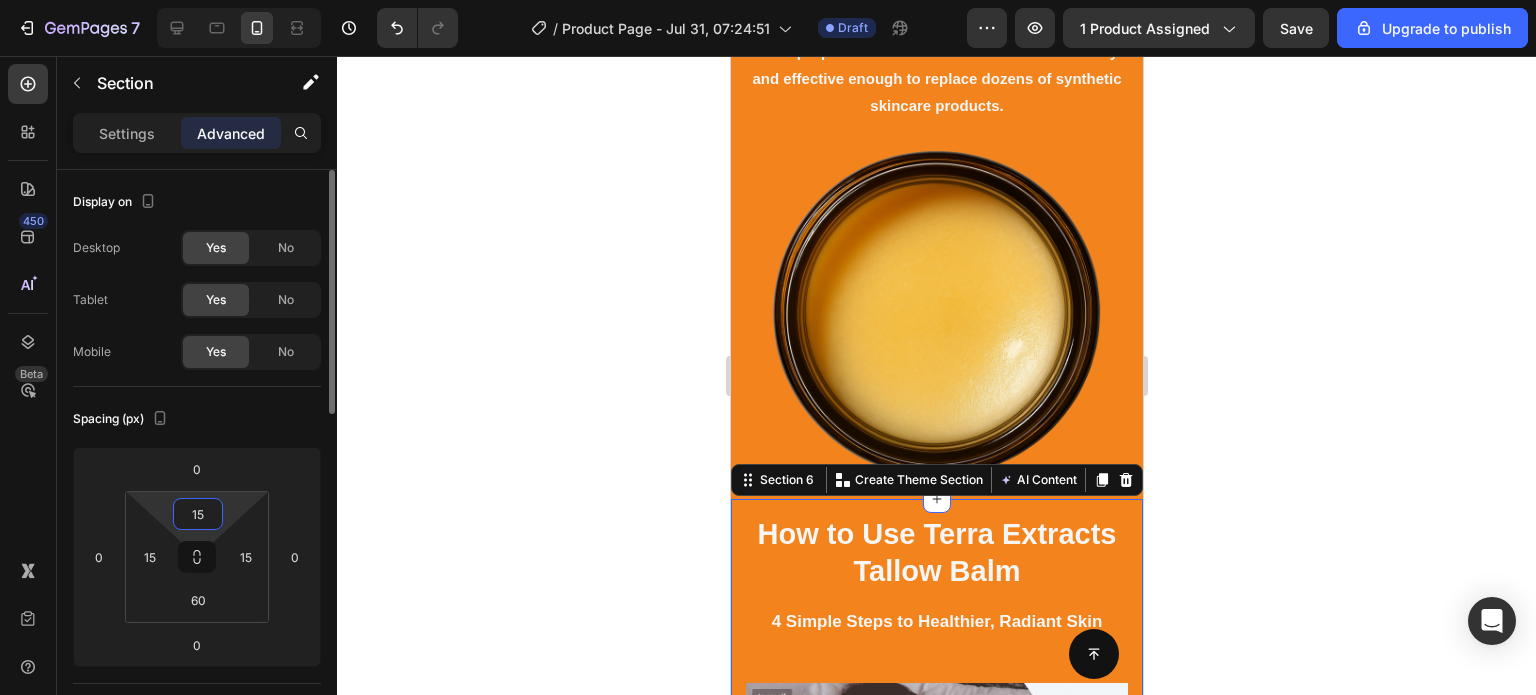 click on "15" at bounding box center (198, 514) 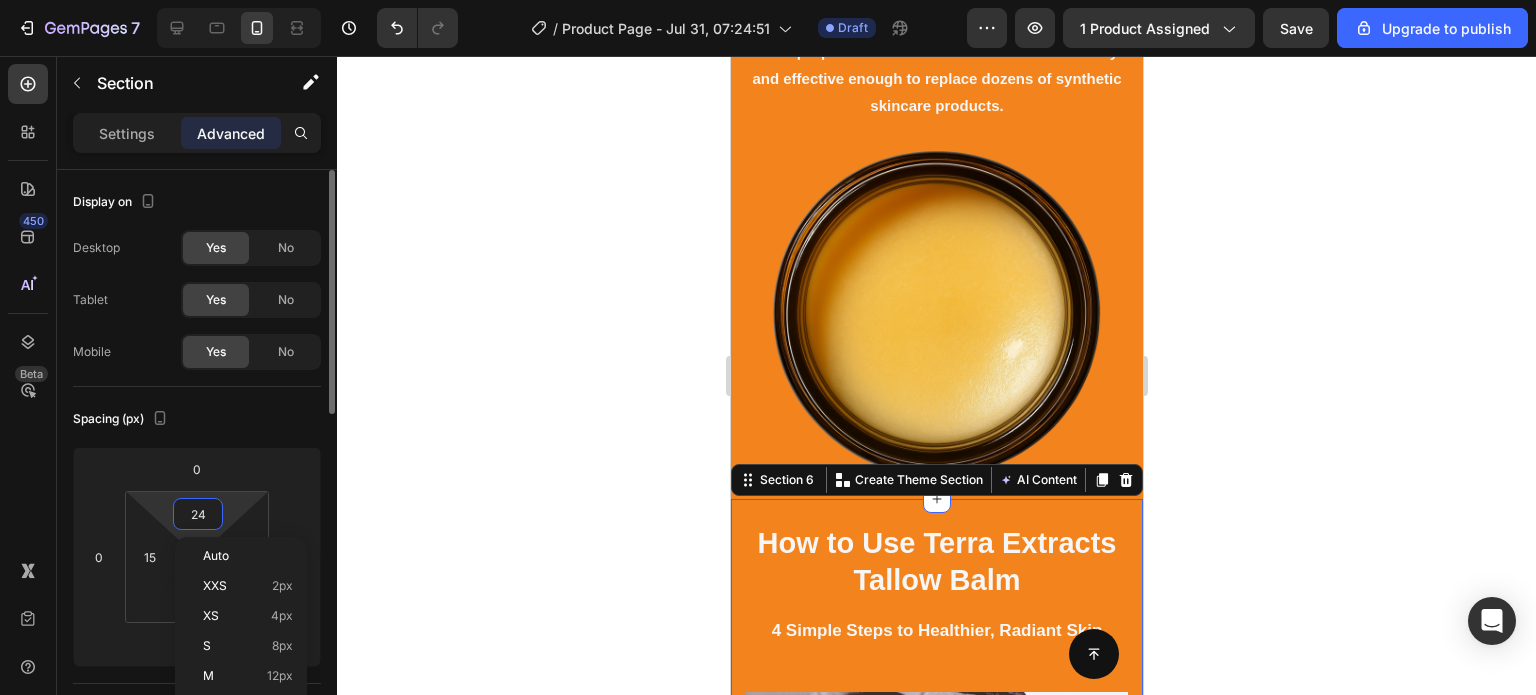 type on "25" 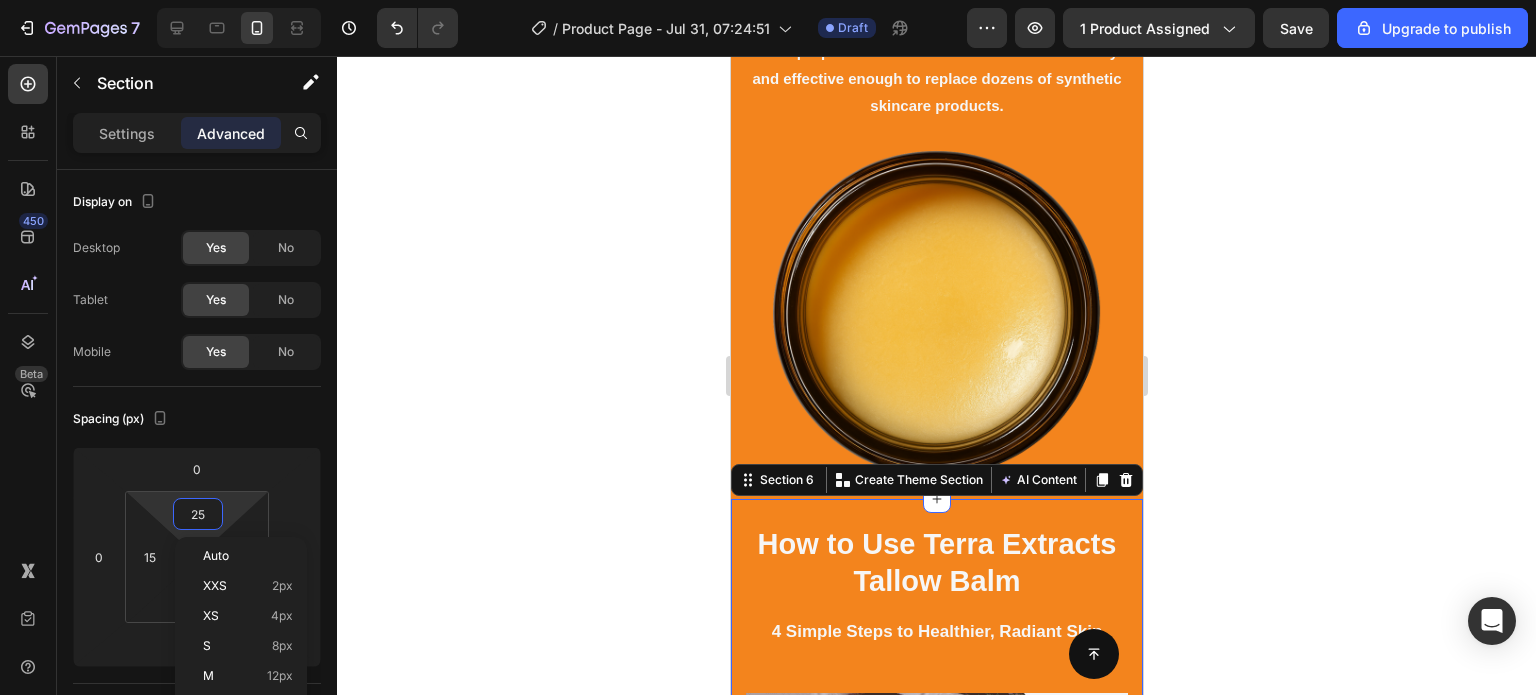 click 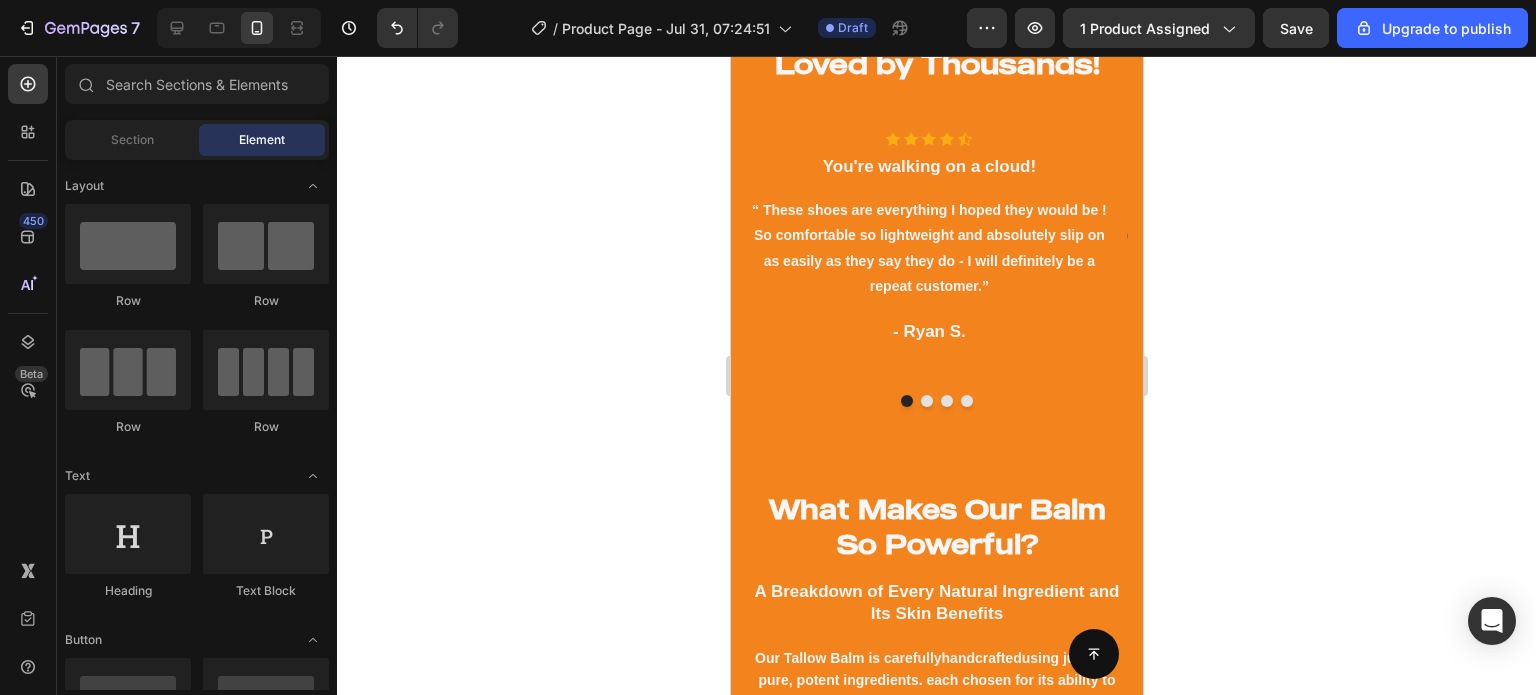 scroll, scrollTop: 1256, scrollLeft: 0, axis: vertical 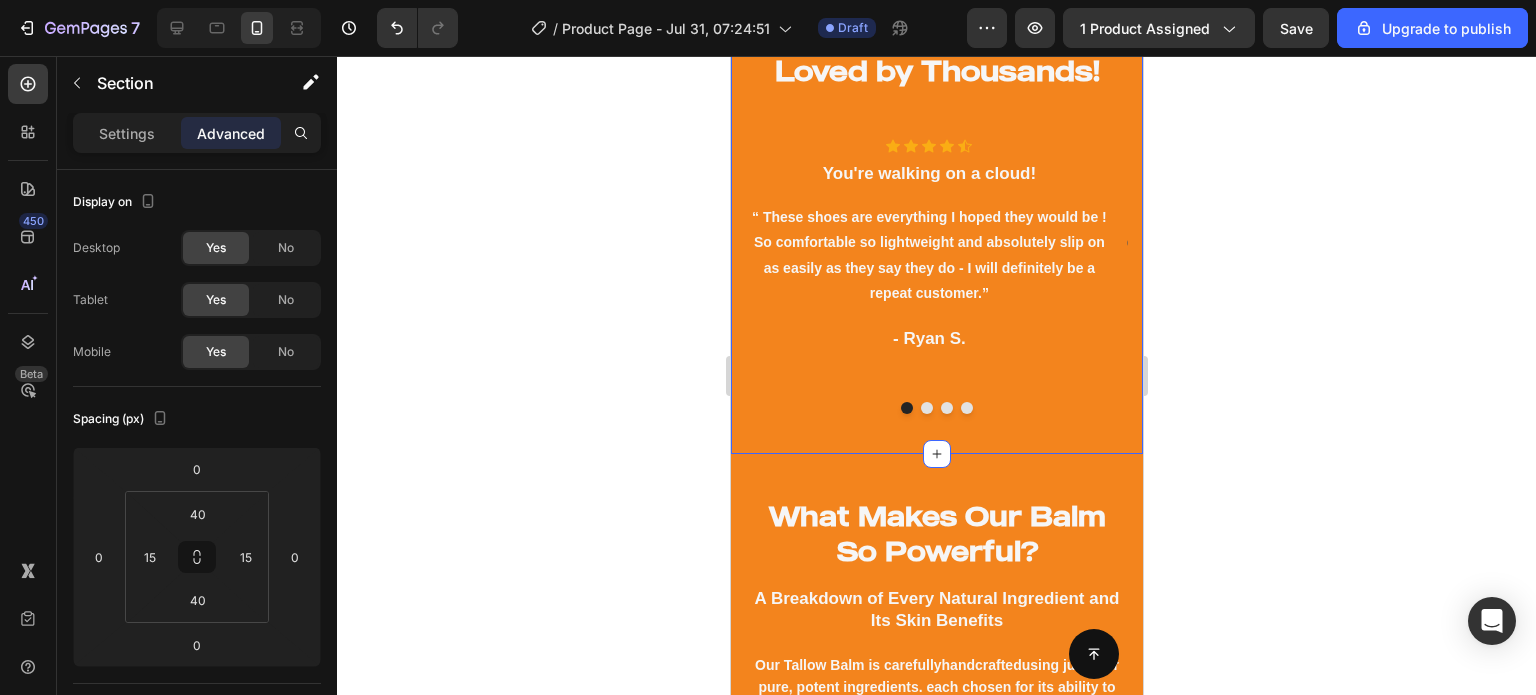 click on "Loved by Thousands! Heading Row                Icon                Icon                Icon                Icon
Icon Icon List Hoz You're walking on a cloud! Heading “ These shoes are everything I hoped they would be ! So comfortable so lightweight and absolutely slip on as easily as they say they do - I will definitely be a repeat customer.” Text block - Ryan S. Text block                Icon                Icon                Icon                Icon
Icon Icon List Hoz You're walking on a cloud! Heading “ These shoes are everything I hoped they would be ! So comfortable so lightweight and absolutely slip on as easily as they say they do - I will definitely be a repeat customer.” Text block - Ryan S. Text block                Icon                Icon                Icon                Icon
Icon Icon List Hoz You're walking on a cloud! Heading Text block - Ryan S. Text block                Icon                Icon                Icon                Icon" at bounding box center (936, 232) 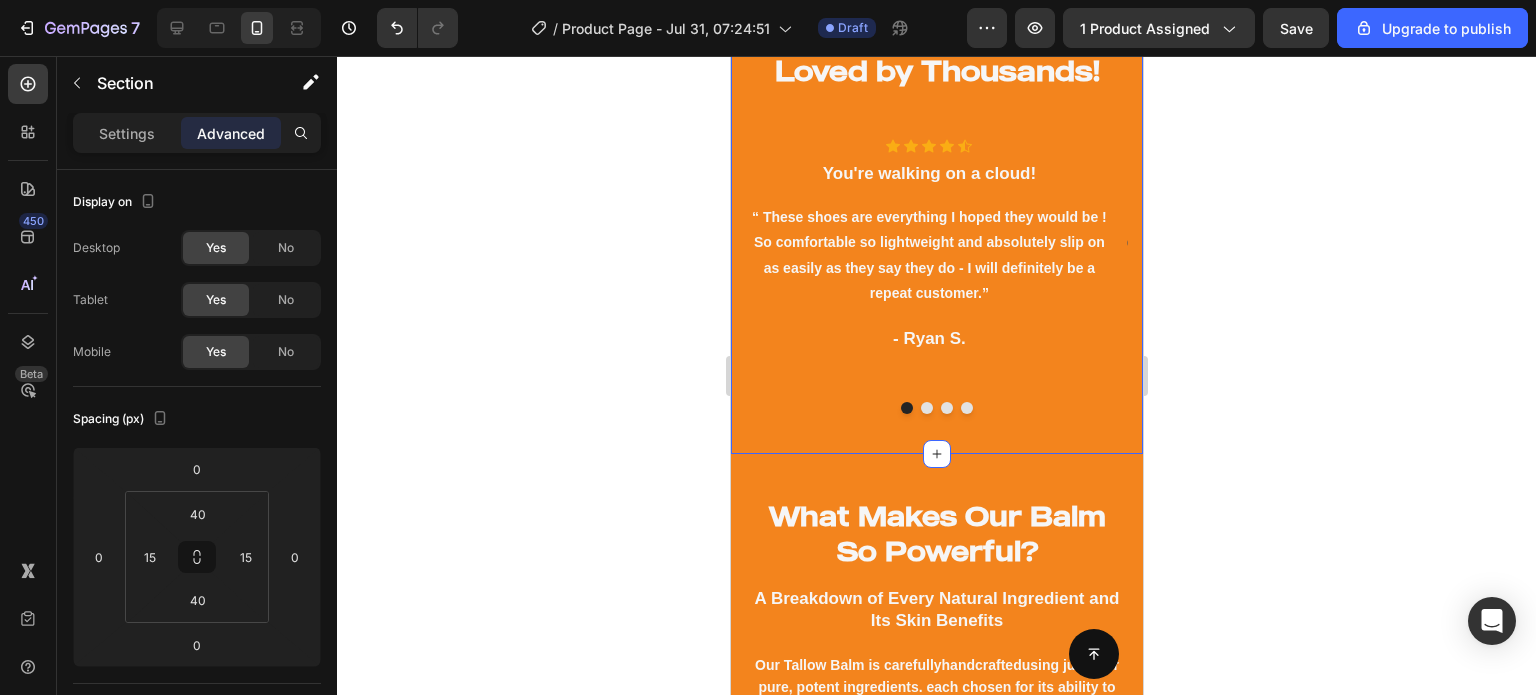 scroll, scrollTop: 1084, scrollLeft: 0, axis: vertical 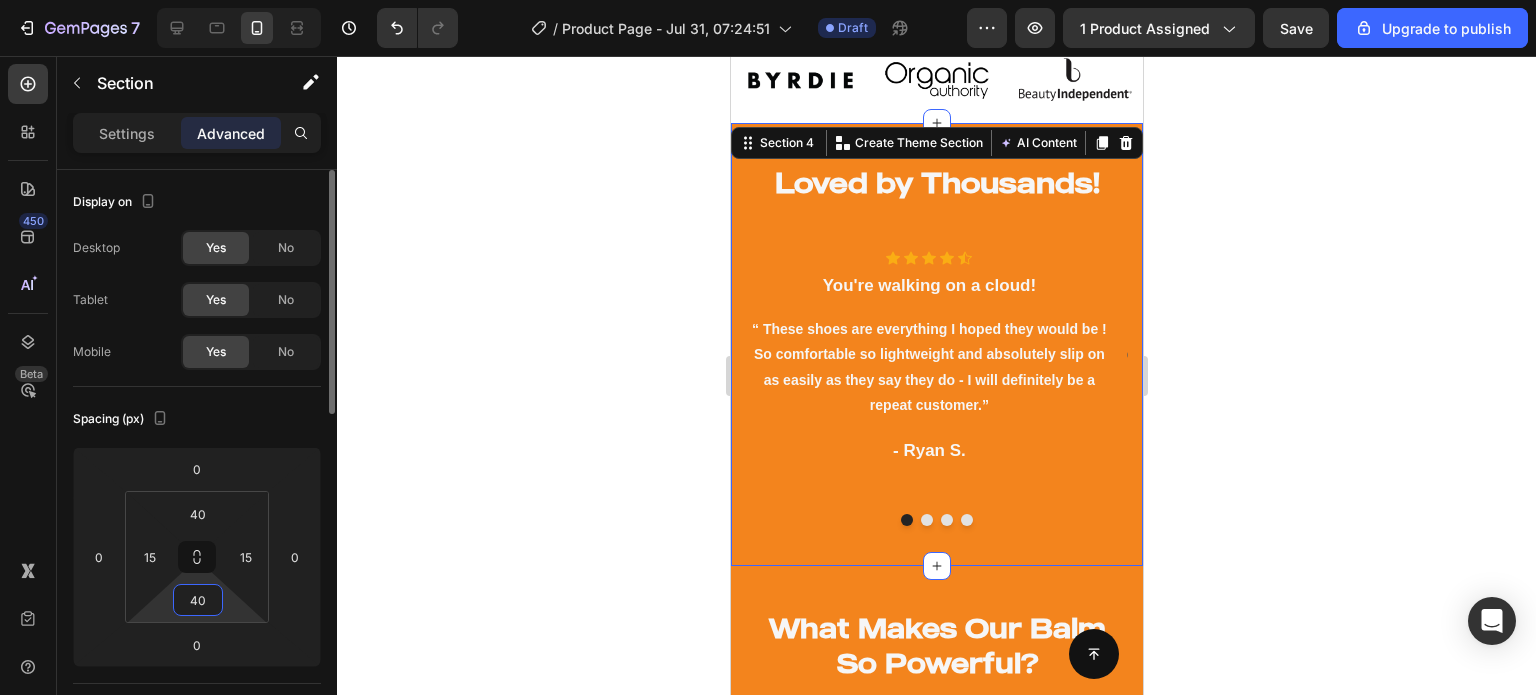 click on "40" at bounding box center (198, 600) 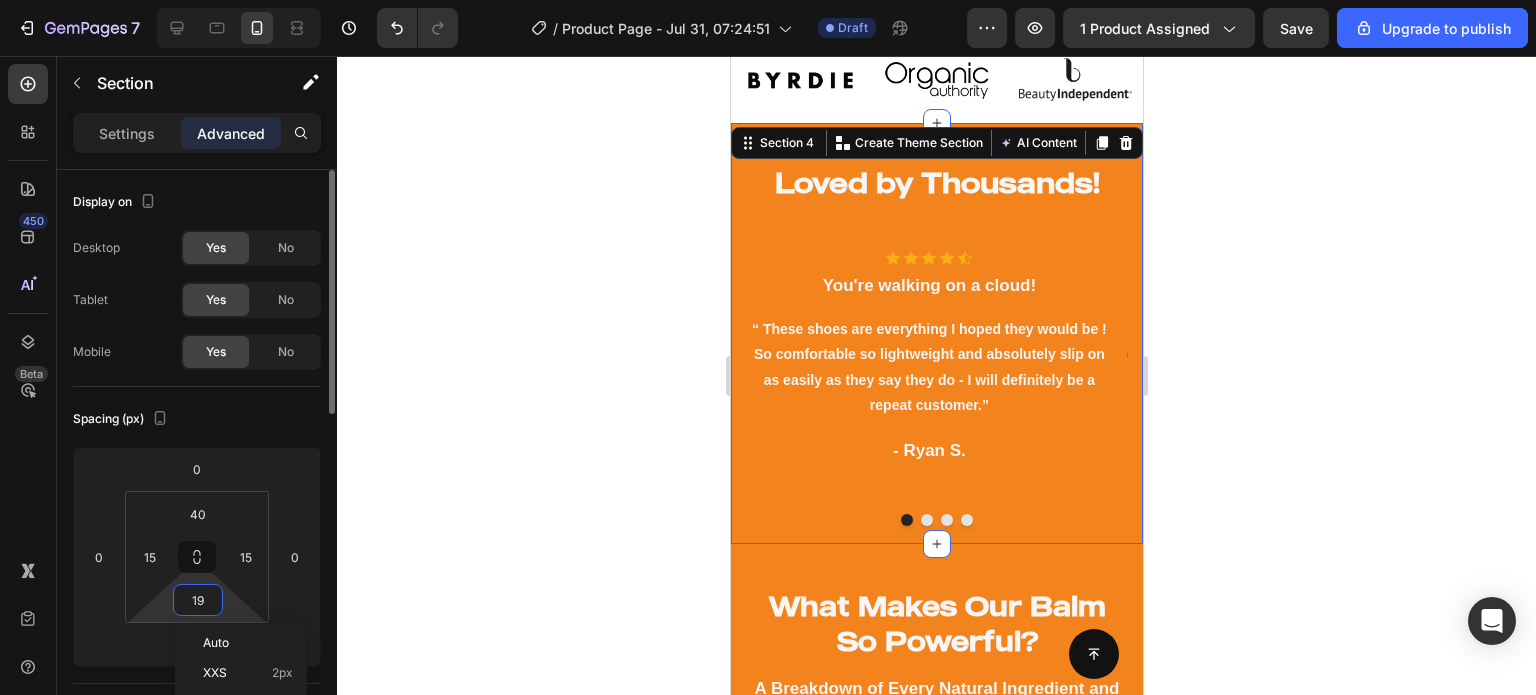 type on "18" 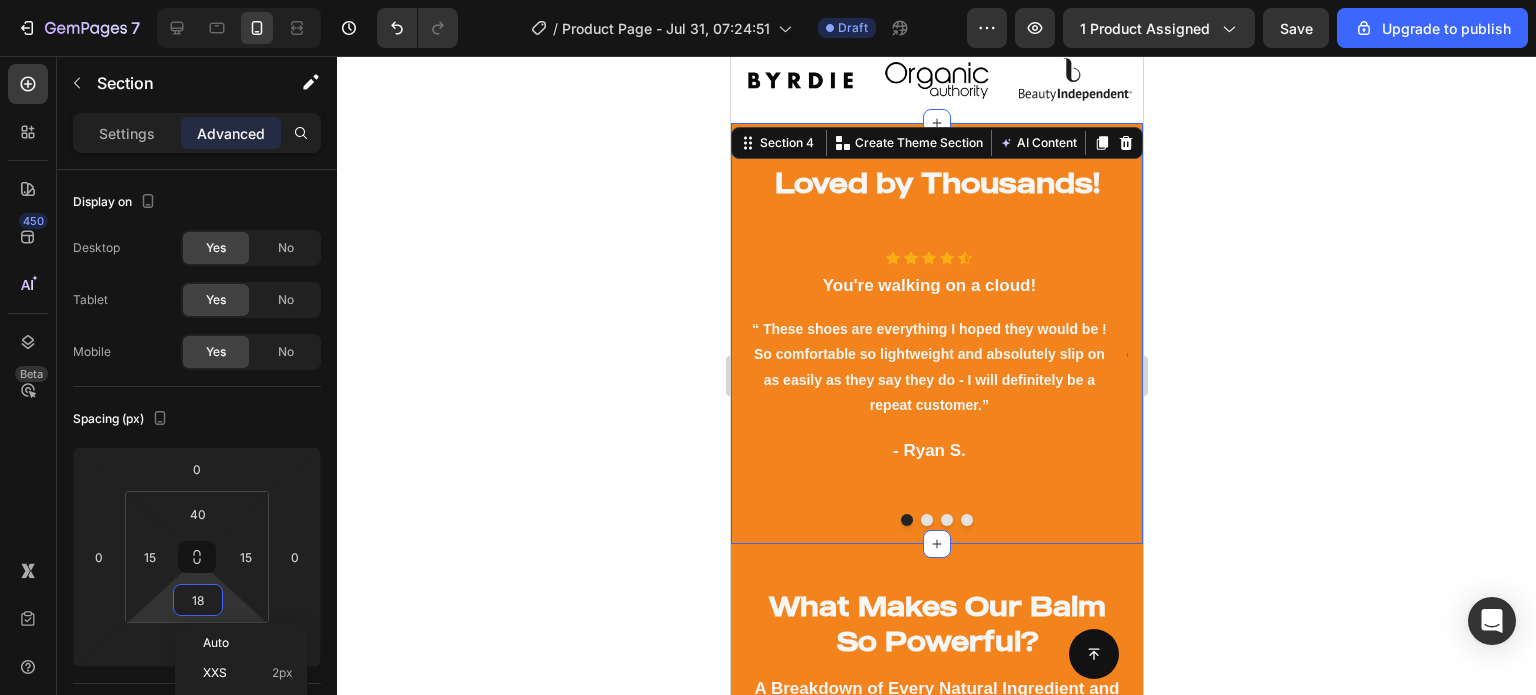 click 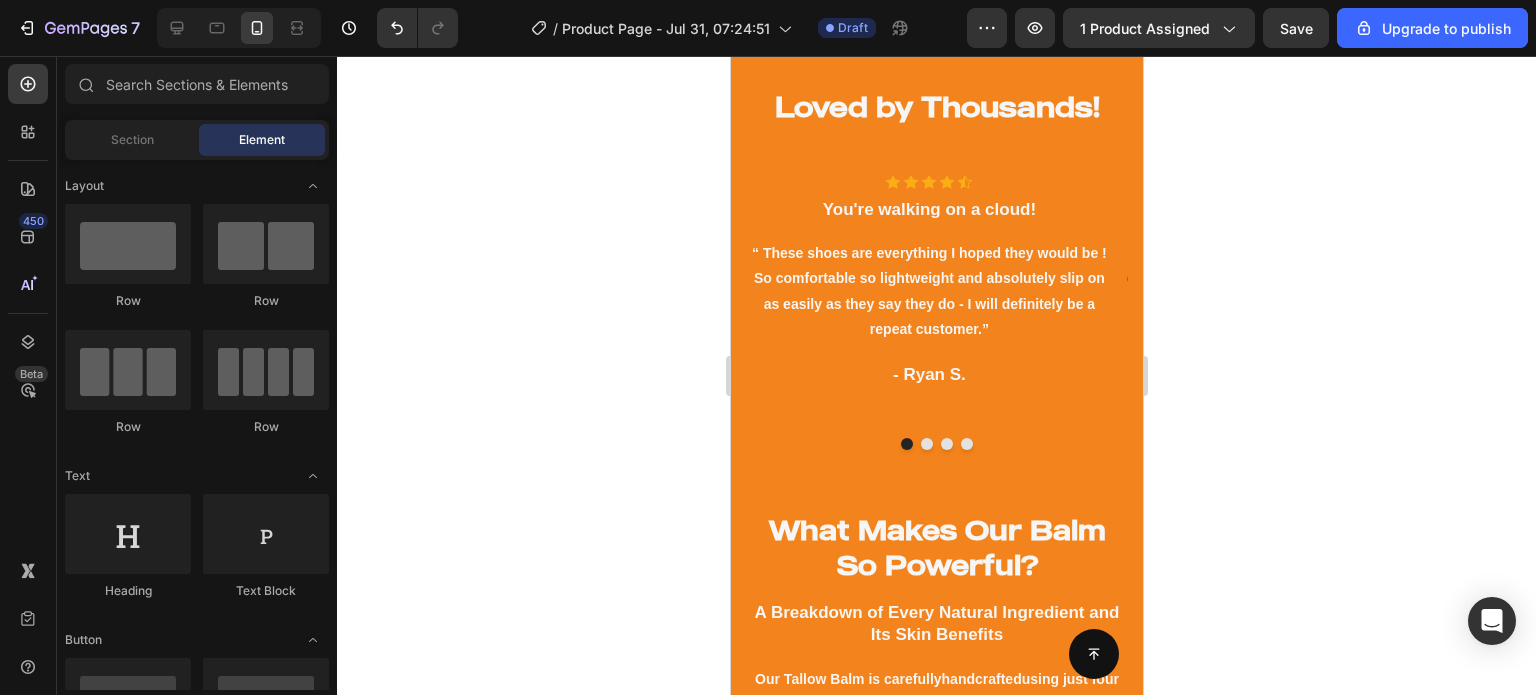 scroll, scrollTop: 1220, scrollLeft: 0, axis: vertical 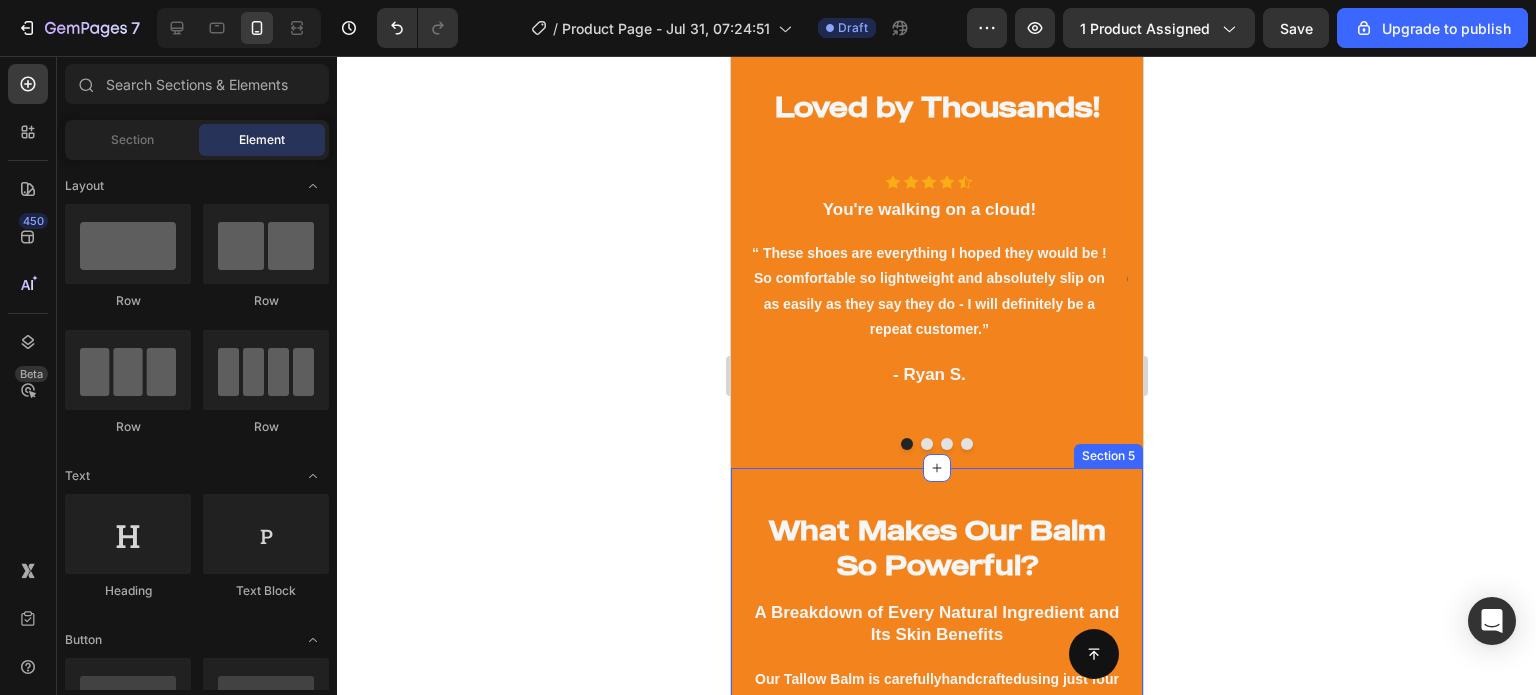 click on "What Makes Our Balm So Powerful? Heading Row A Breakdown of Every Natural Ingredient and Its Skin Benefits   Our Tallow Balm is carefully  handcrafted  using just four pure, potent ingredients. each chosen for its ability to deeply nourish, protect, and heal your skin without irritation or toxins. Here's what goes into every jar Text block Row Image Grass-Fed Beef Tallow Heading Rich in vitamins A, D, E, and K, beef tallow closely mimics the natural oils found in human skin. This makes it incredibly bioavailable—your skin absorbs it effortlessly, resulting in intense hydration and nourishment. It supports skin barrier repair, reduces inflammation, and promotes healing for dry, sensitive, or acne-prone skin. Text block Row Image Raw, Unfiltered Honey Heading Text block Row Image Organic Olive Oil Heading Text block Row Image Pure Beeswax Heading Text block Row Text Block  	   REVEAL OFFER Button                Icon 30 day money back guarantee Text block Icon List Row Image Row Section 5" at bounding box center (936, 1402) 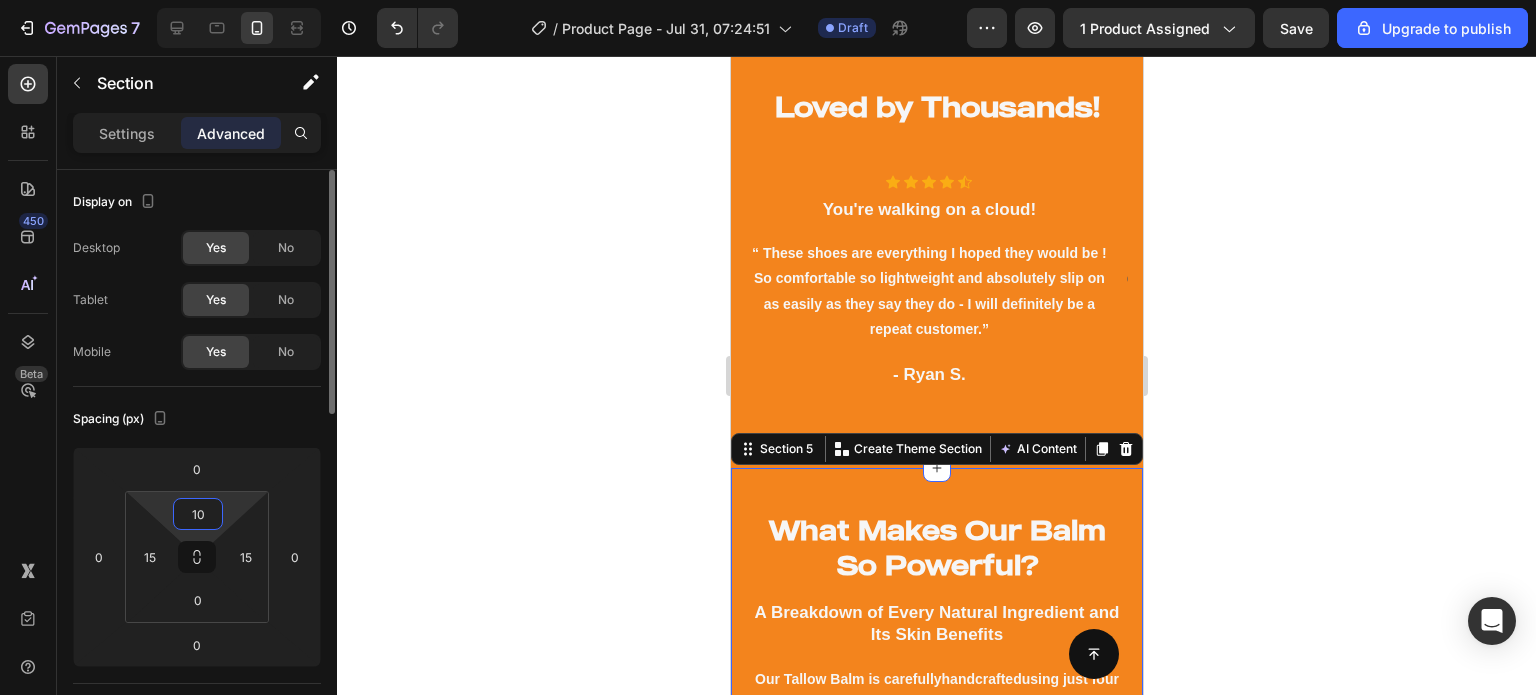 click on "10" at bounding box center (198, 514) 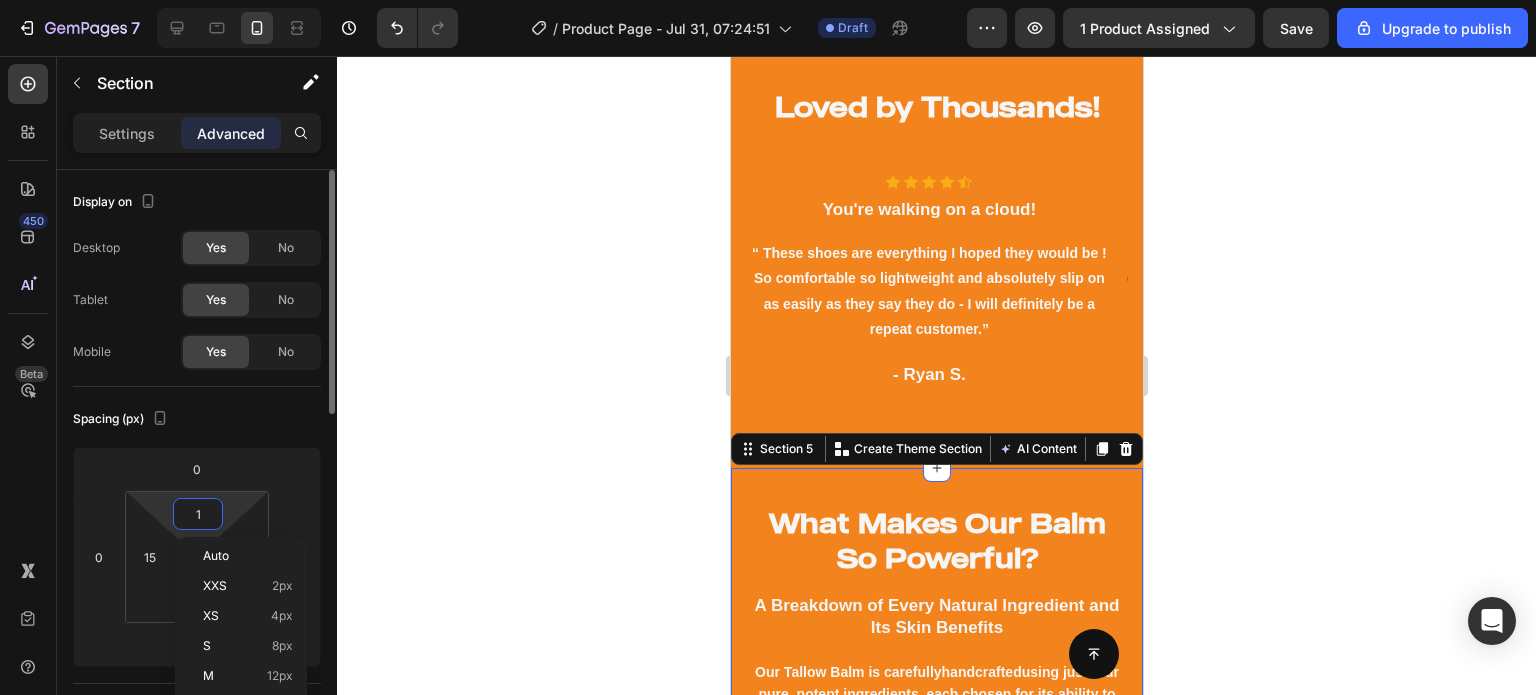 type on "0" 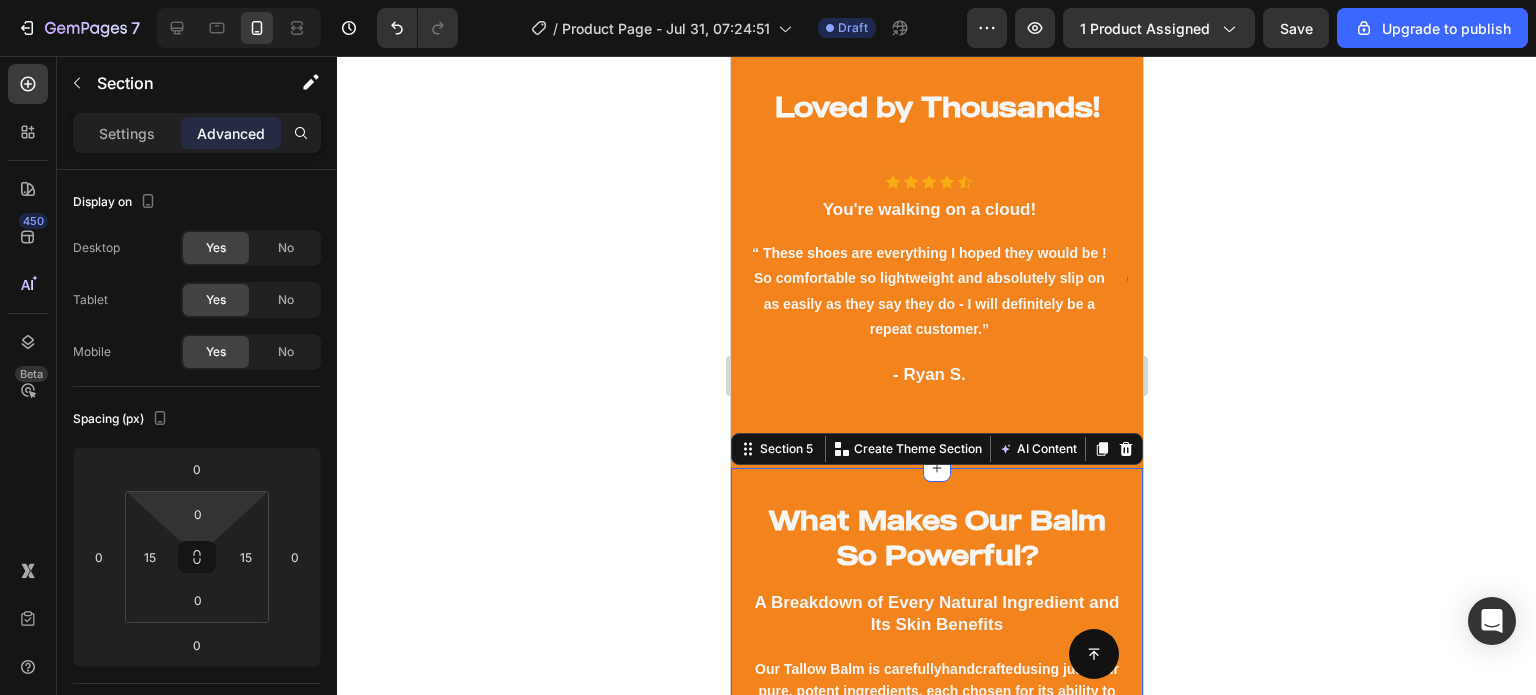 click 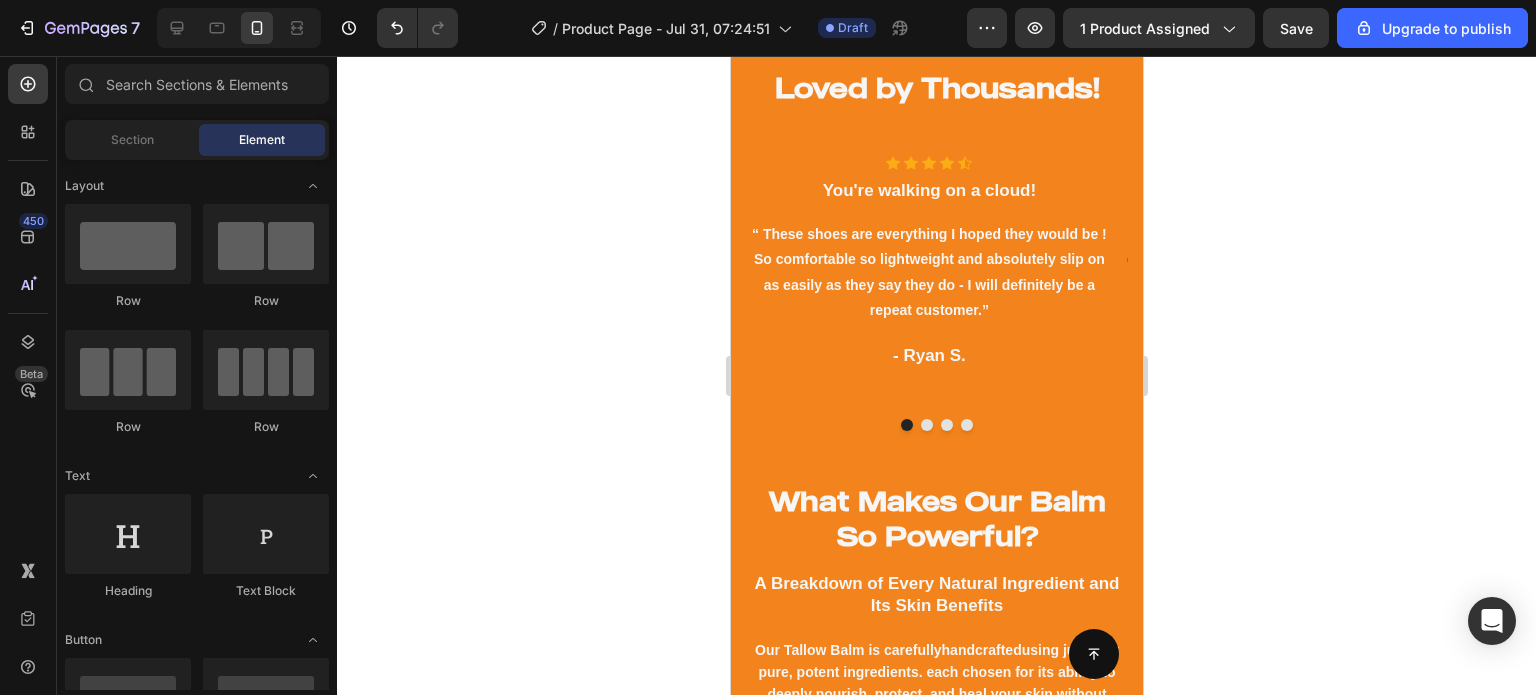 scroll, scrollTop: 903, scrollLeft: 0, axis: vertical 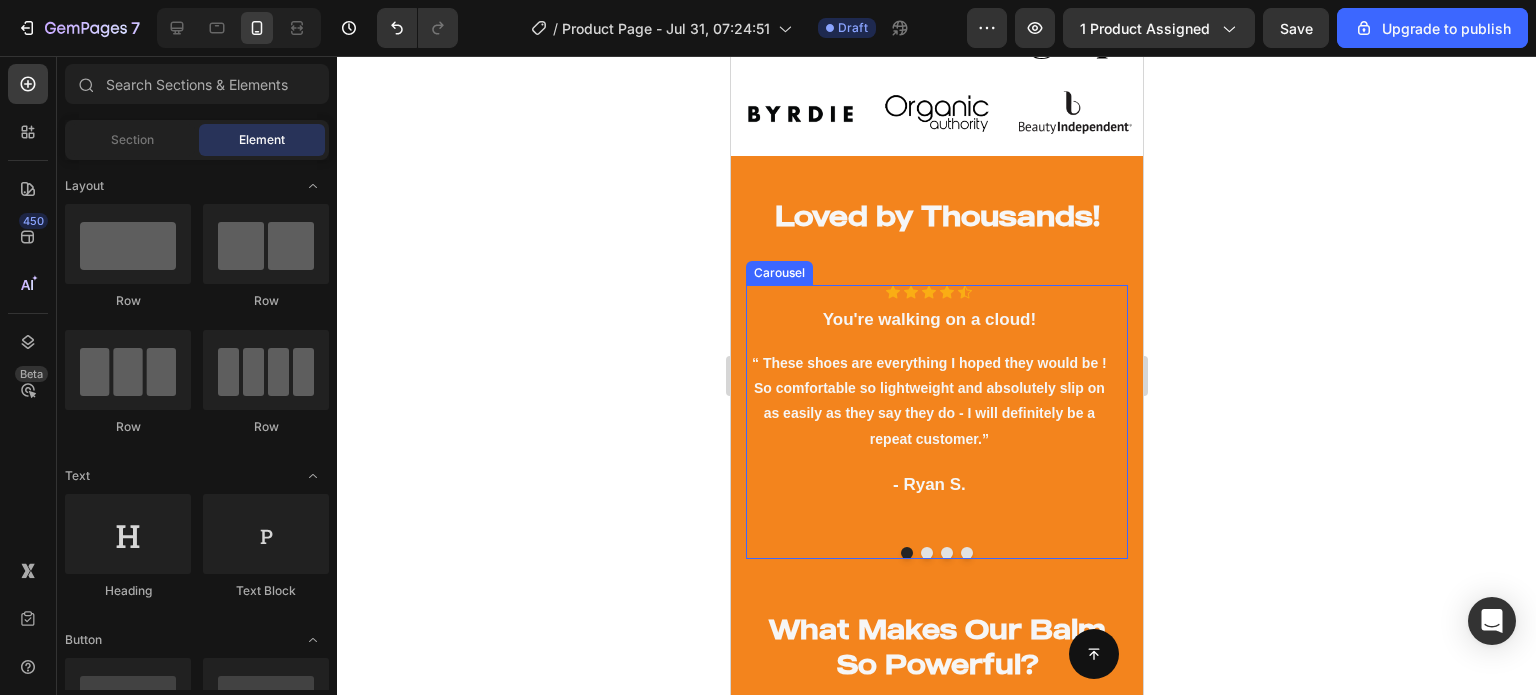 click on "Icon                Icon                Icon                Icon
Icon Icon List Hoz You're walking on a cloud! Heading “ These shoes are everything I hoped they would be ! So comfortable so lightweight and absolutely slip on as easily as they say they do - I will definitely be a repeat customer.” Text block - Ryan S. Text block" at bounding box center (928, 416) 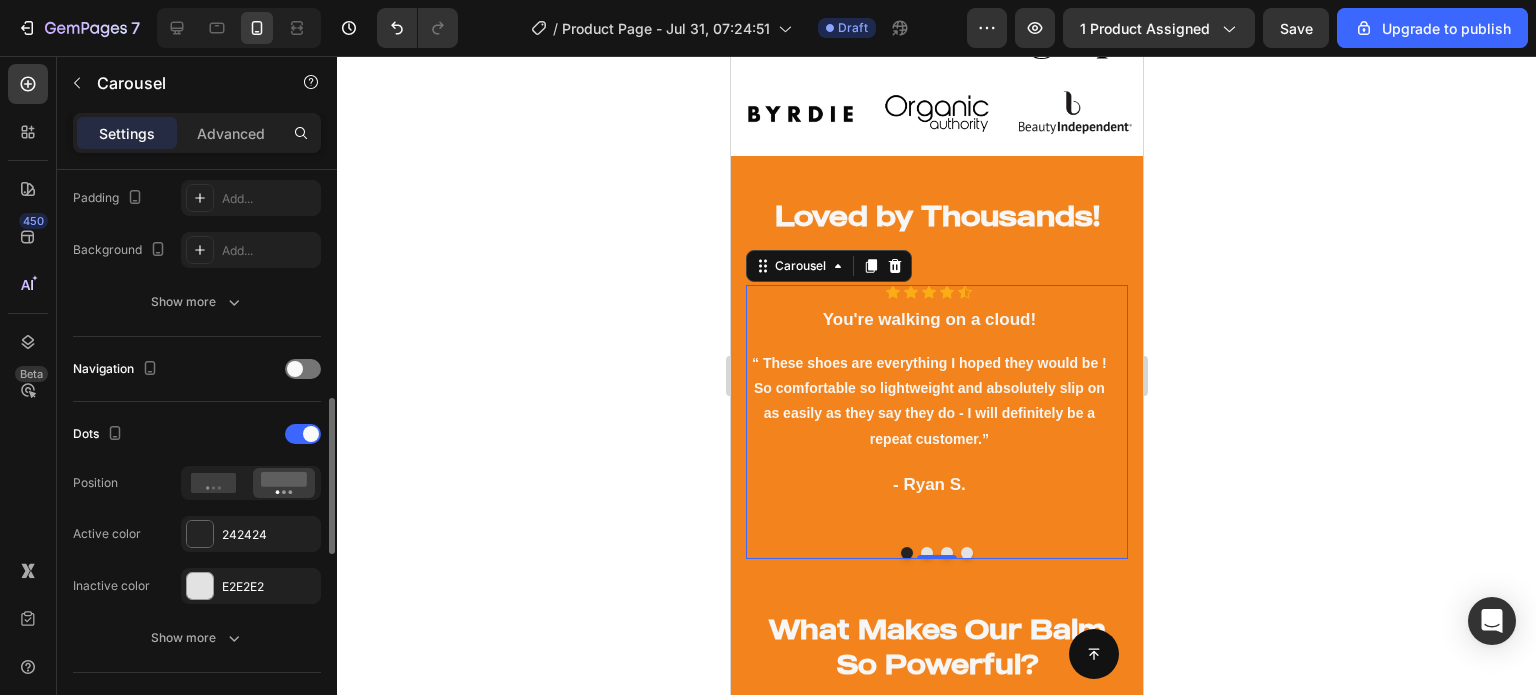 scroll, scrollTop: 596, scrollLeft: 0, axis: vertical 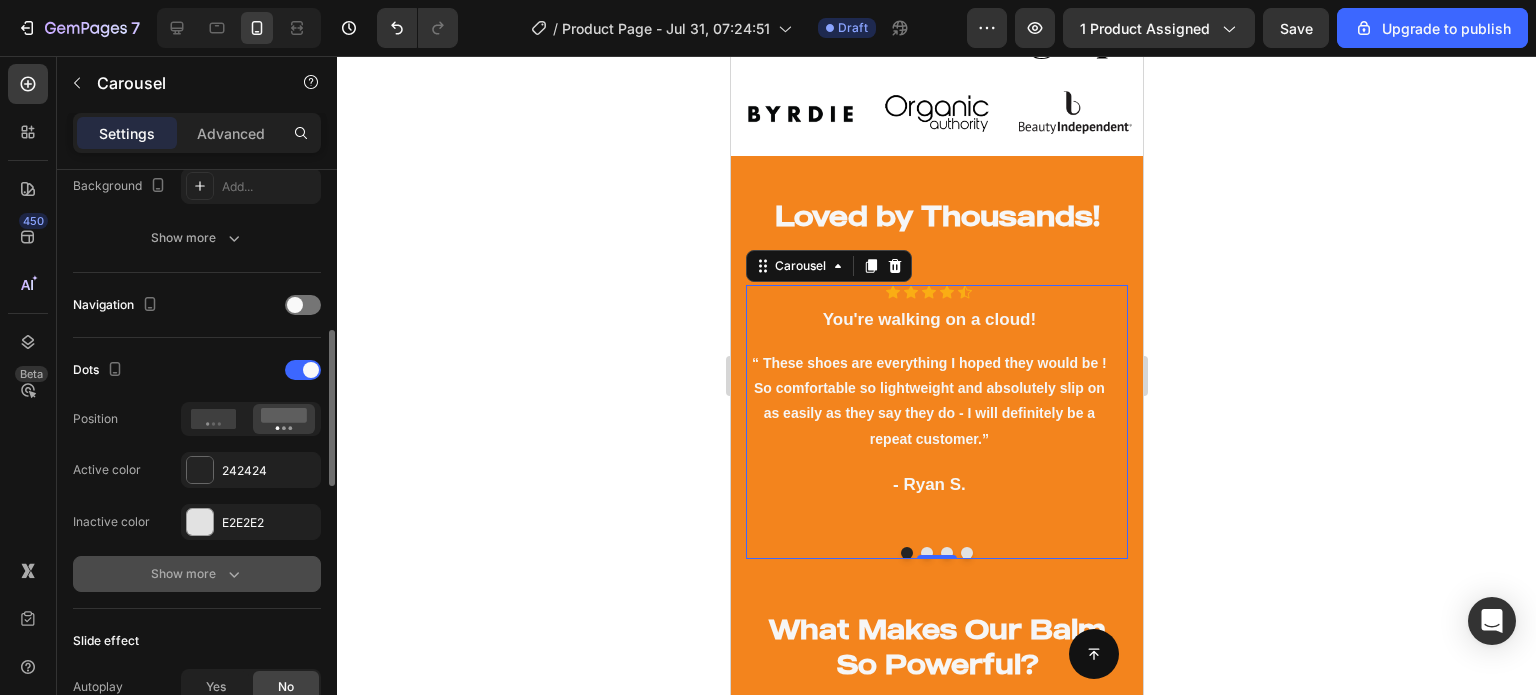 click on "Show more" at bounding box center (197, 574) 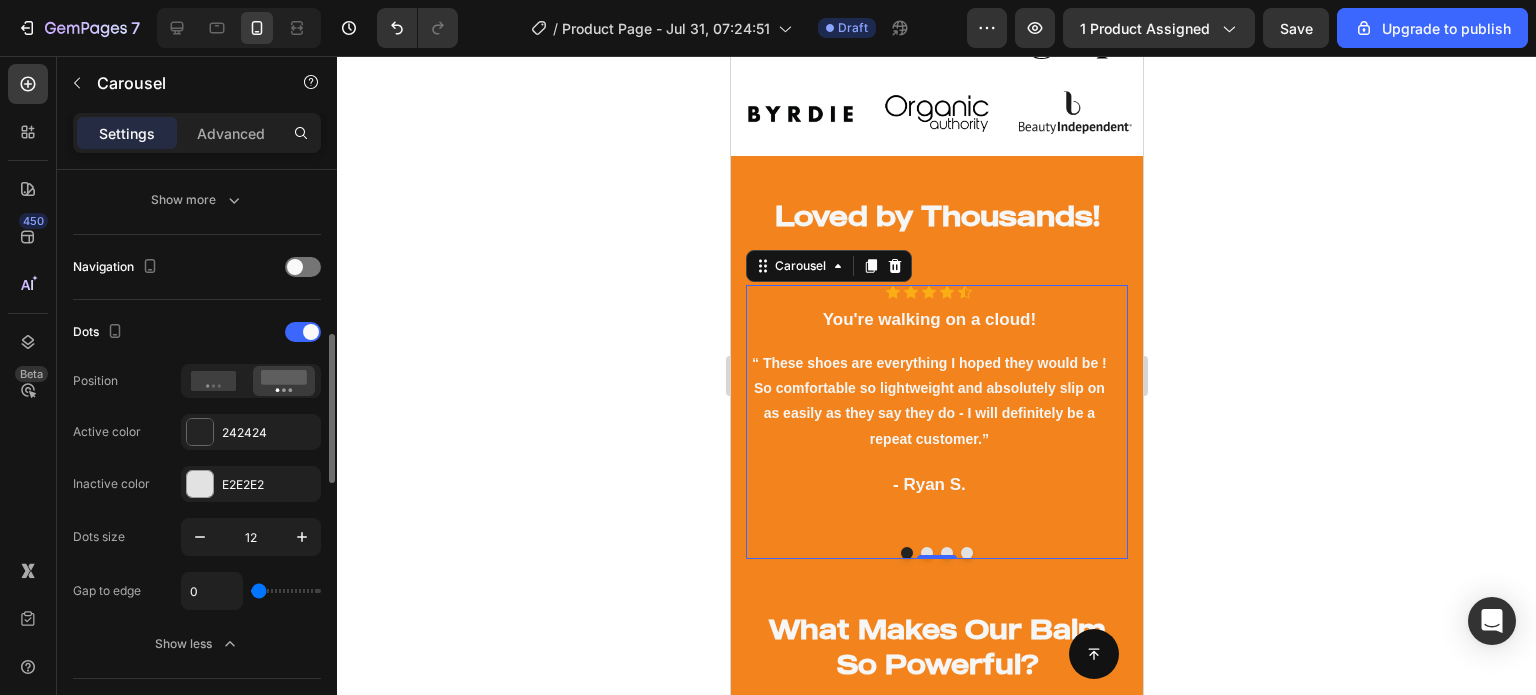 scroll, scrollTop: 633, scrollLeft: 0, axis: vertical 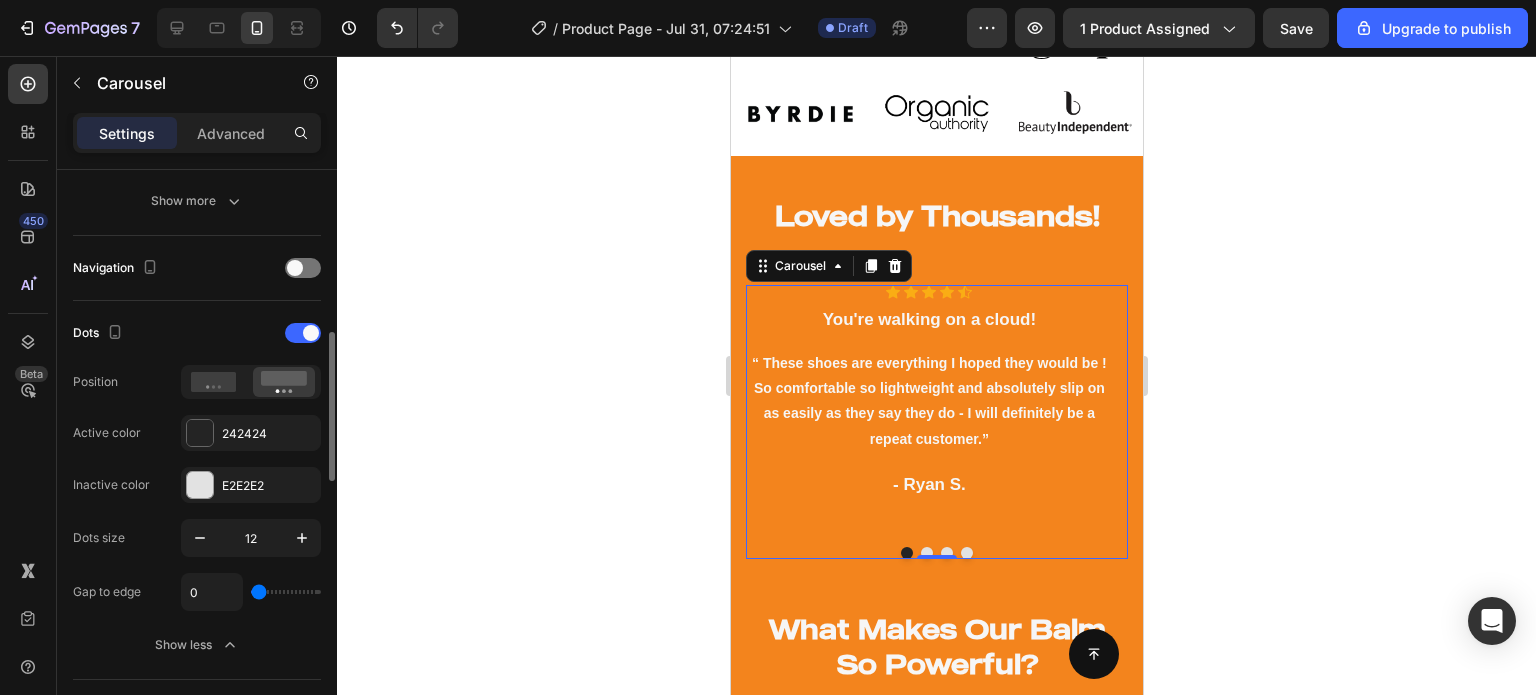 type on "11" 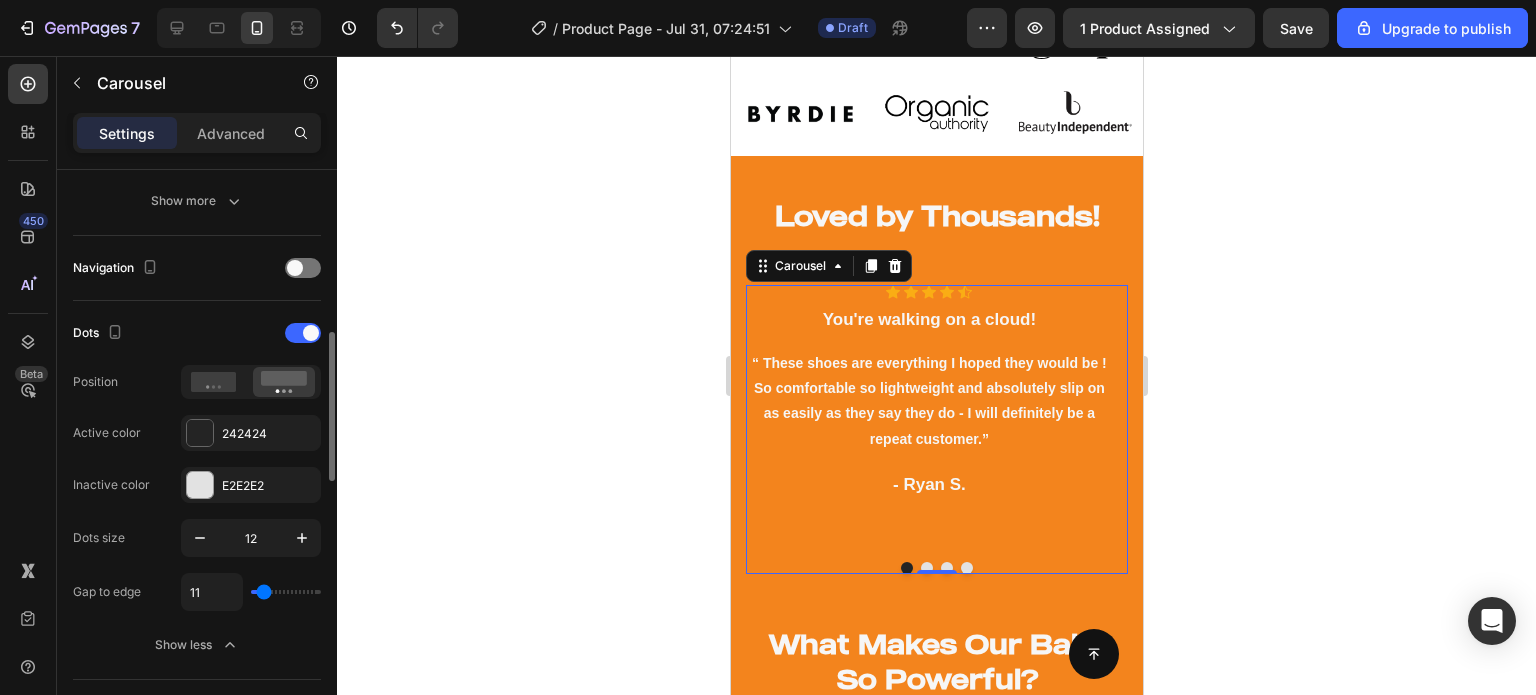 type on "15" 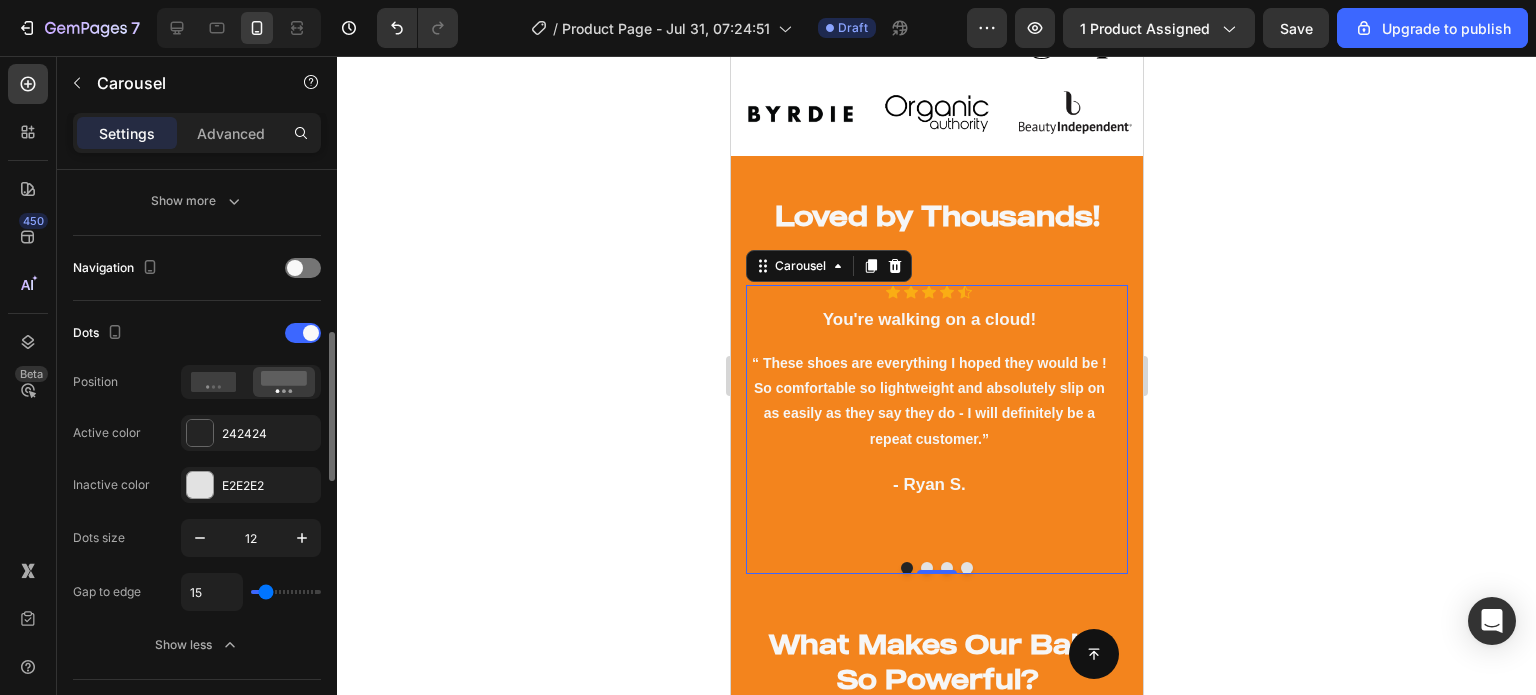 type on "0" 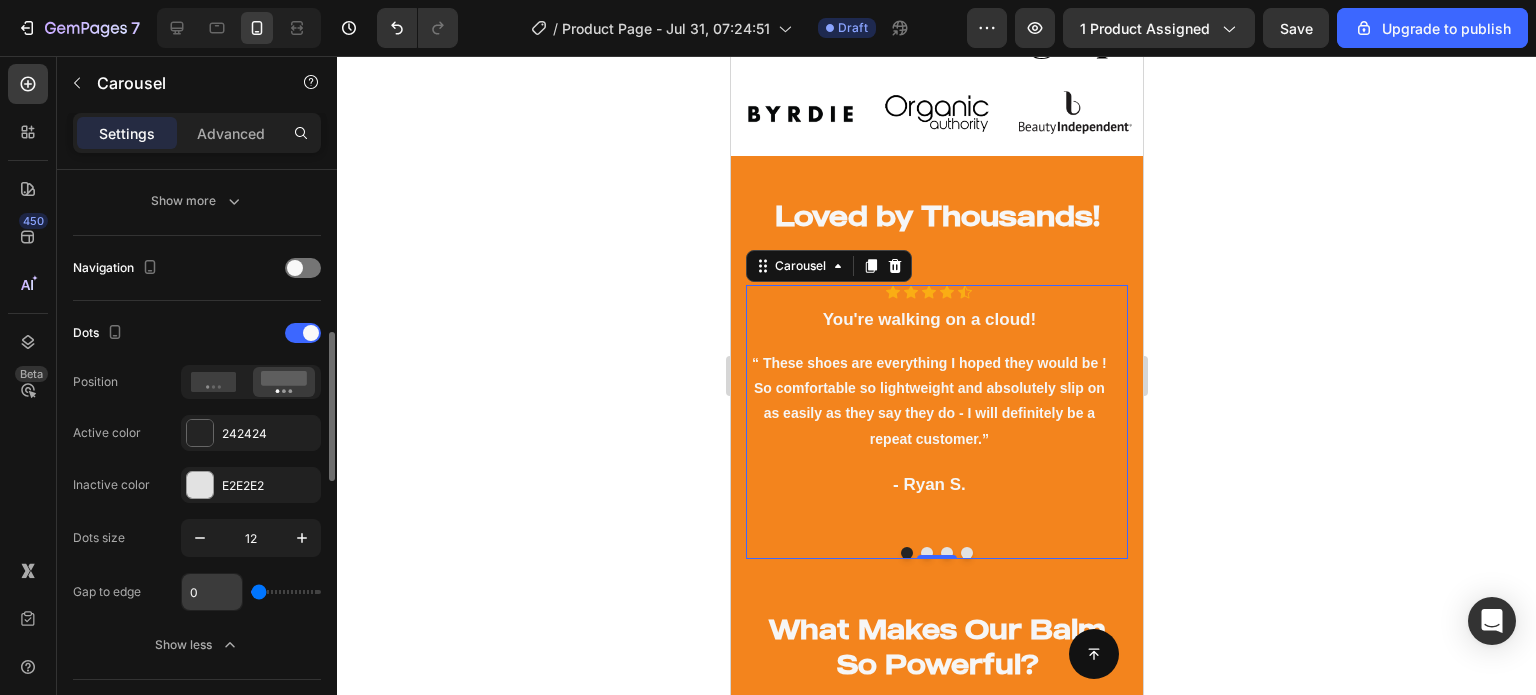 drag, startPoint x: 259, startPoint y: 591, endPoint x: 242, endPoint y: 589, distance: 17.117243 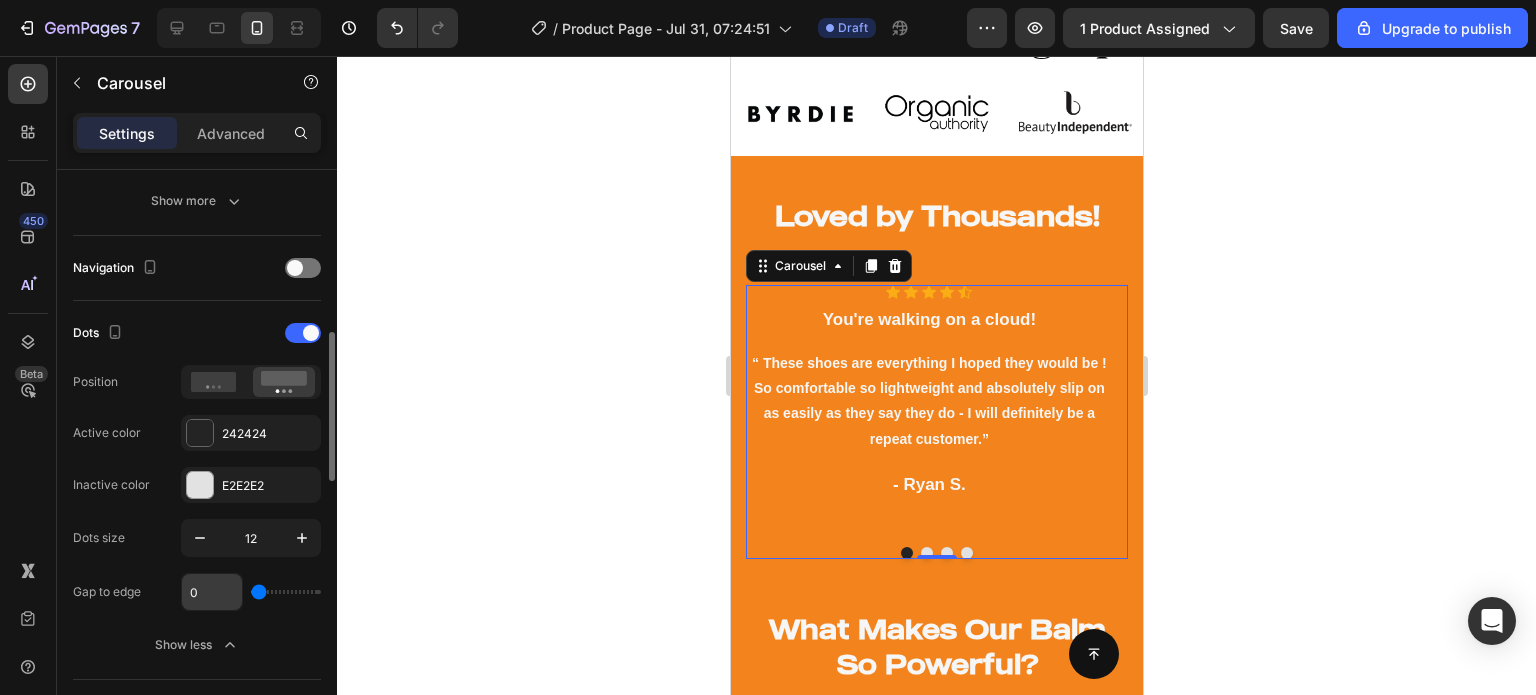 click at bounding box center (286, 592) 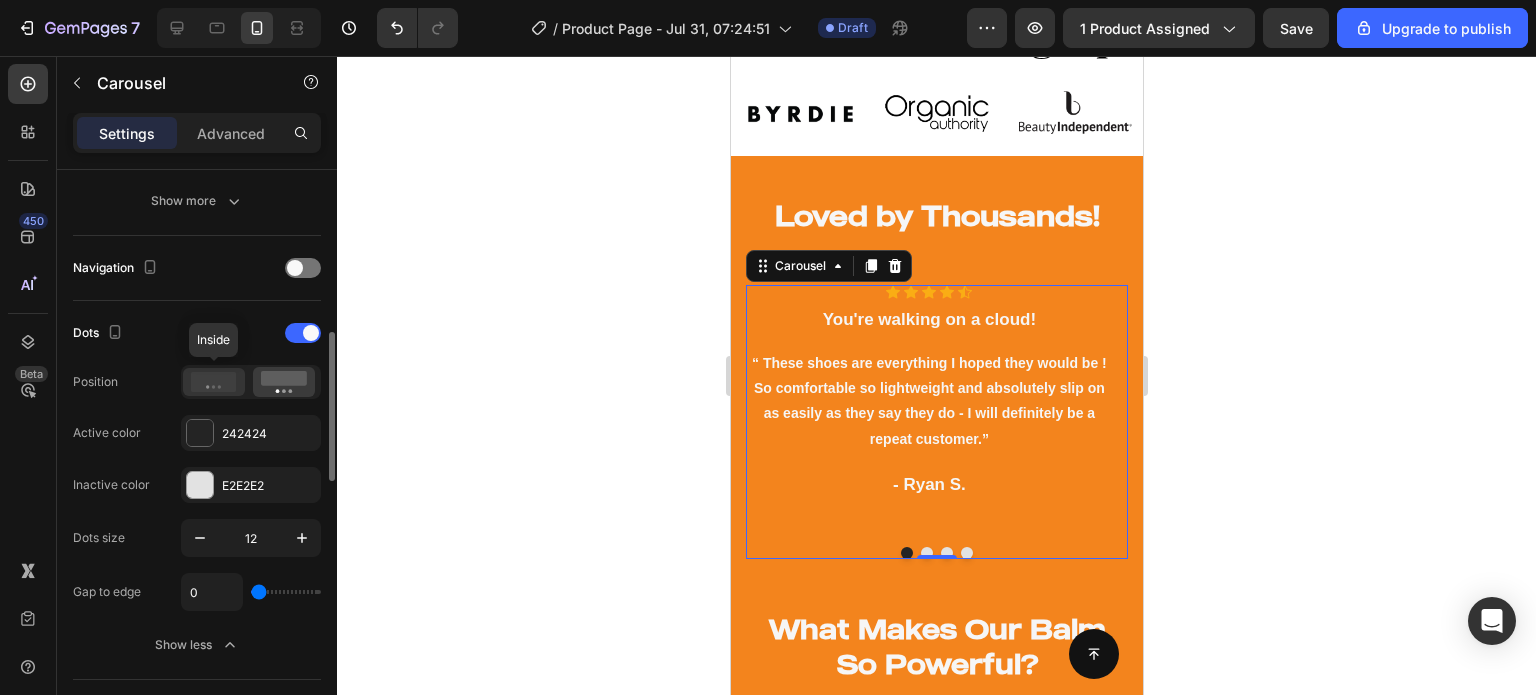 click 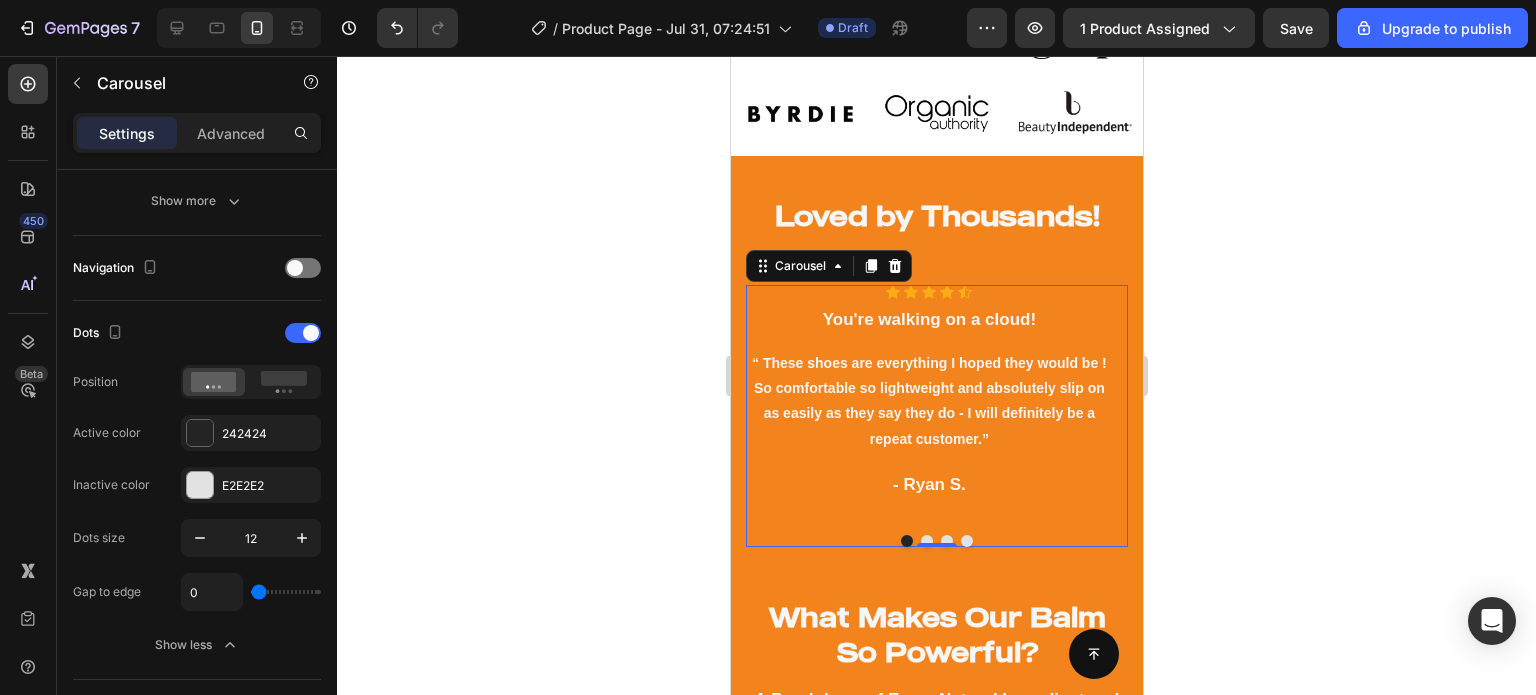click 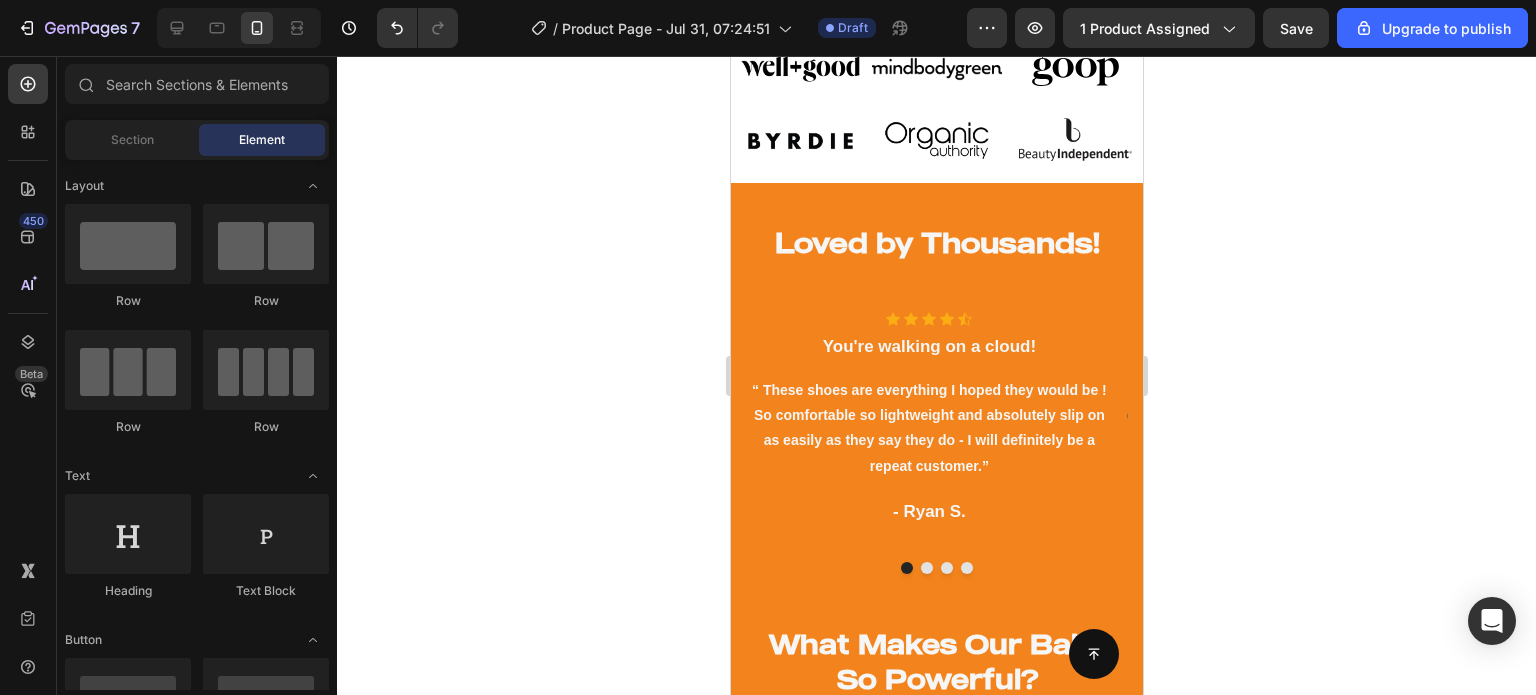 scroll, scrollTop: 876, scrollLeft: 0, axis: vertical 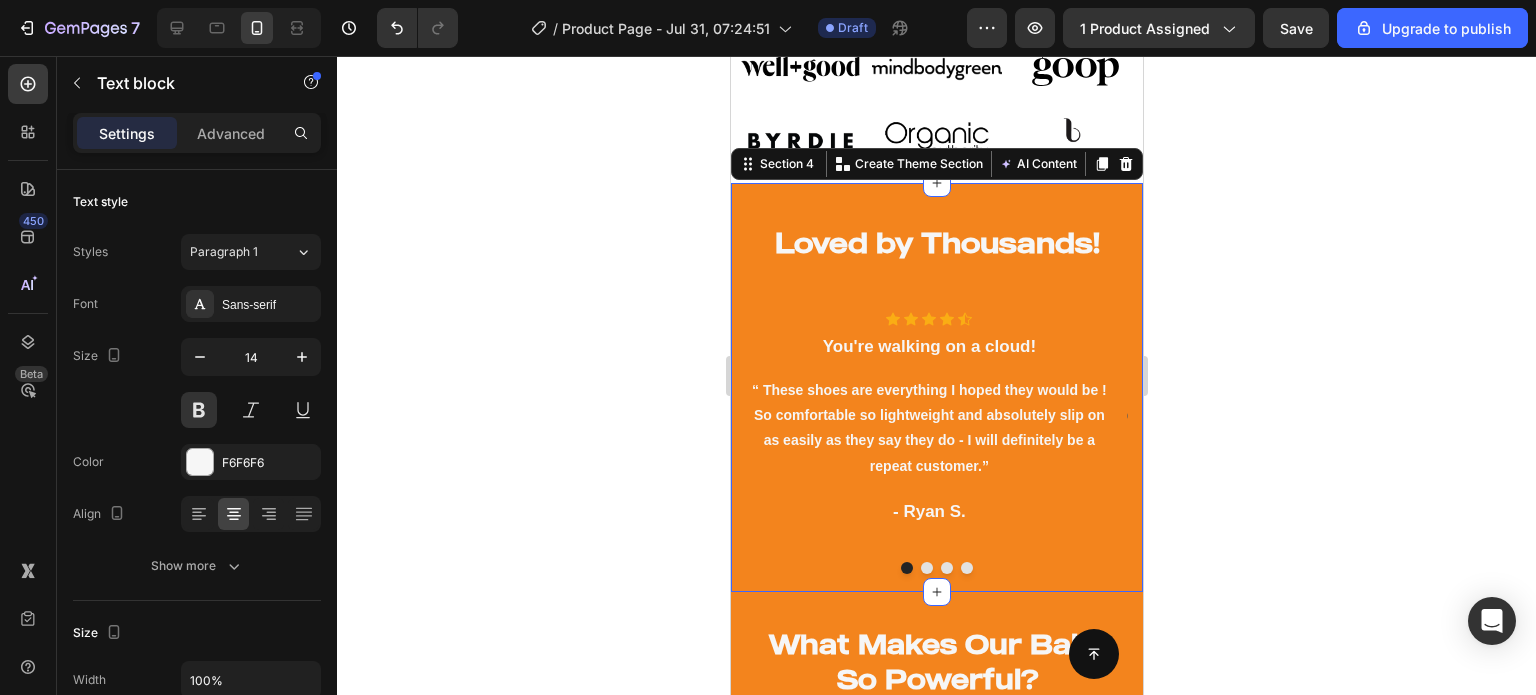 click on "Loved by Thousands! Heading Row                Icon                Icon                Icon                Icon
Icon Icon List Hoz You're walking on a cloud! Heading “ These shoes are everything I hoped they would be ! So comfortable so lightweight and absolutely slip on as easily as they say they do - I will definitely be a repeat customer.” Text block - Ryan S. Text block                Icon                Icon                Icon                Icon
Icon Icon List Hoz You're walking on a cloud! Heading “ These shoes are everything I hoped they would be ! So comfortable so lightweight and absolutely slip on as easily as they say they do - I will definitely be a repeat customer.” Text block - Ryan S. Text block                Icon                Icon                Icon                Icon
Icon Icon List Hoz You're walking on a cloud! Heading Text block - Ryan S. Text block                Icon                Icon                Icon                Icon" at bounding box center [936, 387] 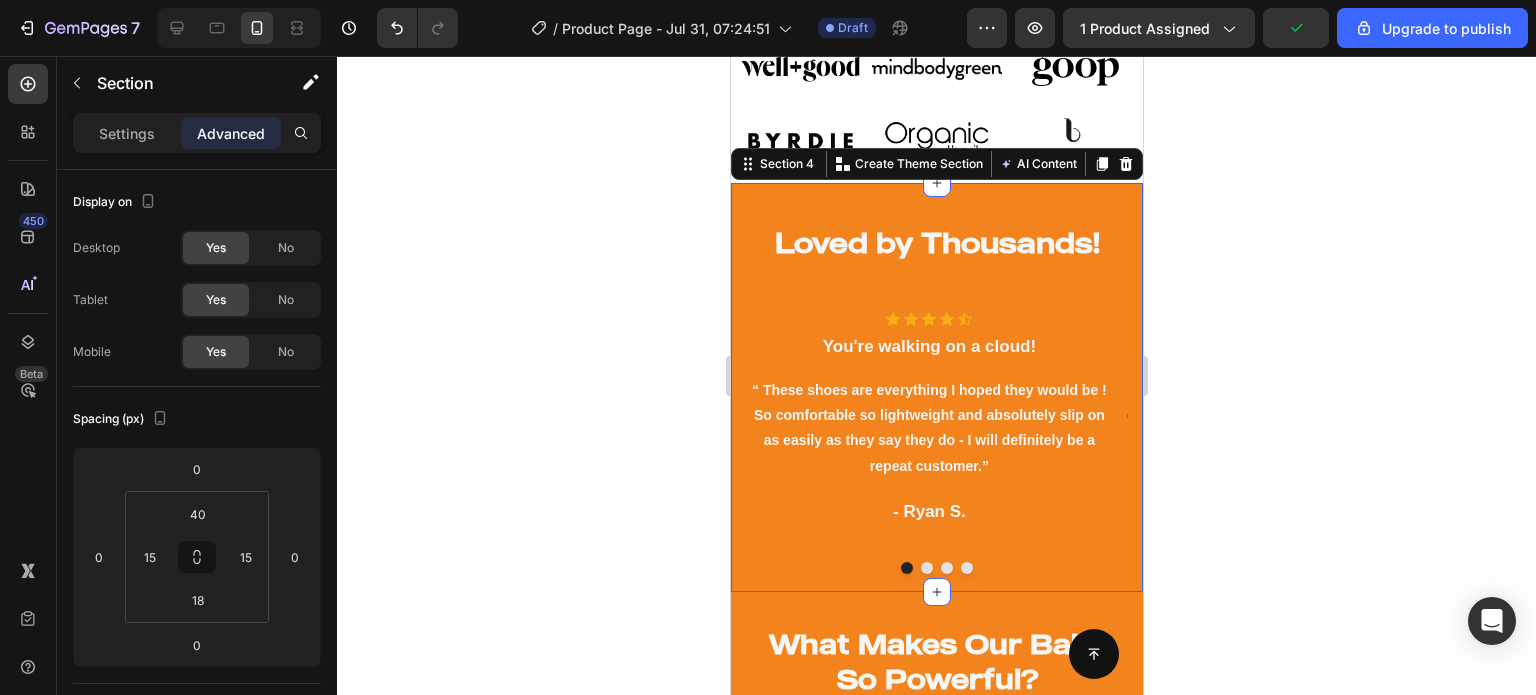 click on "Loved by Thousands! Heading Row                Icon                Icon                Icon                Icon
Icon Icon List Hoz You're walking on a cloud! Heading “ These shoes are everything I hoped they would be ! So comfortable so lightweight and absolutely slip on as easily as they say they do - I will definitely be a repeat customer.” Text block - Ryan S. Text block                Icon                Icon                Icon                Icon
Icon Icon List Hoz You're walking on a cloud! Heading “ These shoes are everything I hoped they would be ! So comfortable so lightweight and absolutely slip on as easily as they say they do - I will definitely be a repeat customer.” Text block - Ryan S. Text block                Icon                Icon                Icon                Icon
Icon Icon List Hoz You're walking on a cloud! Heading Text block - Ryan S. Text block                Icon                Icon                Icon                Icon" at bounding box center [936, 387] 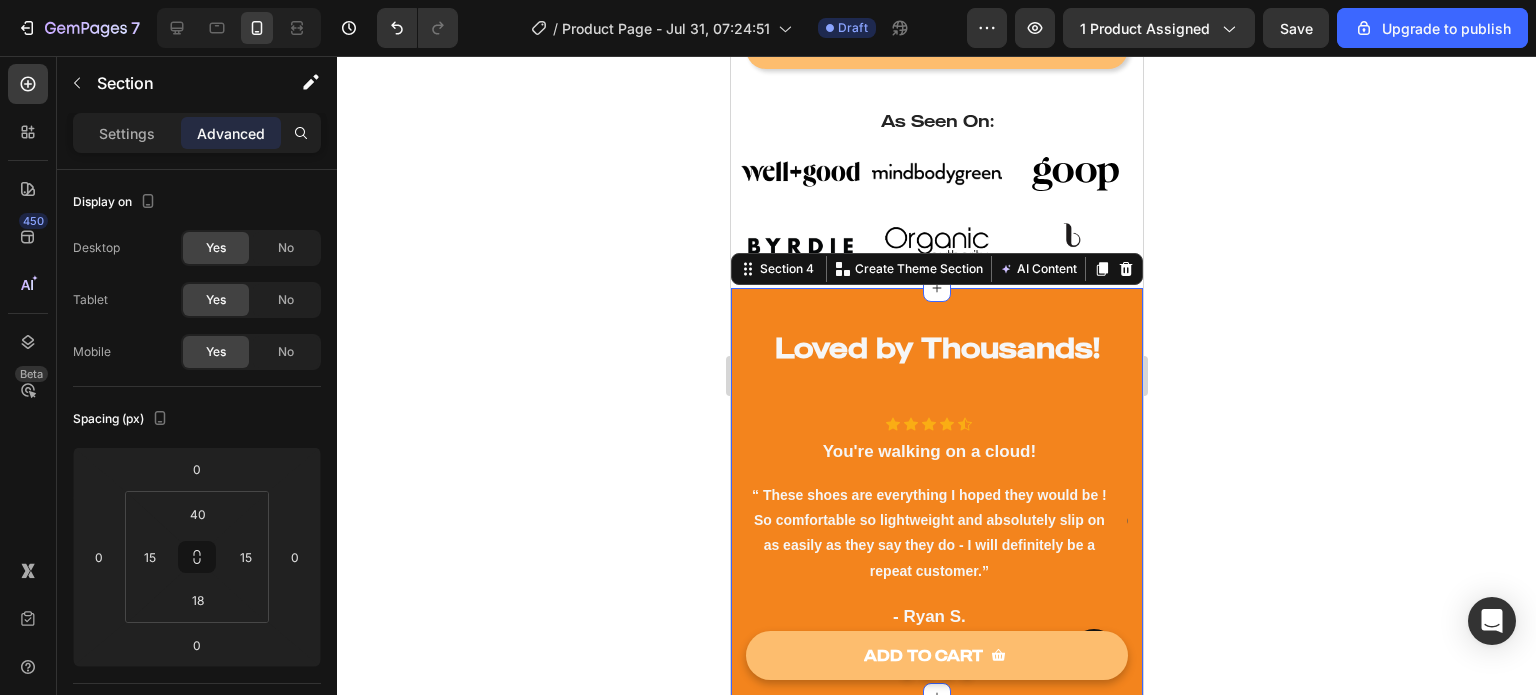 scroll, scrollTop: 759, scrollLeft: 0, axis: vertical 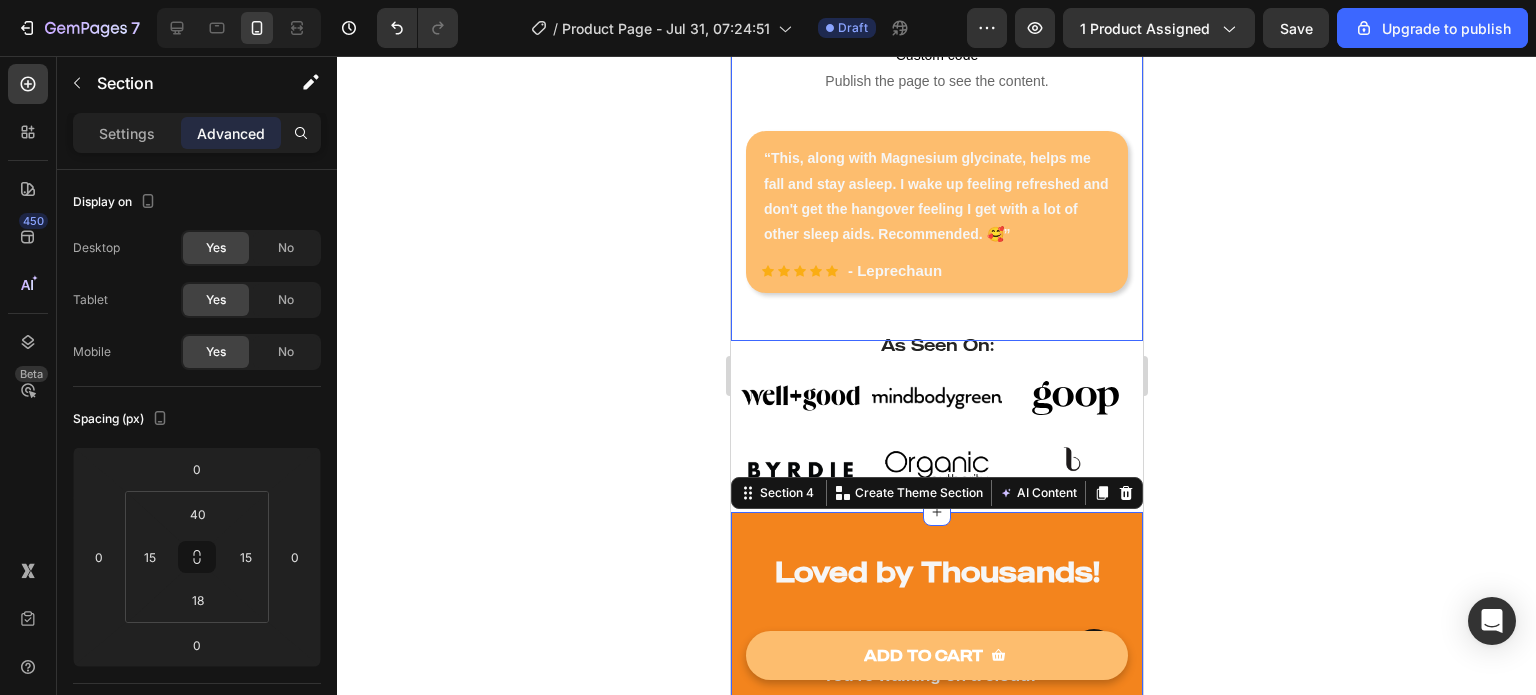 click on "Image Image Free Shipping Heading On oders over $70 Text block Row Image Money-back guarantee Heading 30- day refund or replacement Text block Row Row Row             (P) Images & Gallery Organic Tallow Honey Balm - Lotus Extract (P) Title                Icon                Icon                Icon                Icon                Icon Icon List Hoz 6000+ Clients satisfaits Text block Row
Icon Product Benefit 1 Text block
Icon Product Benefit 2 Text block
Icon Product Benefit 3 Text block
Icon Product Benefit 4 Text block Icon List $27.45 (P) Price (P) Price $34.99 (P) Price (P) Price You saved $7.54 Product Badge Row
Publish the page to see the content.
Custom Code
Icon Deeply Hydrates & Restores Skin Barrier Text block
Icon Soothes Redness, Flare-Ups & Breakouts Text block
Icon Dermatologist-Approved for All Skin Types Text block" at bounding box center [936, -141] 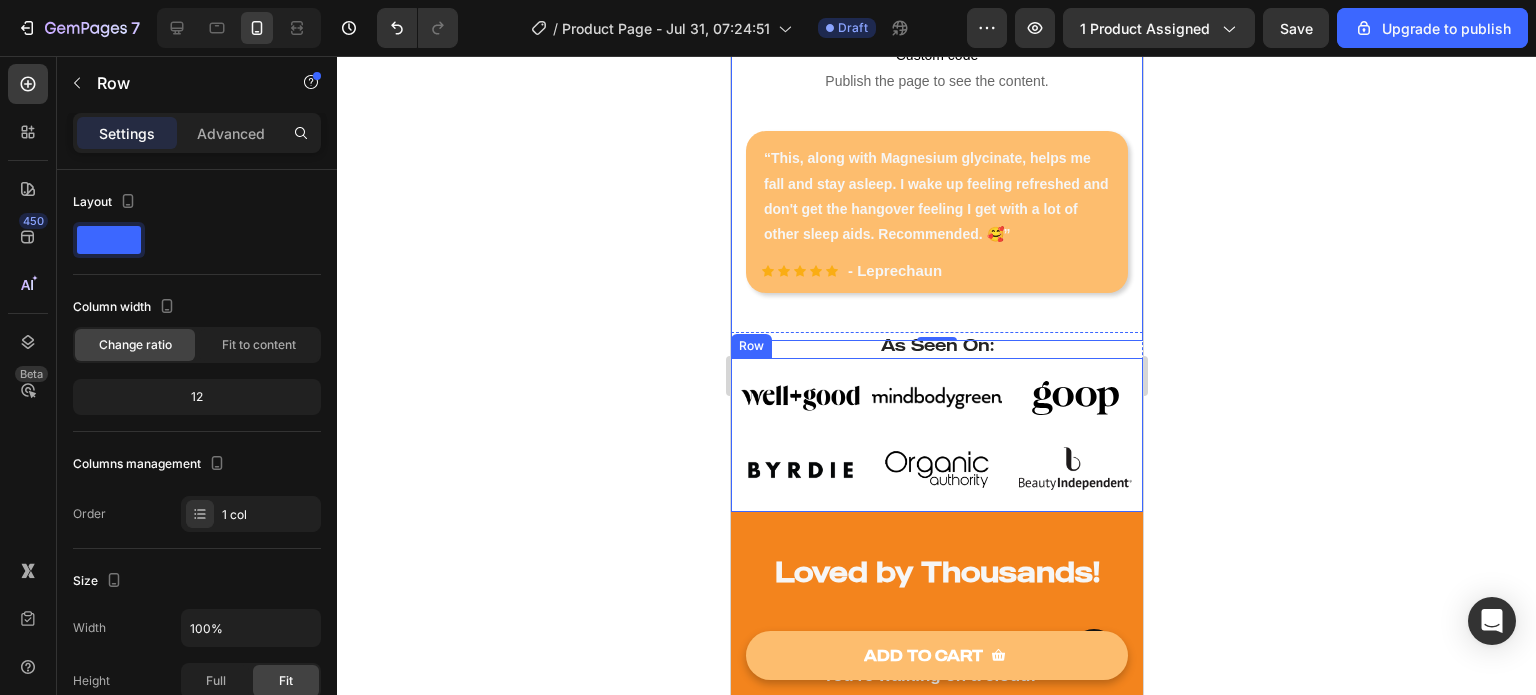 scroll, scrollTop: 584, scrollLeft: 0, axis: vertical 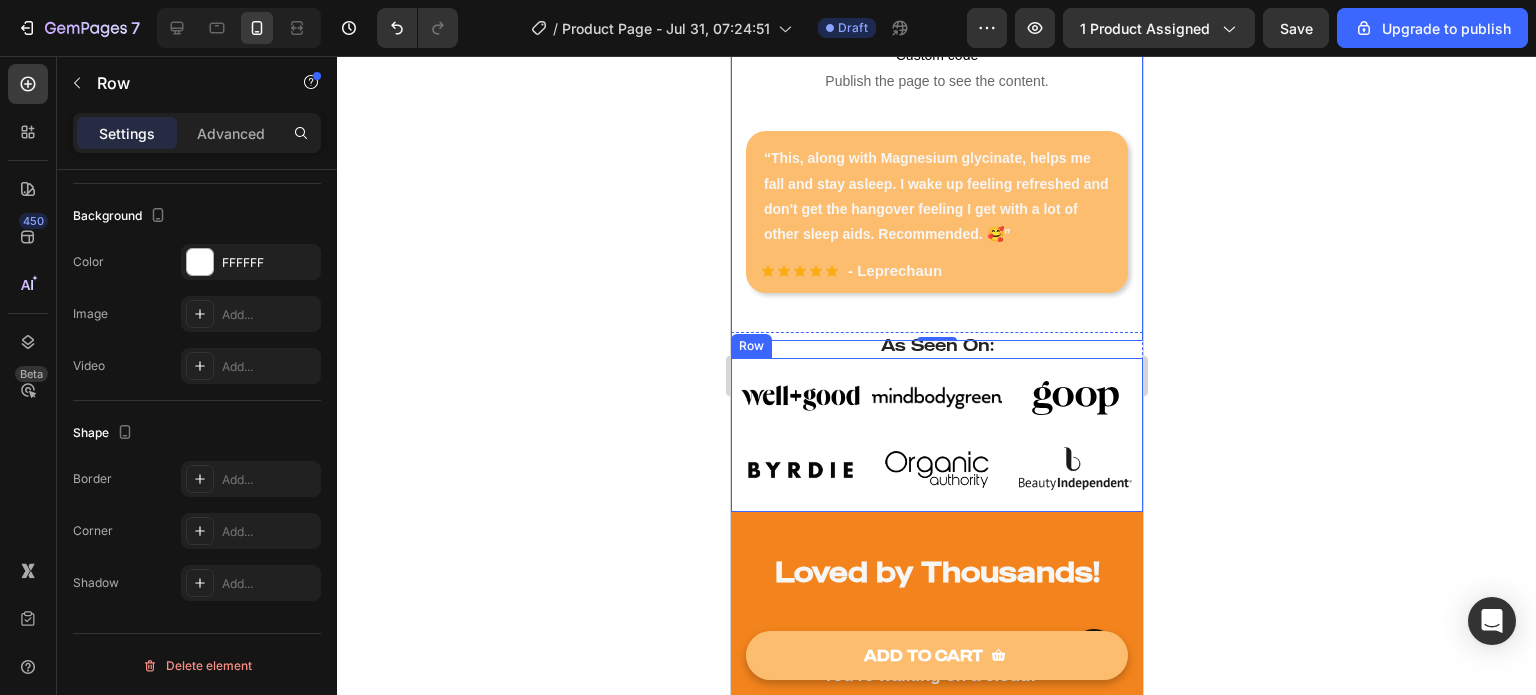 click on "Image" at bounding box center (1077, 398) 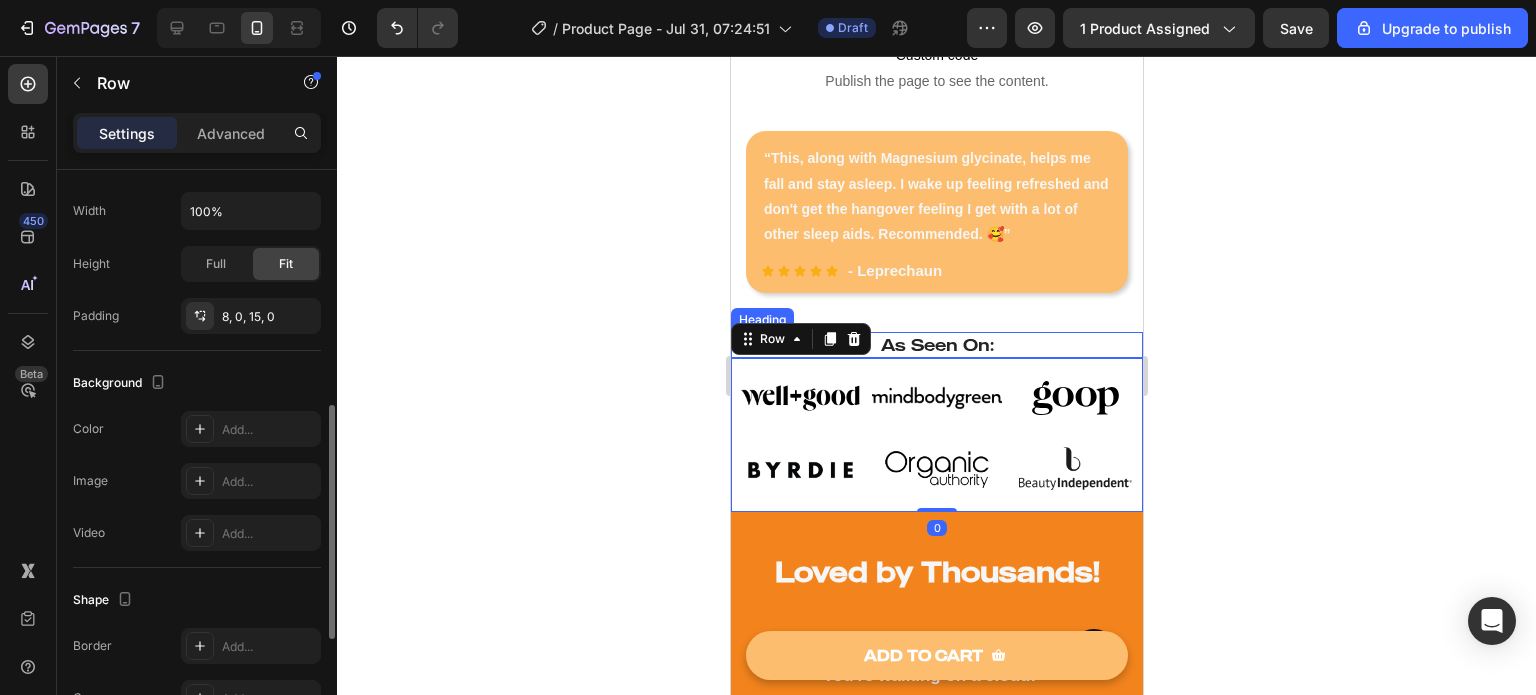 click on "As Seen On:" at bounding box center [936, 345] 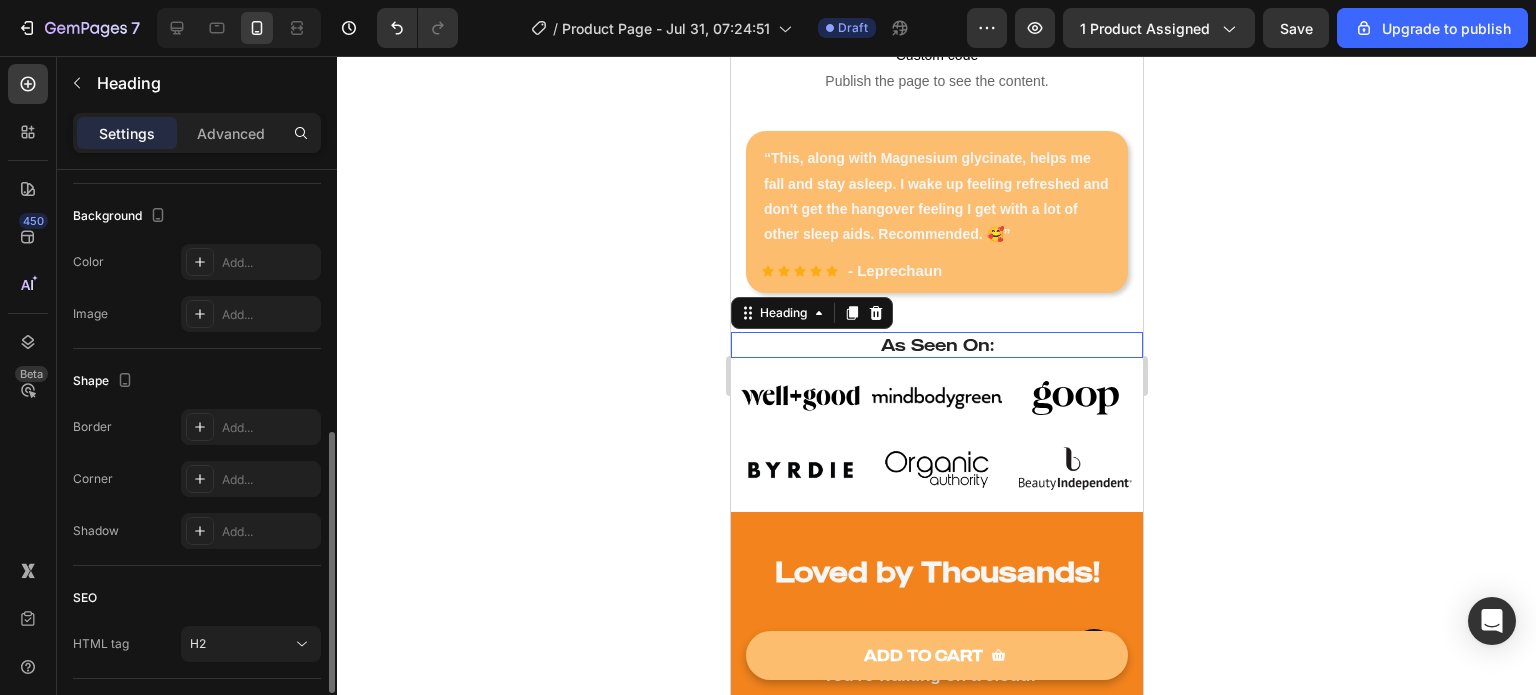scroll, scrollTop: 0, scrollLeft: 0, axis: both 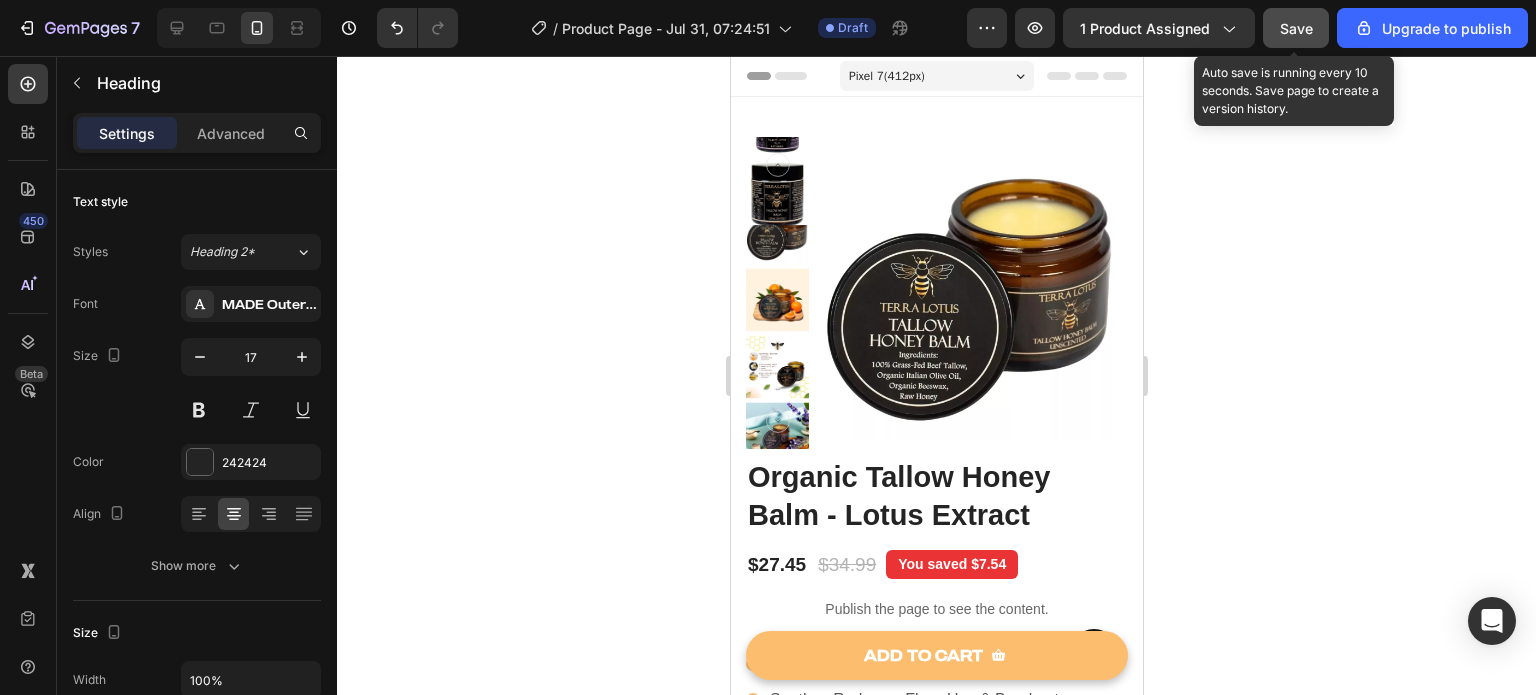 click on "Save" at bounding box center [1296, 28] 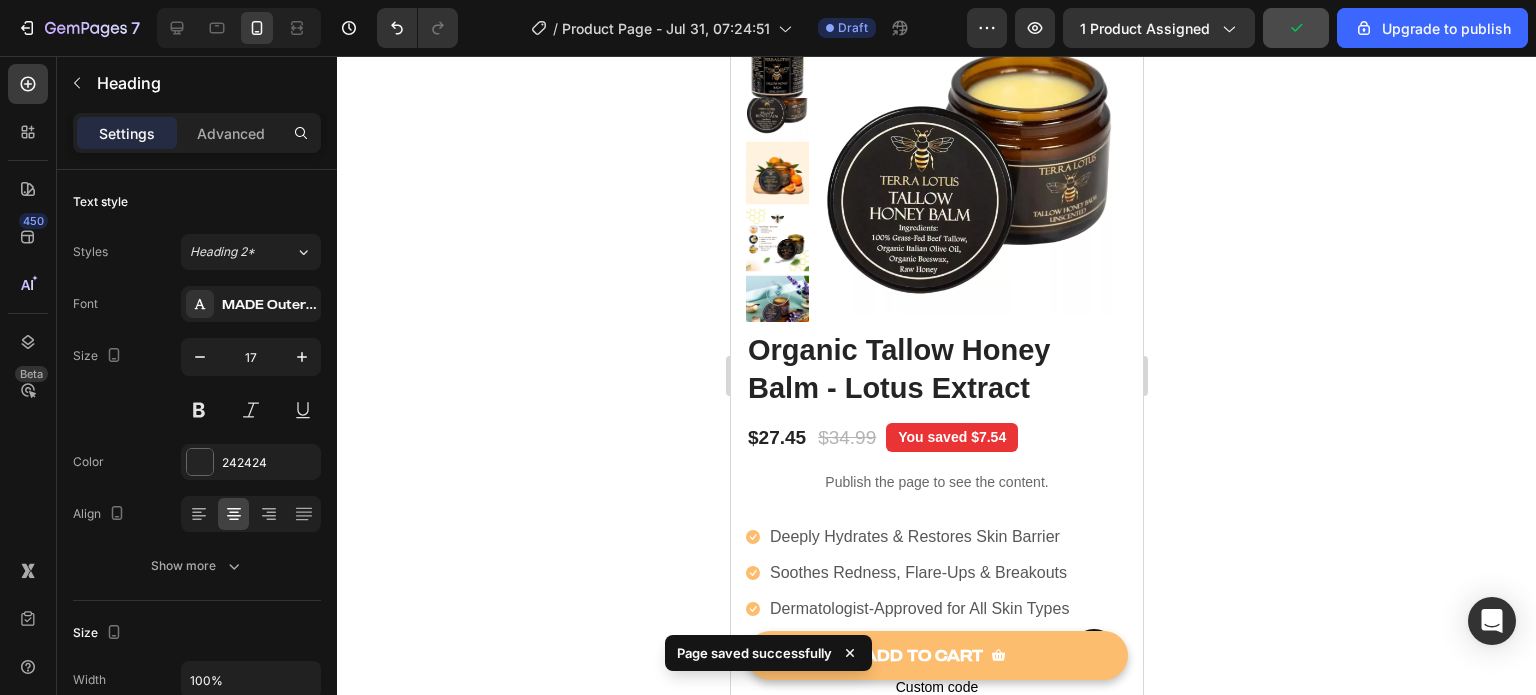 scroll, scrollTop: 0, scrollLeft: 0, axis: both 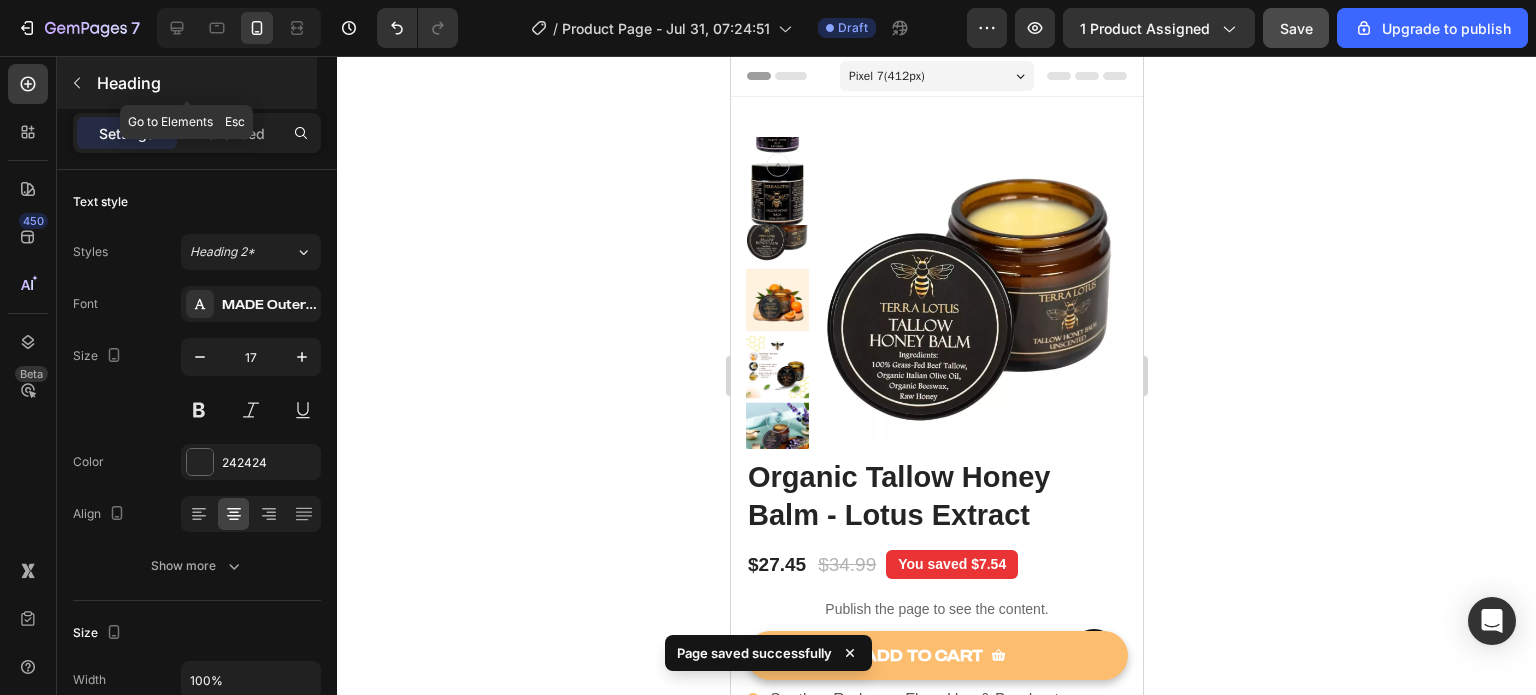 click 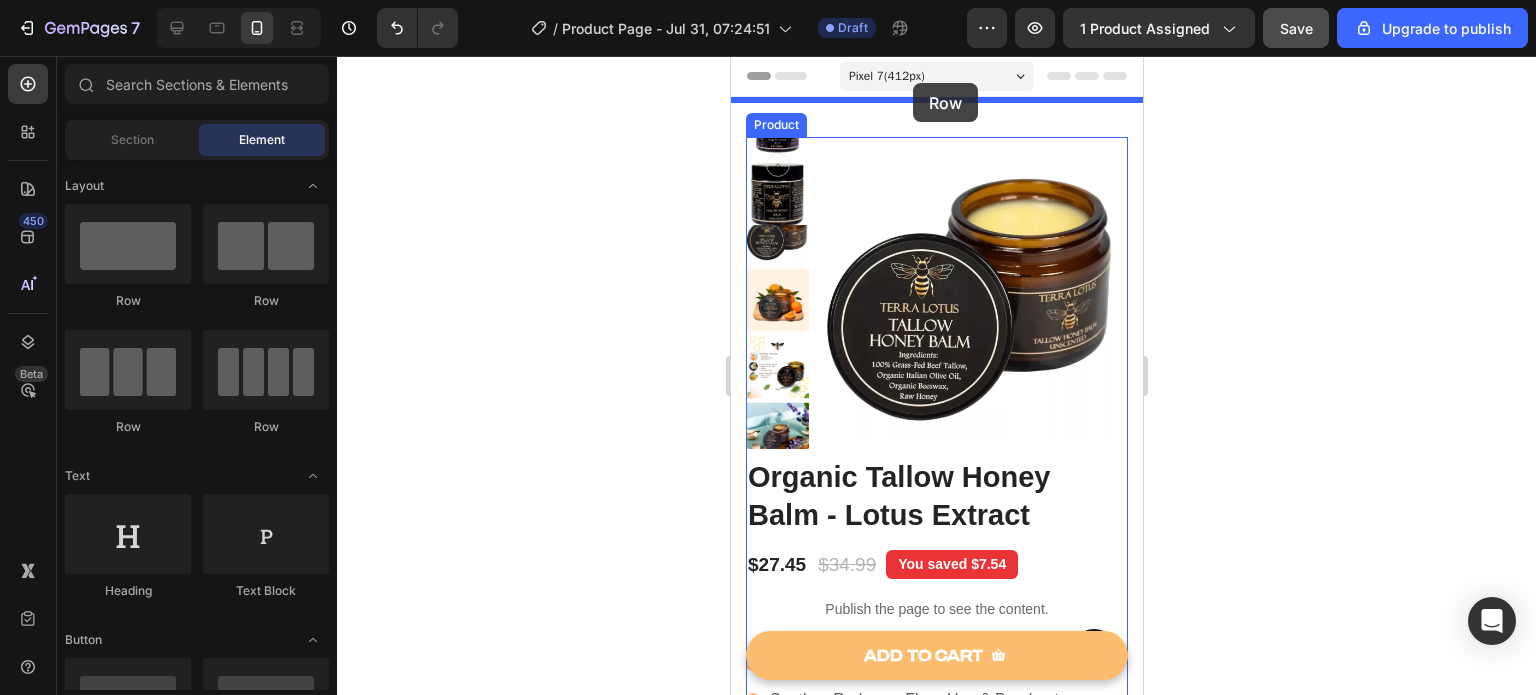 drag, startPoint x: 832, startPoint y: 299, endPoint x: 912, endPoint y: 83, distance: 230.33888 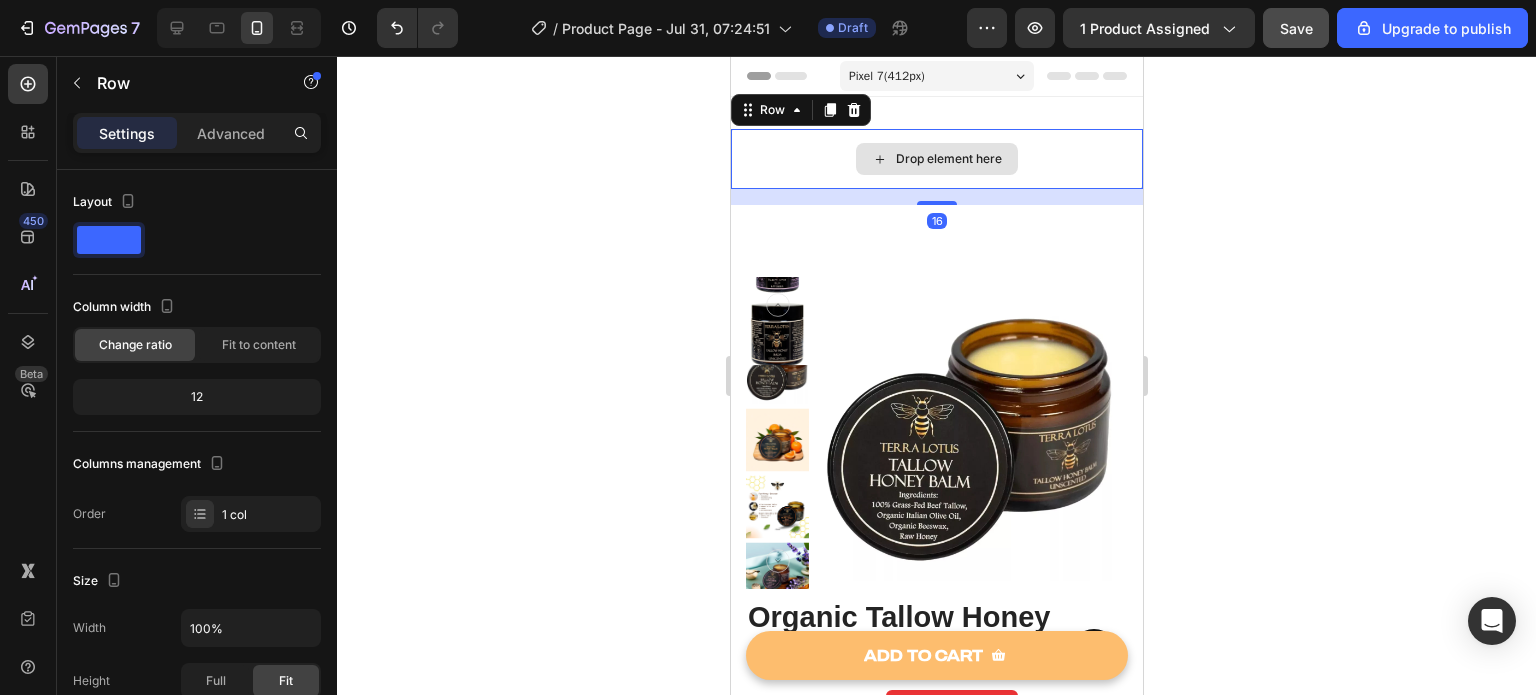 click on "Drop element here" at bounding box center [936, 159] 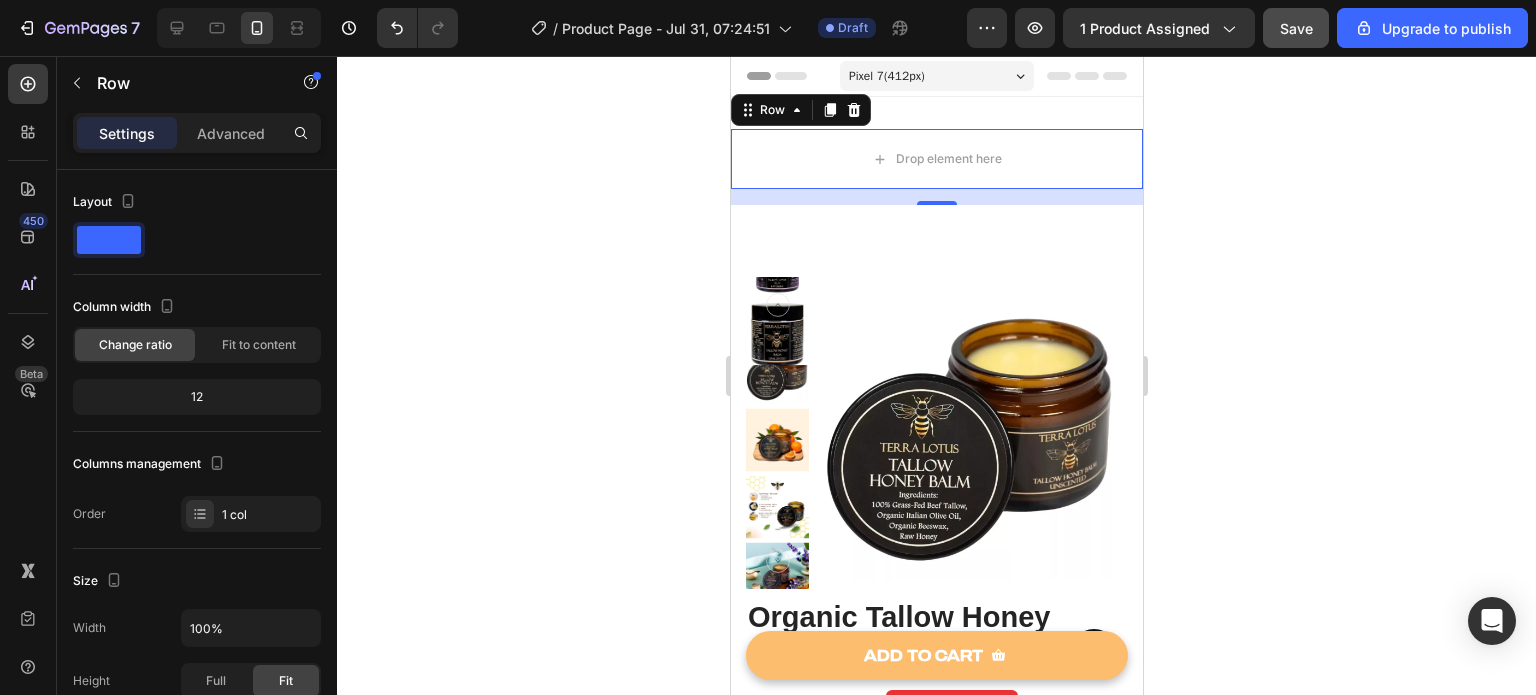 click 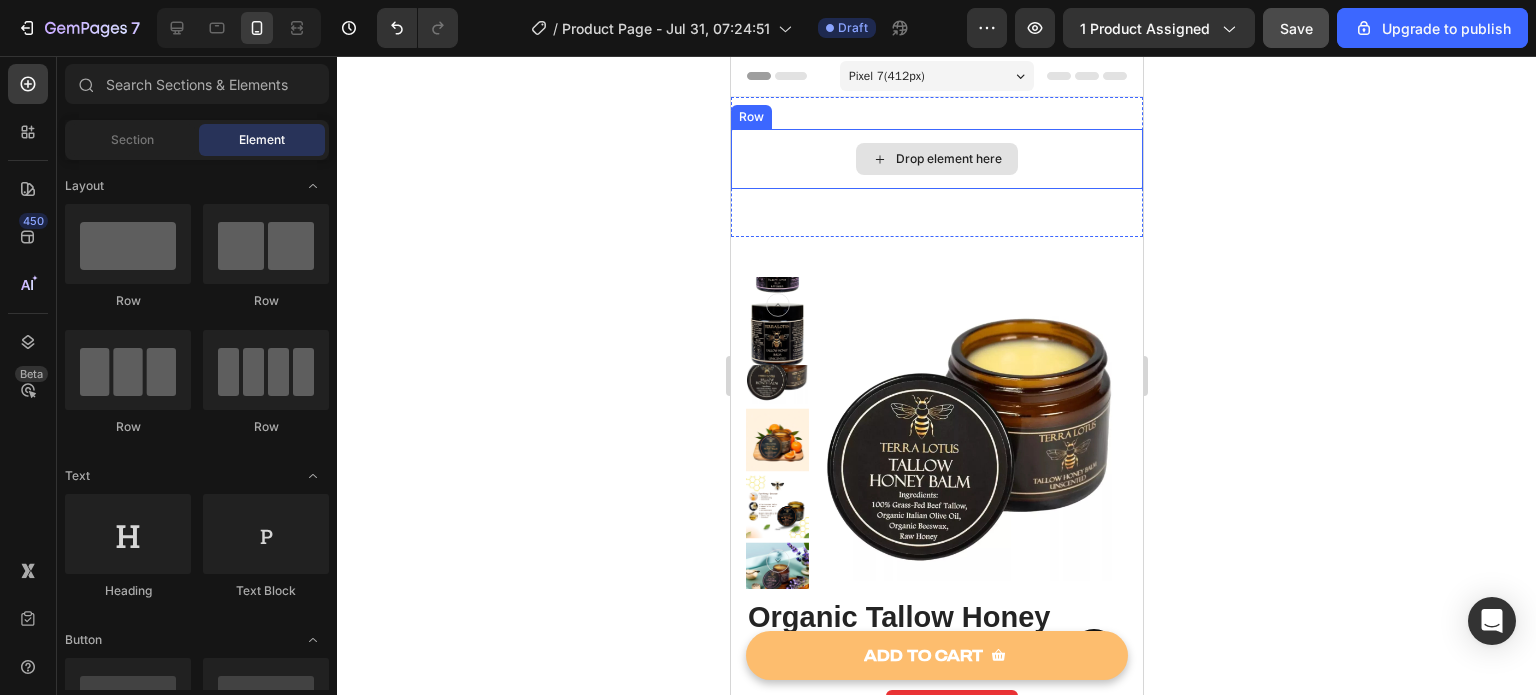click on "Drop element here" at bounding box center (936, 159) 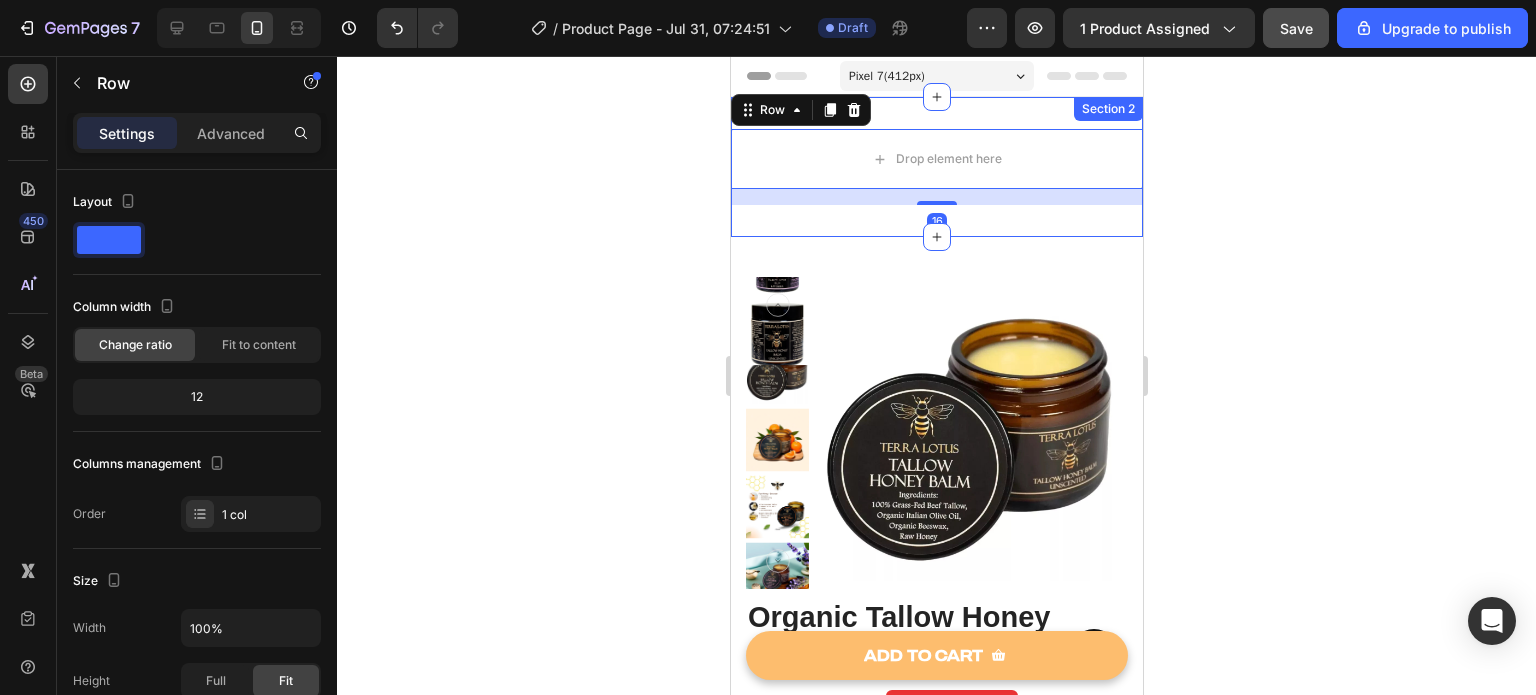 click on "Drop element here Row   16 Section 2" at bounding box center [936, 167] 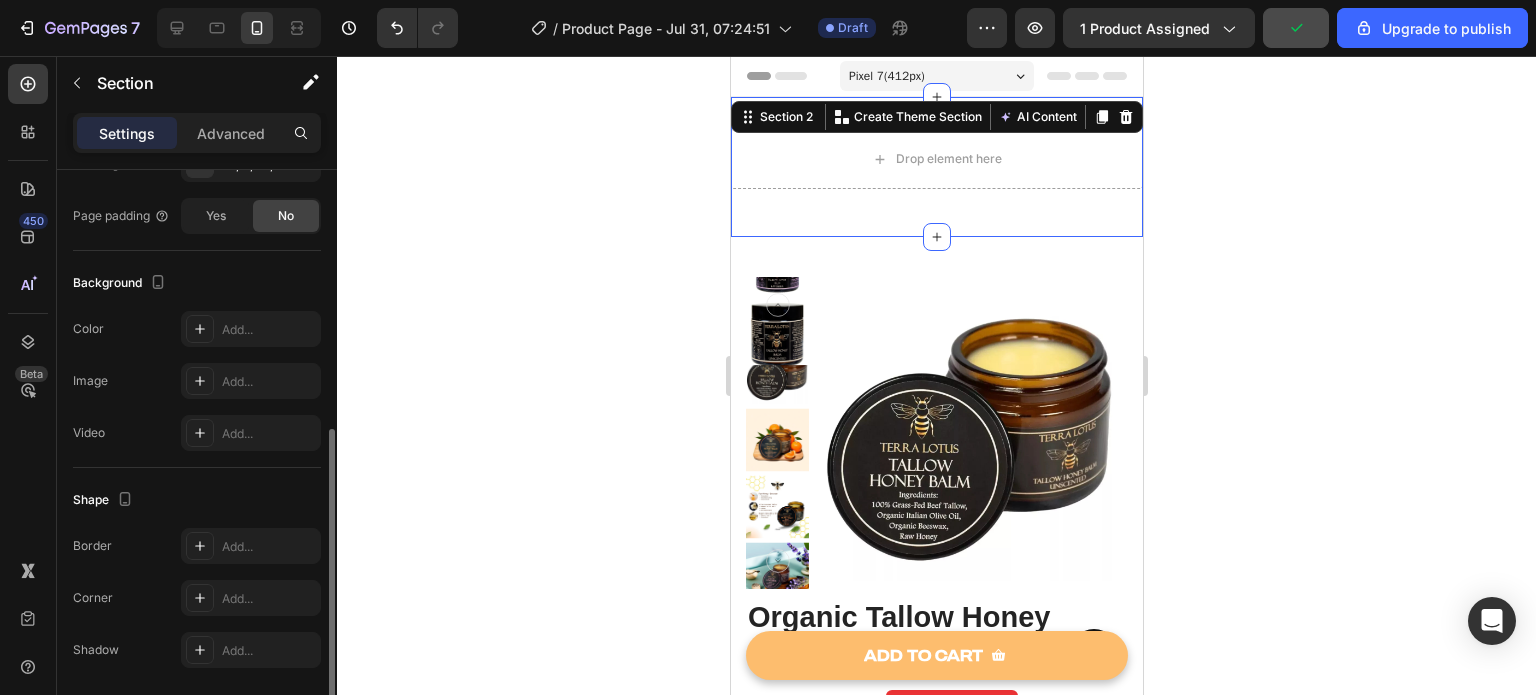 scroll, scrollTop: 518, scrollLeft: 0, axis: vertical 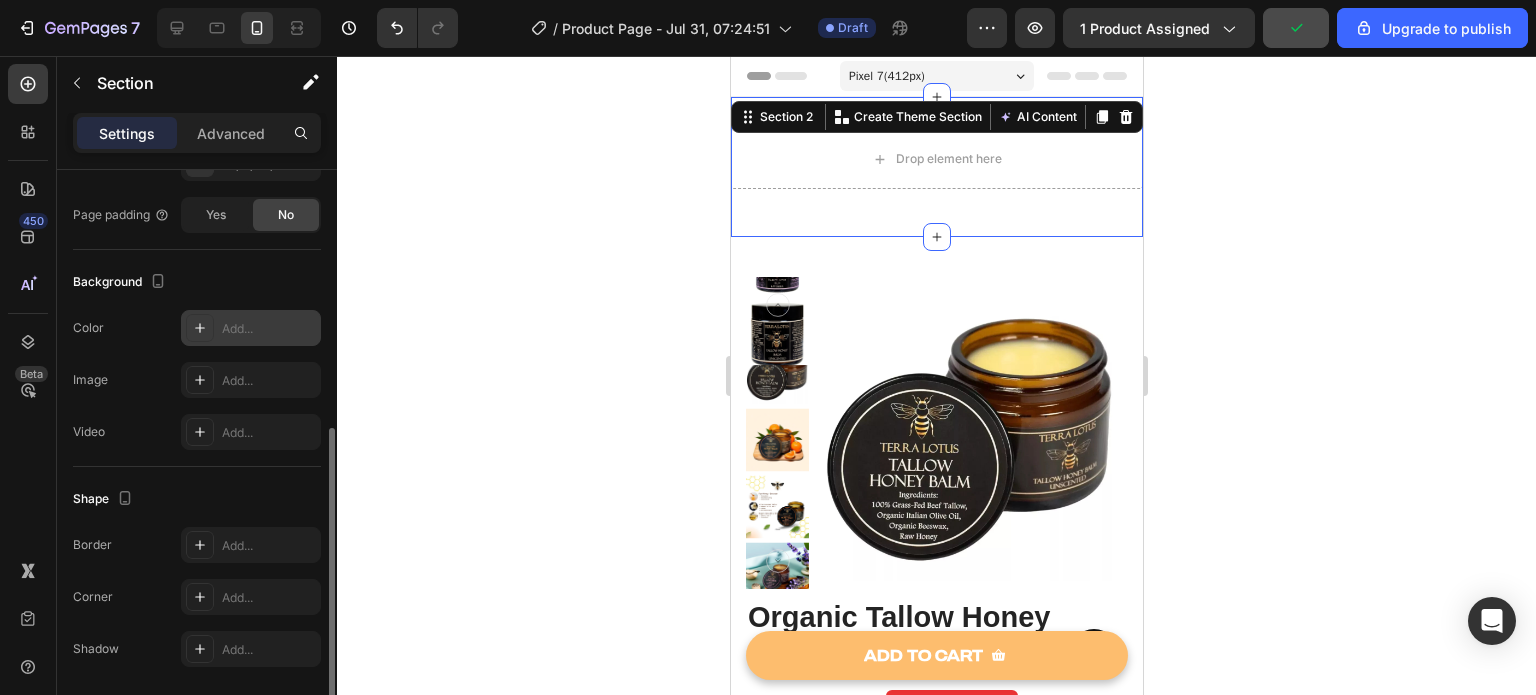 click on "Add..." at bounding box center (269, 329) 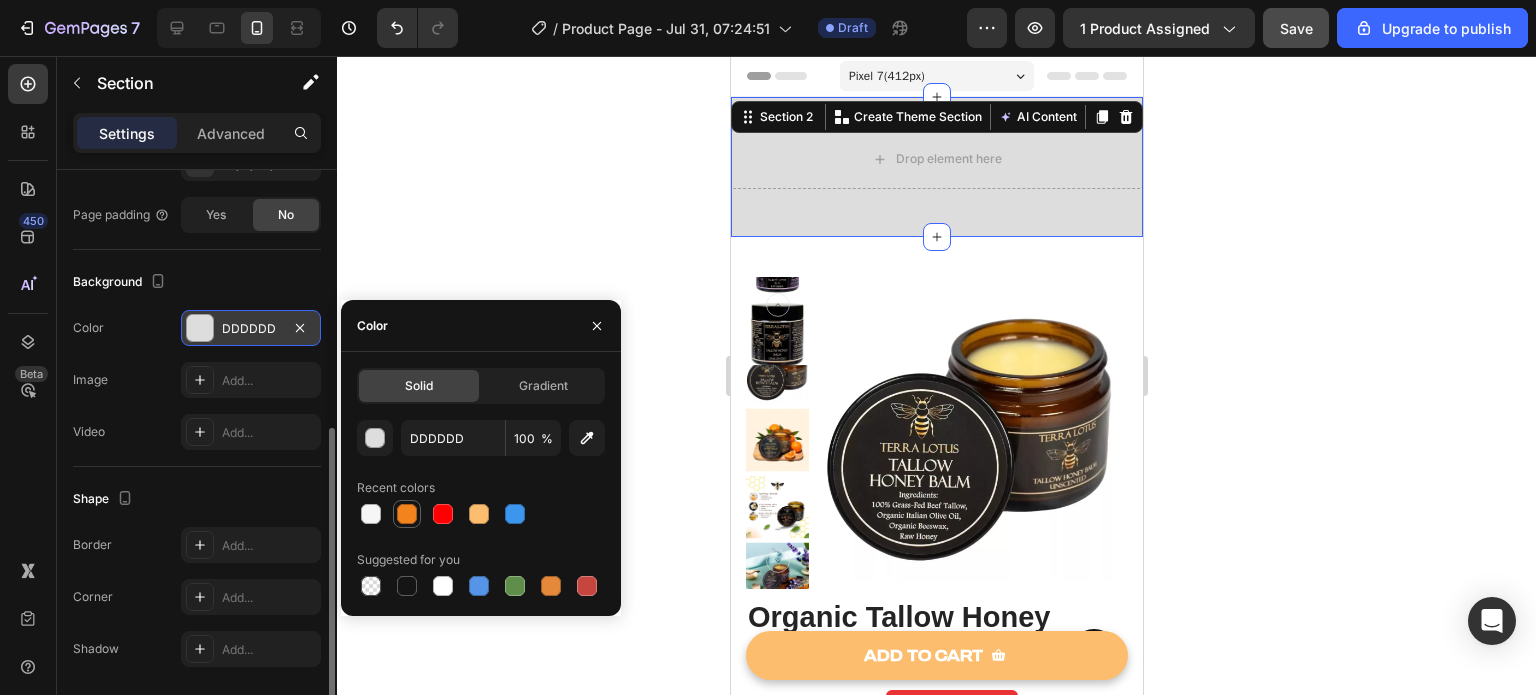 click at bounding box center [407, 514] 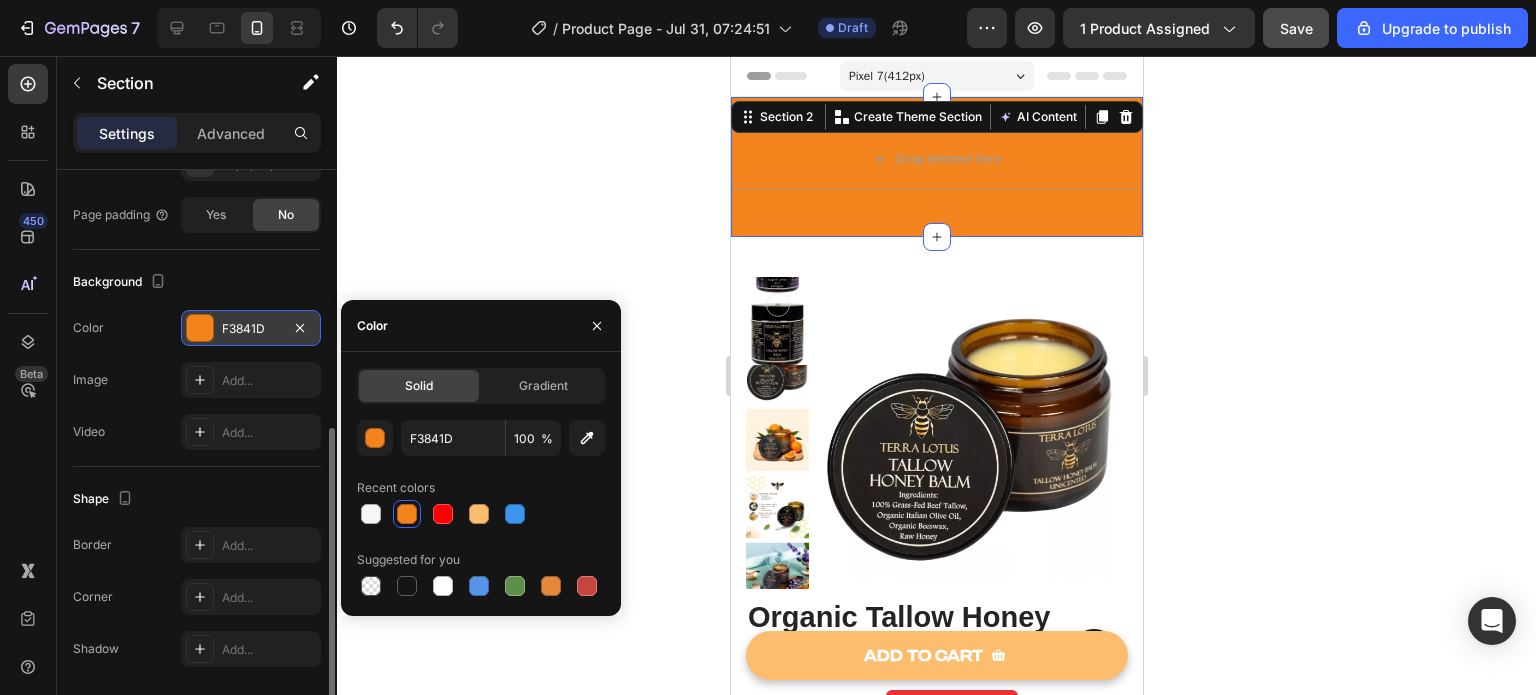 click 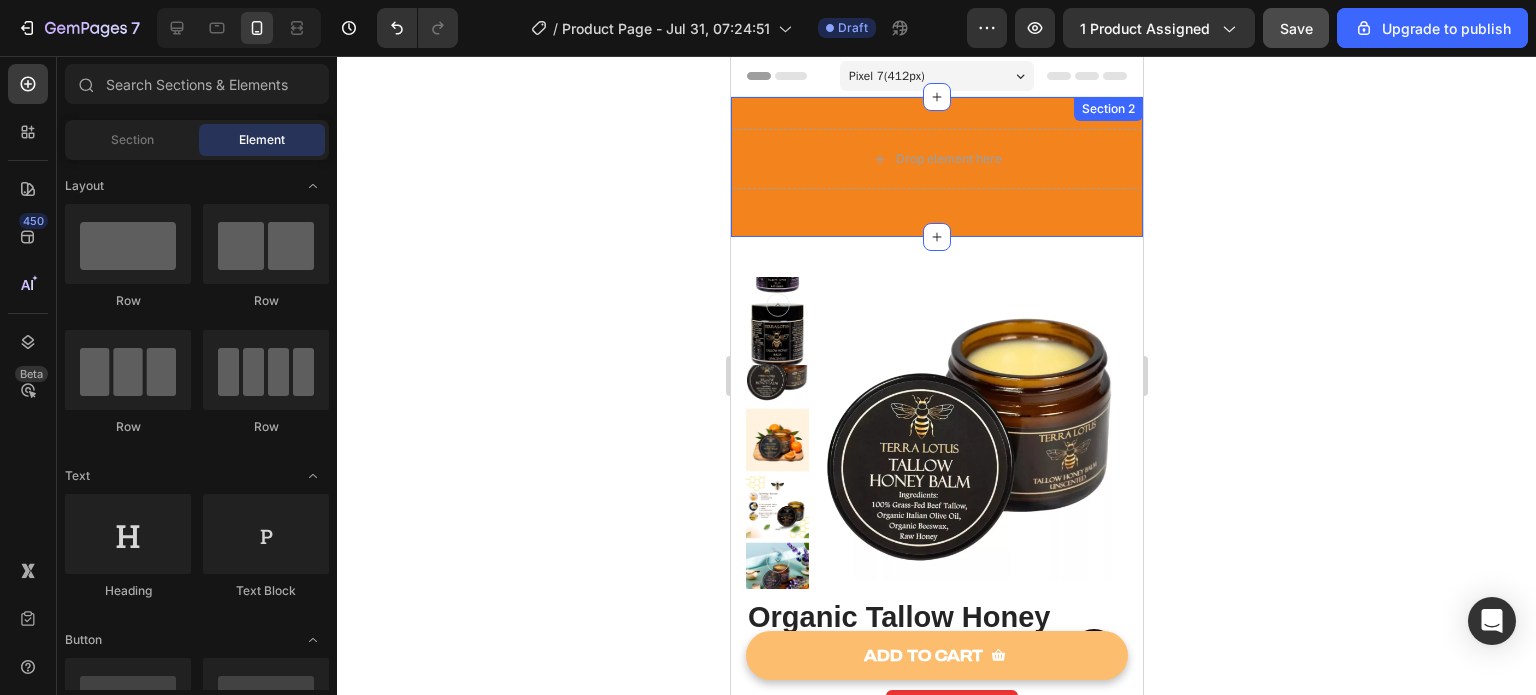 click on "Drop element here Row Section 2" at bounding box center [936, 167] 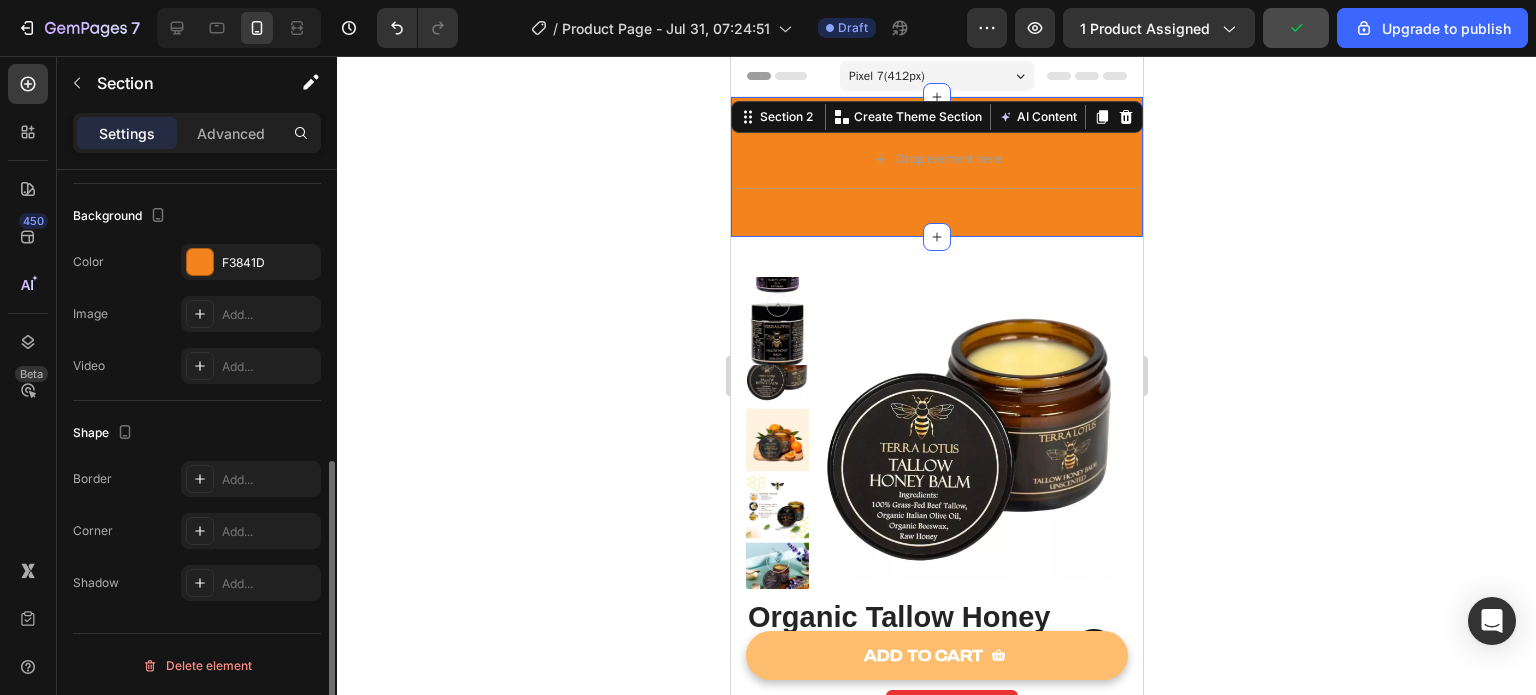 scroll, scrollTop: 583, scrollLeft: 0, axis: vertical 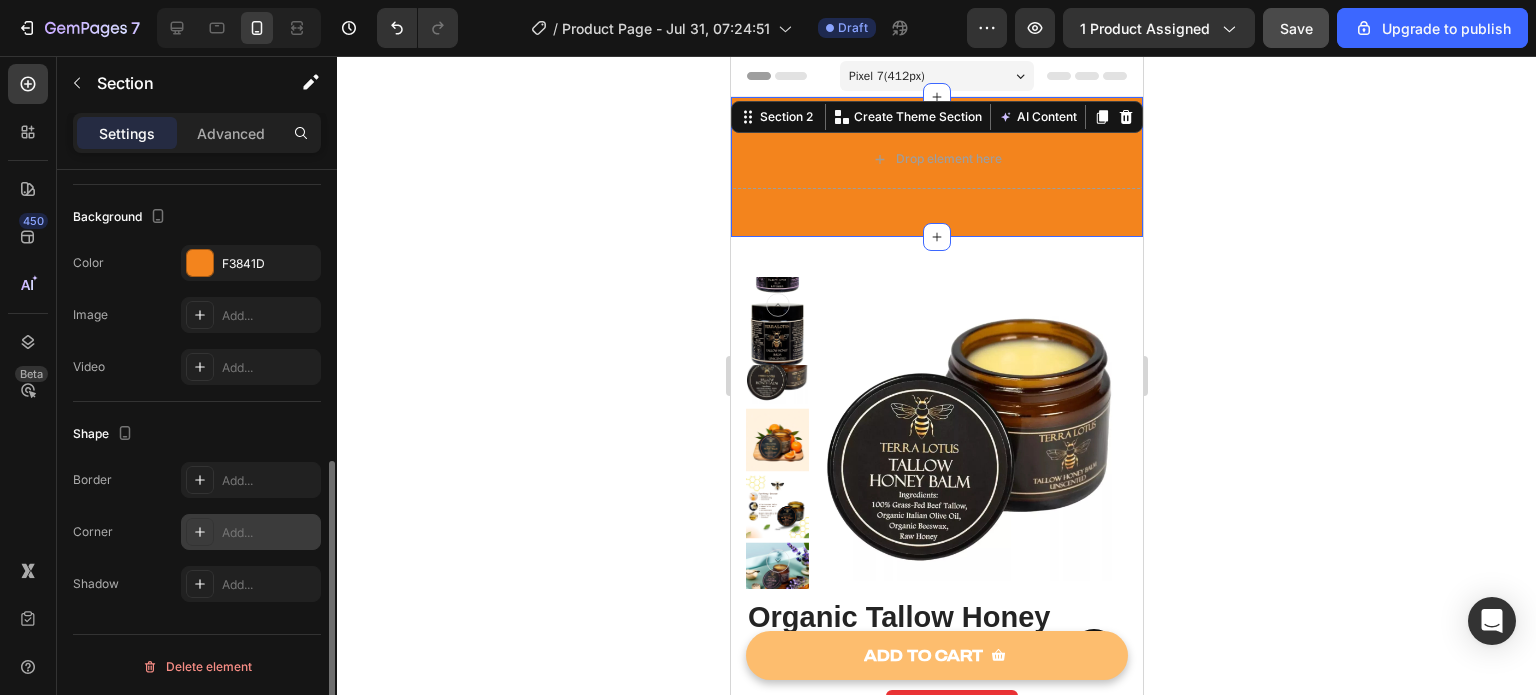 click 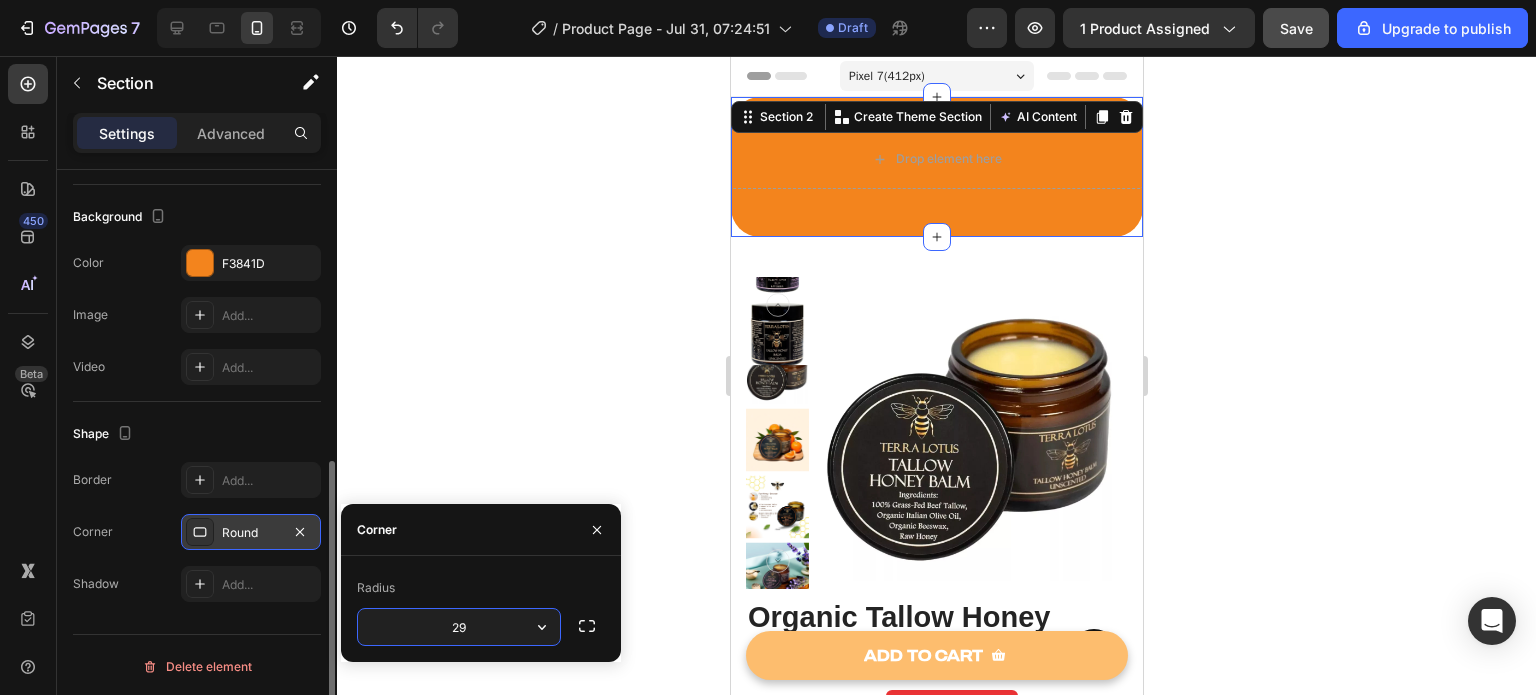 type on "30" 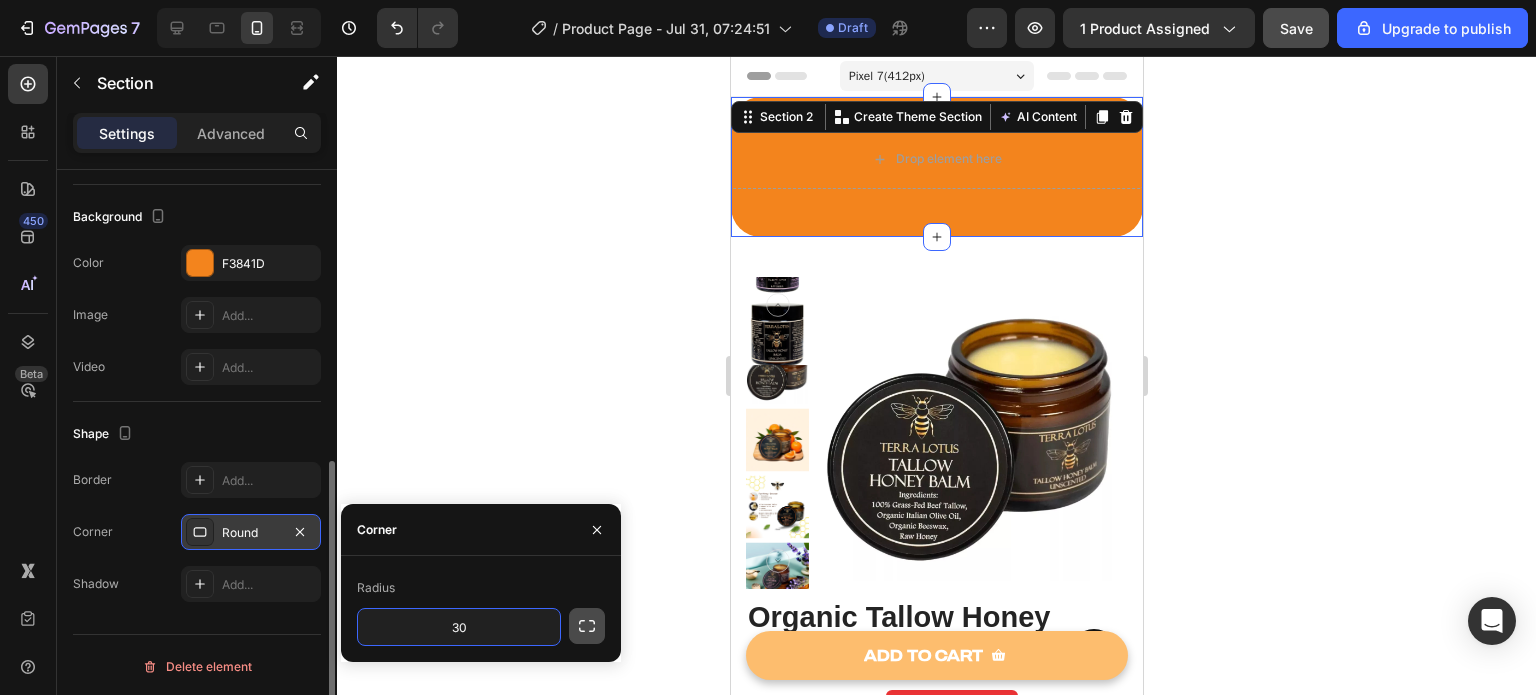 click 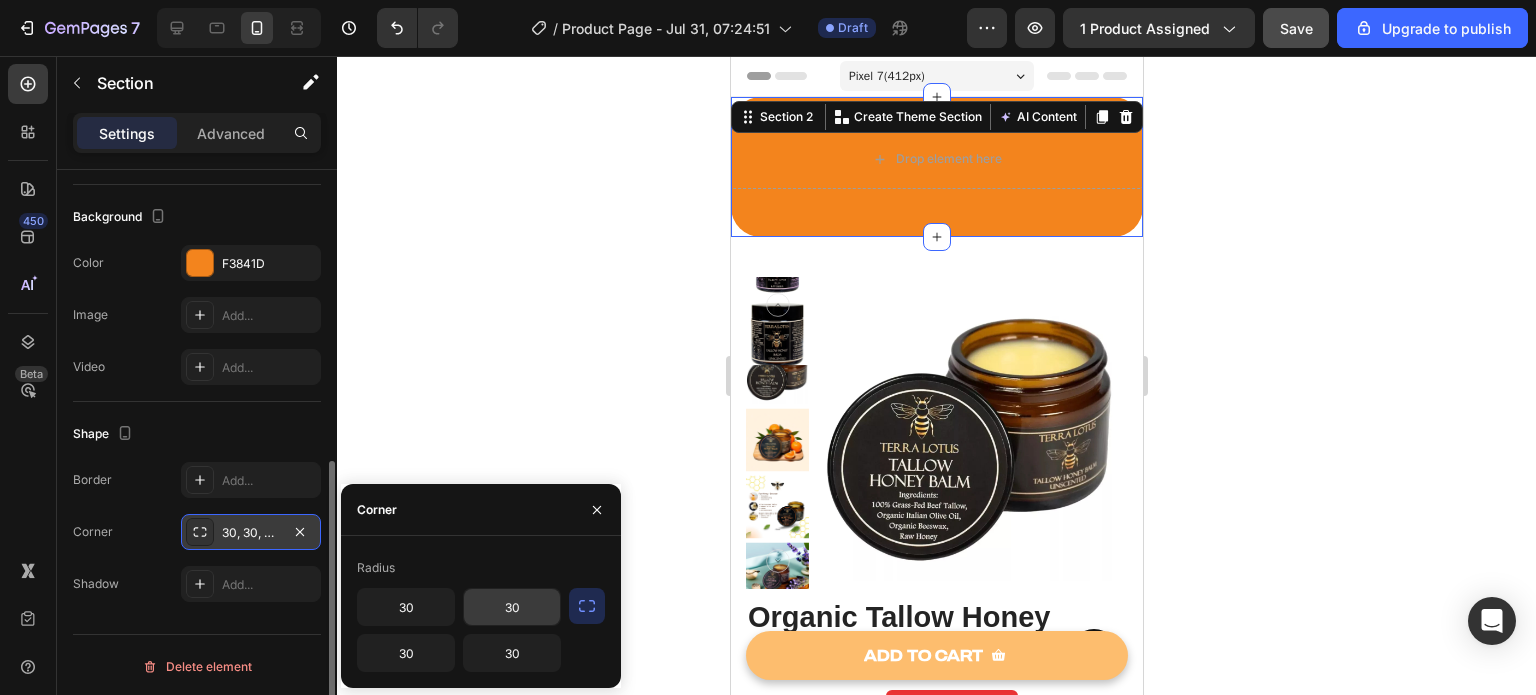 click on "30" at bounding box center (512, 607) 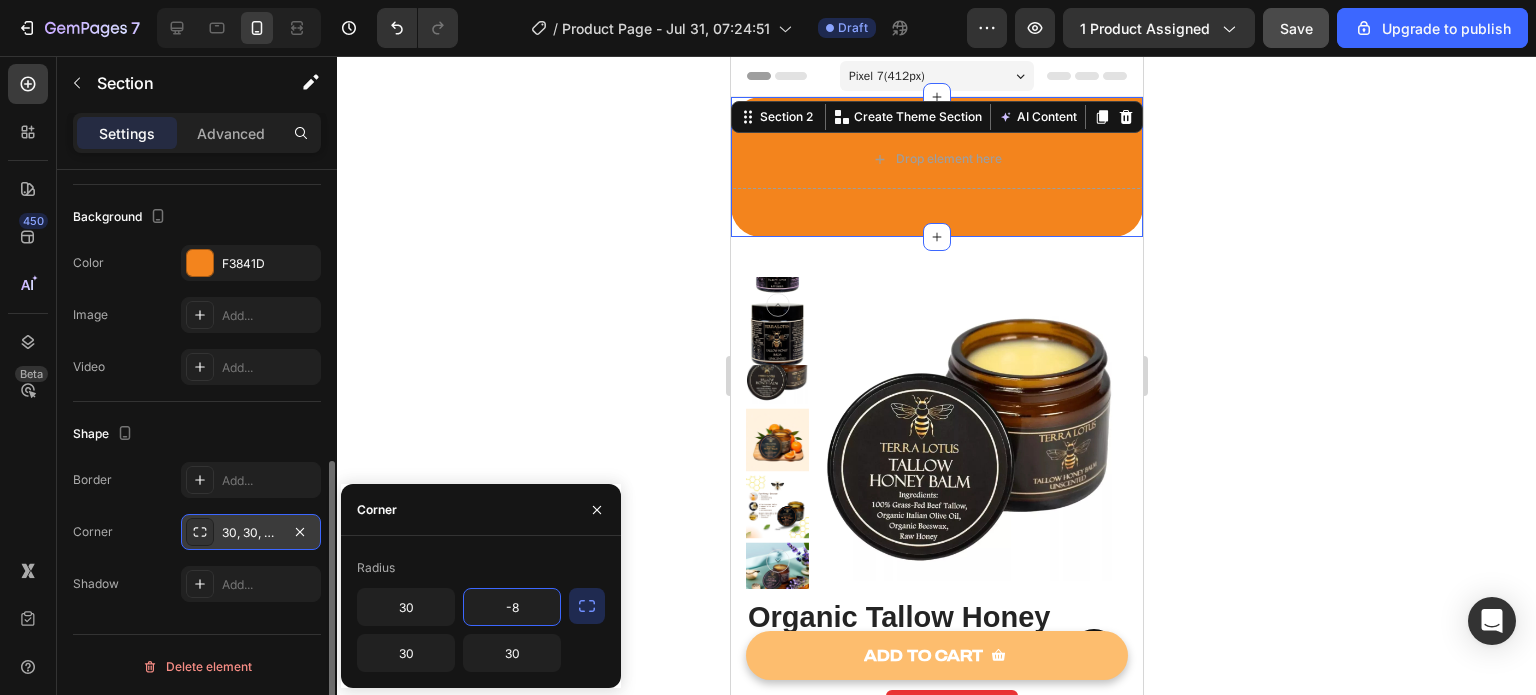 type on "-" 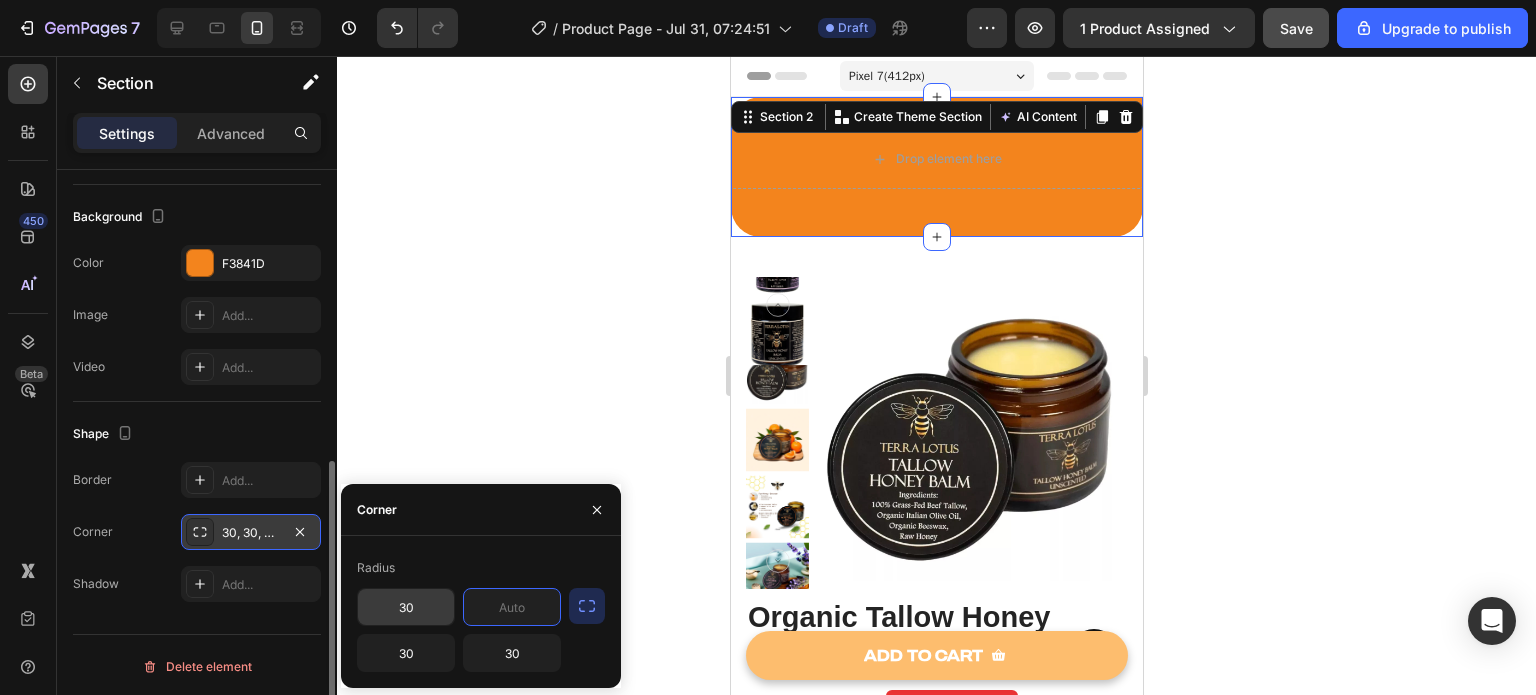 type 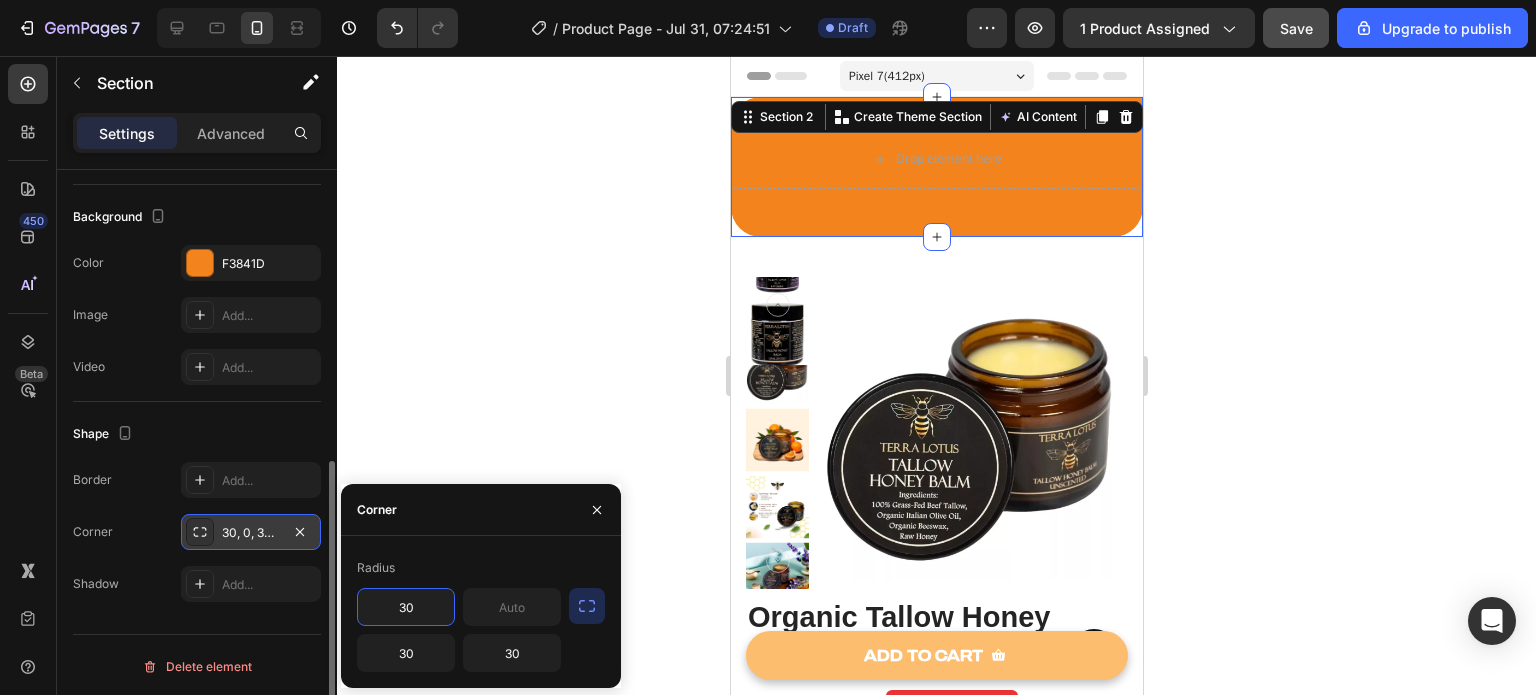 type 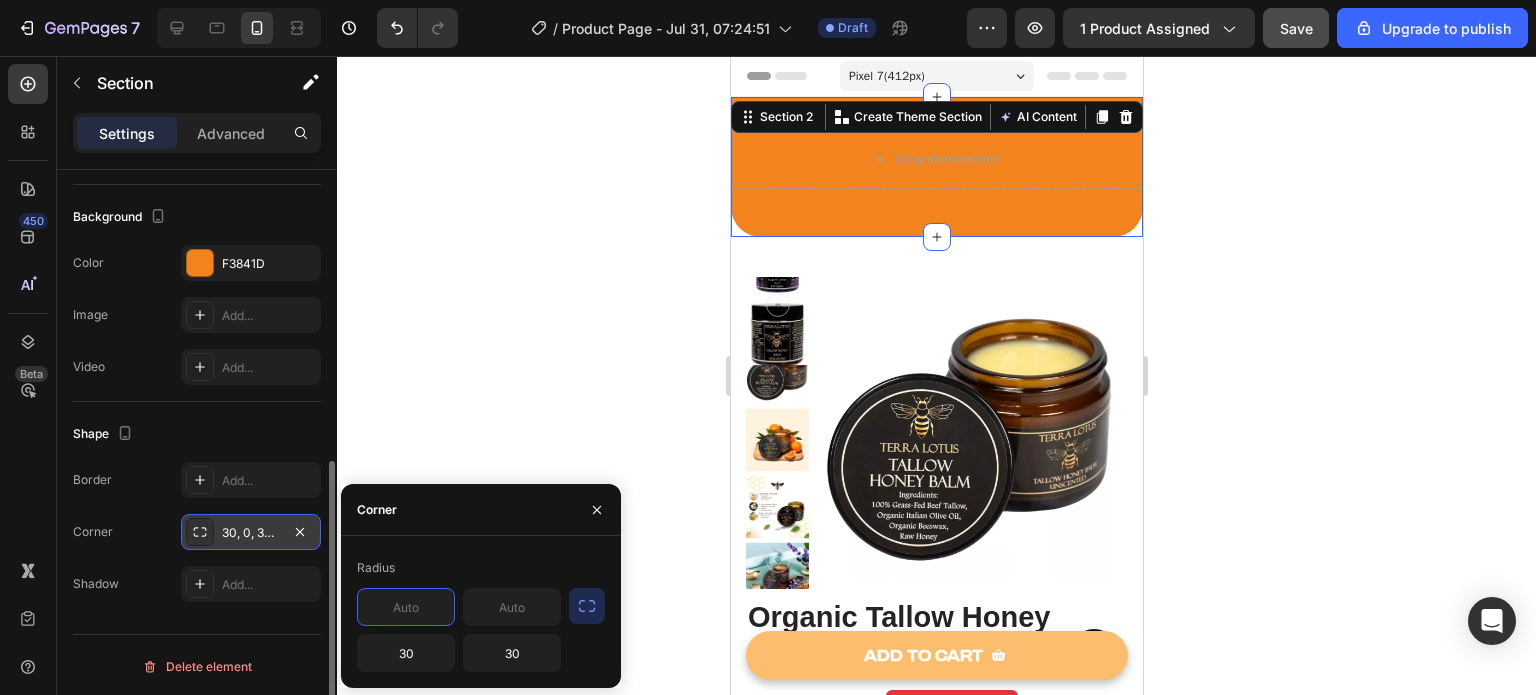 click on "Shape" at bounding box center [197, 434] 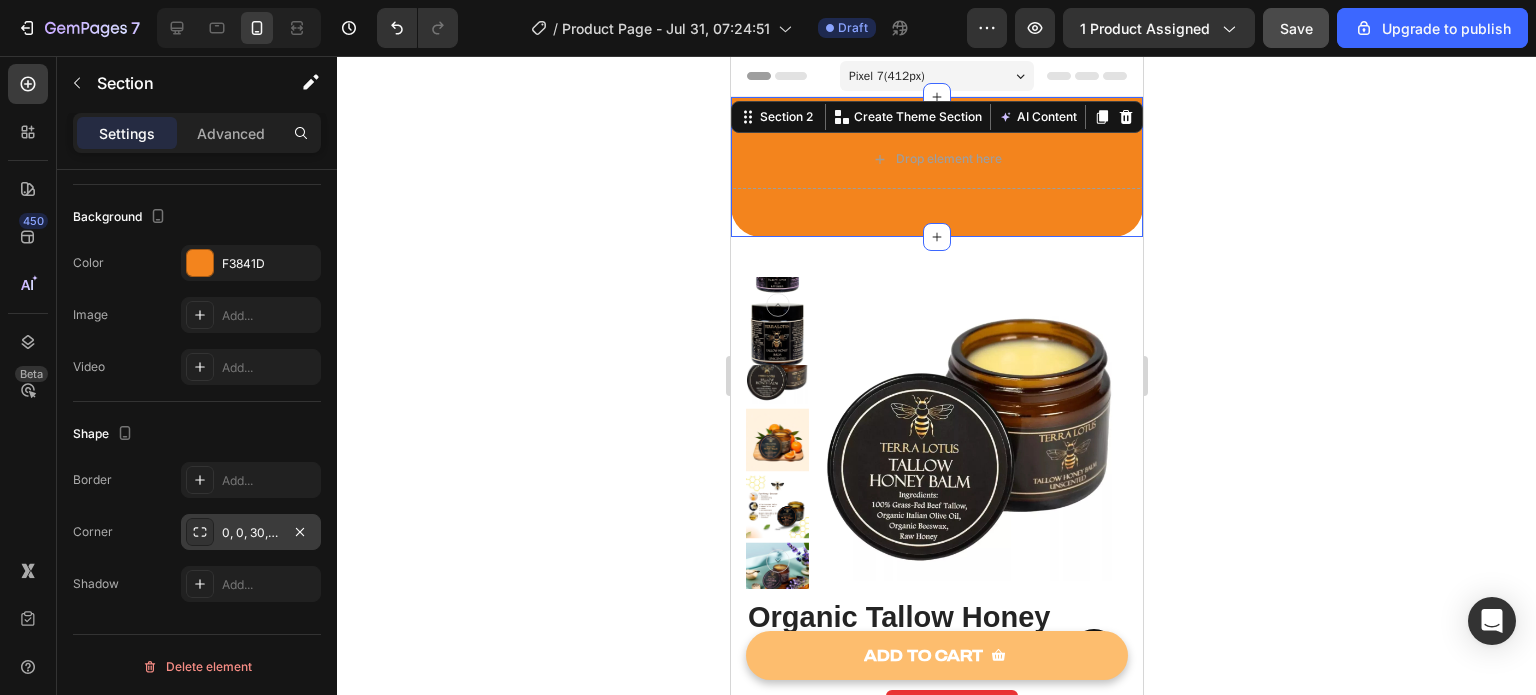 click 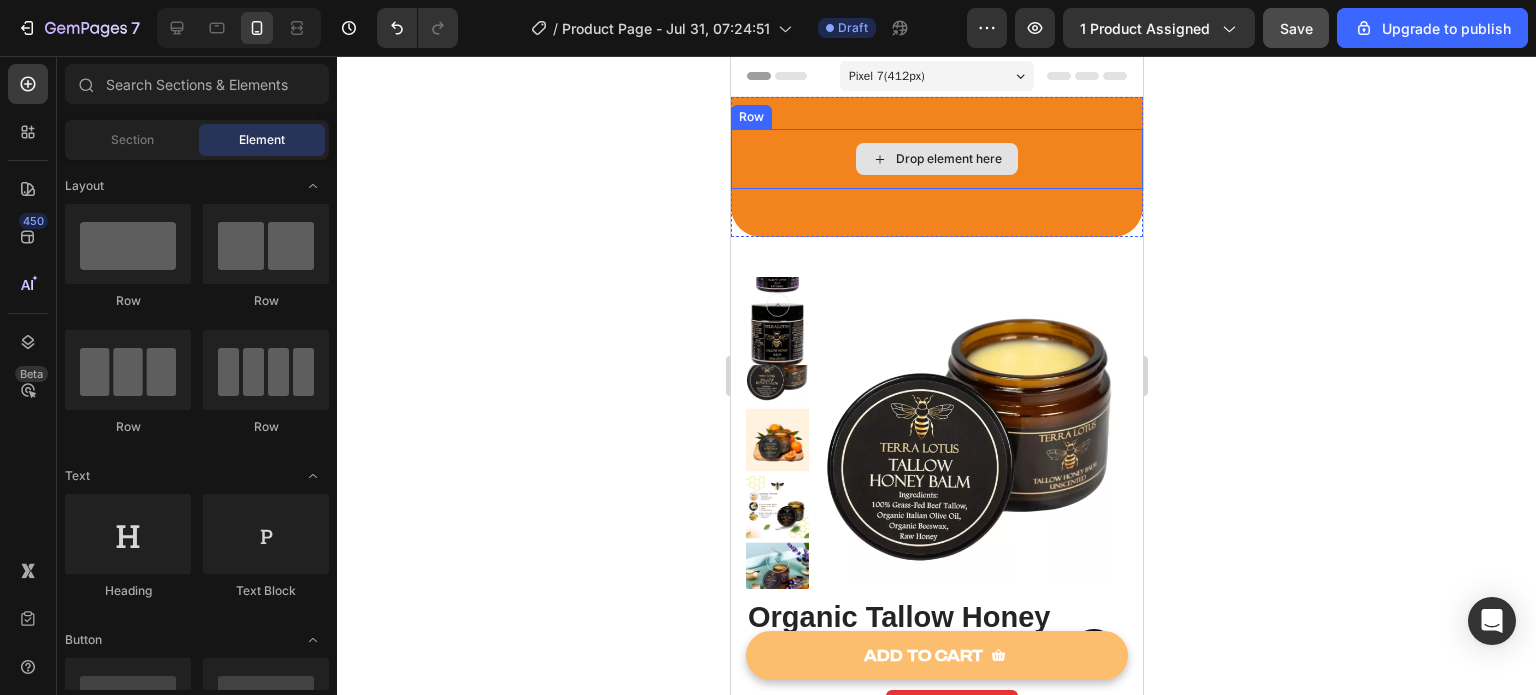 click on "Drop element here" at bounding box center (936, 159) 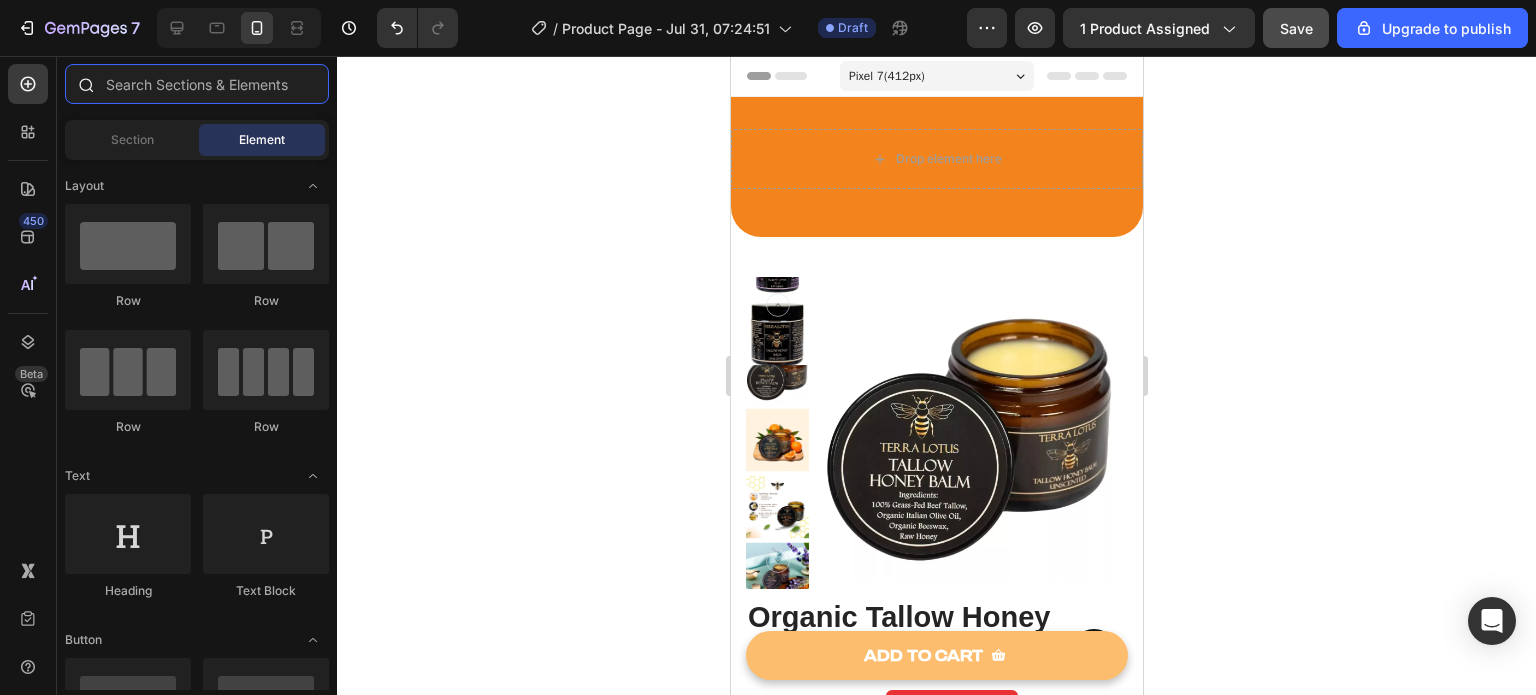 click at bounding box center [197, 84] 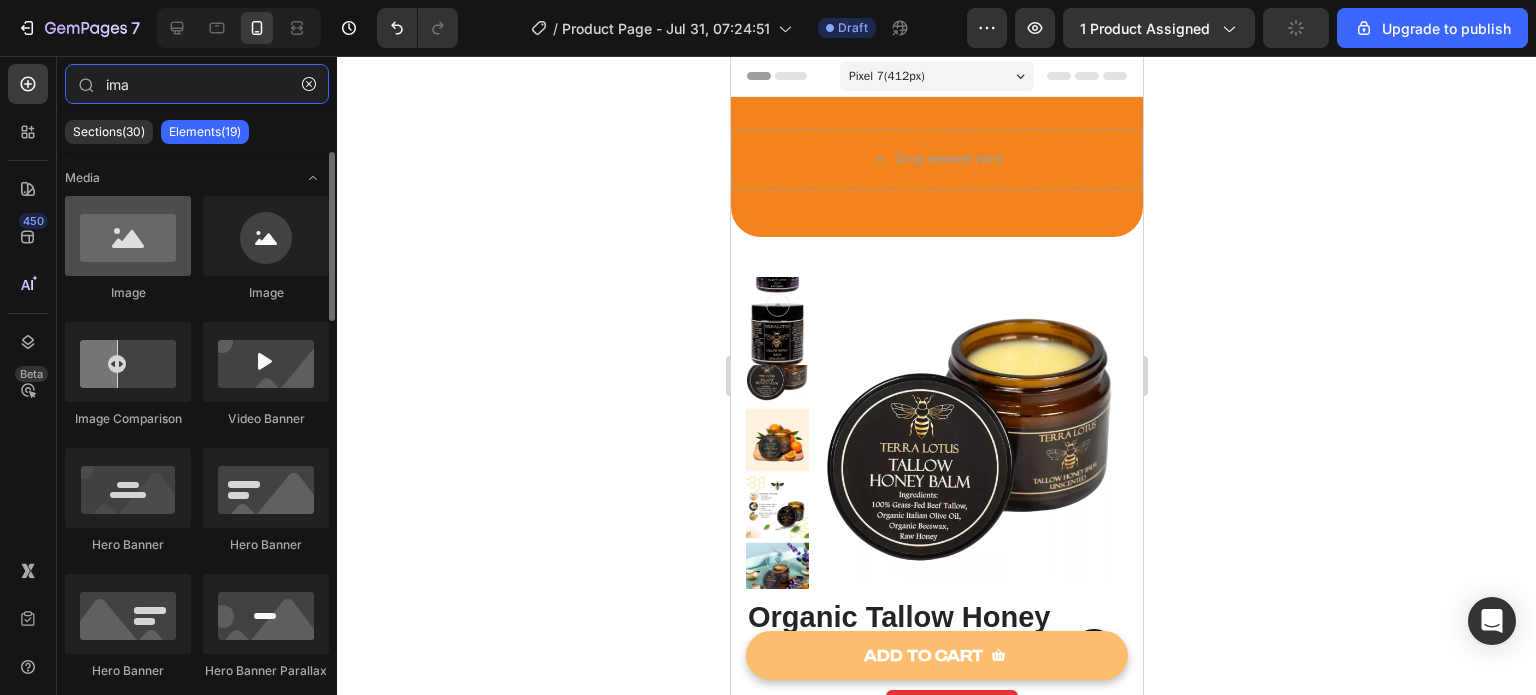 type on "ima" 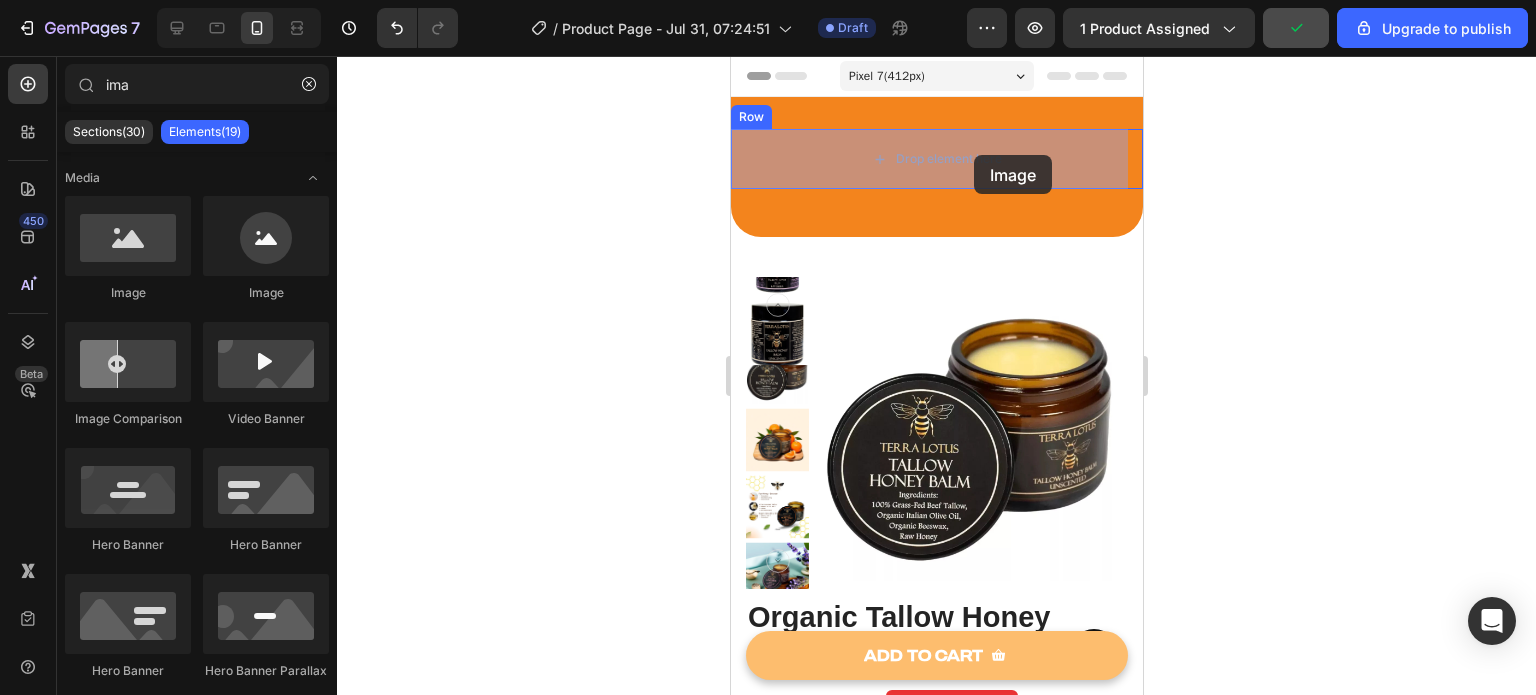 drag, startPoint x: 862, startPoint y: 323, endPoint x: 973, endPoint y: 155, distance: 201.3579 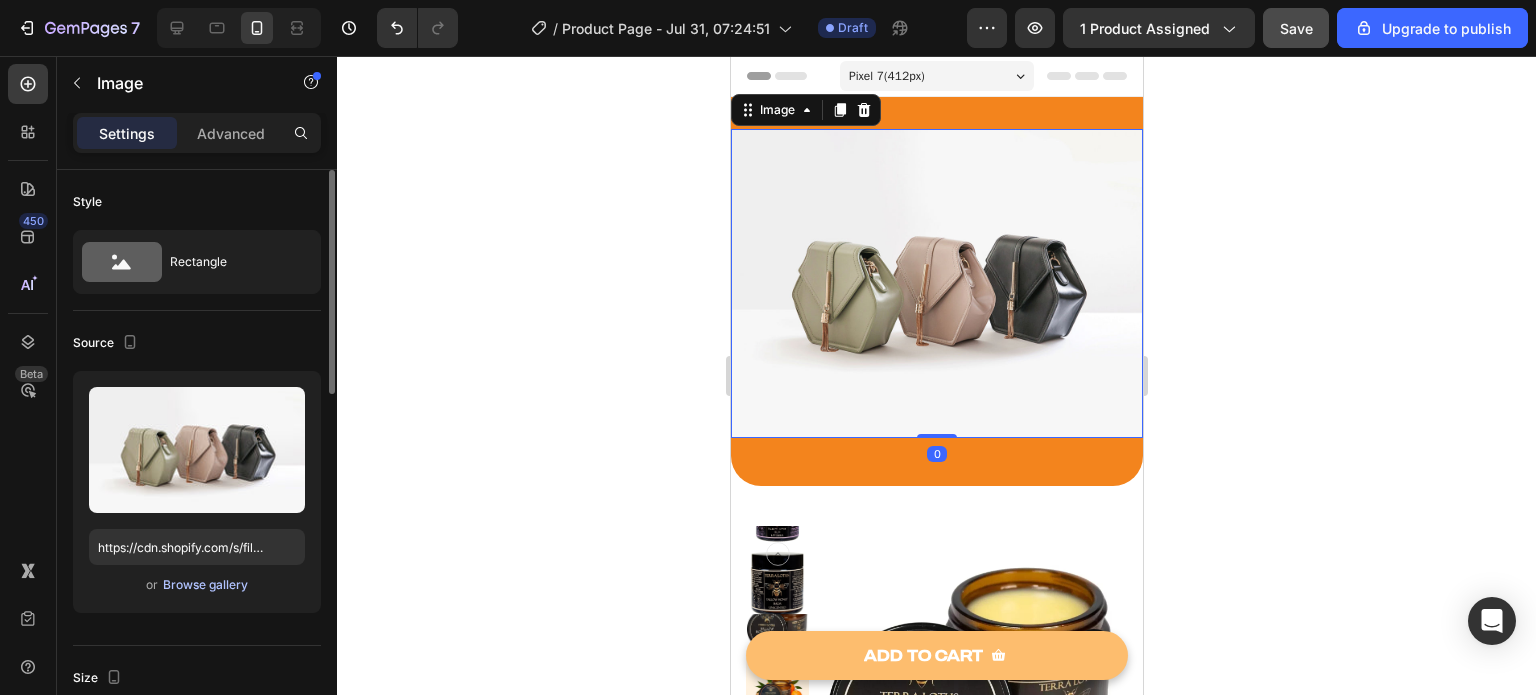 click on "Browse gallery" at bounding box center [205, 585] 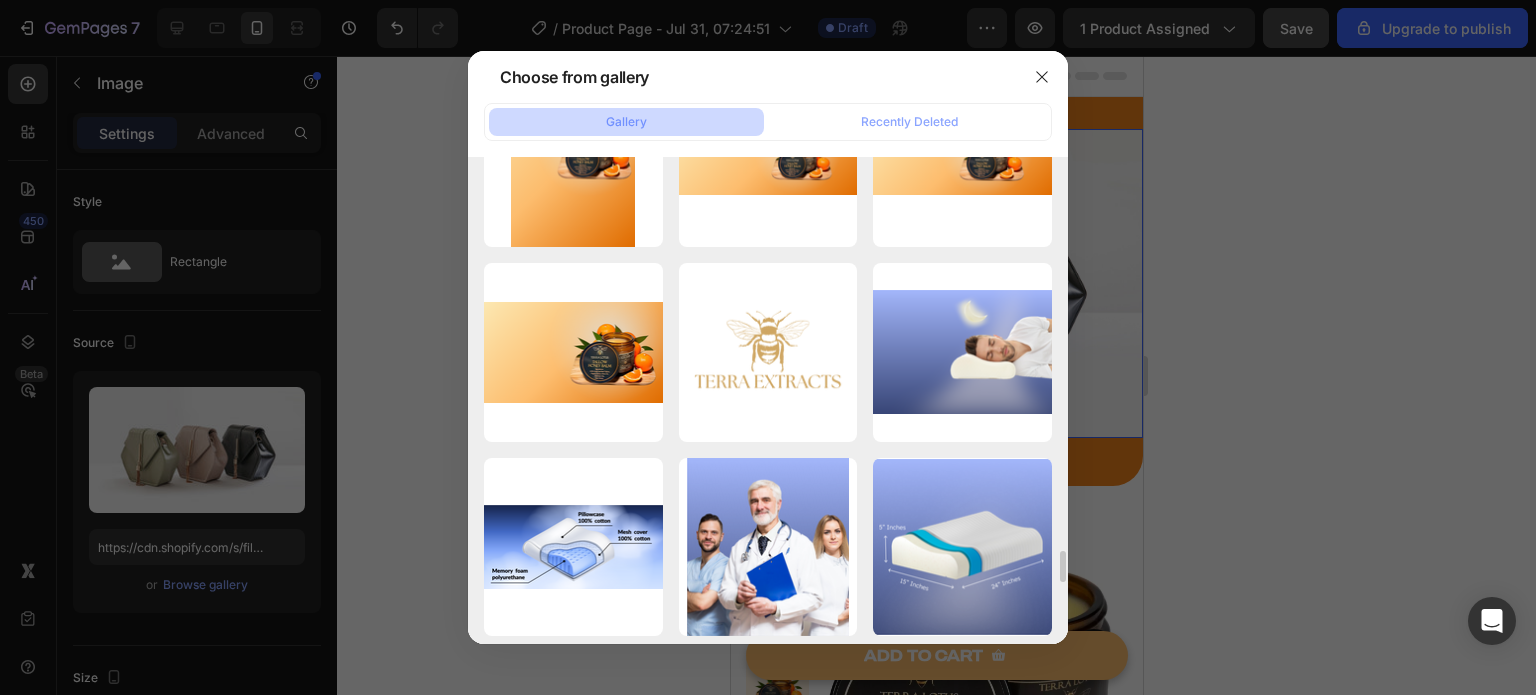 scroll, scrollTop: 5944, scrollLeft: 0, axis: vertical 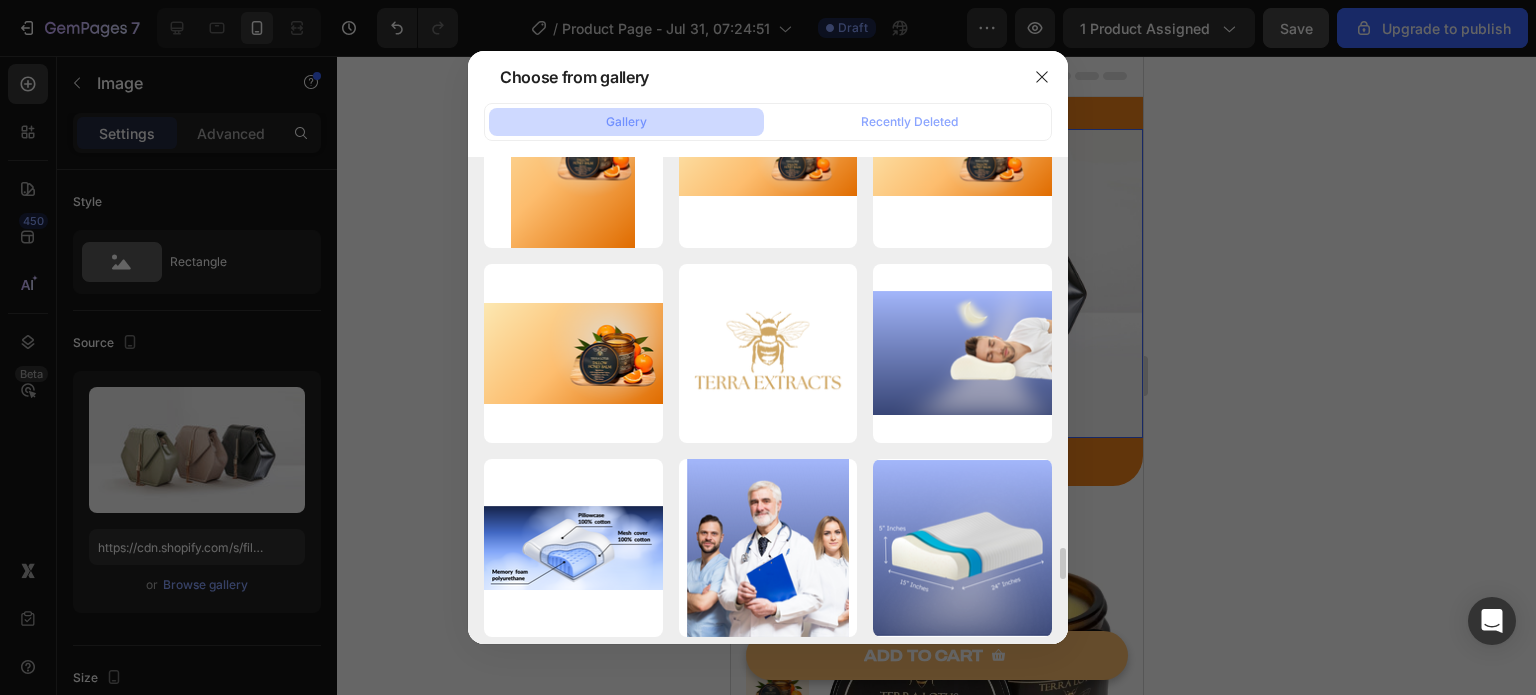 click on "TERRA EXCRACTS.png 26.81 kb" at bounding box center (0, 0) 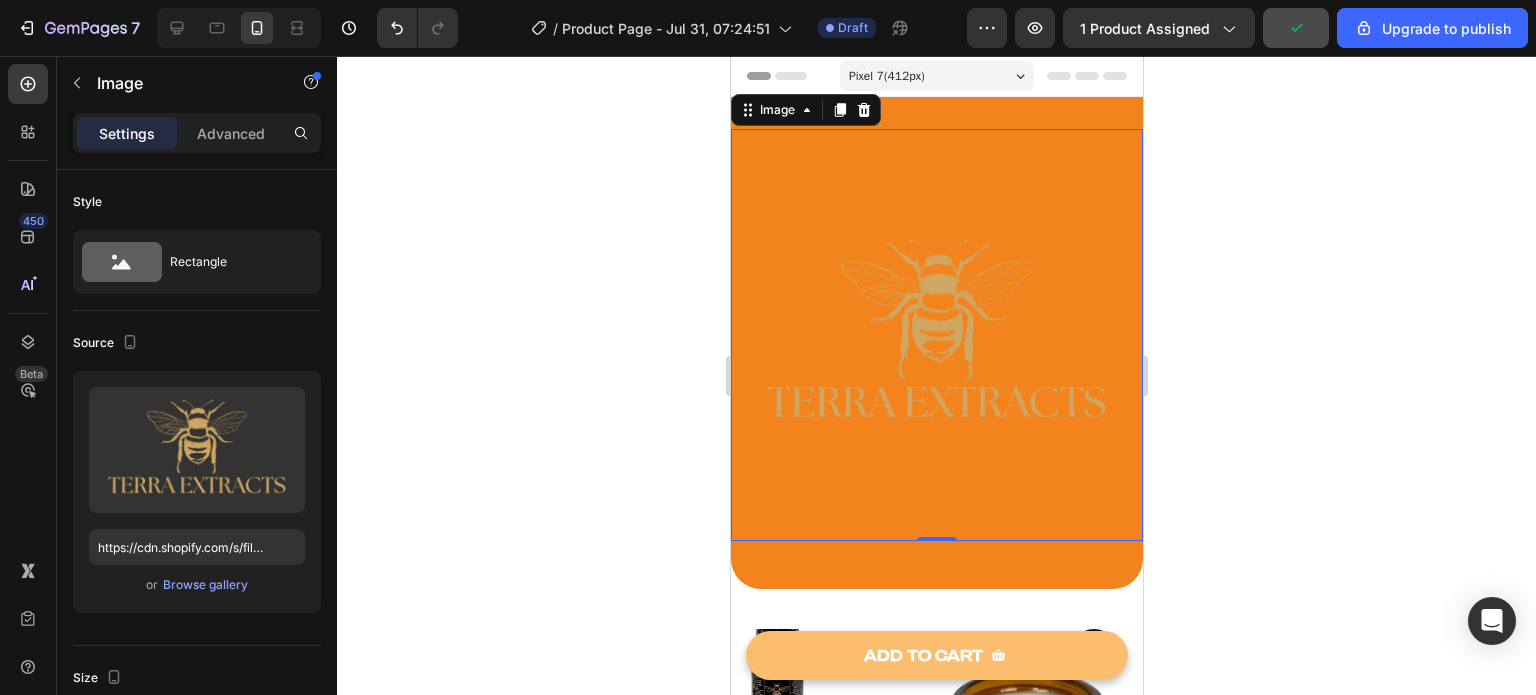 click 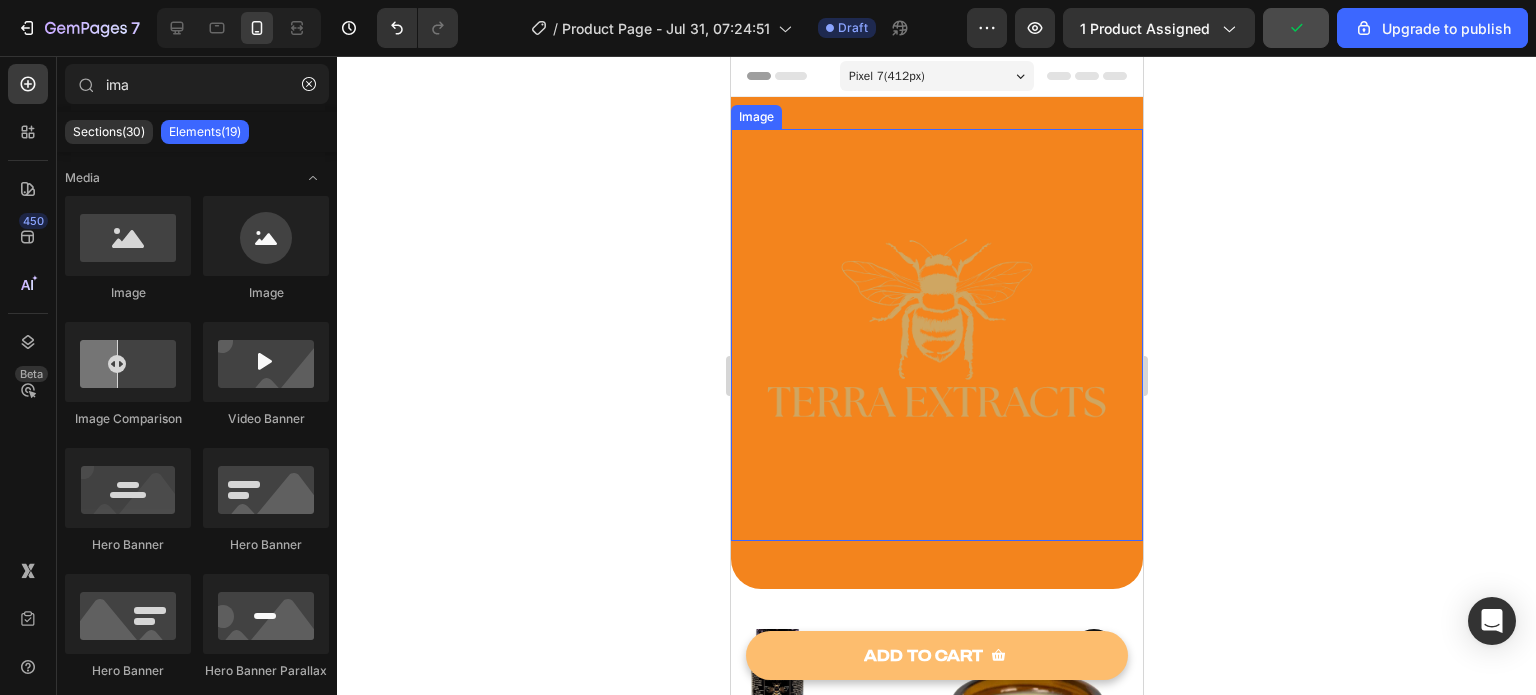click at bounding box center [936, 335] 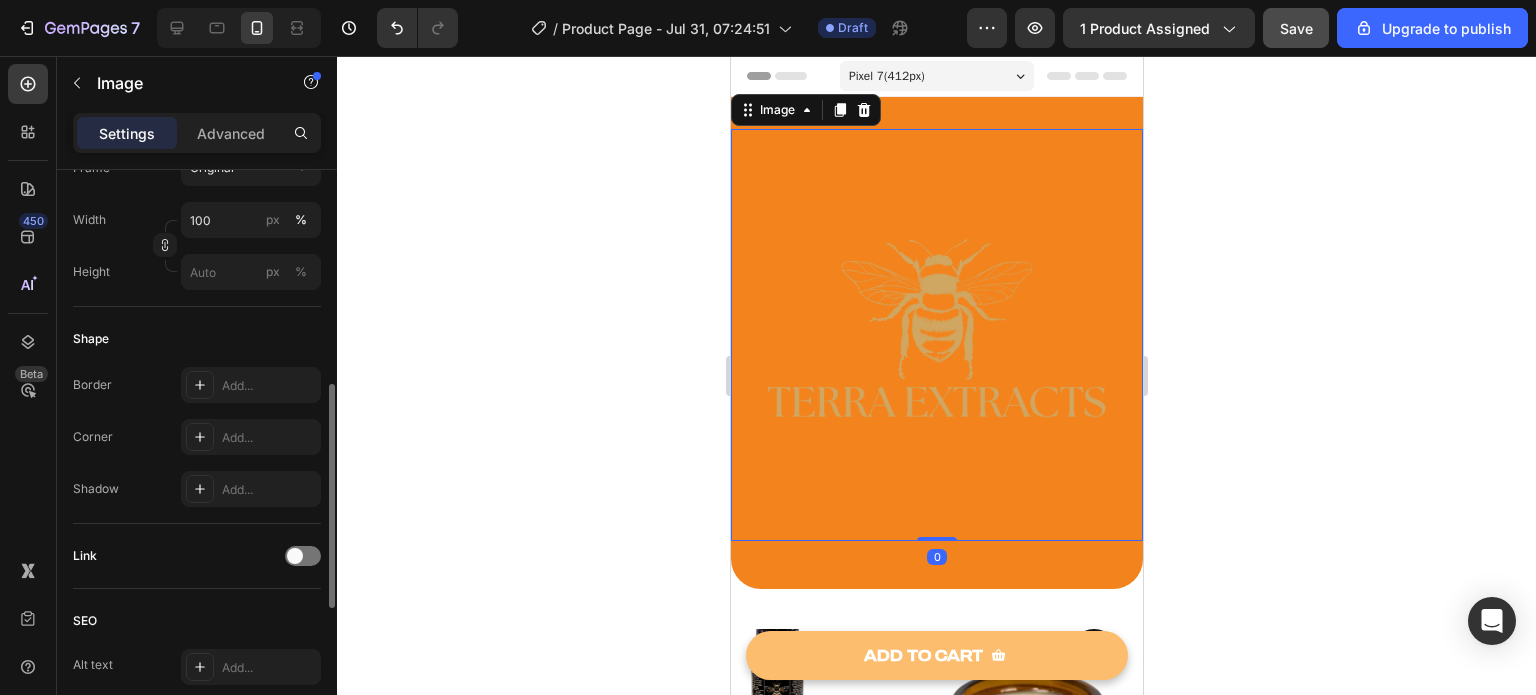 scroll, scrollTop: 557, scrollLeft: 0, axis: vertical 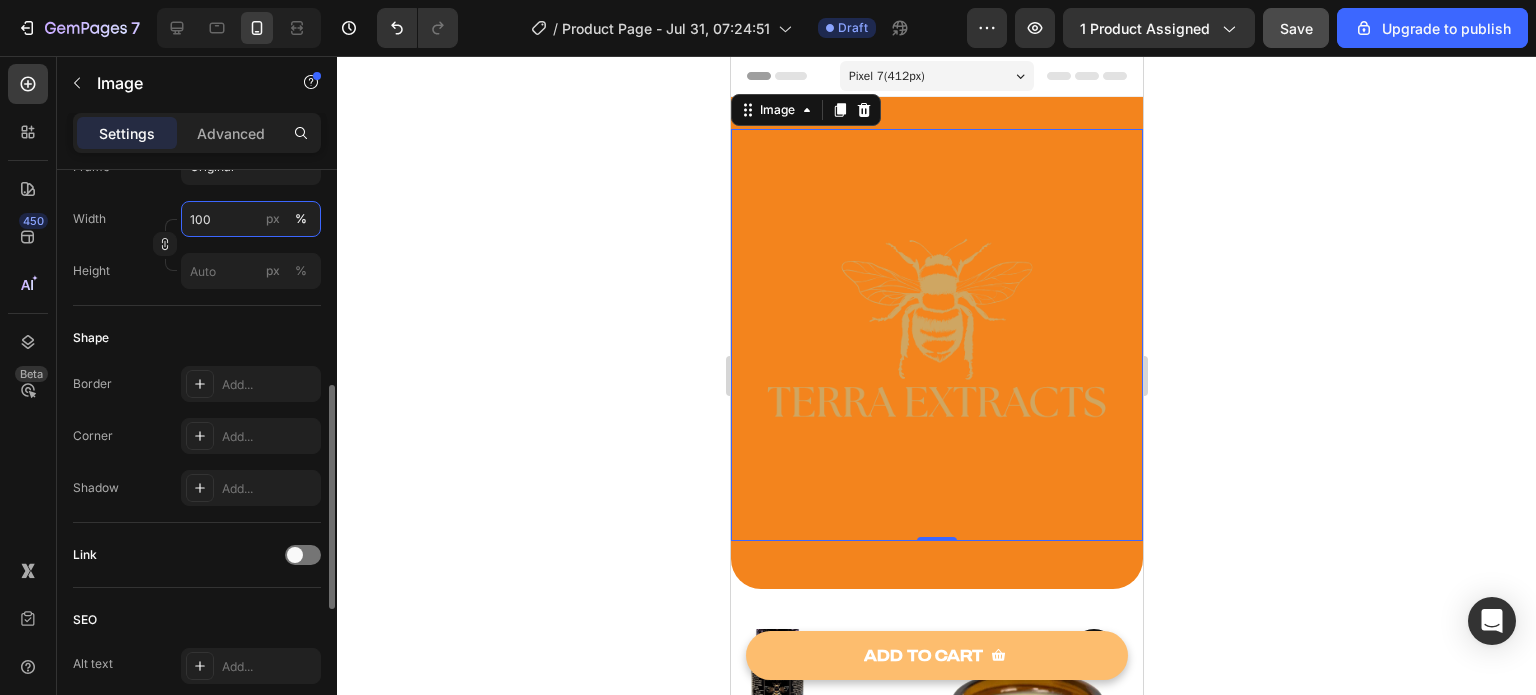click on "100" at bounding box center (251, 219) 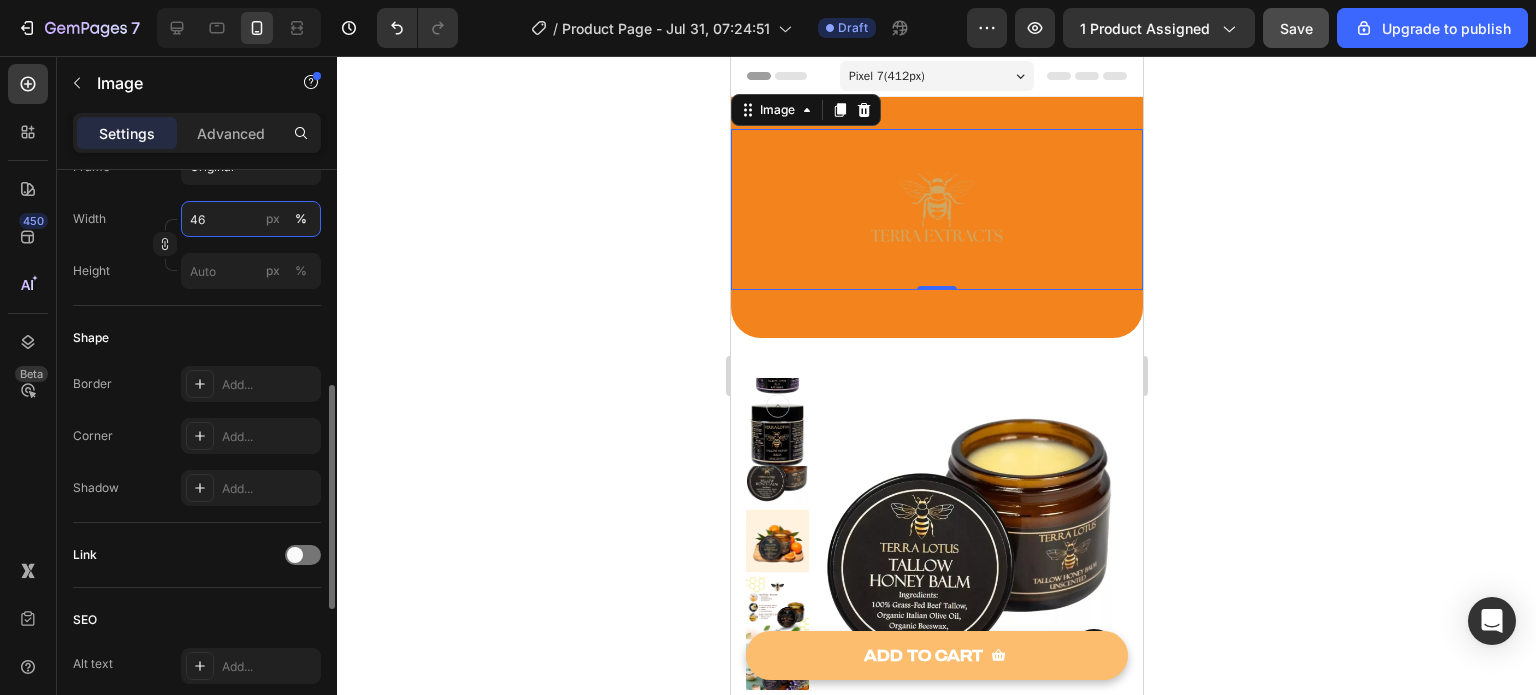 type on "47" 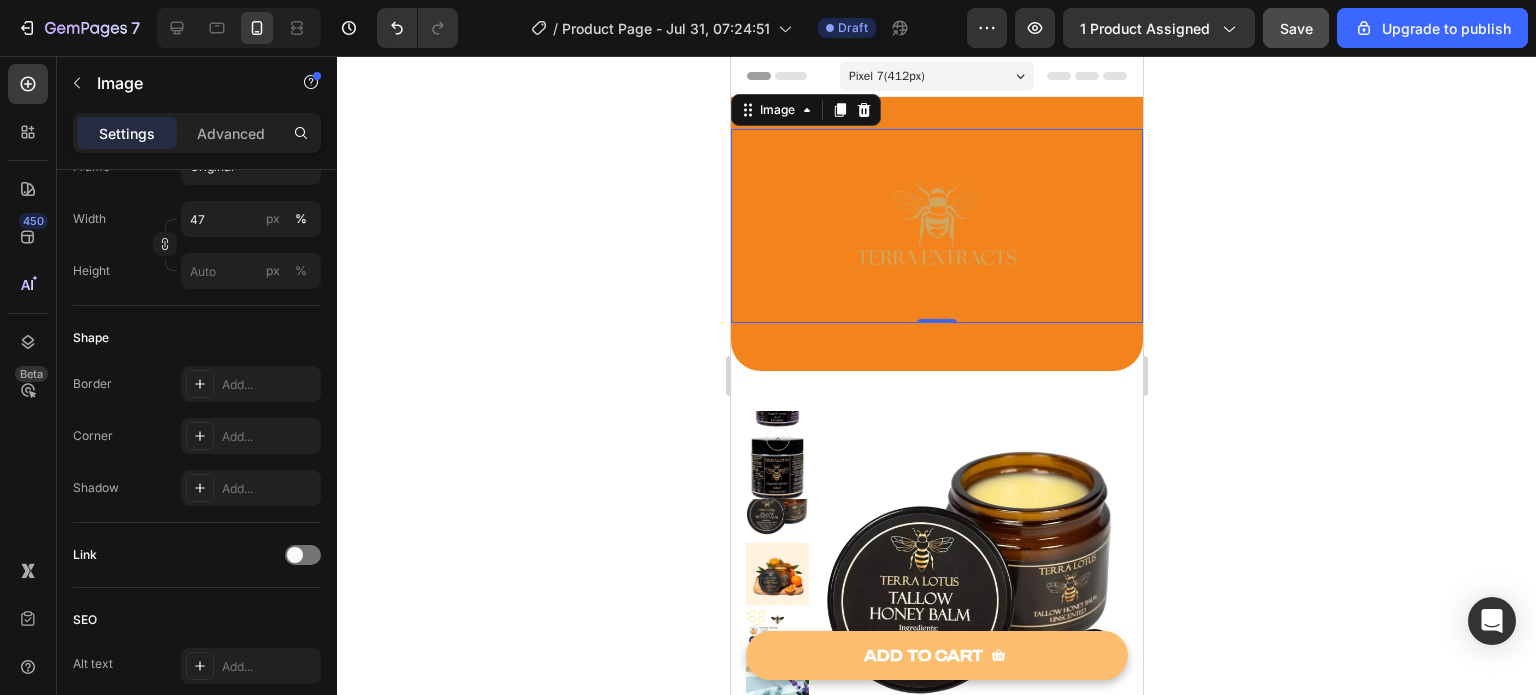 click 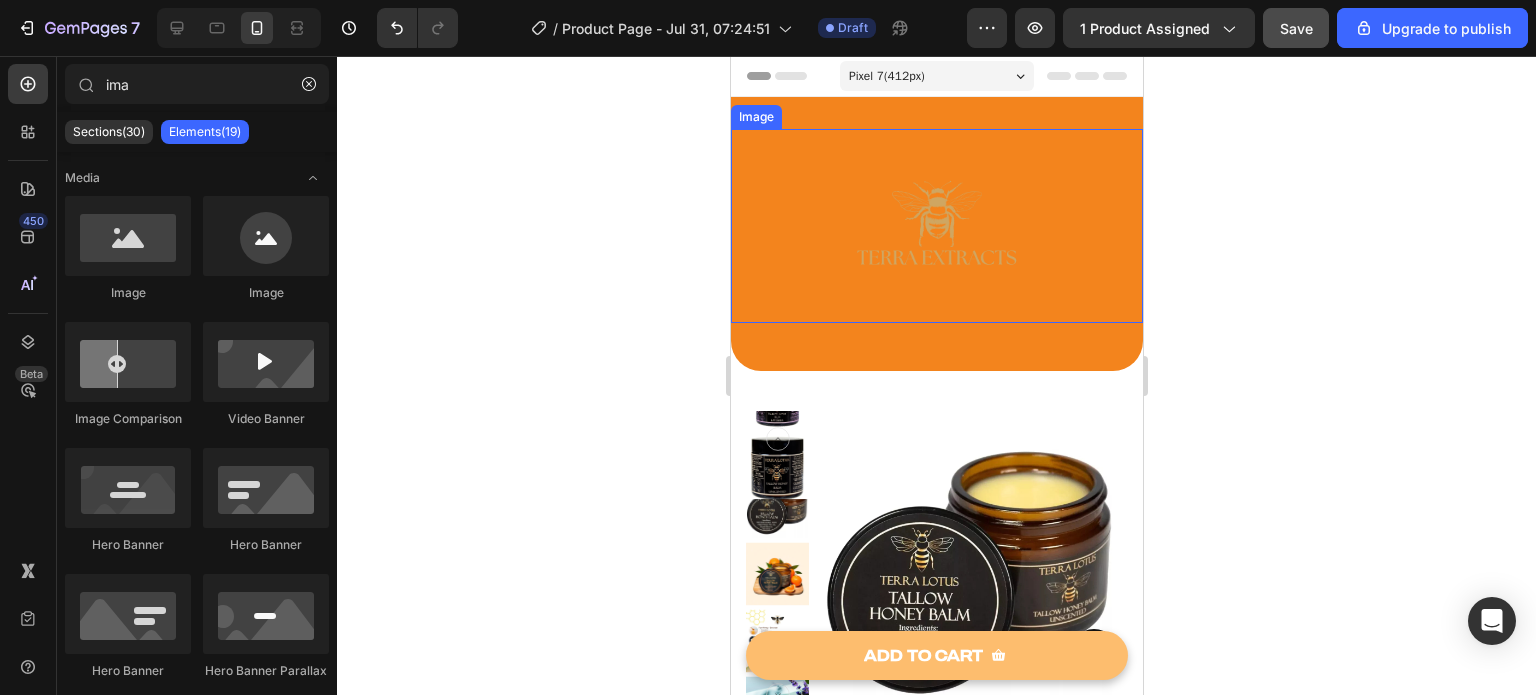 click at bounding box center [936, 226] 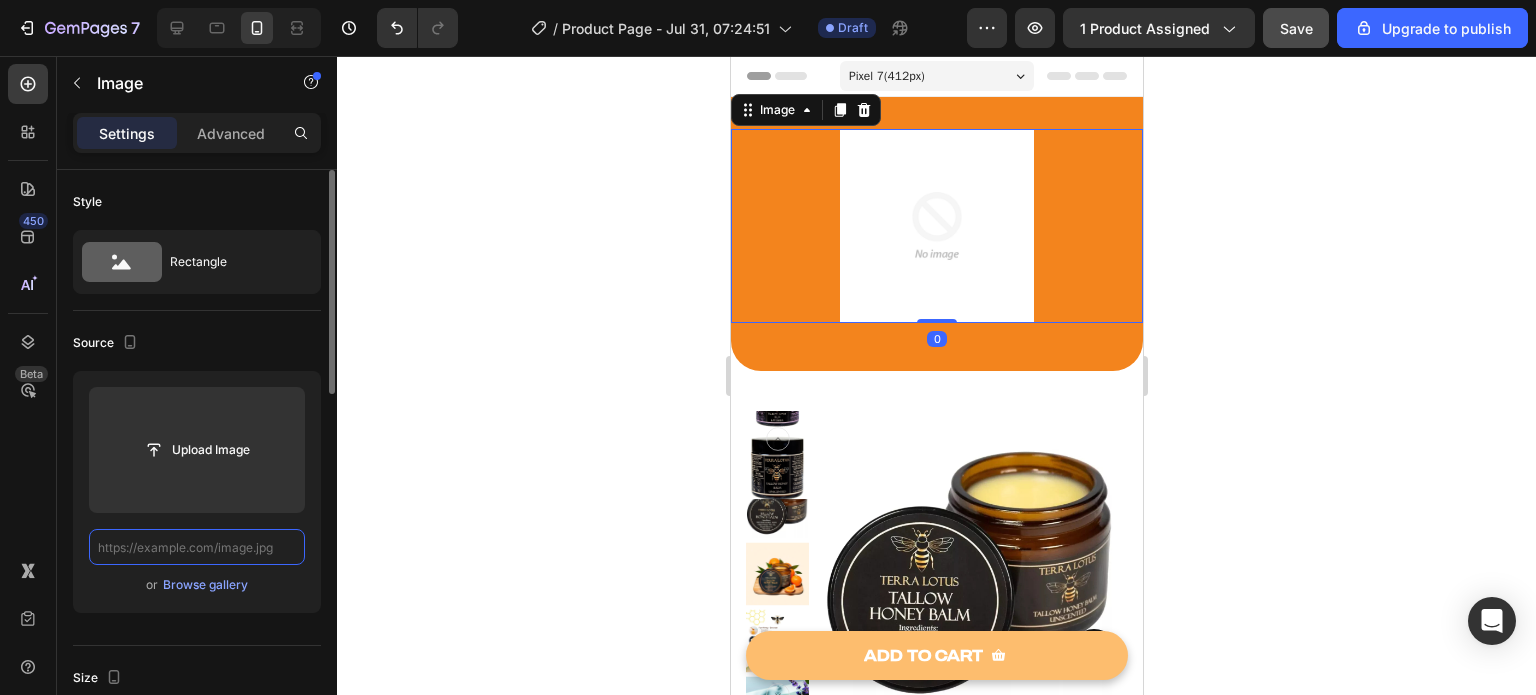 scroll, scrollTop: 0, scrollLeft: 0, axis: both 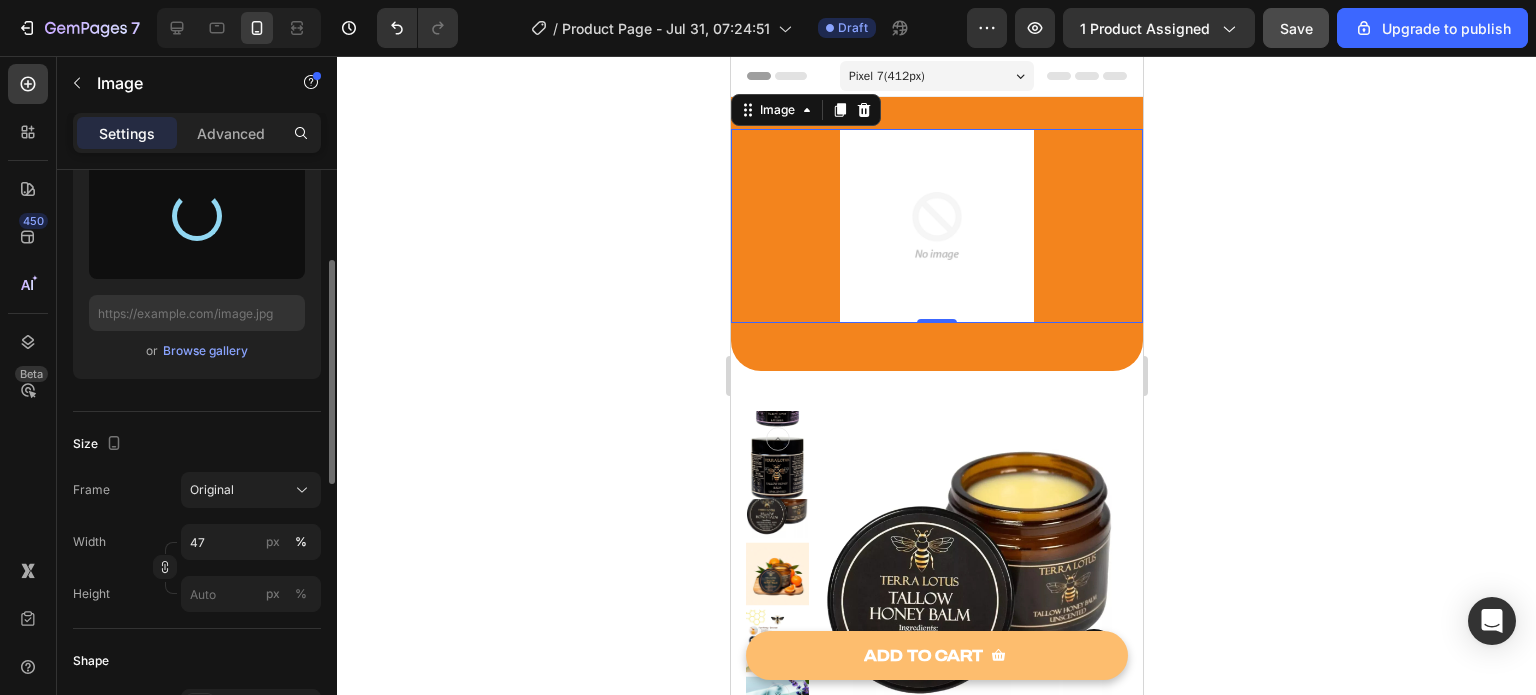 type on "https://cdn.shopify.com/s/files/1/0749/2934/0644/files/gempages_576523428912169503-e3587a75-8275-4805-86e7-4486c2074ddd.png" 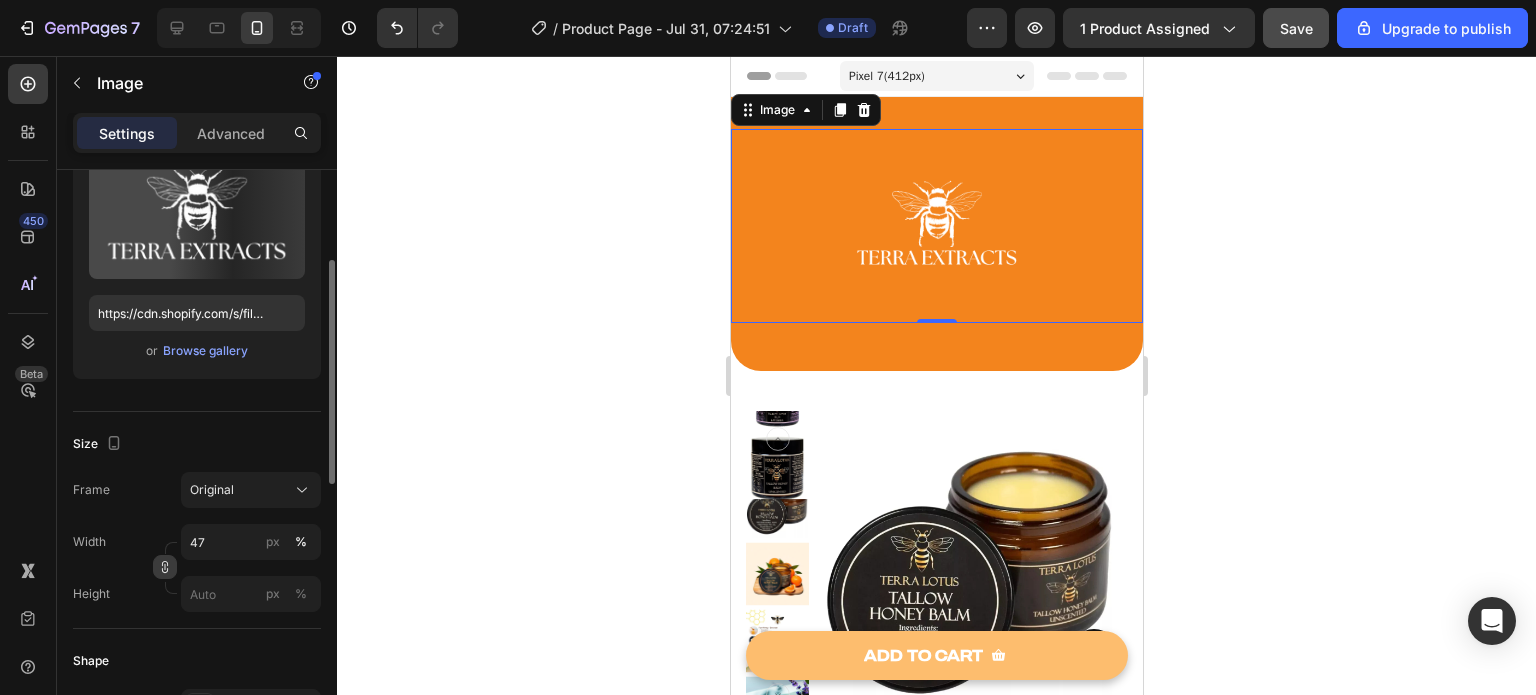 click 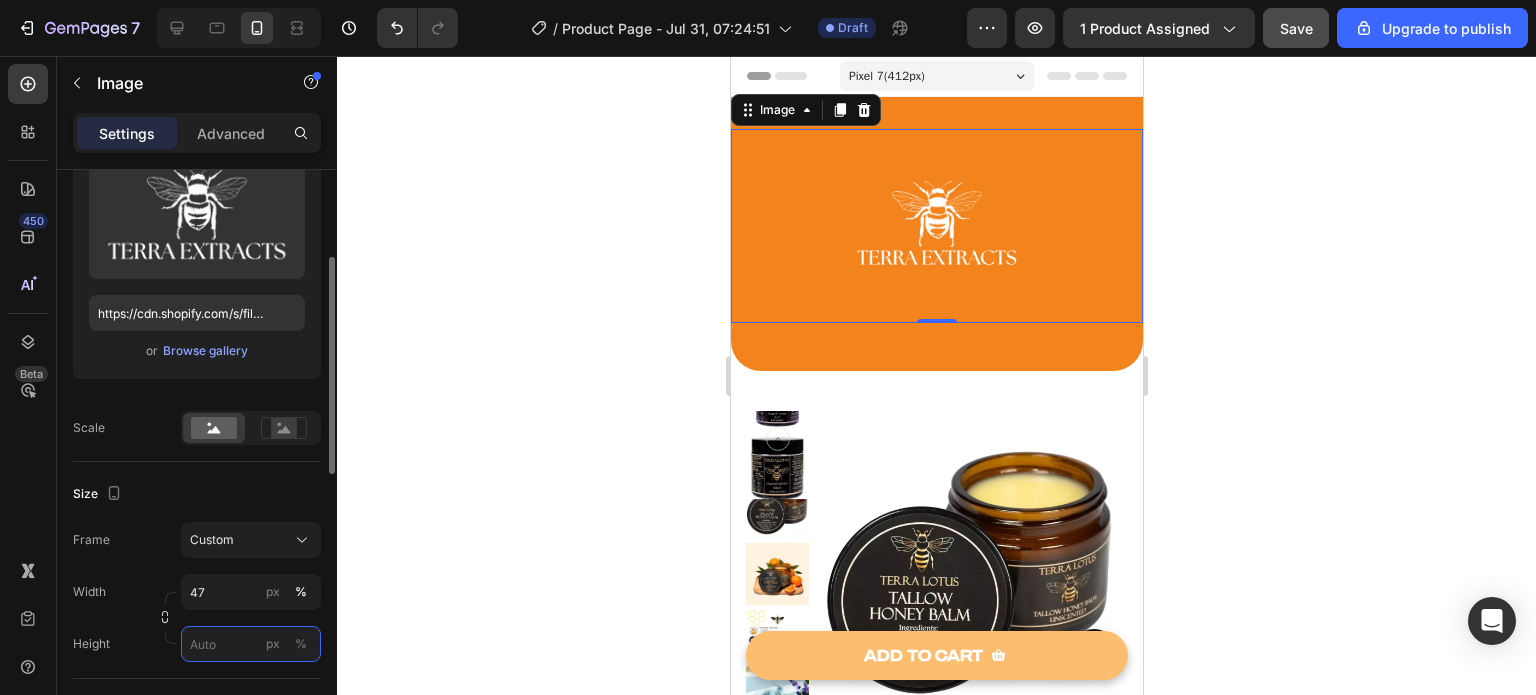 click on "px %" at bounding box center (251, 644) 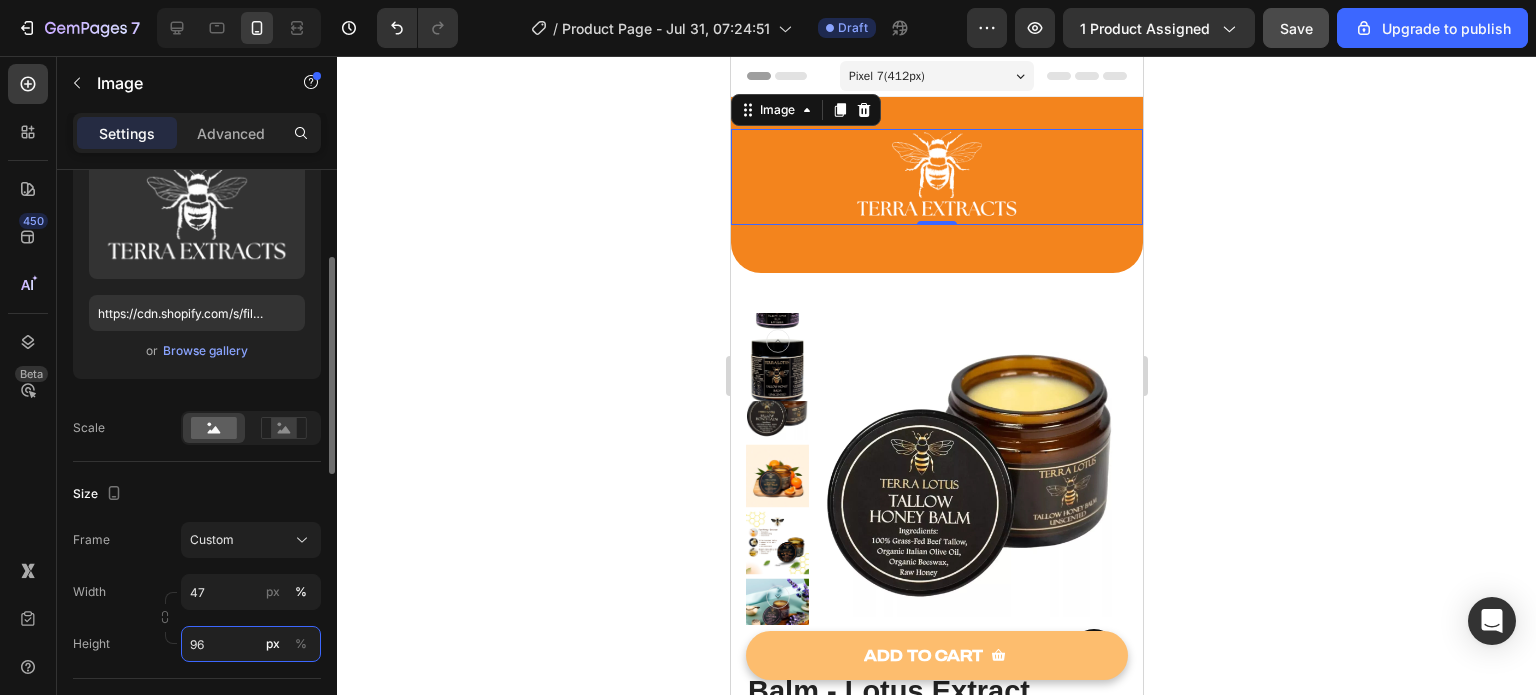 type on "95" 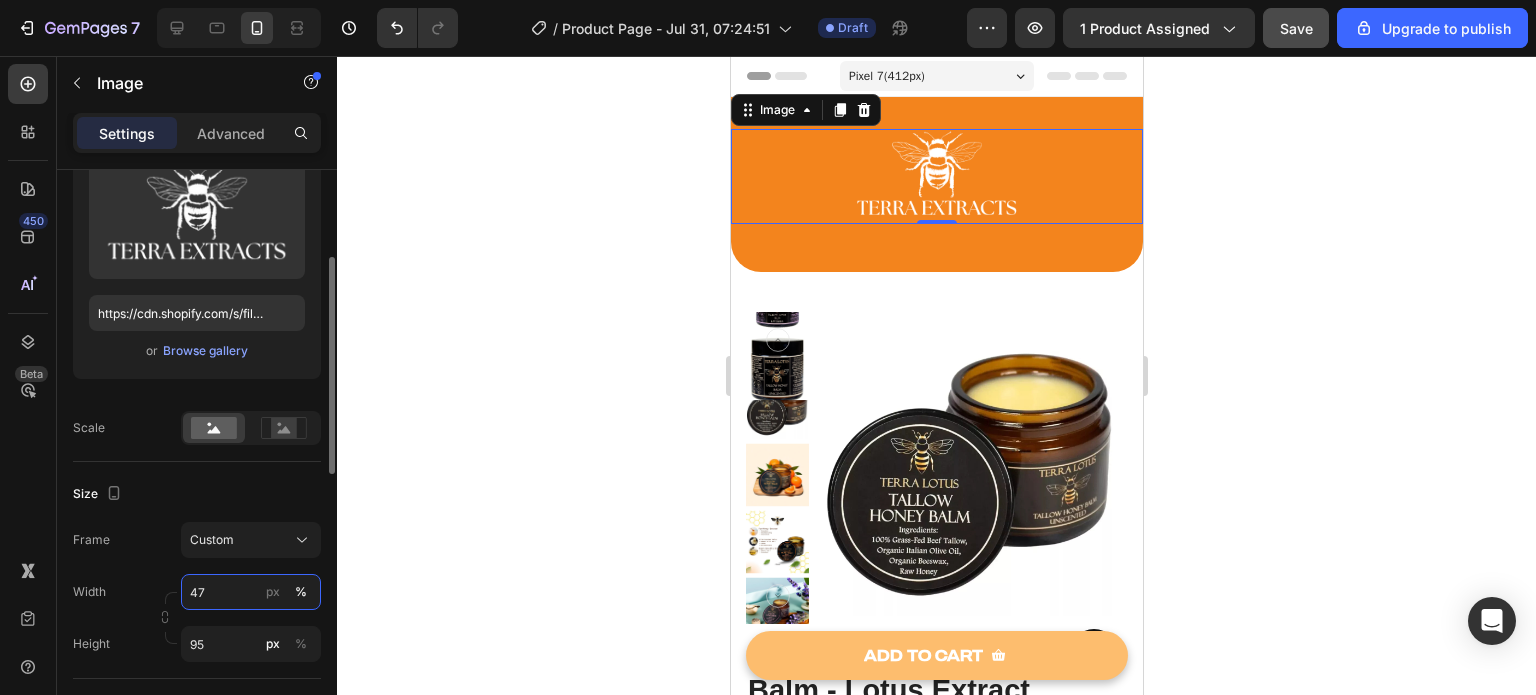 click on "47" at bounding box center (251, 592) 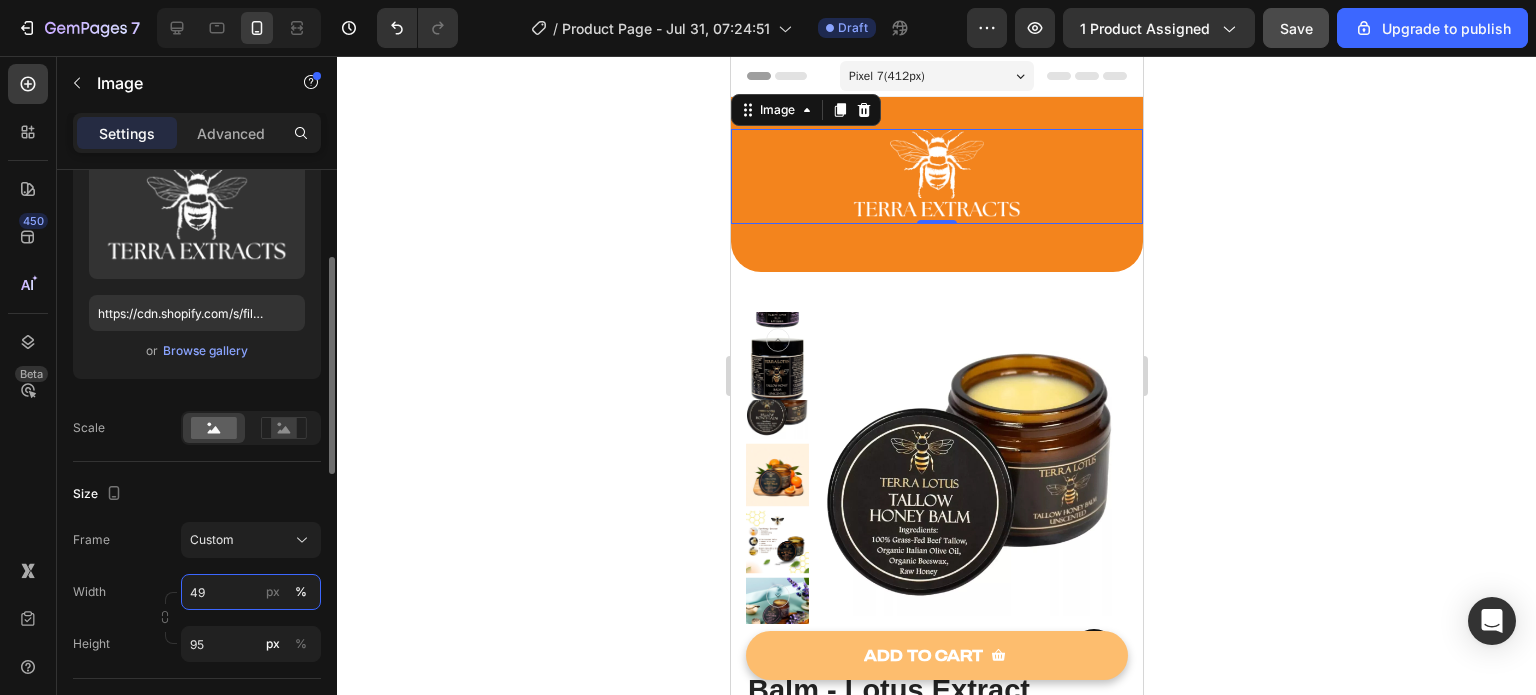 type on "48" 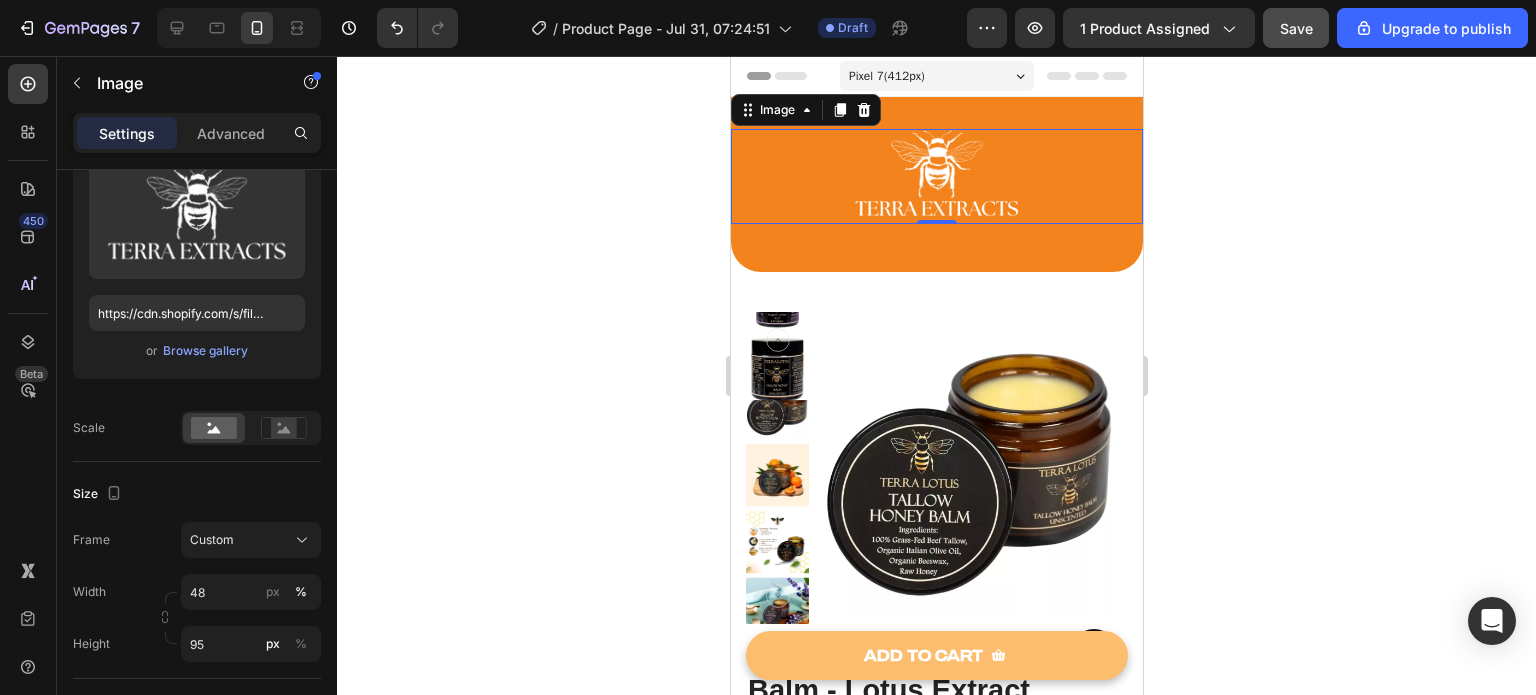 click 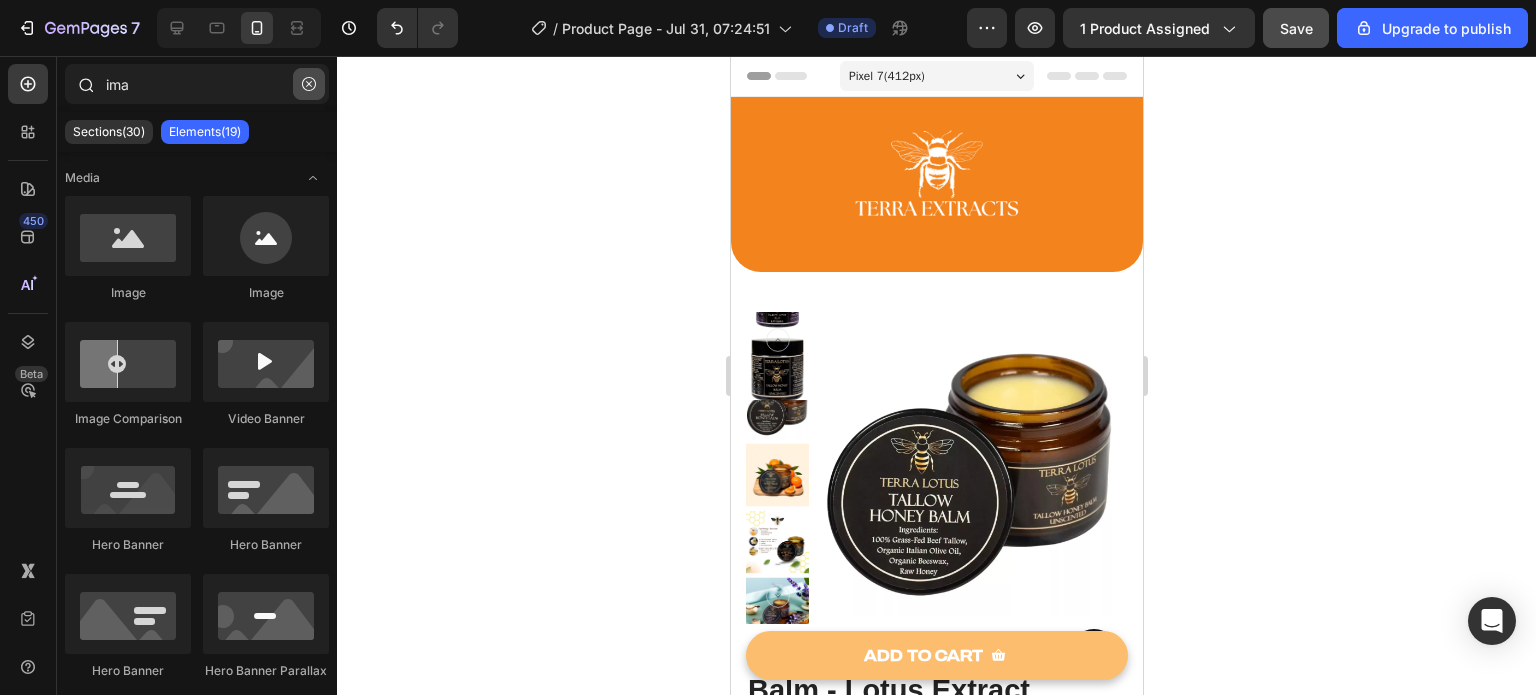 click at bounding box center (309, 84) 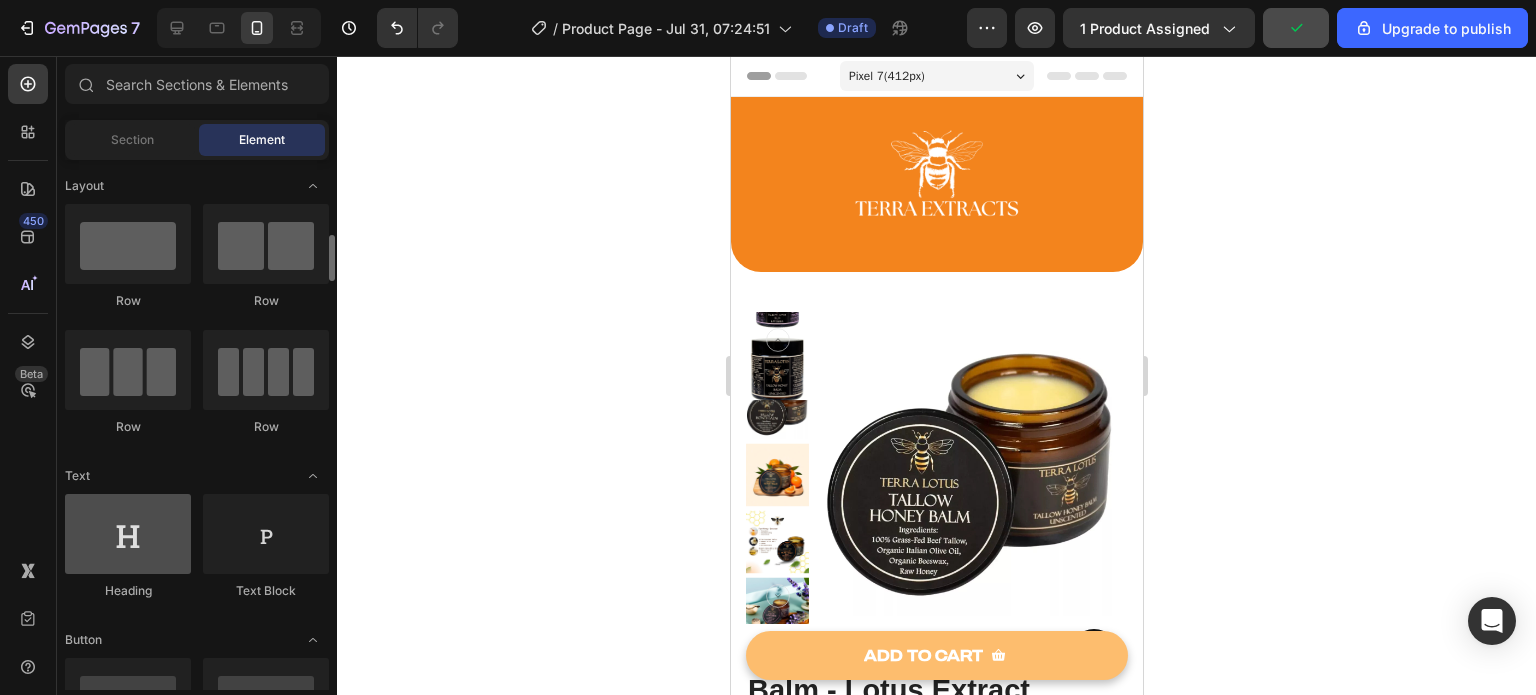 scroll, scrollTop: 69, scrollLeft: 0, axis: vertical 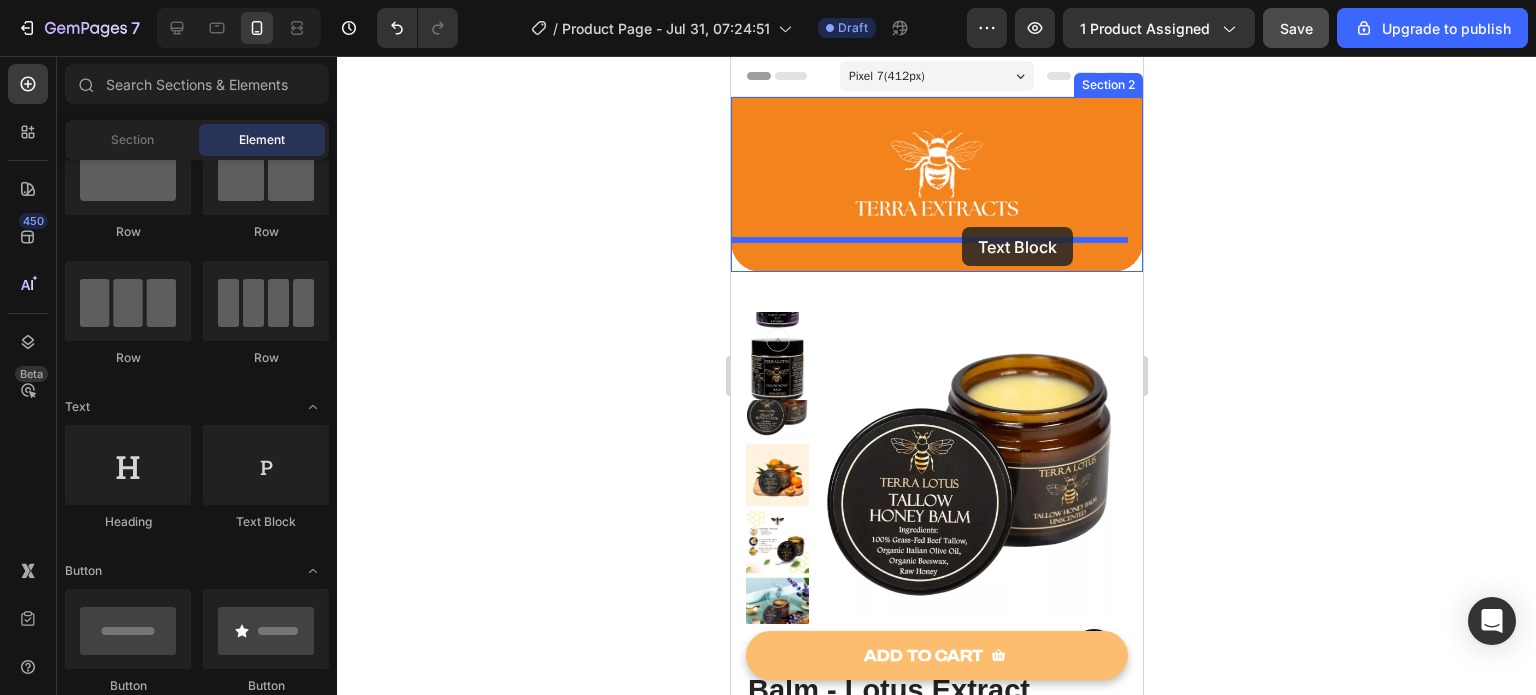 drag, startPoint x: 1001, startPoint y: 532, endPoint x: 961, endPoint y: 227, distance: 307.61176 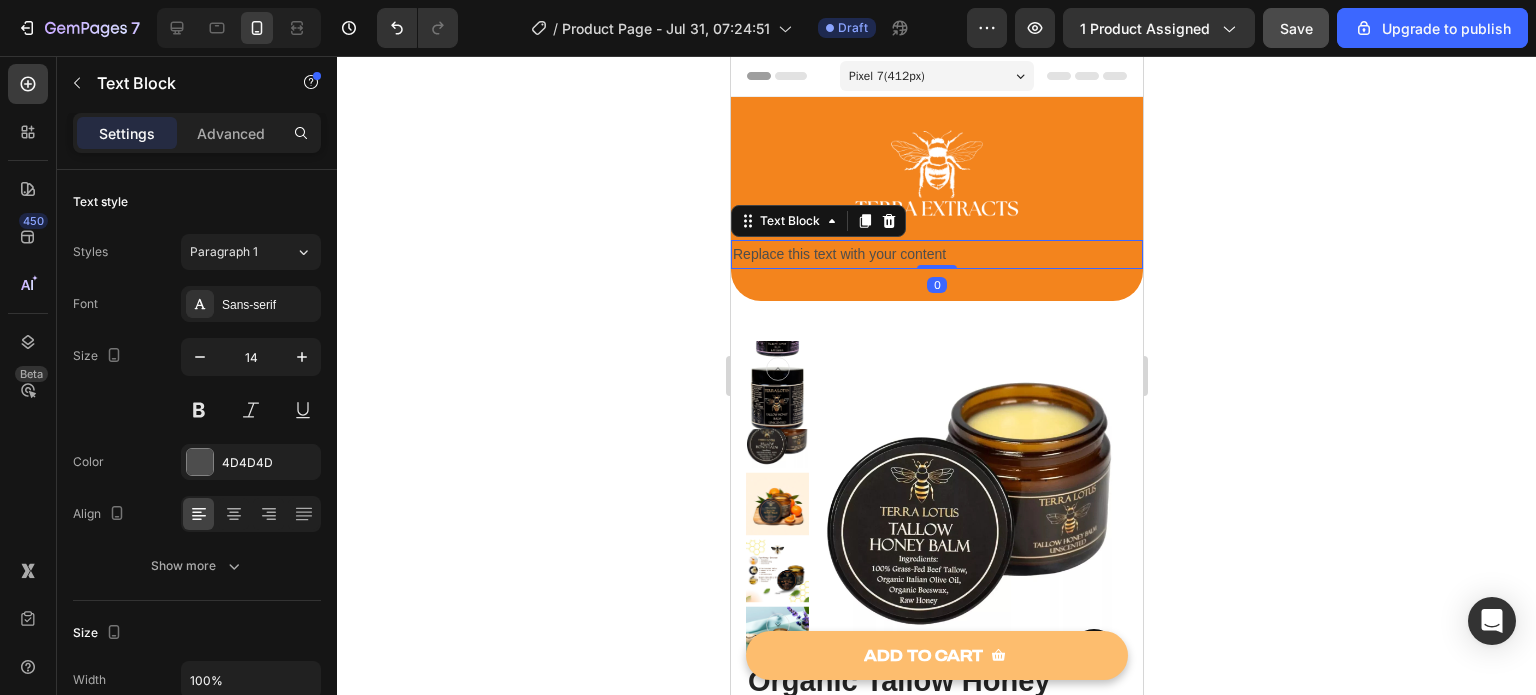 click 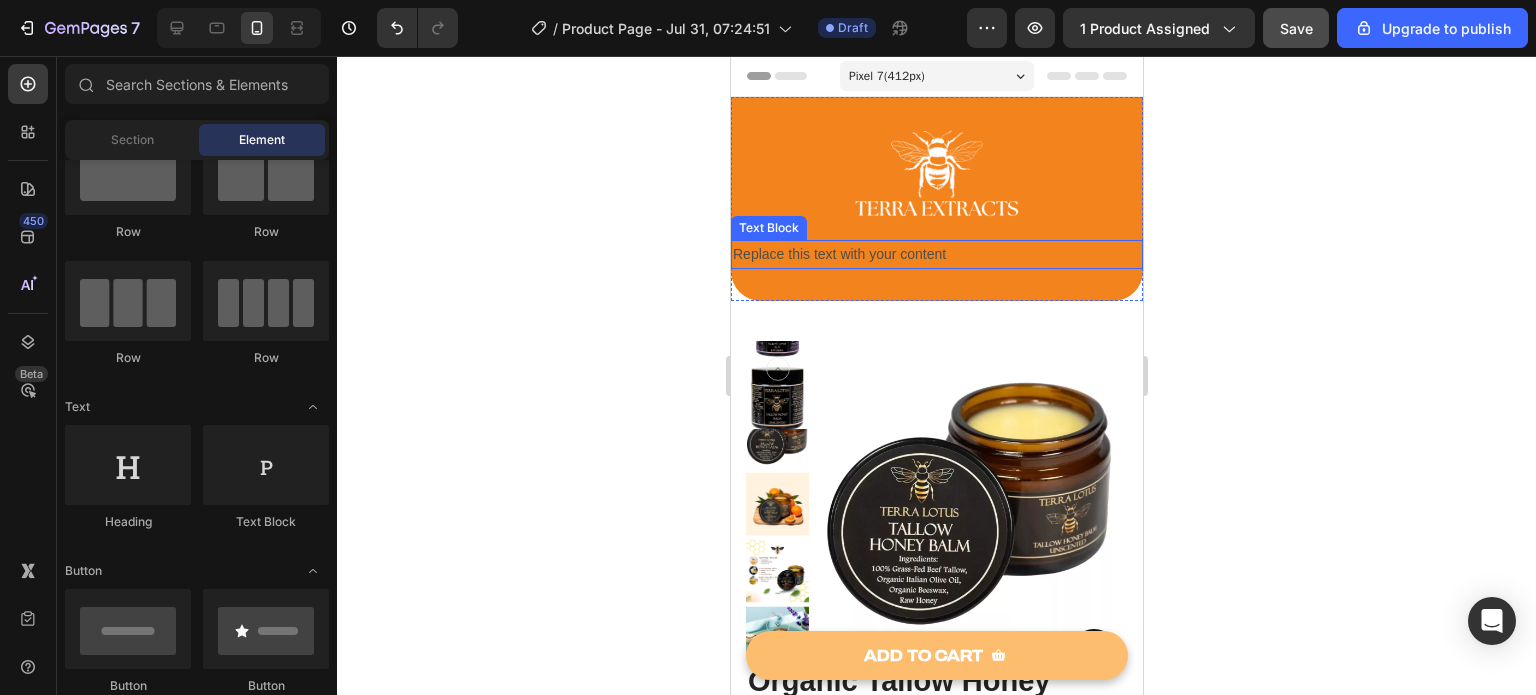 click on "Replace this text with your content" at bounding box center (936, 254) 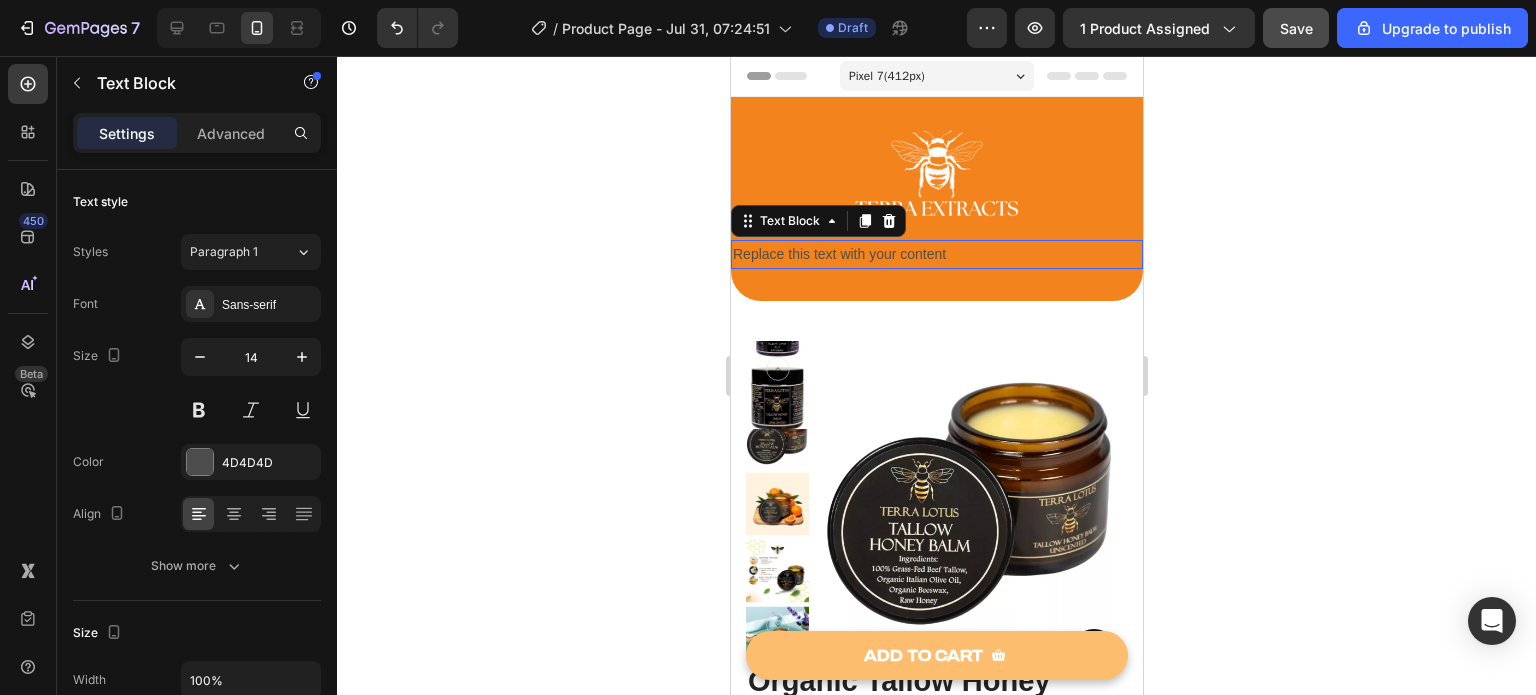 click on "Replace this text with your content" at bounding box center (936, 254) 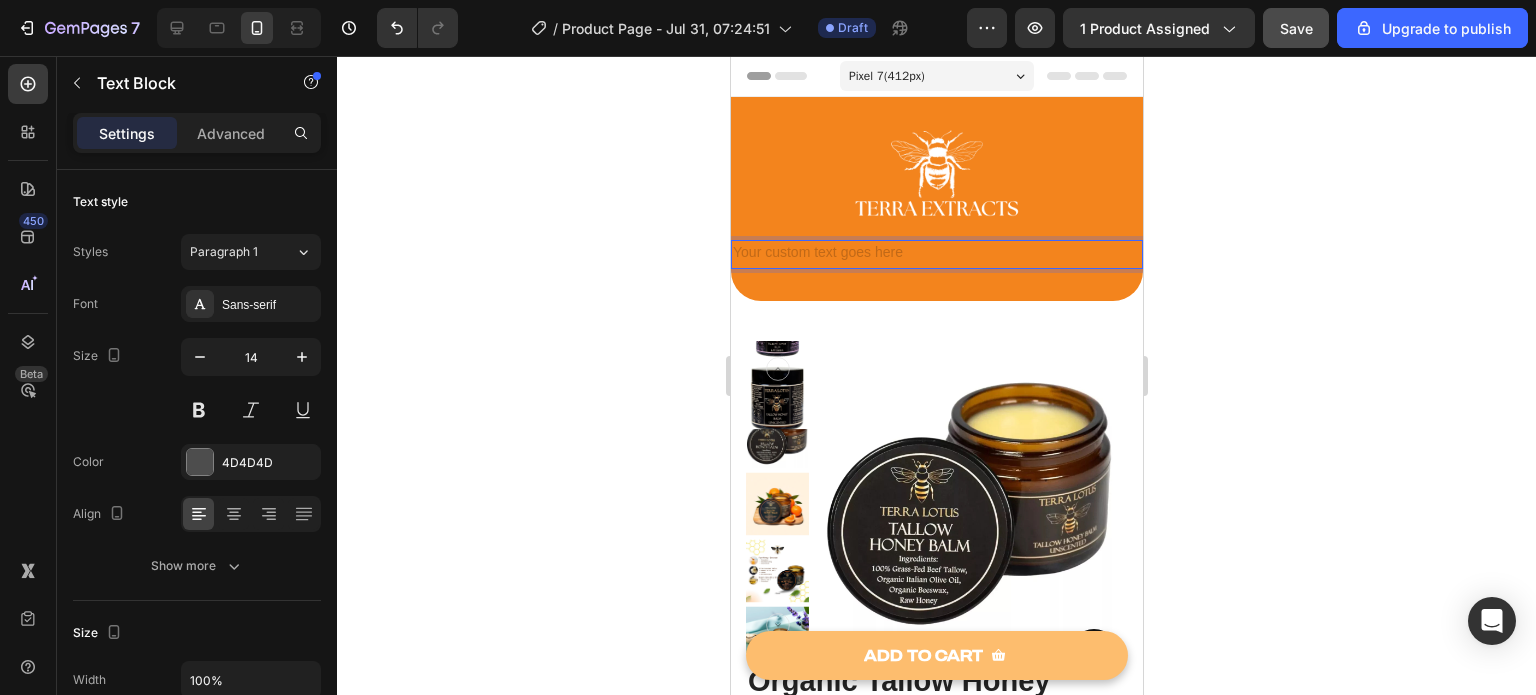 drag, startPoint x: 804, startPoint y: 21, endPoint x: 1283, endPoint y: 14, distance: 479.05115 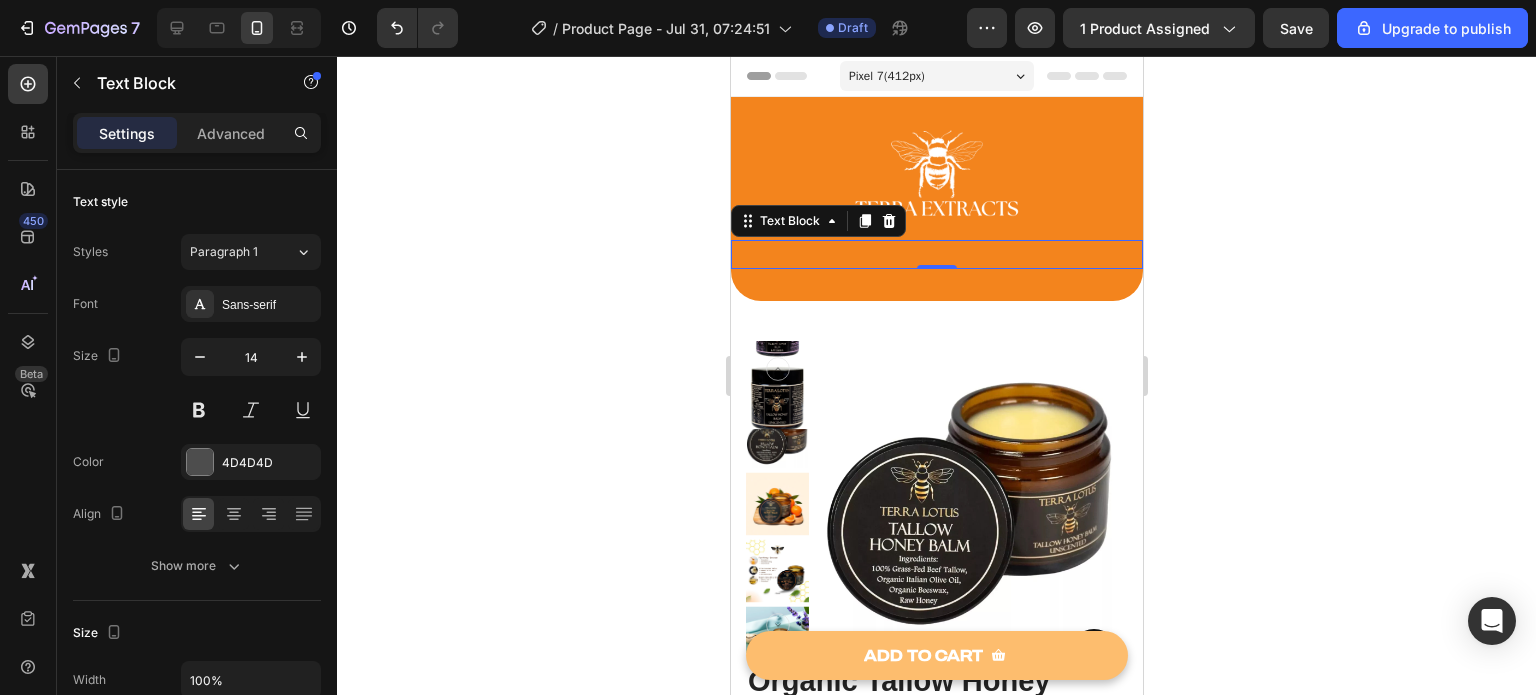 click 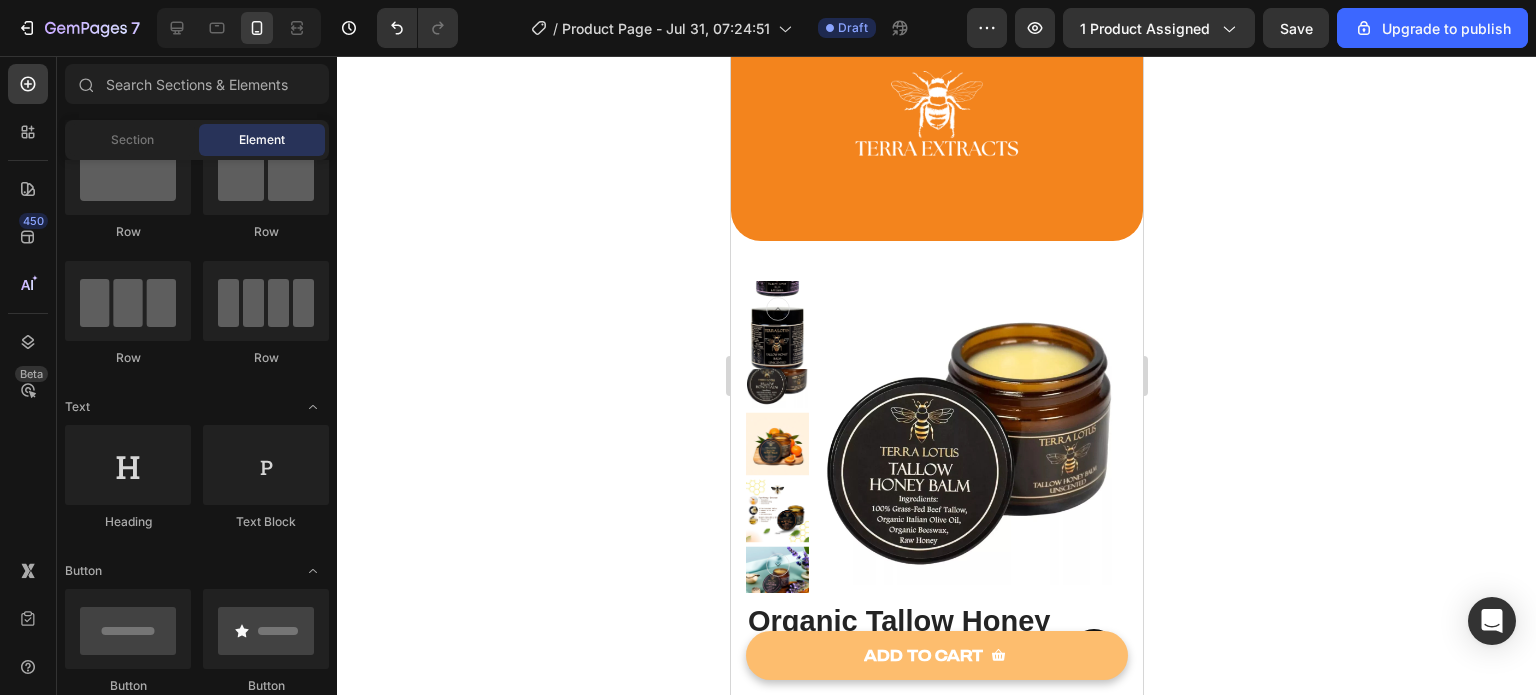 scroll, scrollTop: 0, scrollLeft: 0, axis: both 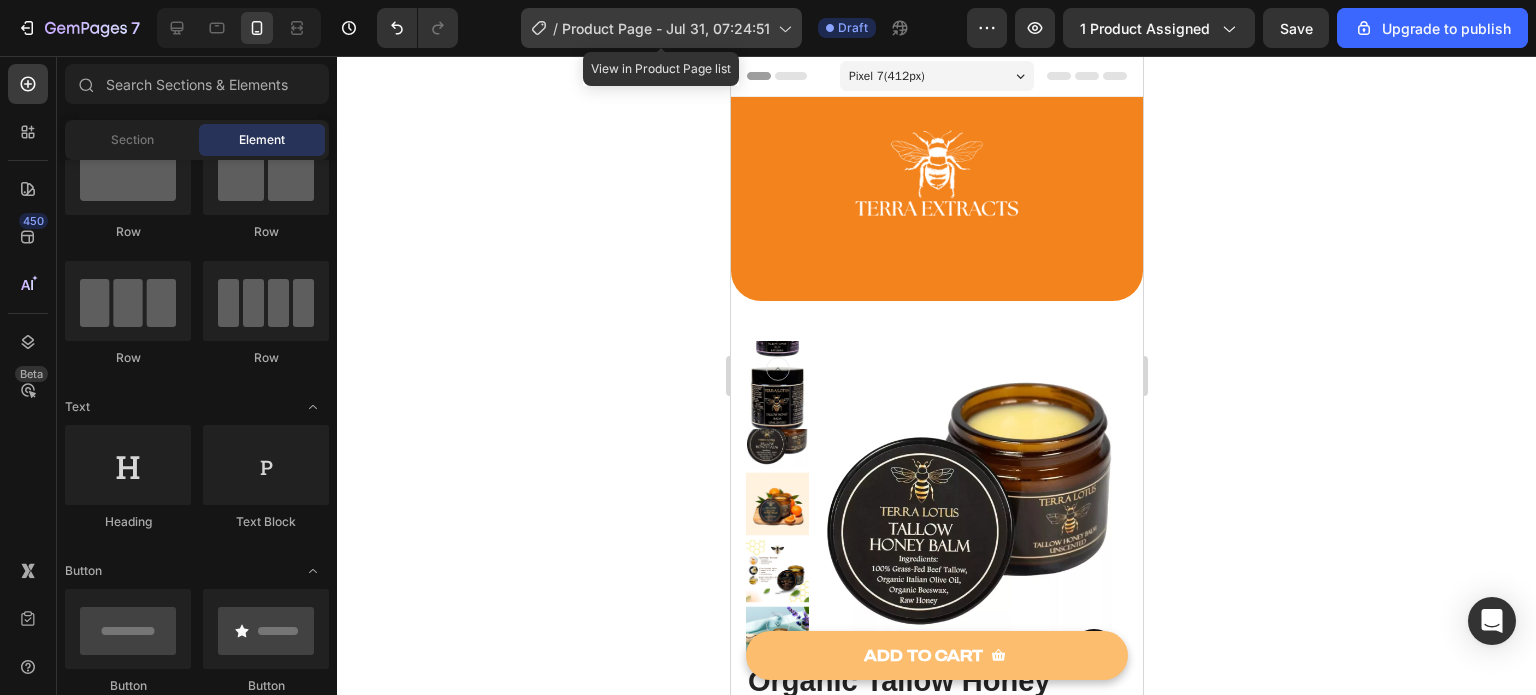 click on "Product Page - Jul 31, 07:24:51" at bounding box center (666, 28) 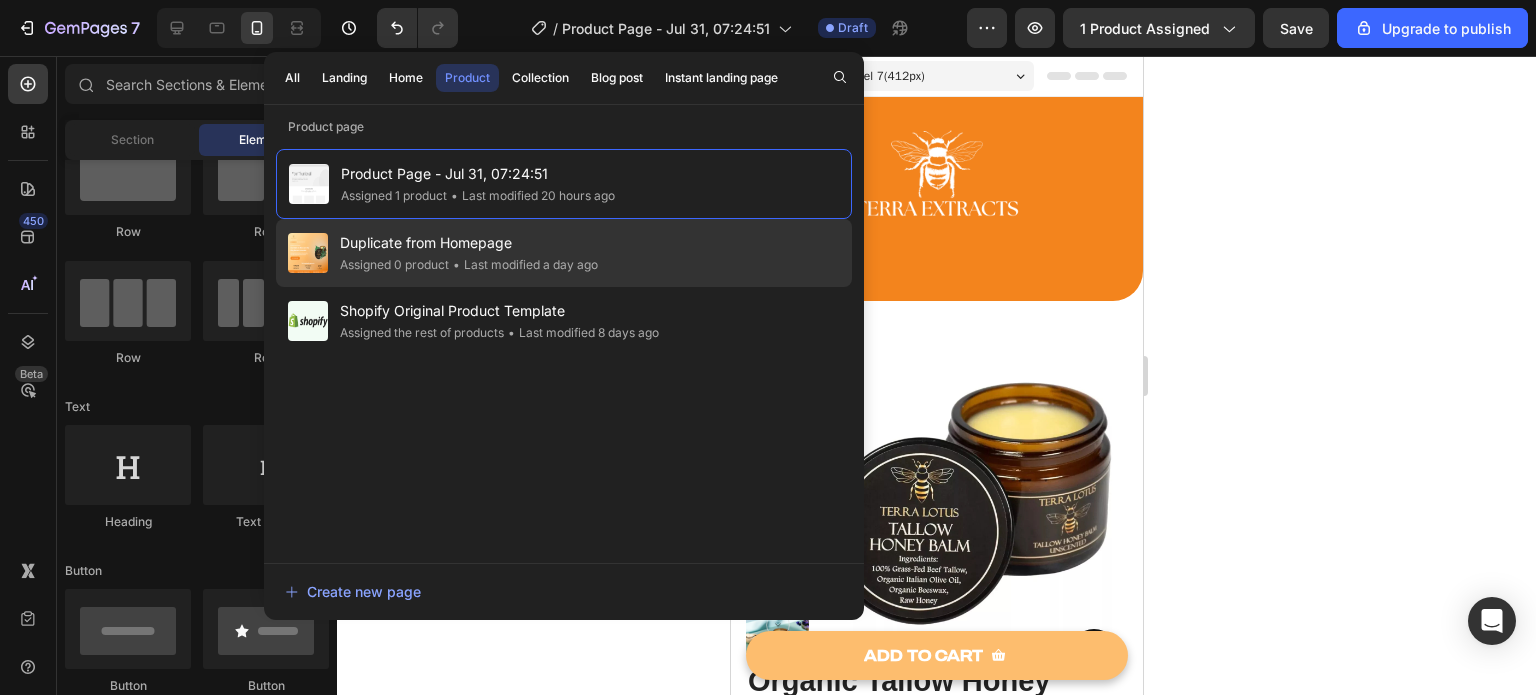 click on "Duplicate from Homepage" at bounding box center (469, 243) 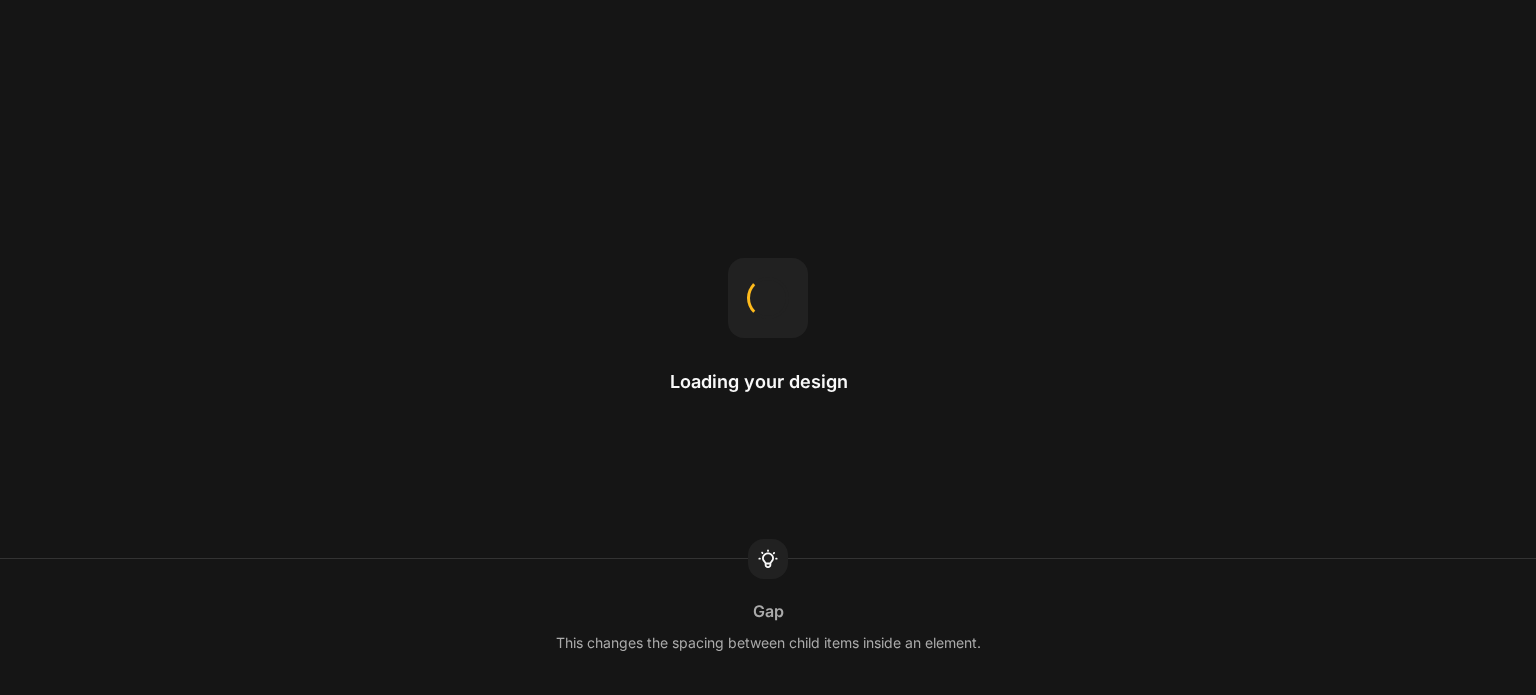 scroll, scrollTop: 0, scrollLeft: 0, axis: both 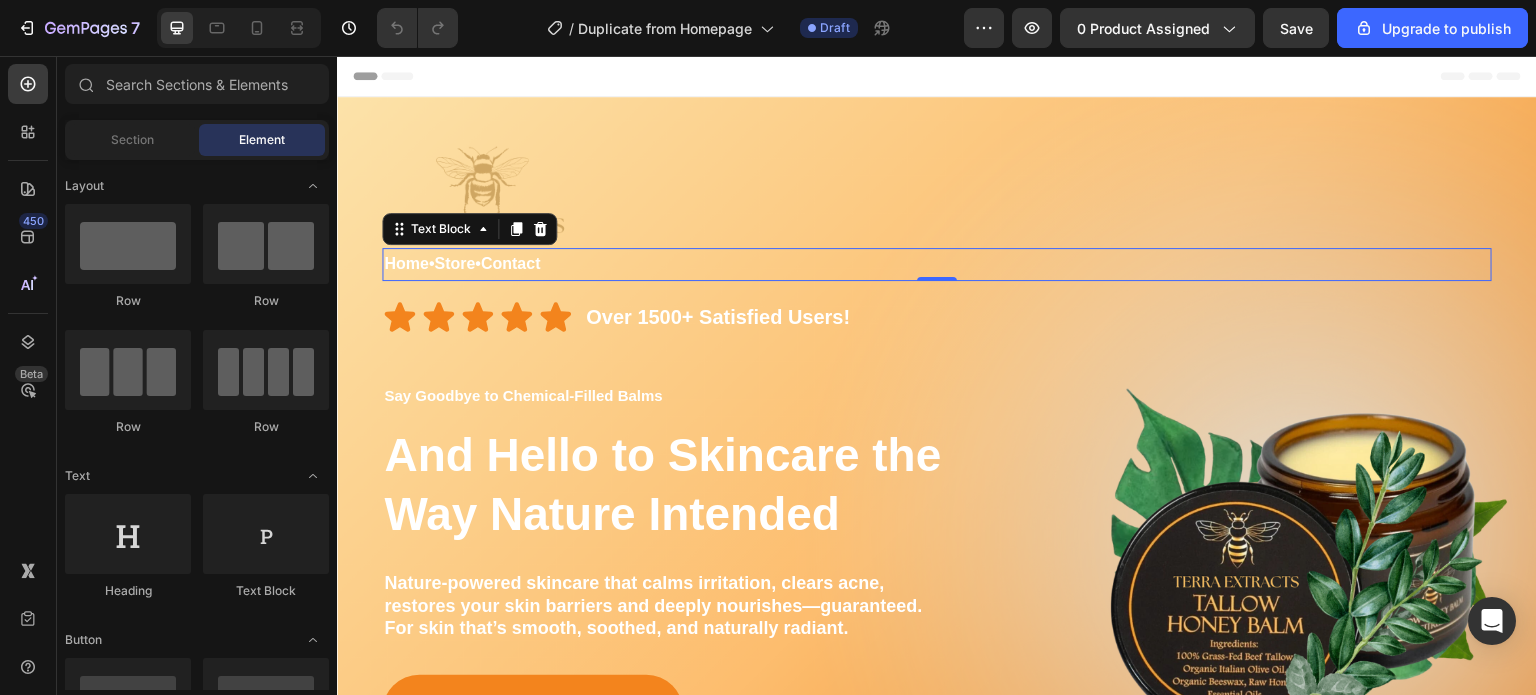 click on "Home   •   Store  •   Contact" at bounding box center (937, 264) 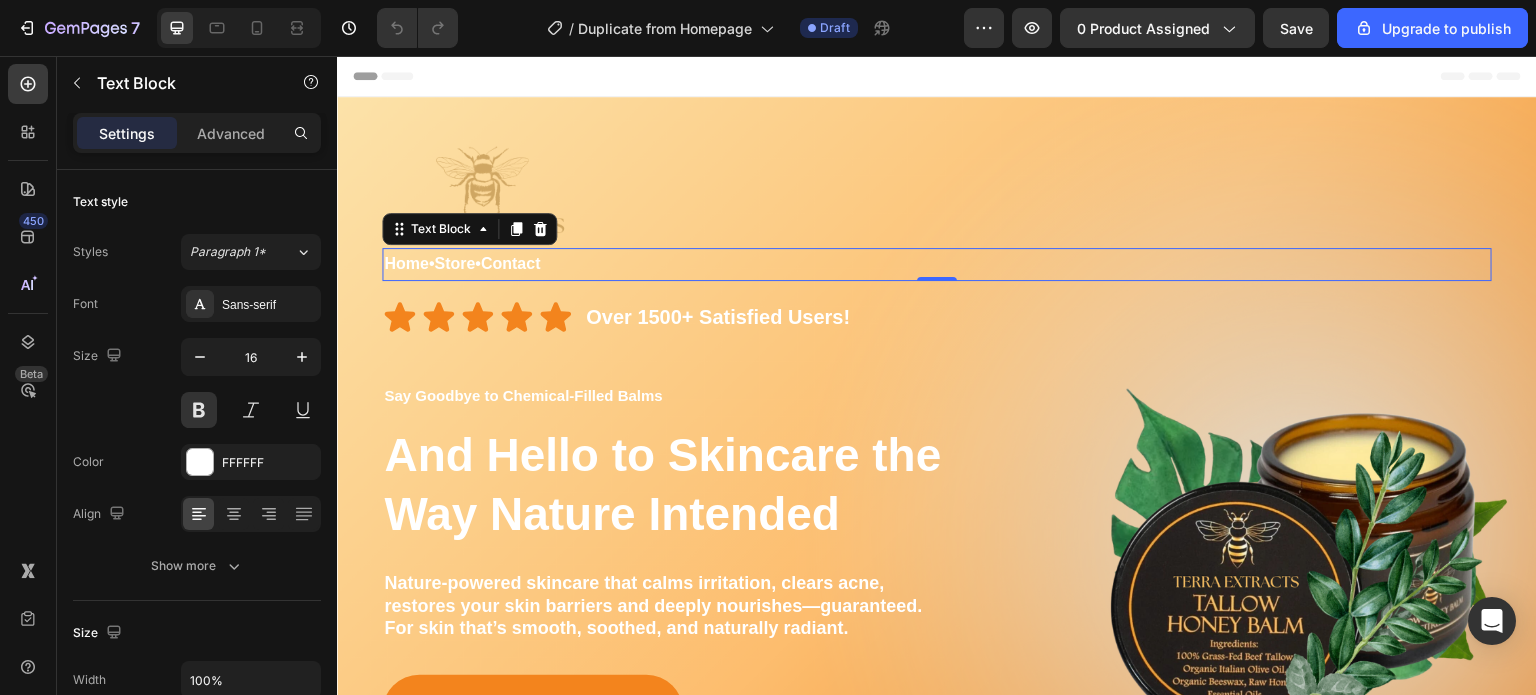 click on "Home   •   Store  •   Contact" at bounding box center (937, 264) 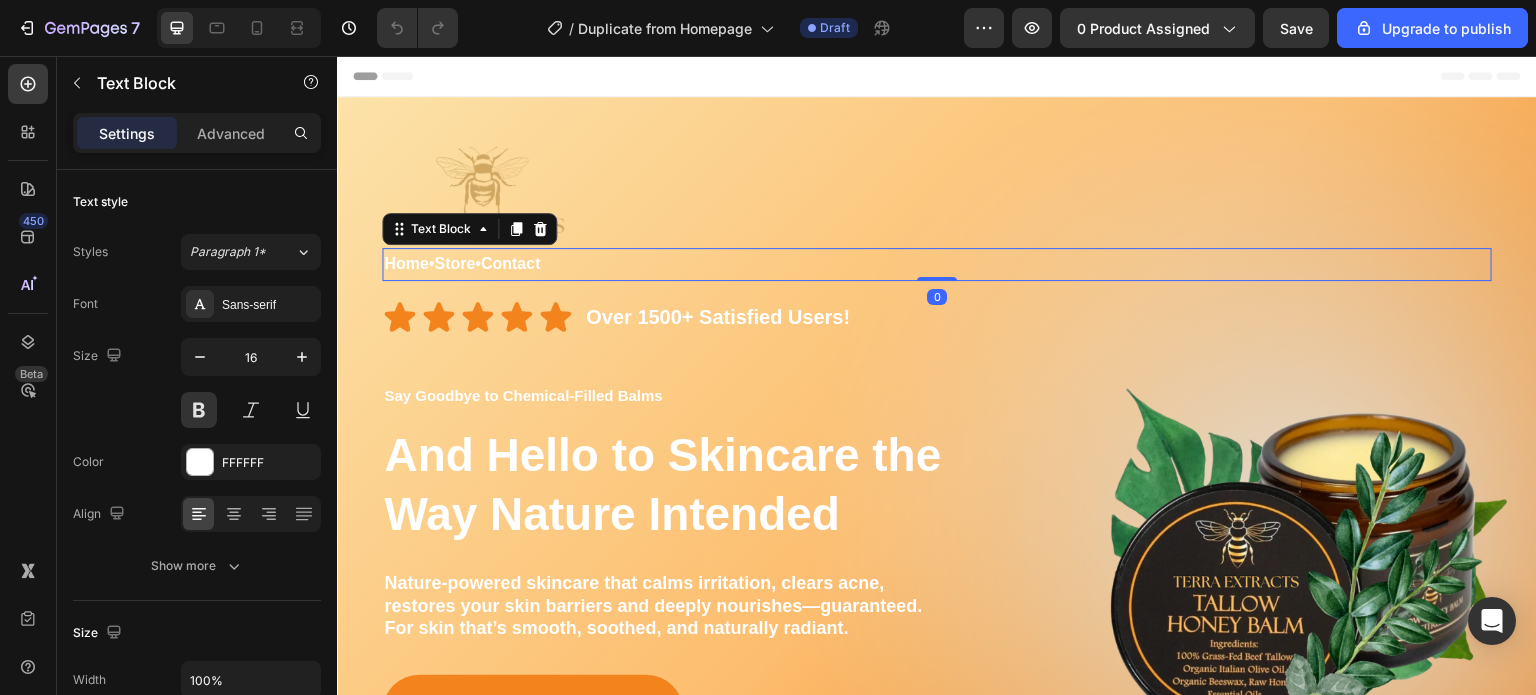 click on "Home   •   Store  •   Contact" at bounding box center (937, 264) 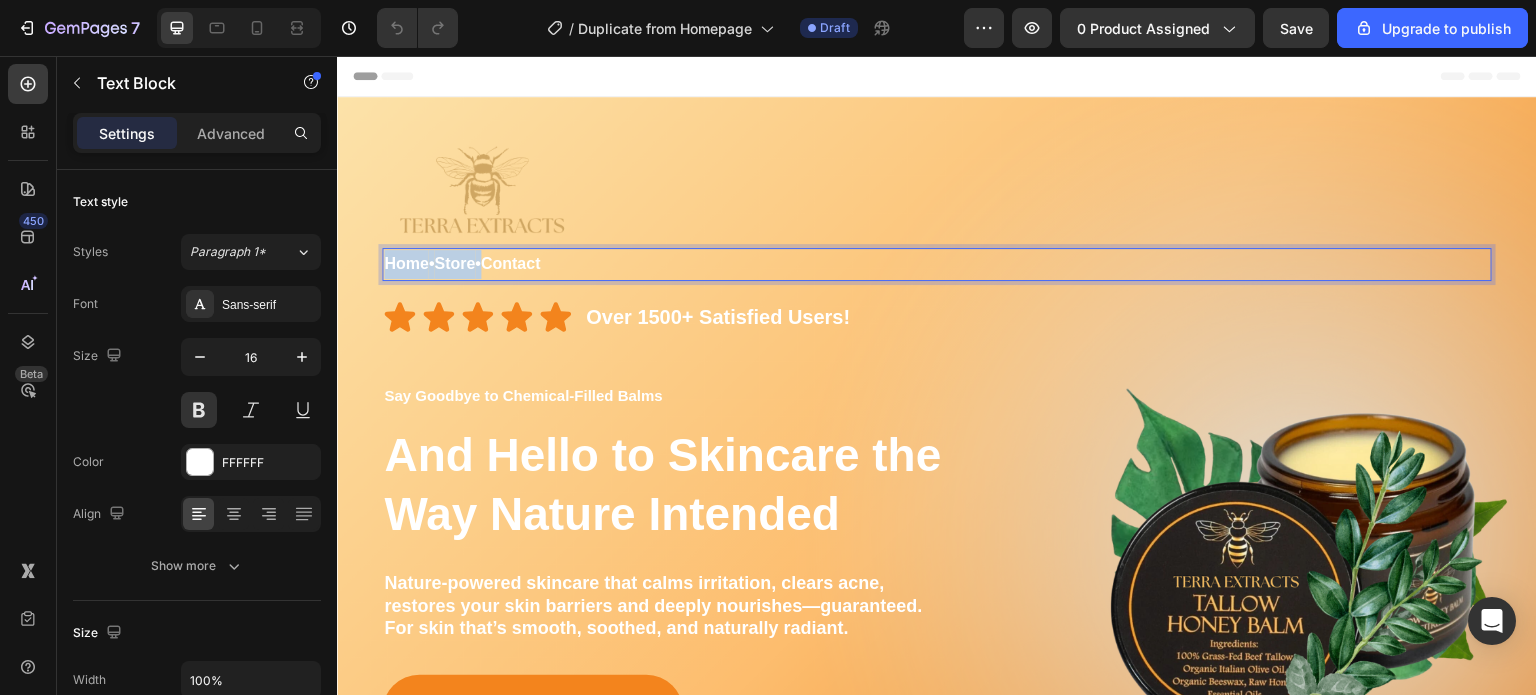 click on "Home   •   Store  •   Contact" at bounding box center (937, 264) 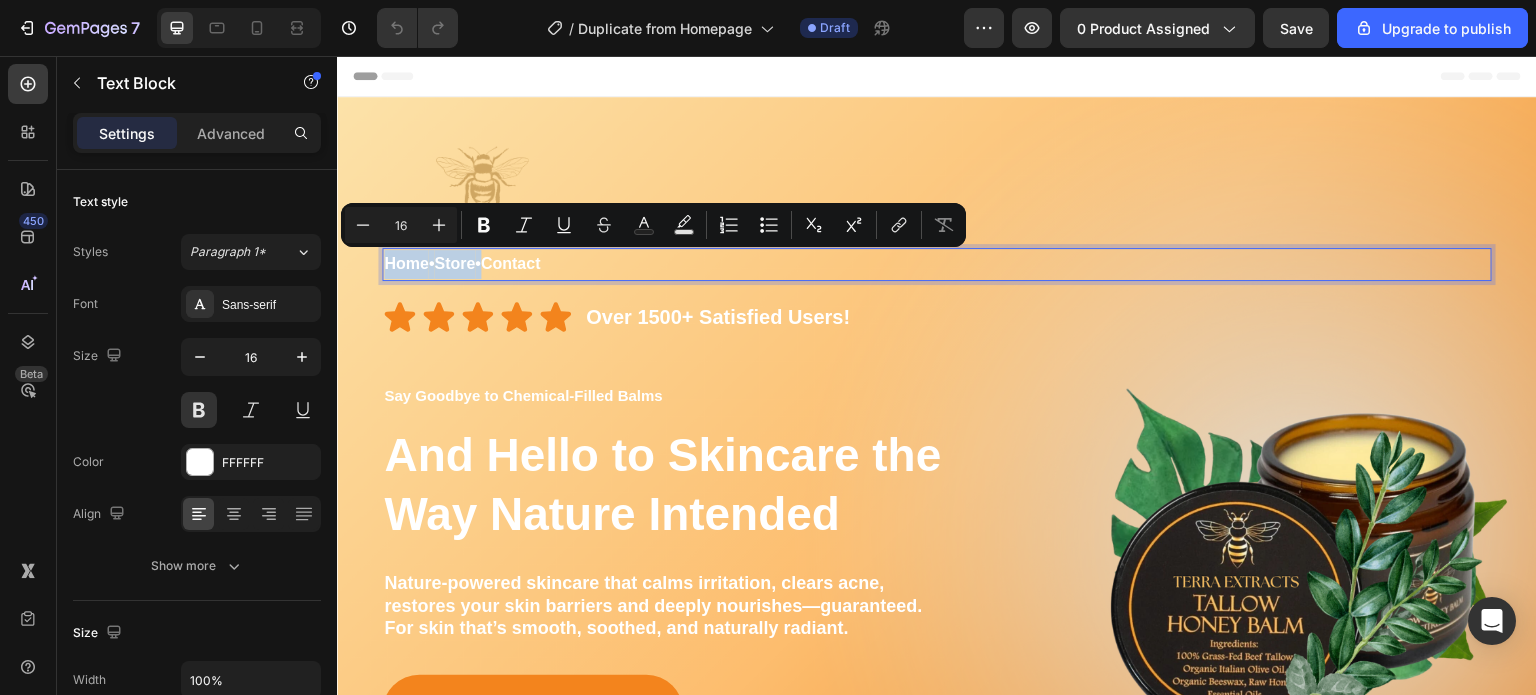click on "Home   •   Store  •   Contact" at bounding box center (937, 264) 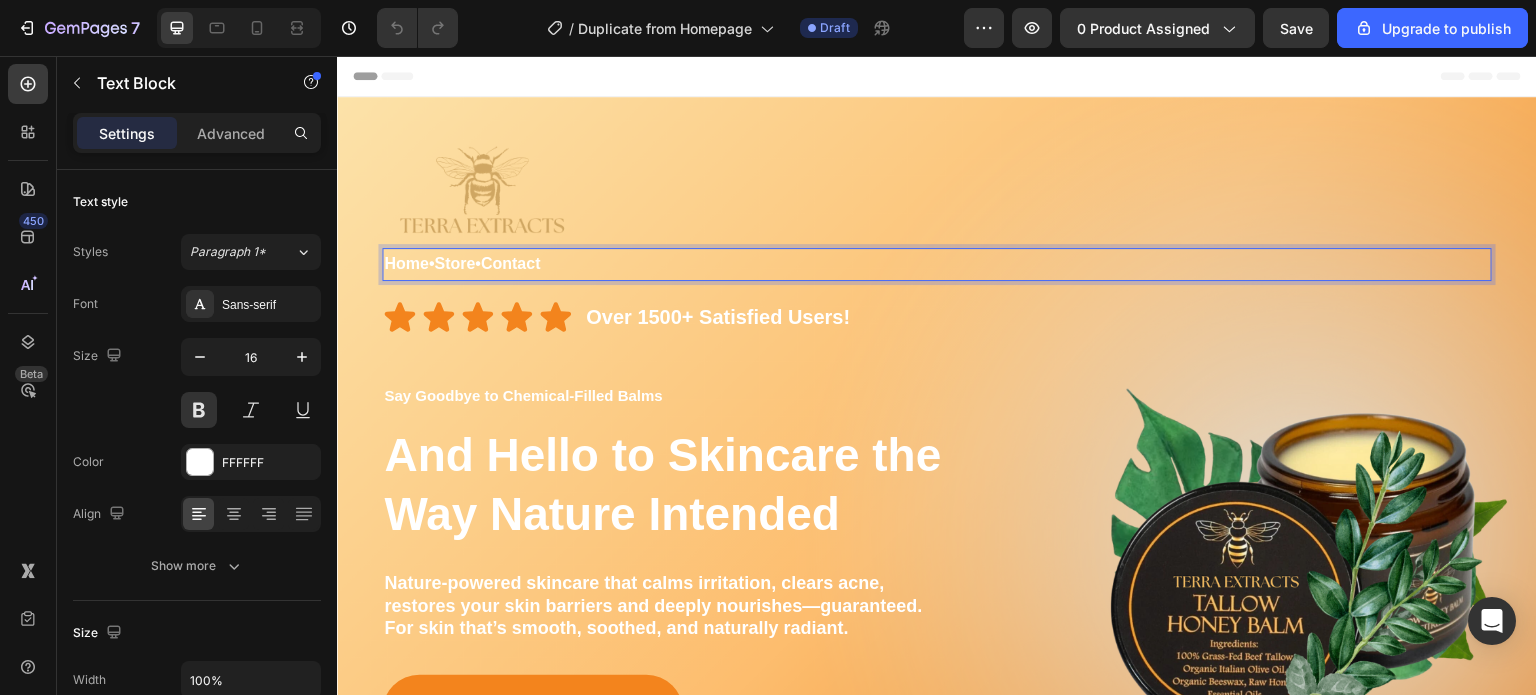 click on "Store" at bounding box center [454, 263] 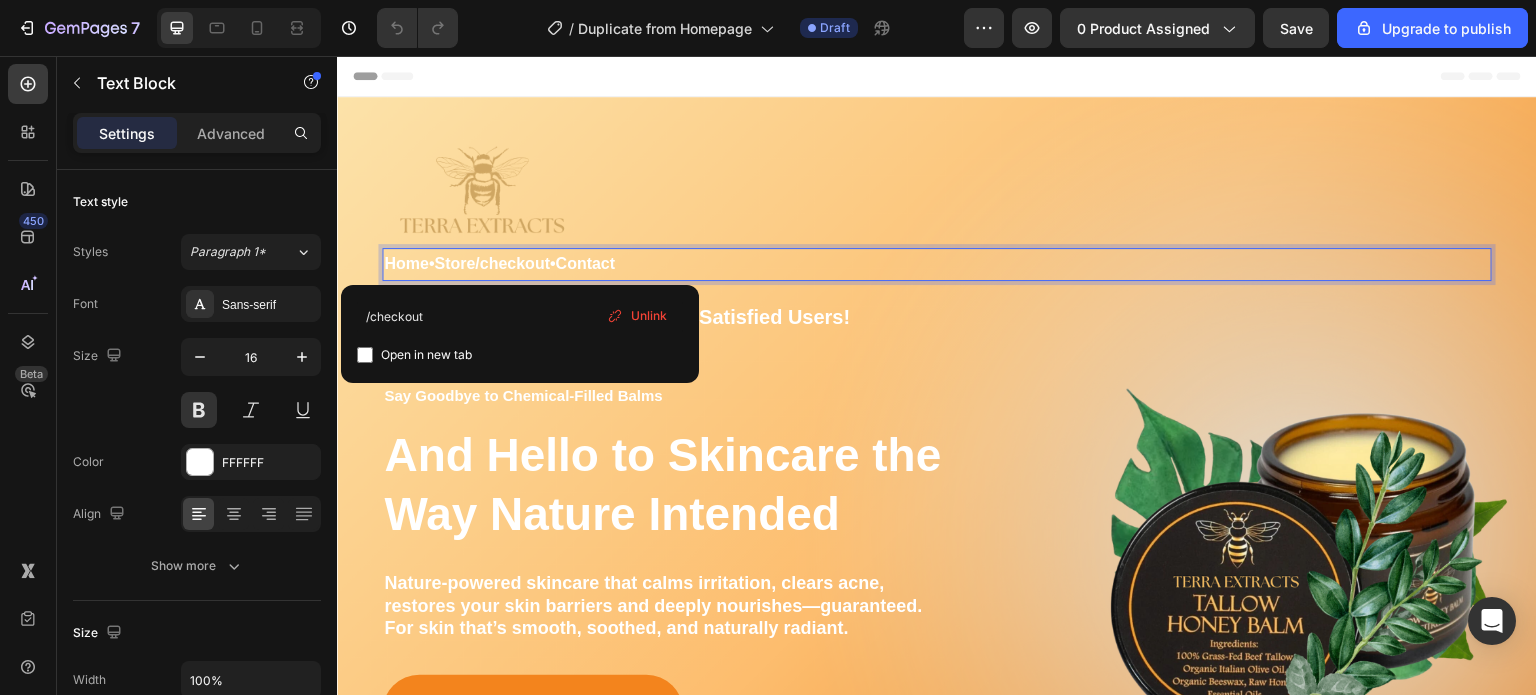 click on "Home   •   Store/checkout  •   Contact" at bounding box center [937, 264] 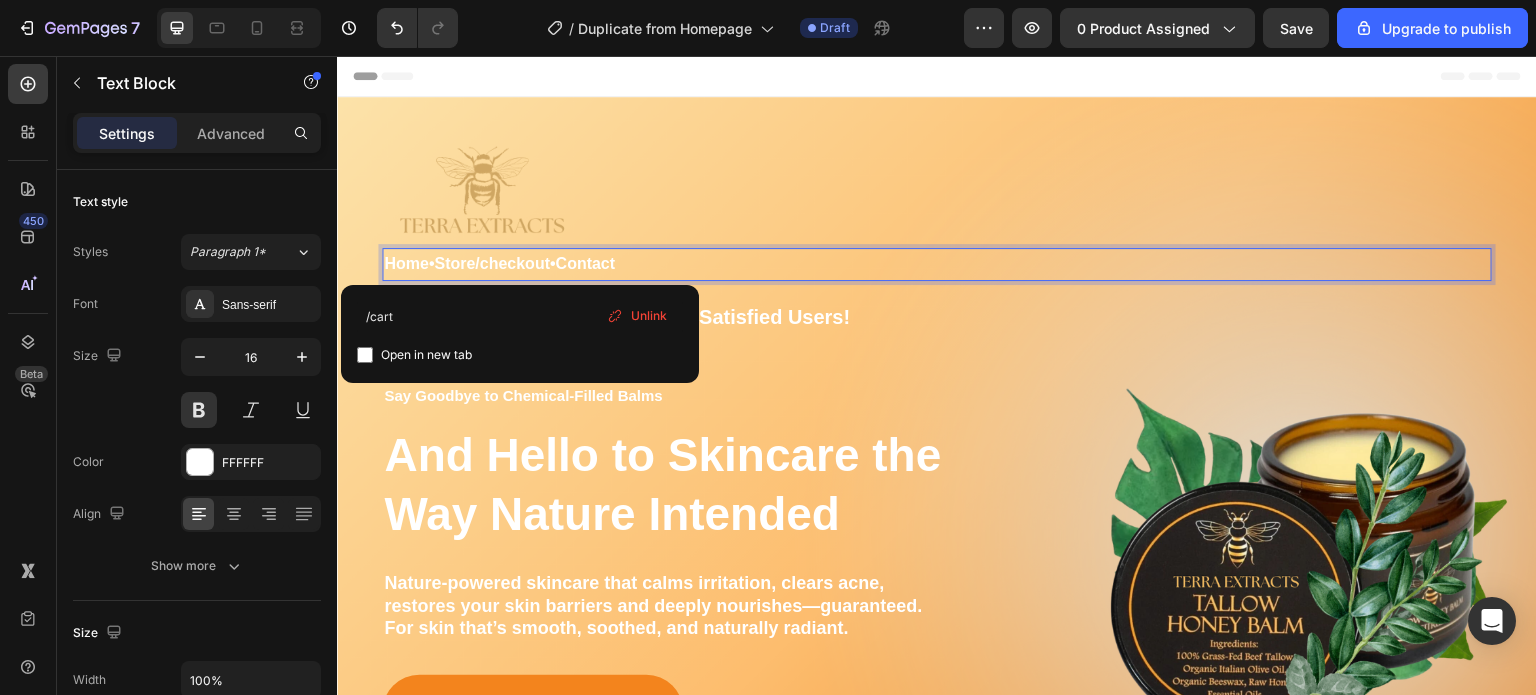click on "Home   •   Store/checkout  •   Contact" at bounding box center [937, 264] 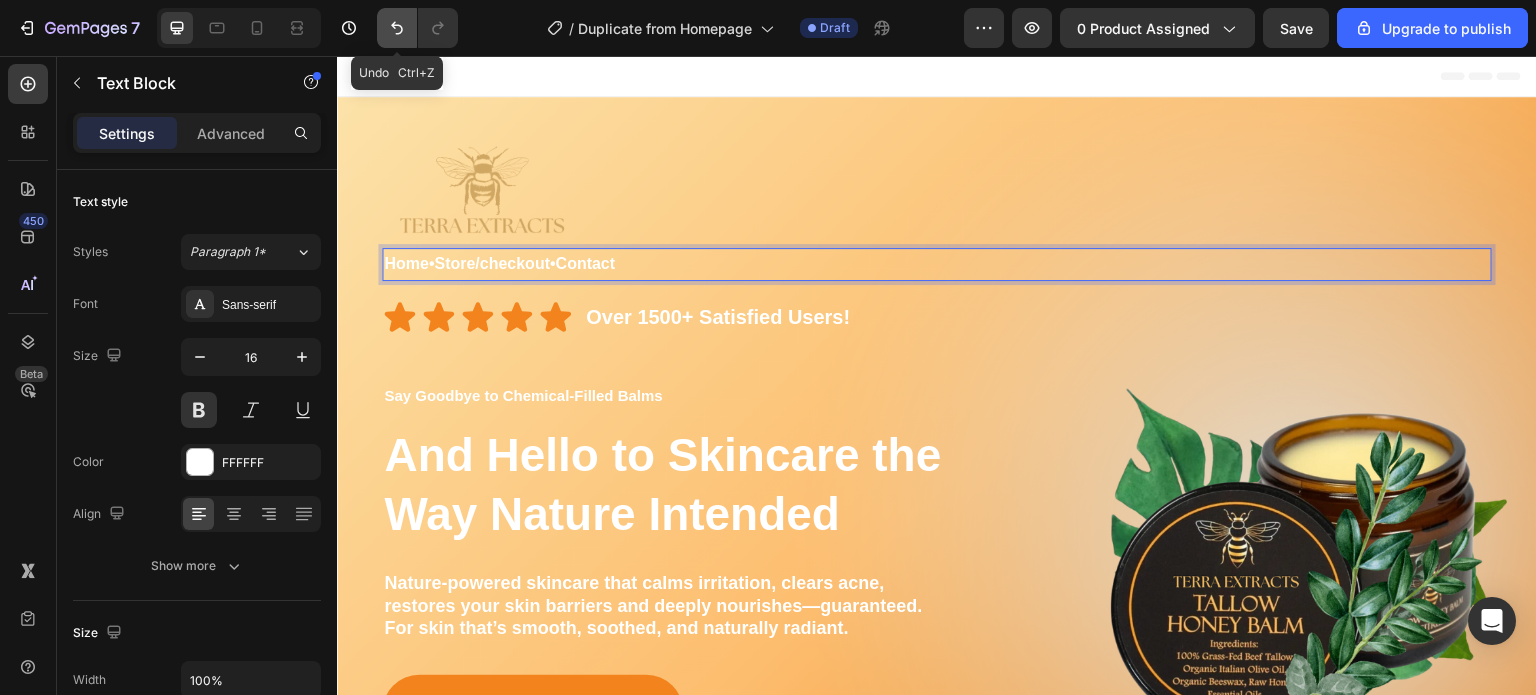 click 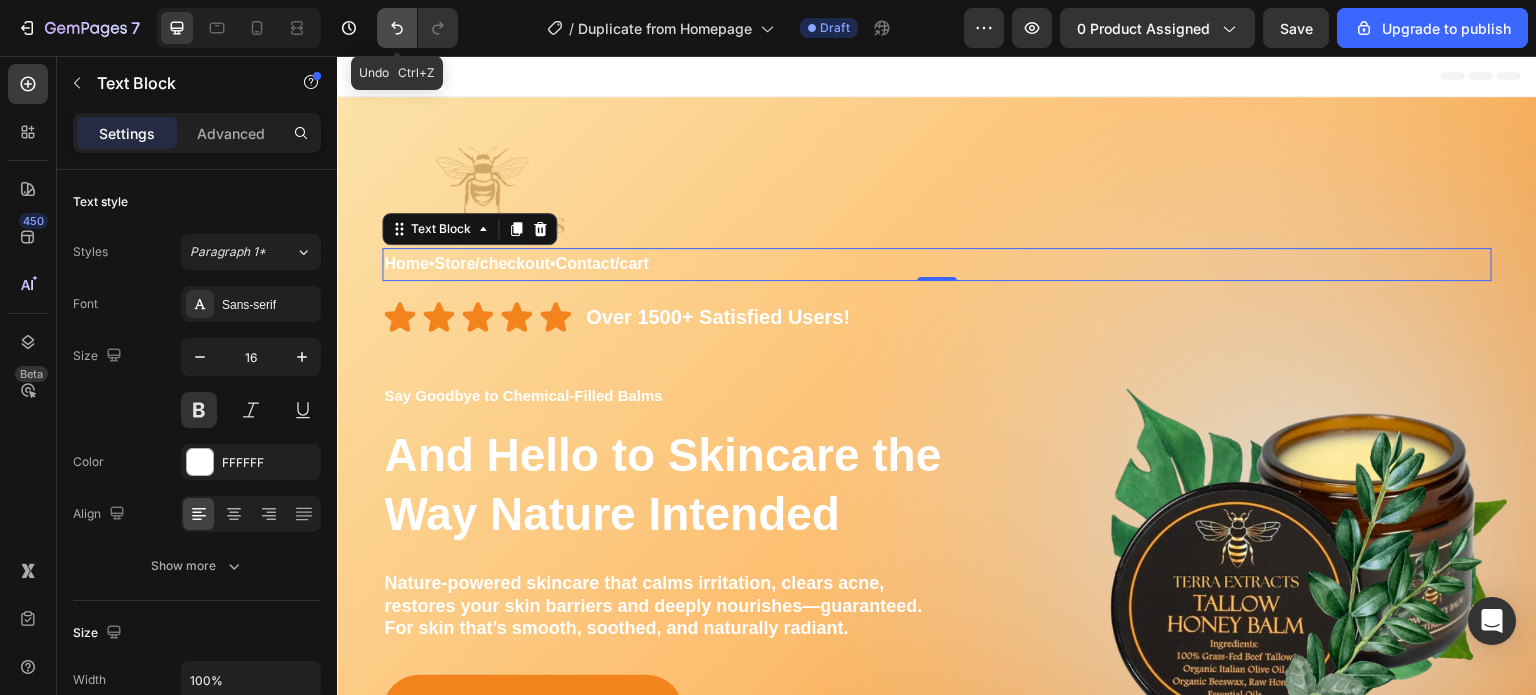 click 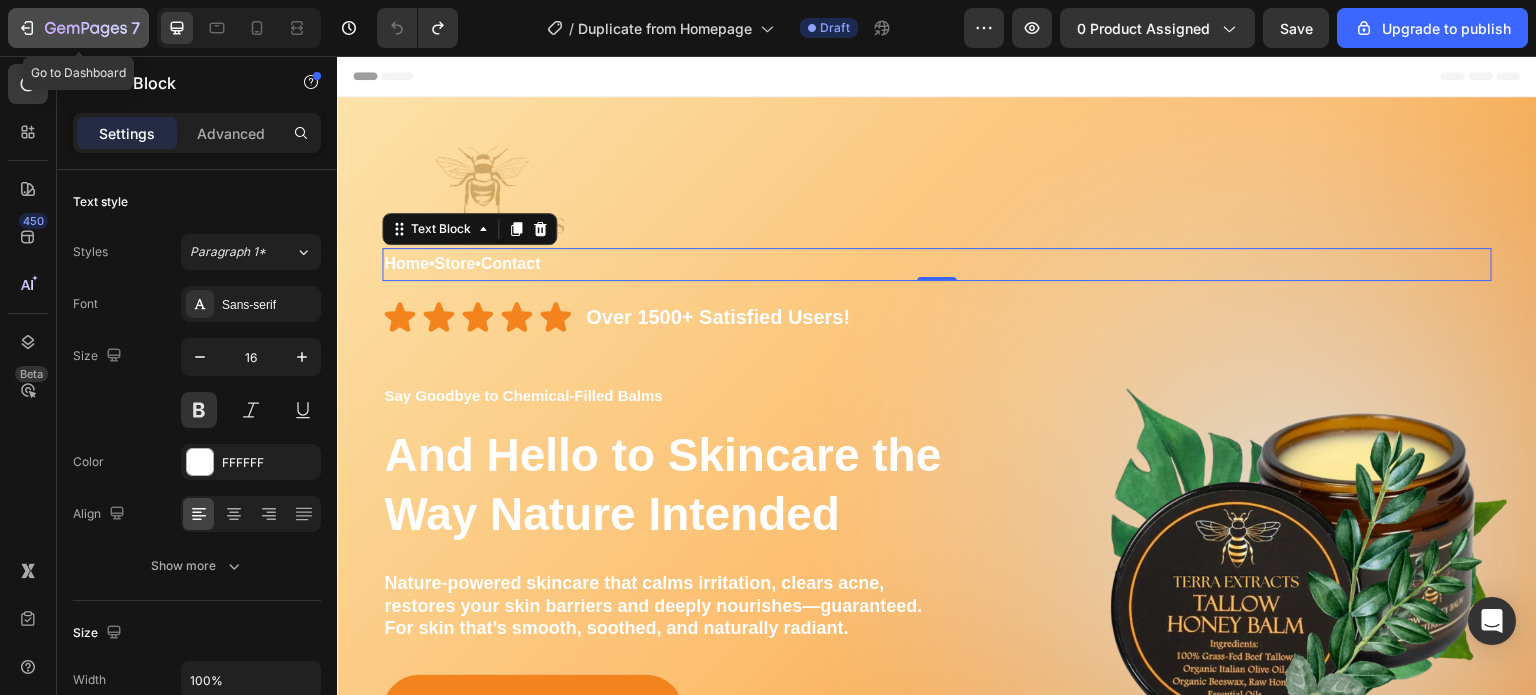 click 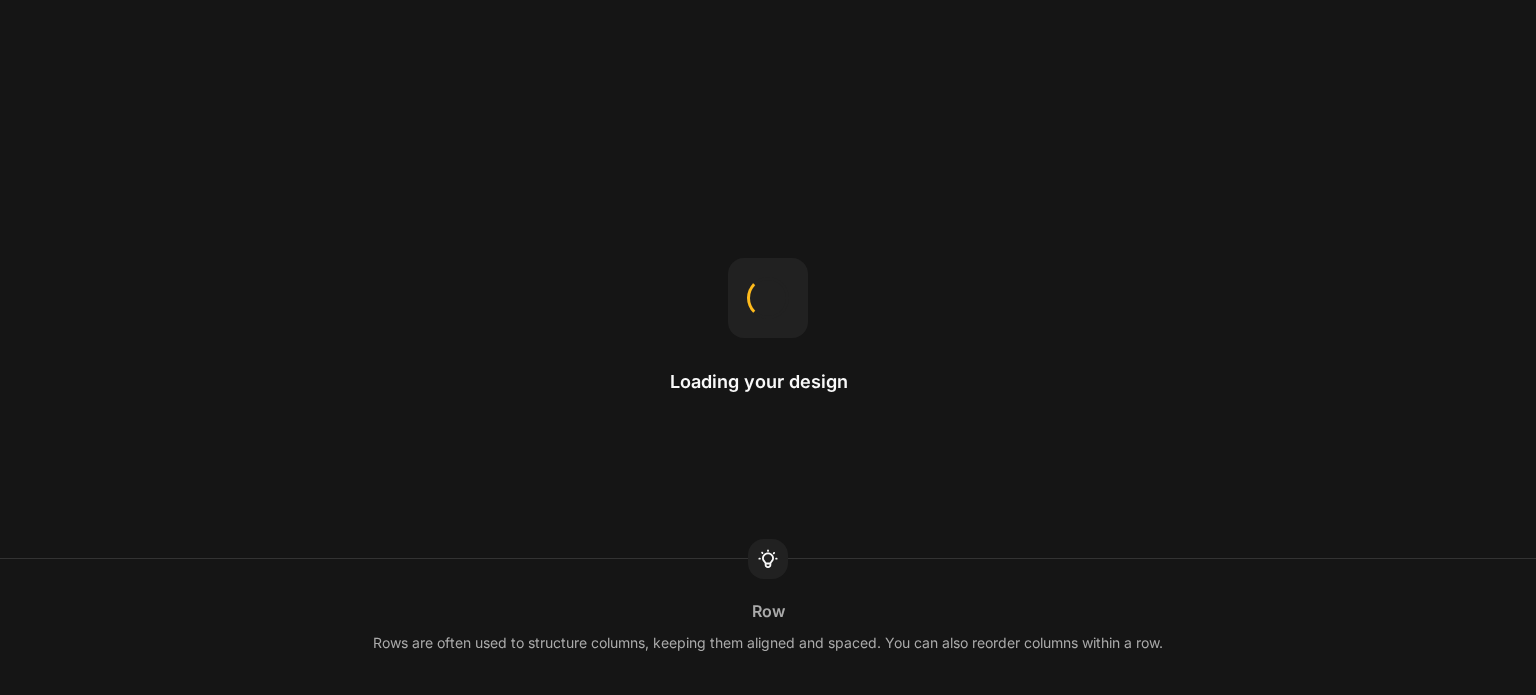 scroll, scrollTop: 0, scrollLeft: 0, axis: both 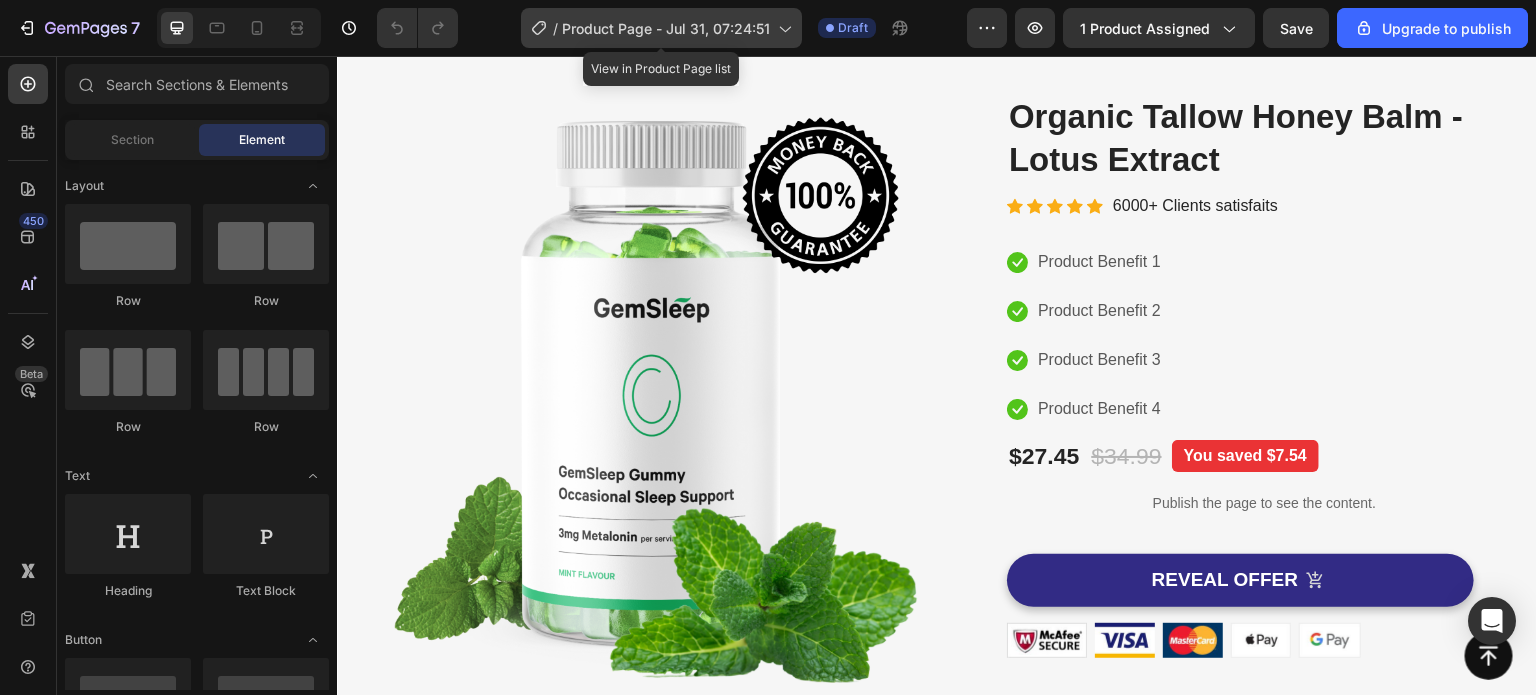 click on "Product Page - Jul 31, 07:24:51" at bounding box center (666, 28) 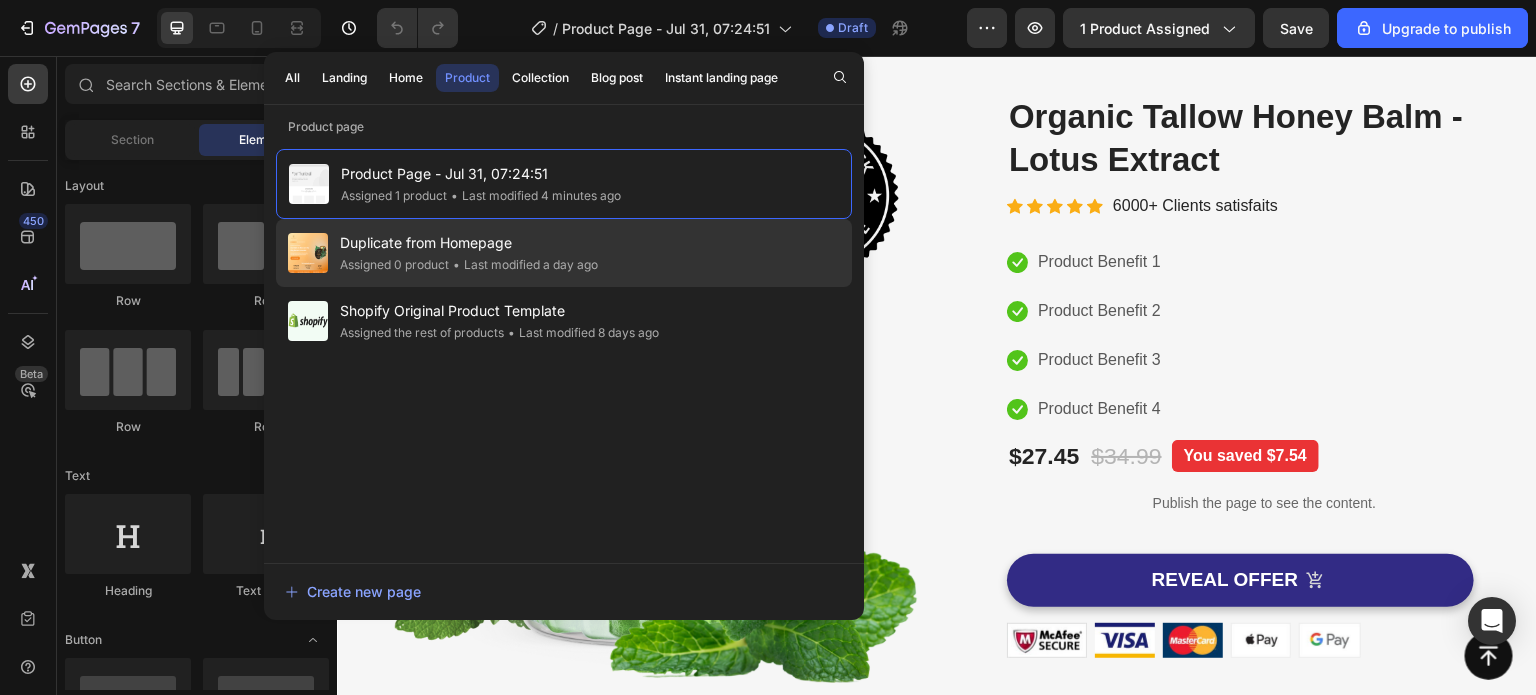 click on "Duplicate from Homepage" at bounding box center [469, 243] 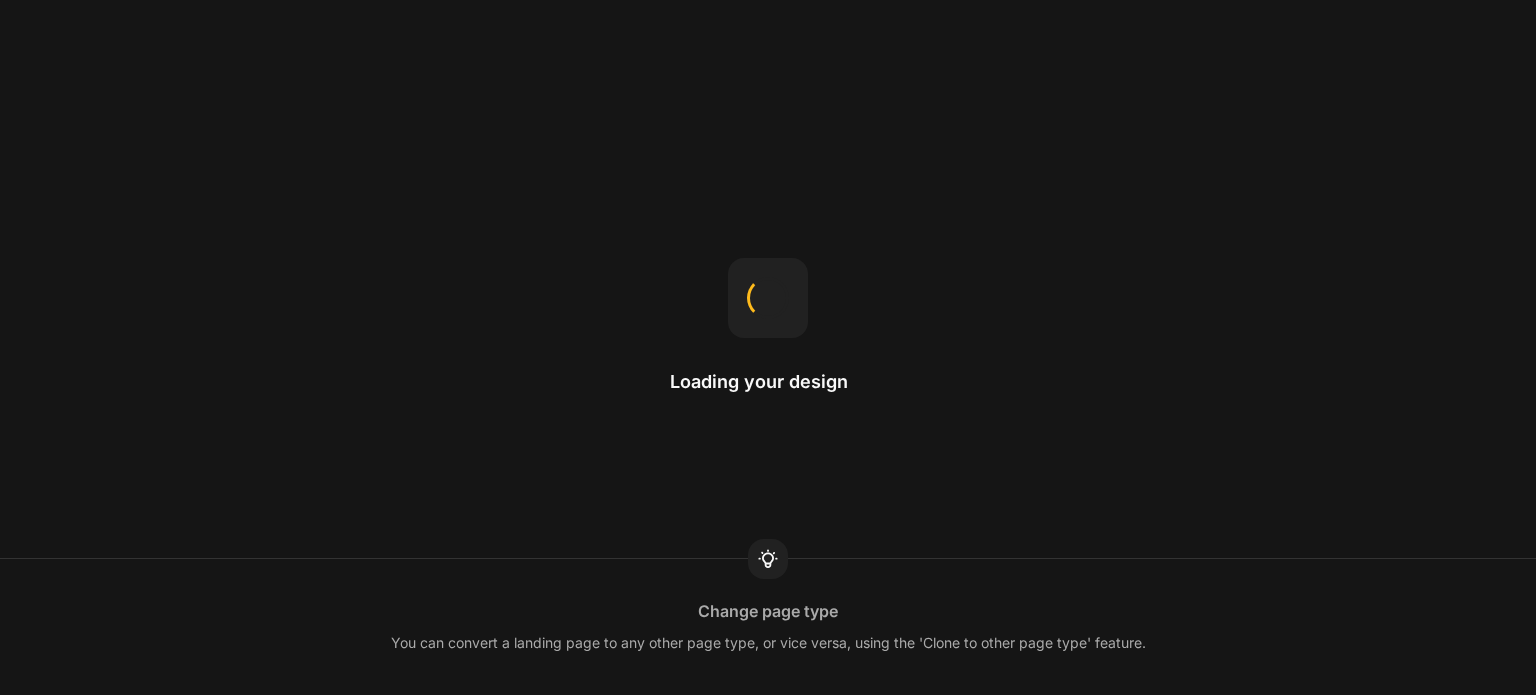 scroll, scrollTop: 0, scrollLeft: 0, axis: both 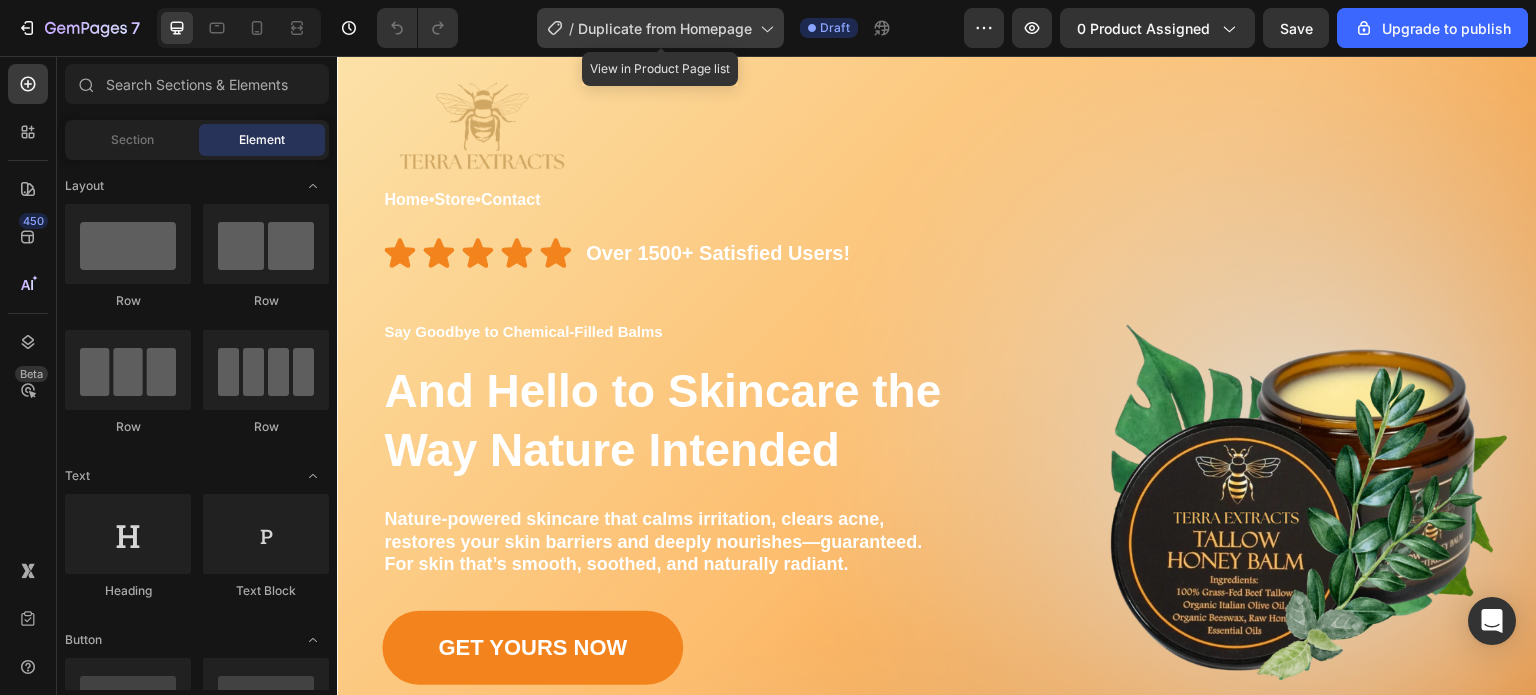 click on "Duplicate from Homepage" at bounding box center (665, 28) 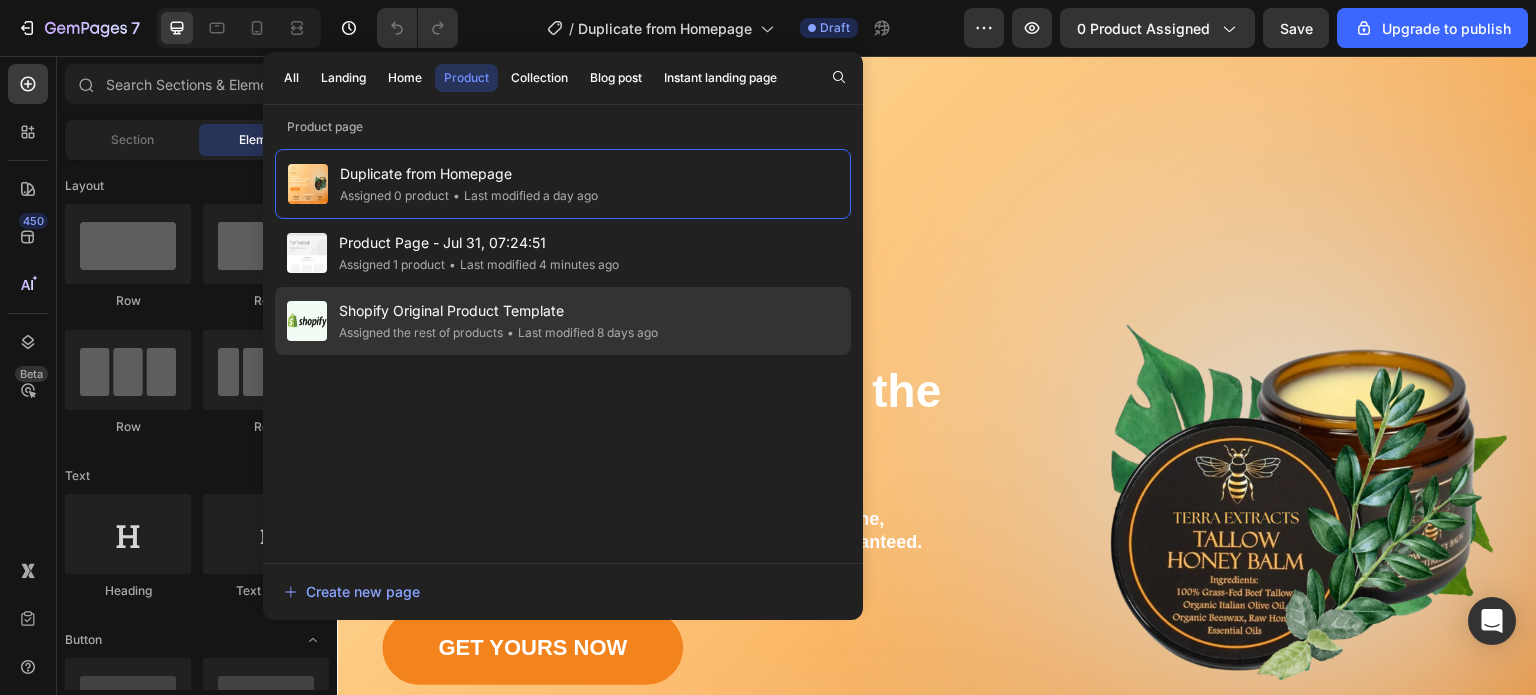 click on "• Last modified 8 days ago" 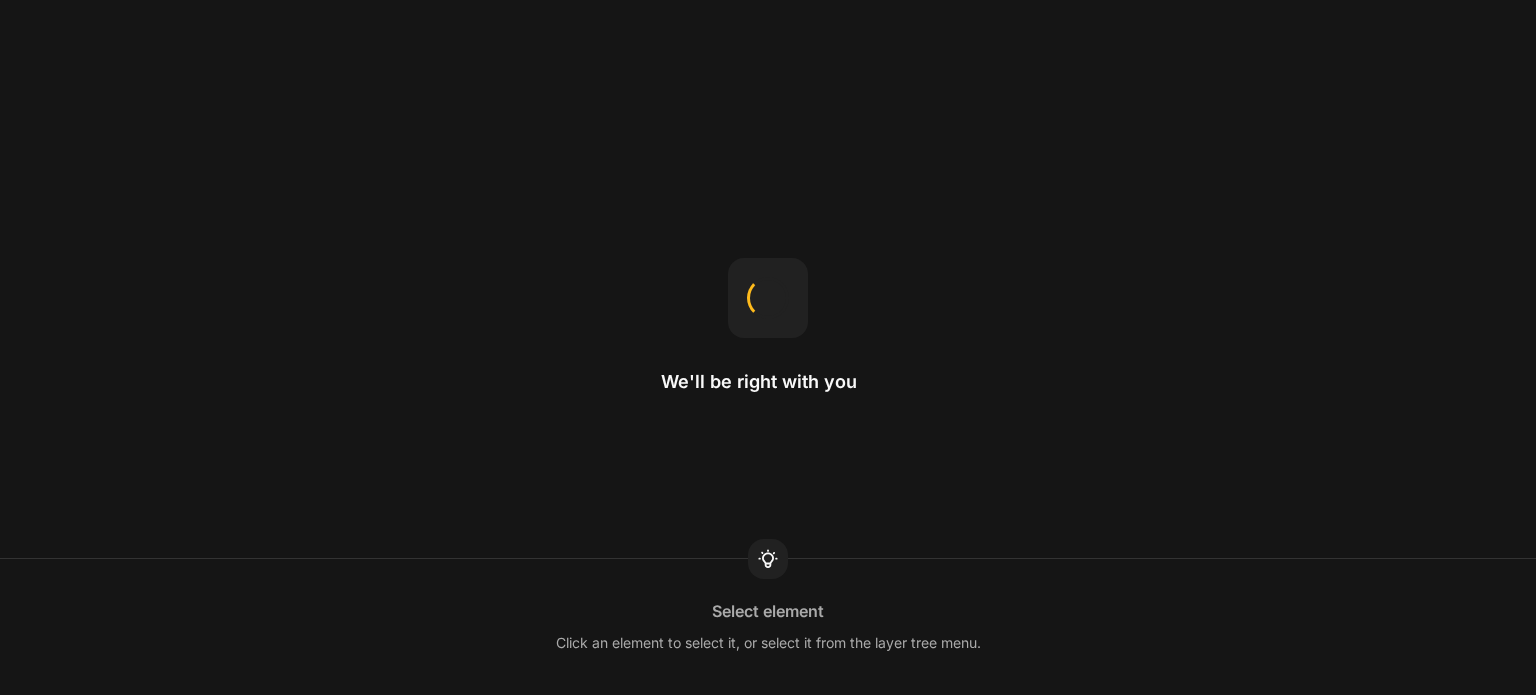 scroll, scrollTop: 0, scrollLeft: 0, axis: both 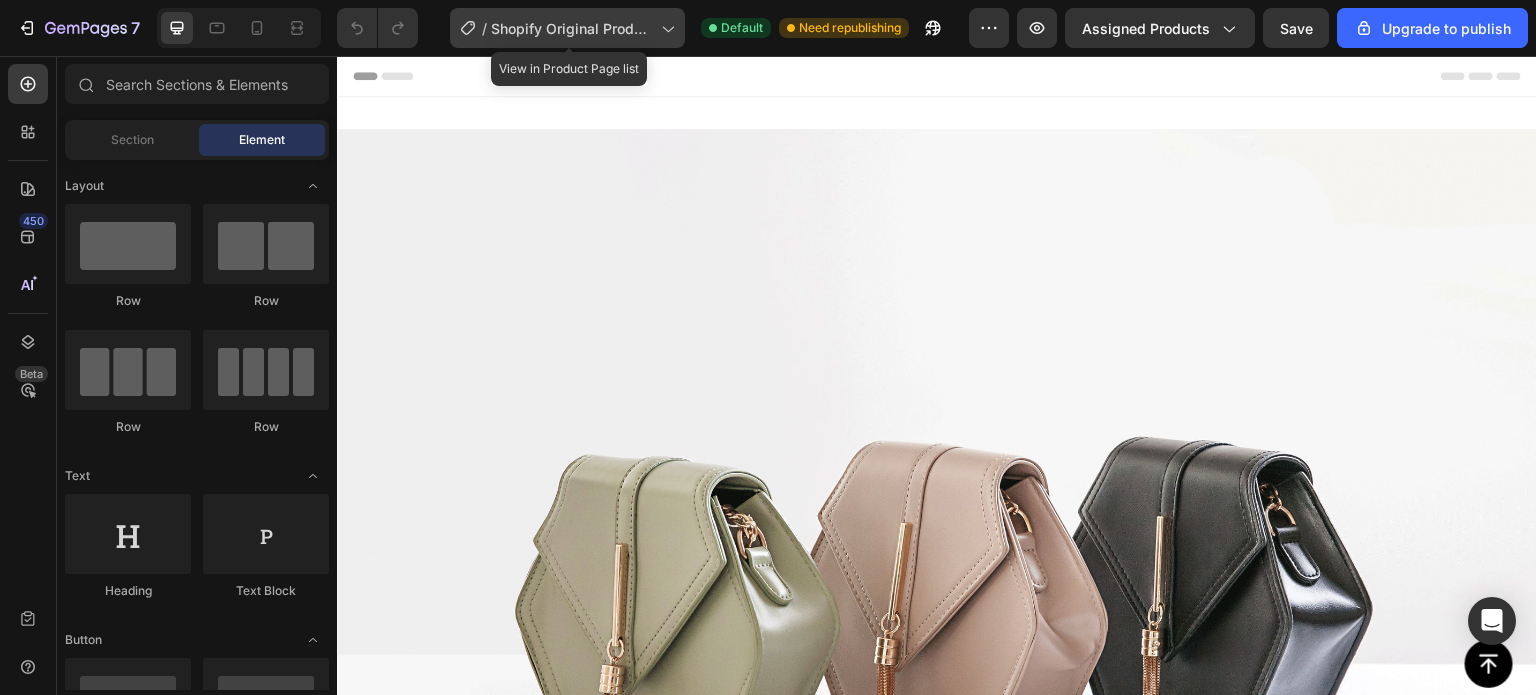 click on "Shopify Original Product Template" at bounding box center [572, 28] 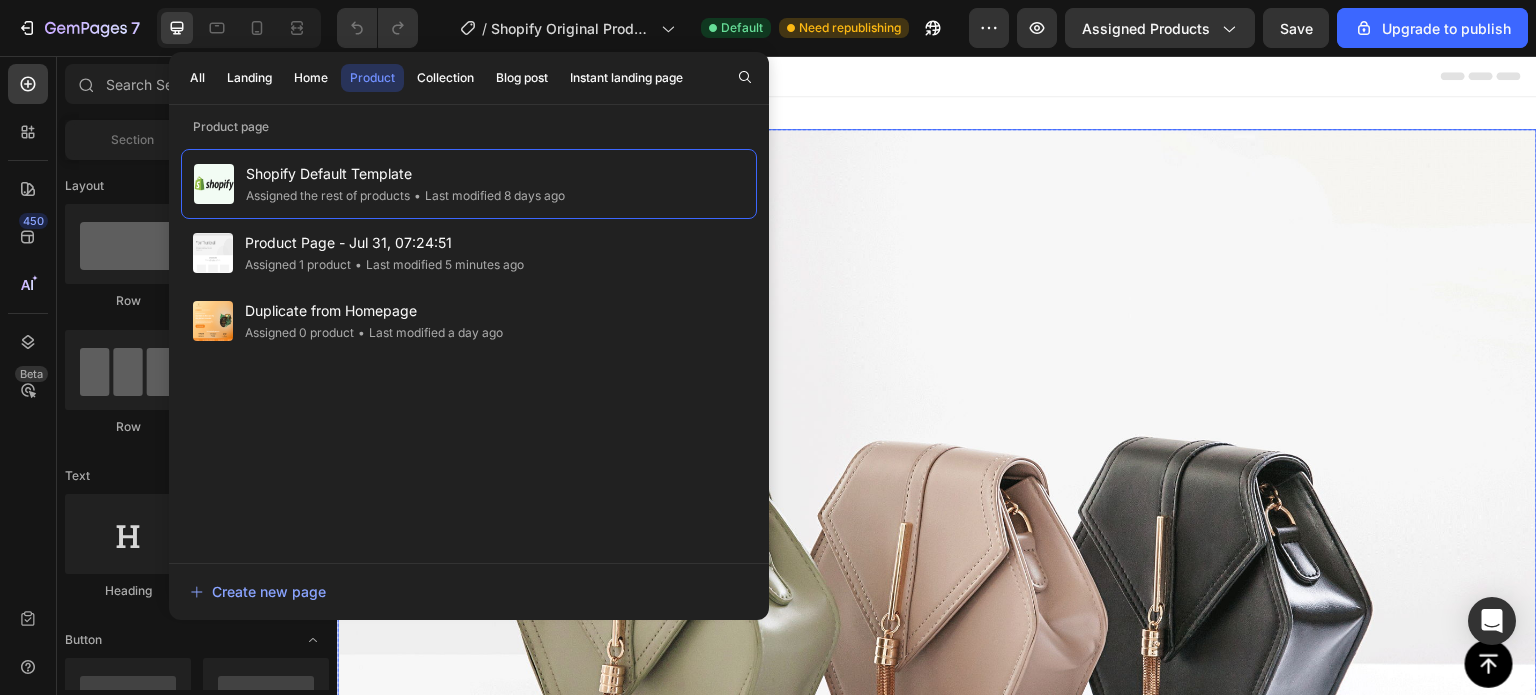 click at bounding box center [937, 579] 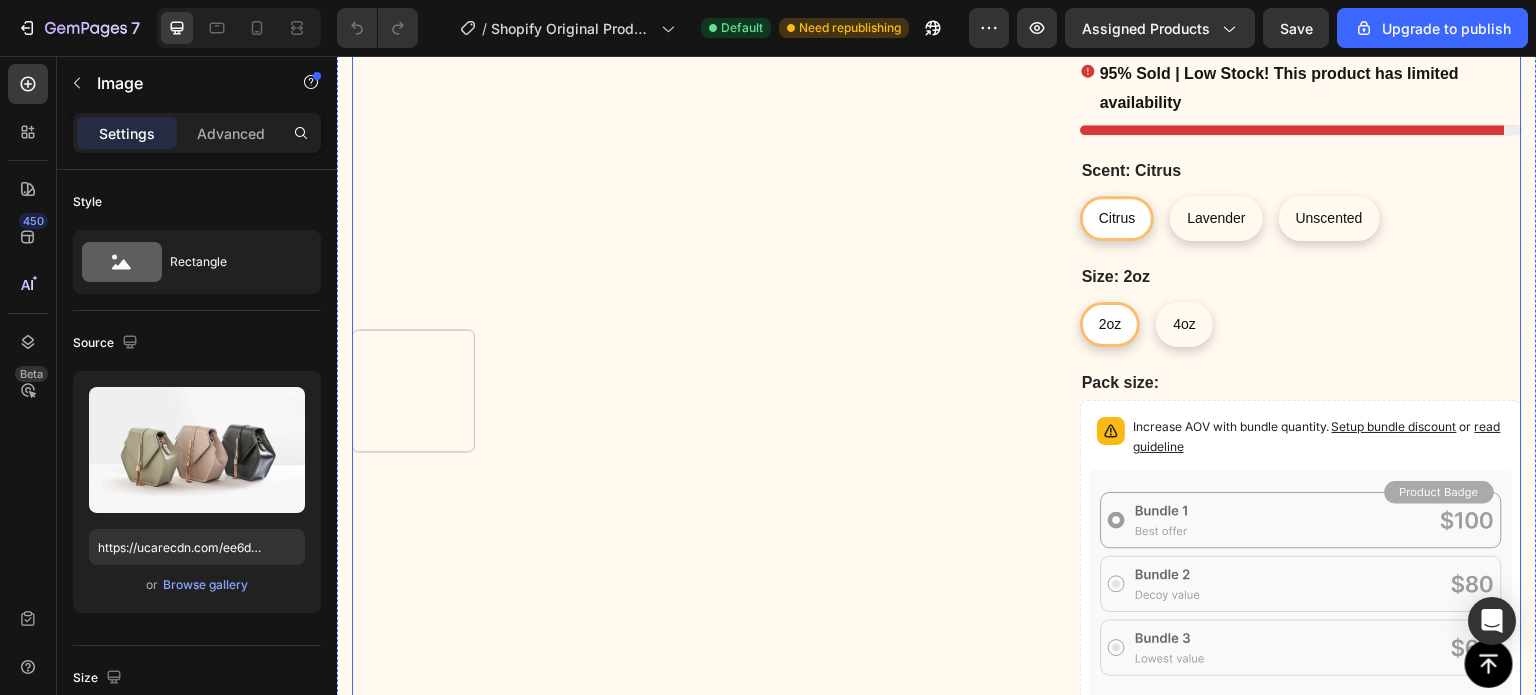scroll, scrollTop: 1520, scrollLeft: 0, axis: vertical 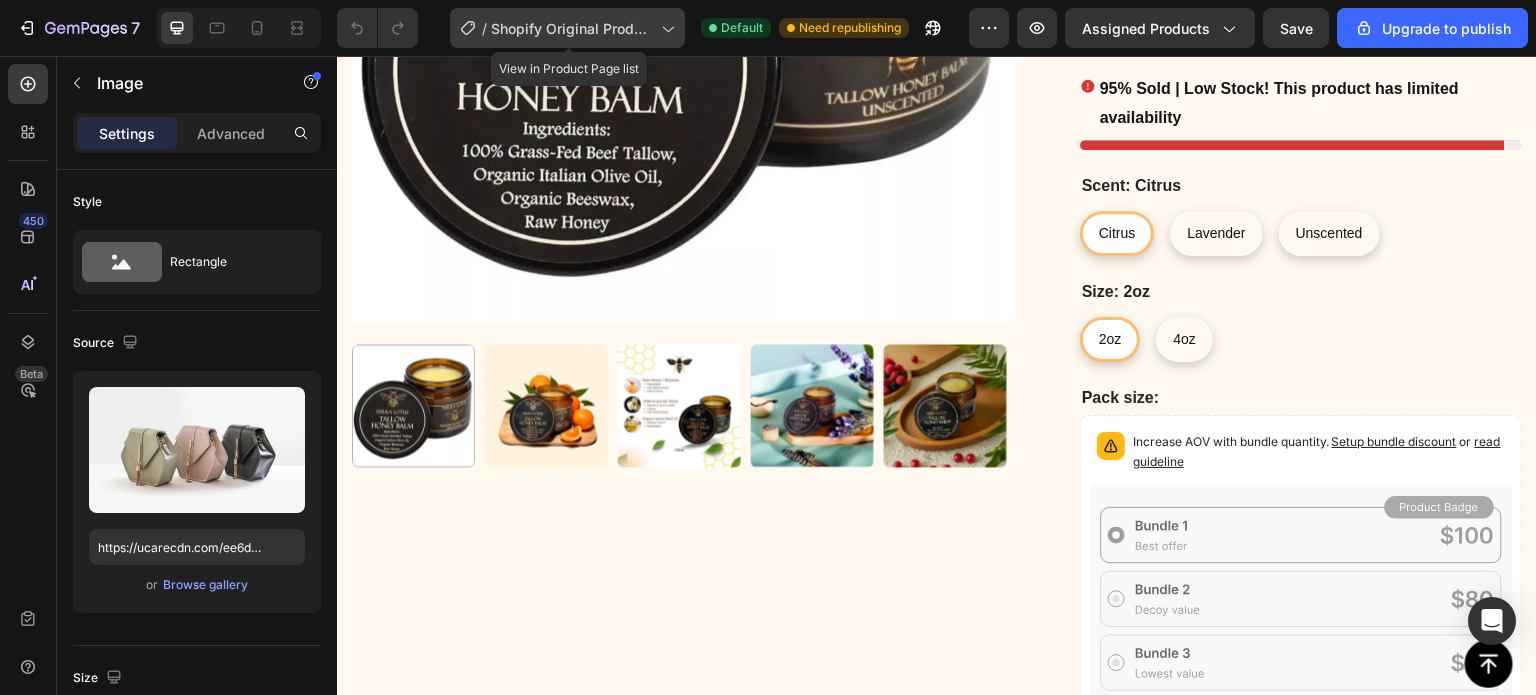 click on "Shopify Original Product Template" at bounding box center (572, 28) 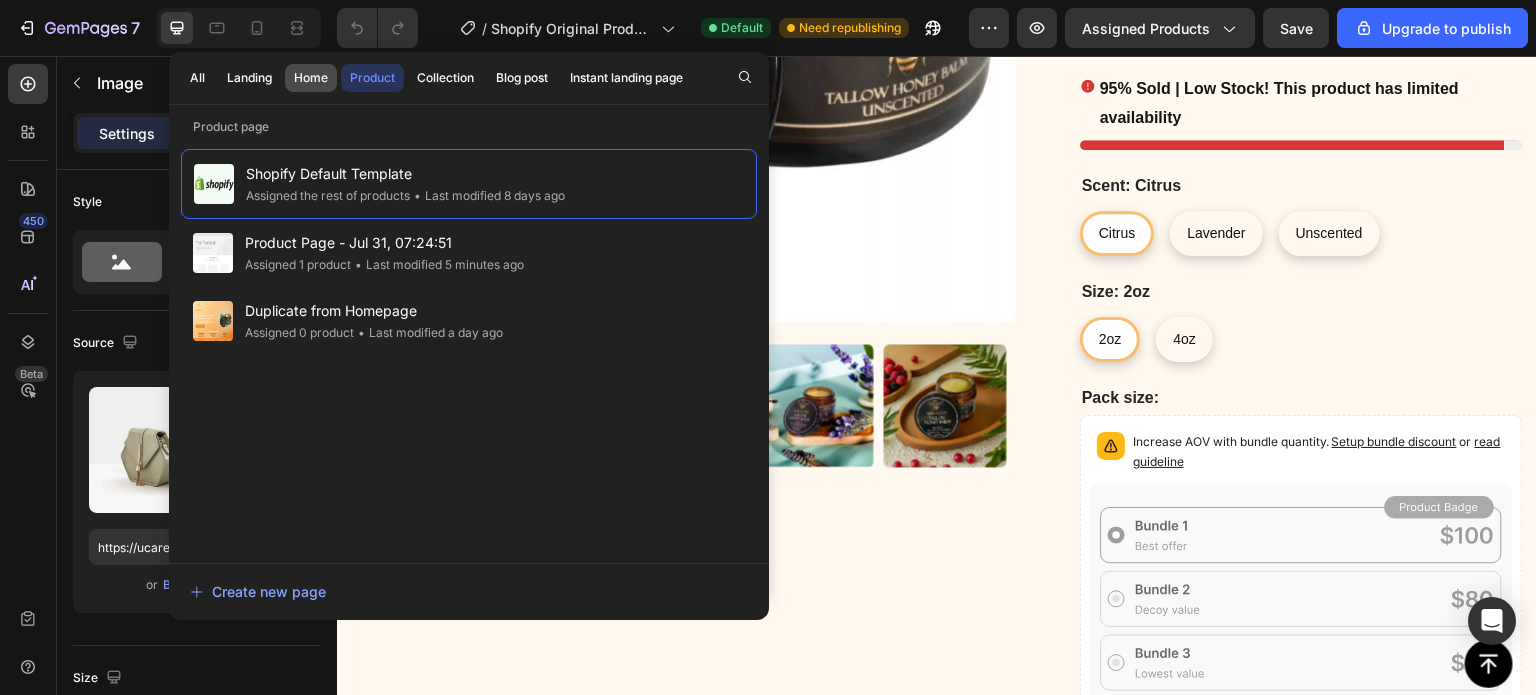 click on "Home" 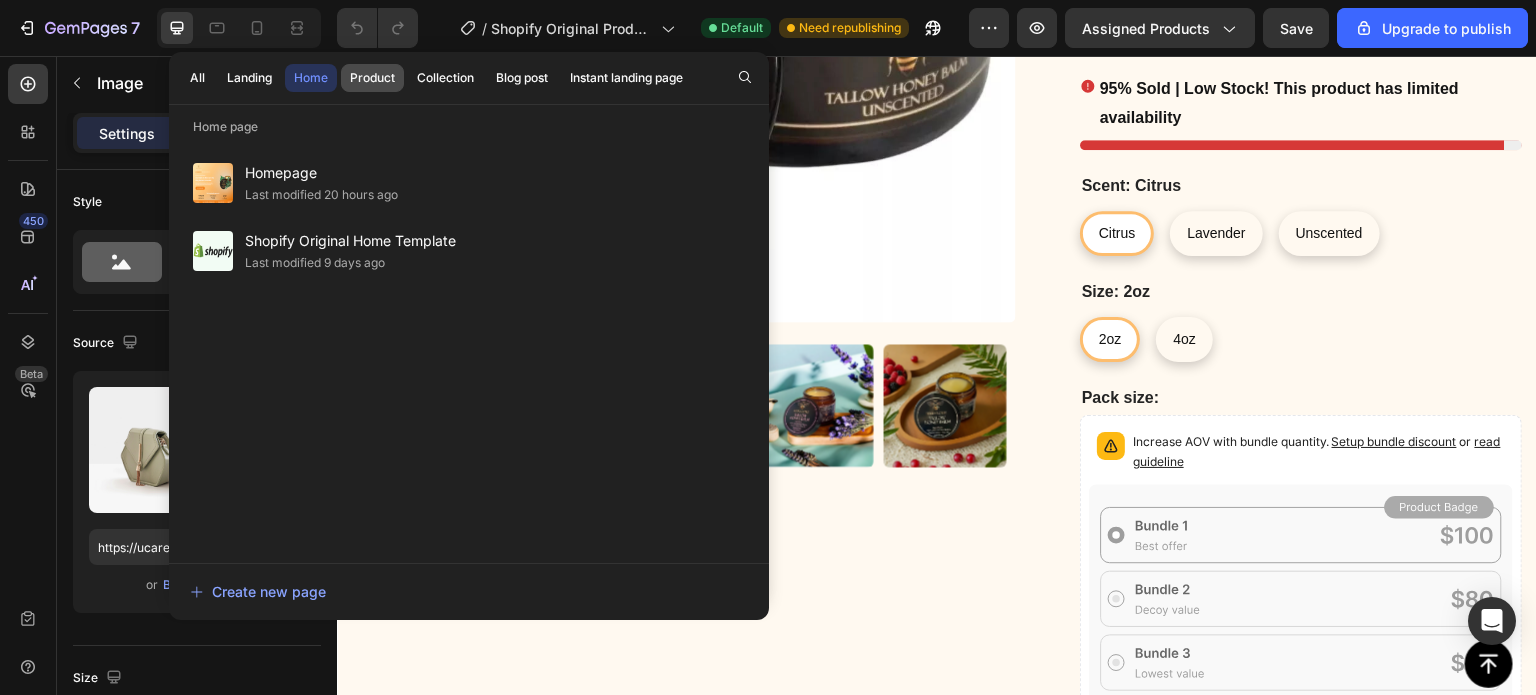 click on "Product" at bounding box center (372, 78) 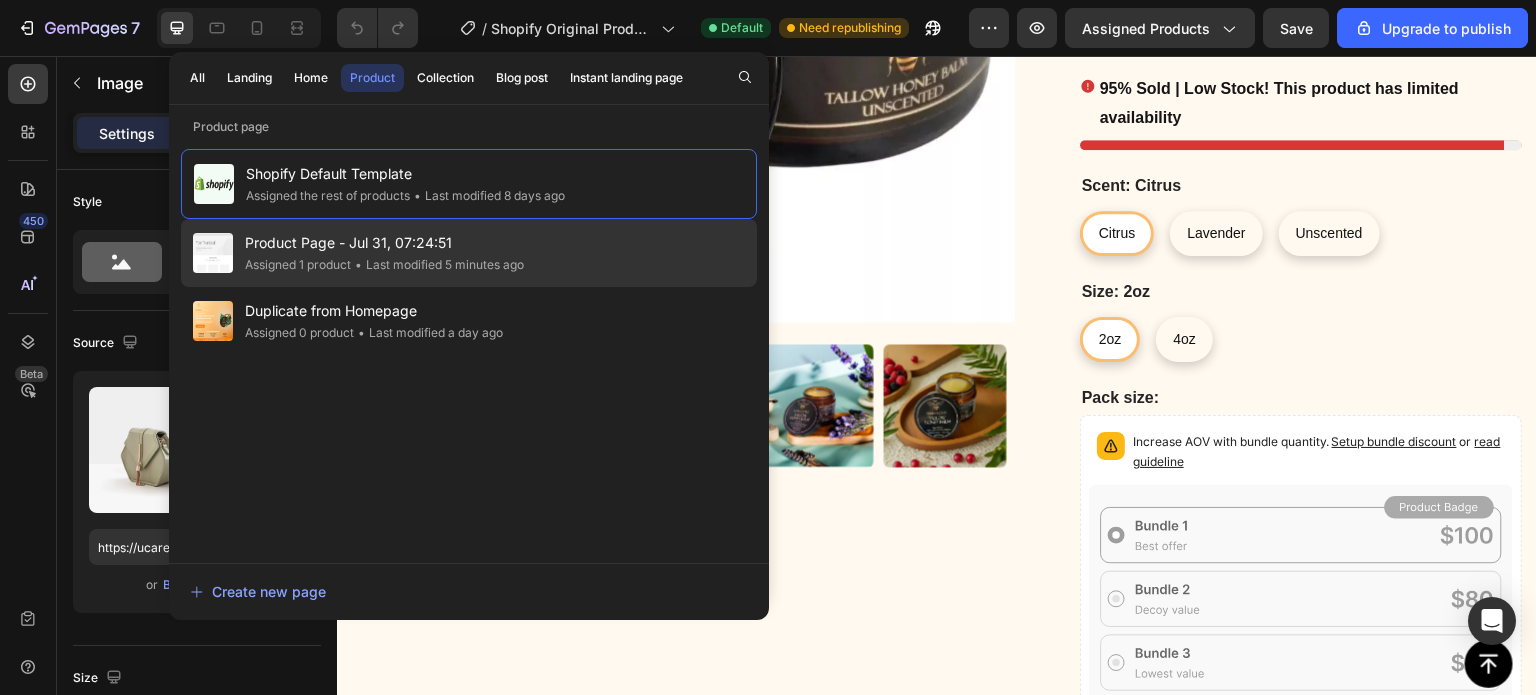 click on "• Last modified 5 minutes ago" 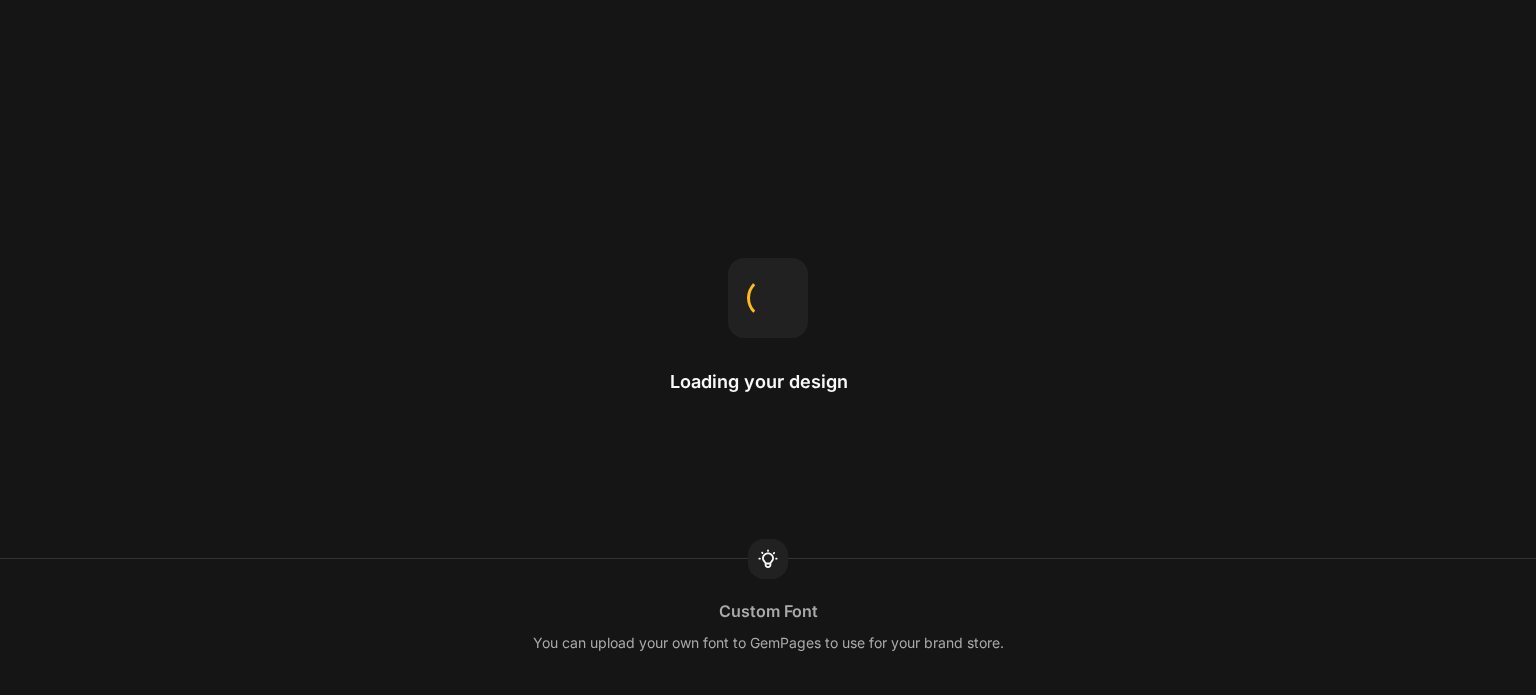 scroll, scrollTop: 0, scrollLeft: 0, axis: both 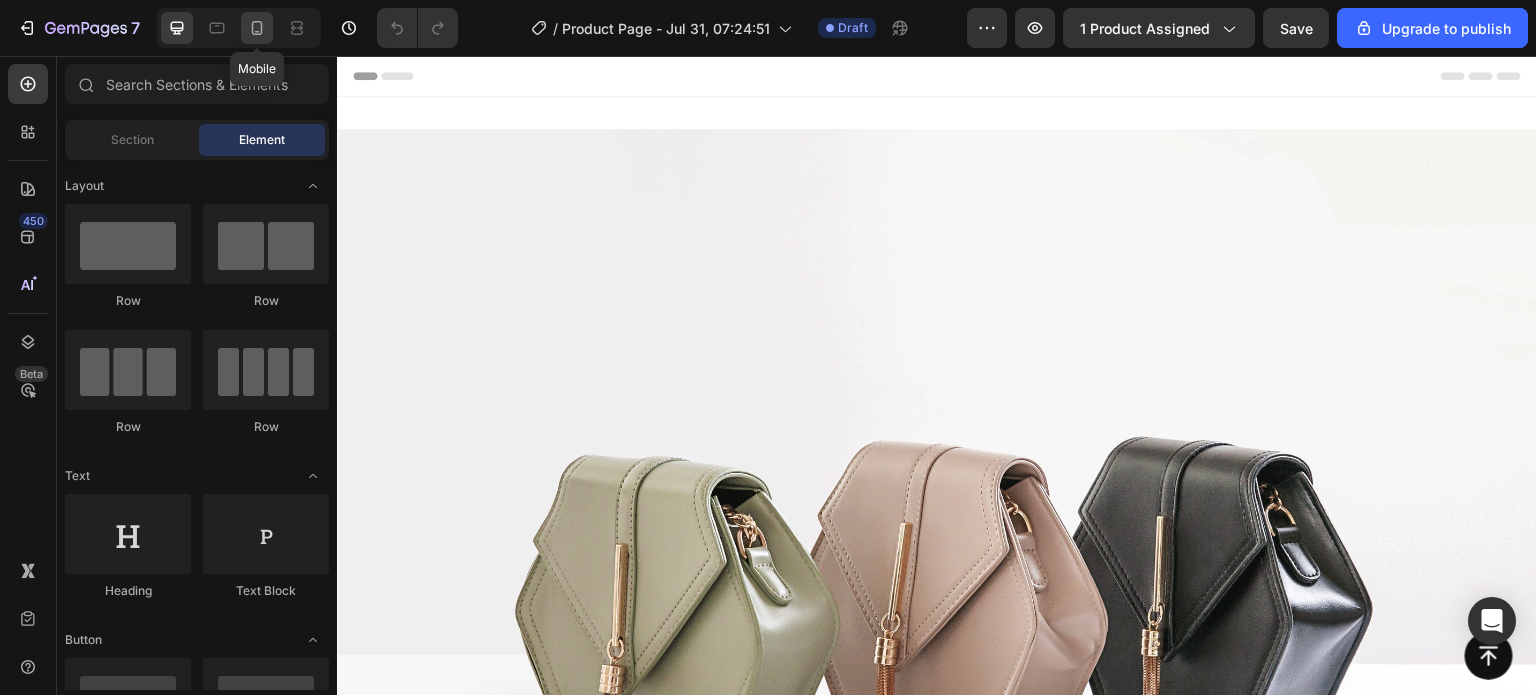 click 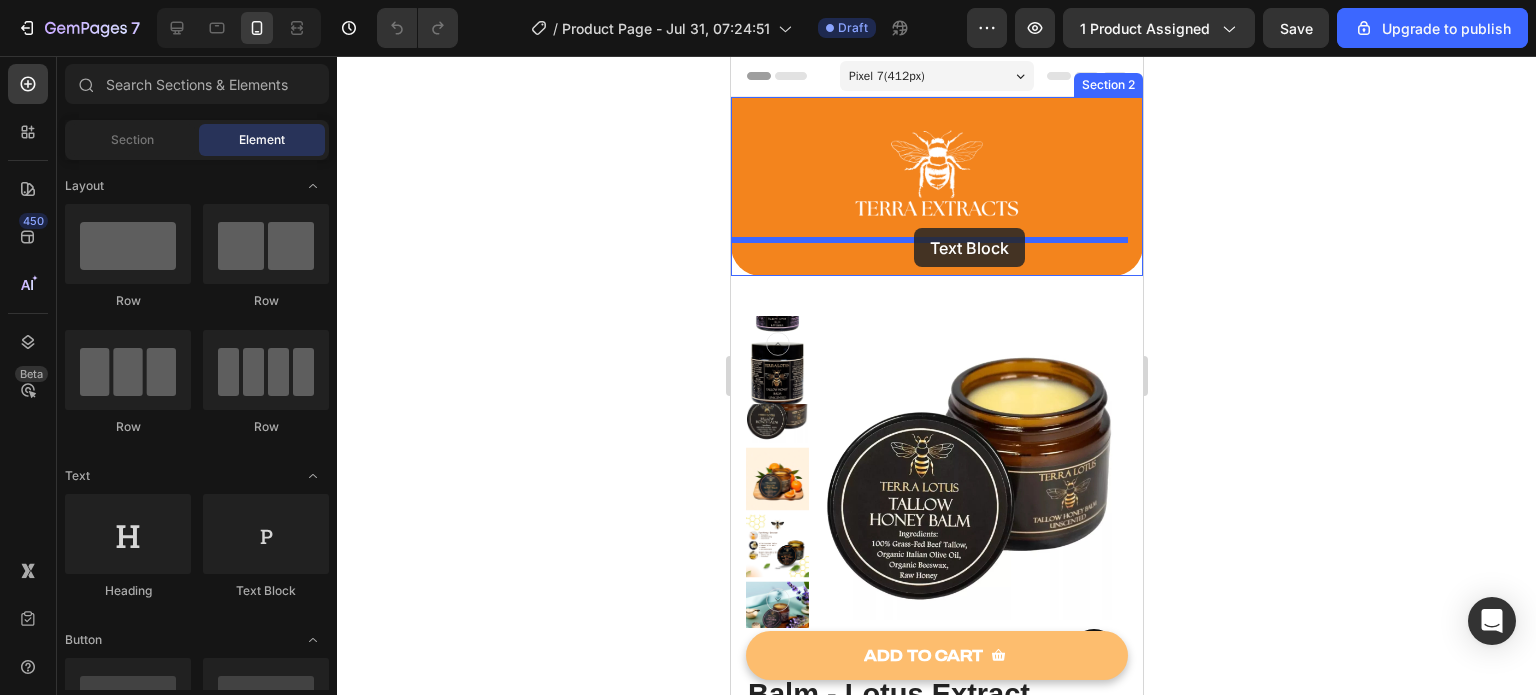 drag, startPoint x: 1007, startPoint y: 586, endPoint x: 913, endPoint y: 228, distance: 370.1351 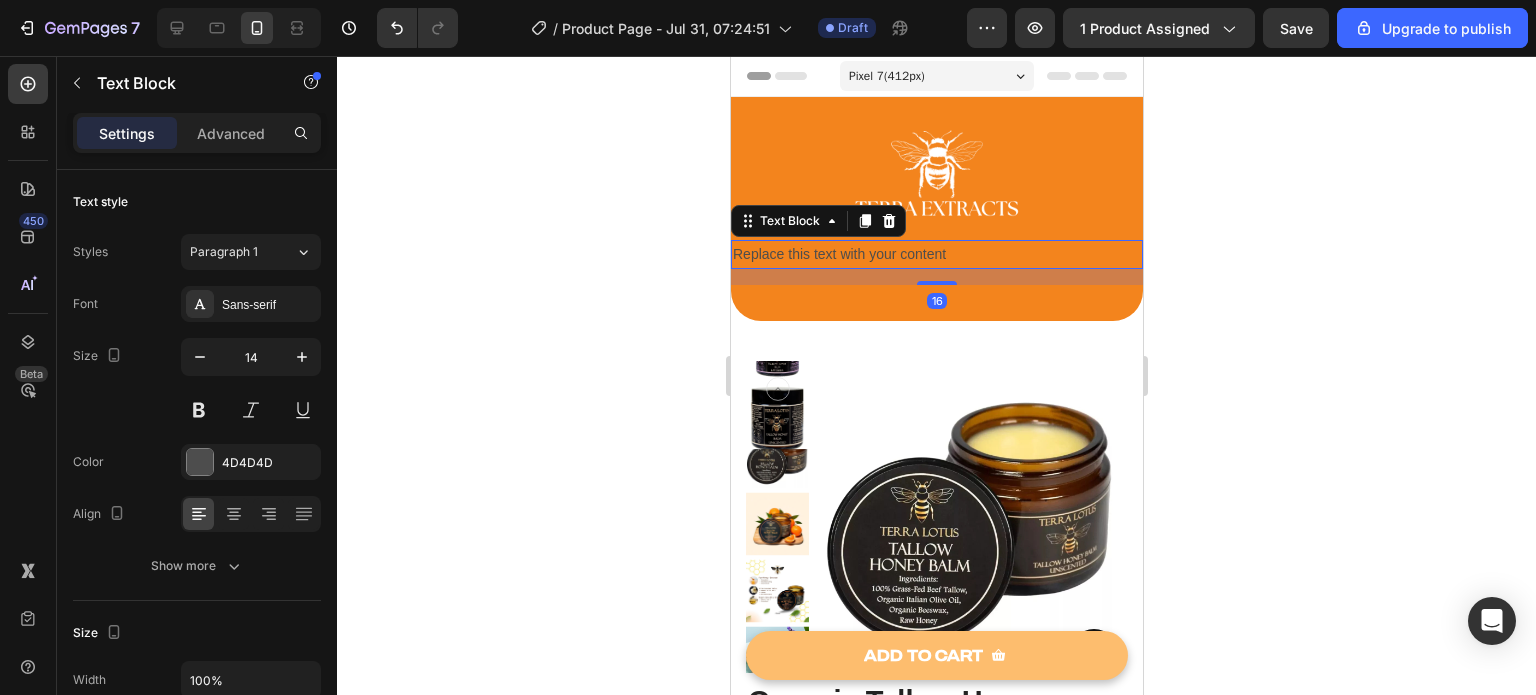click on "Replace this text with your content" at bounding box center (936, 254) 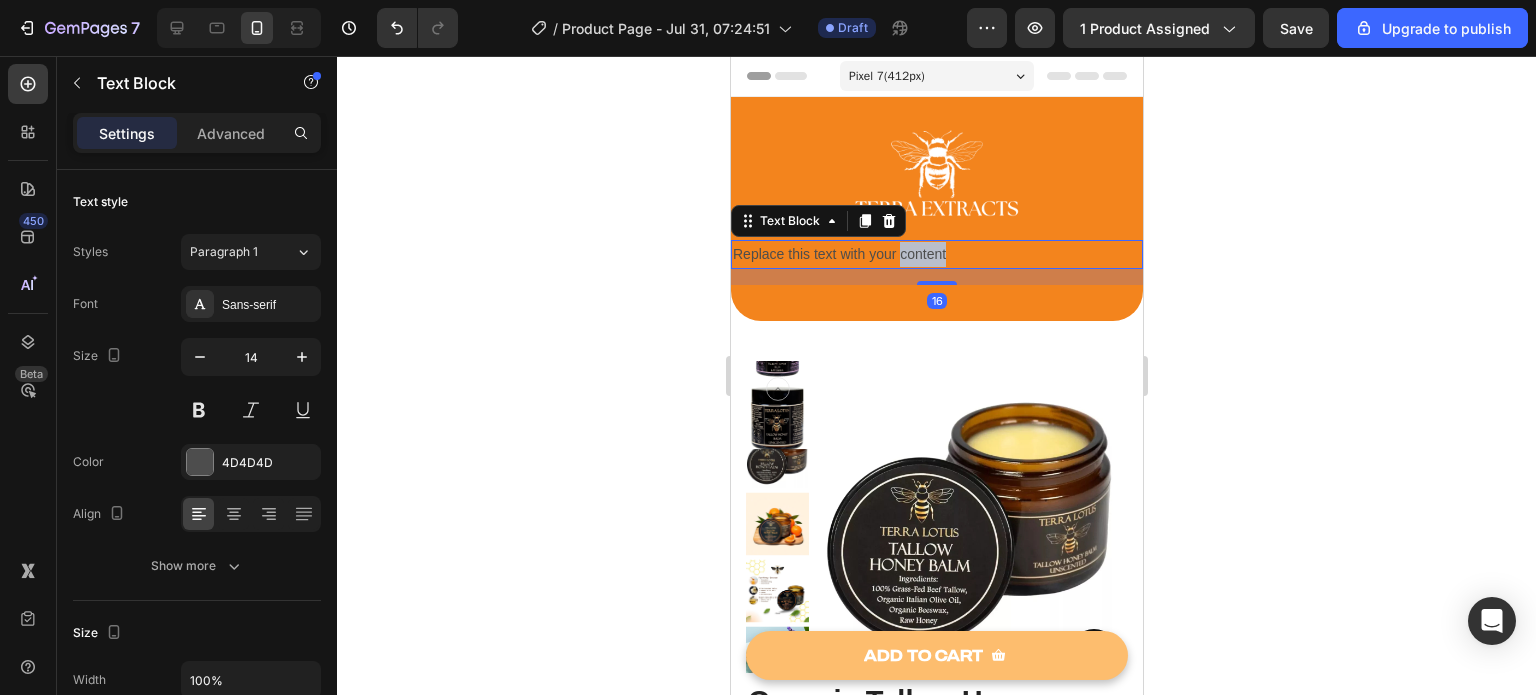 click on "Replace this text with your content" at bounding box center (936, 254) 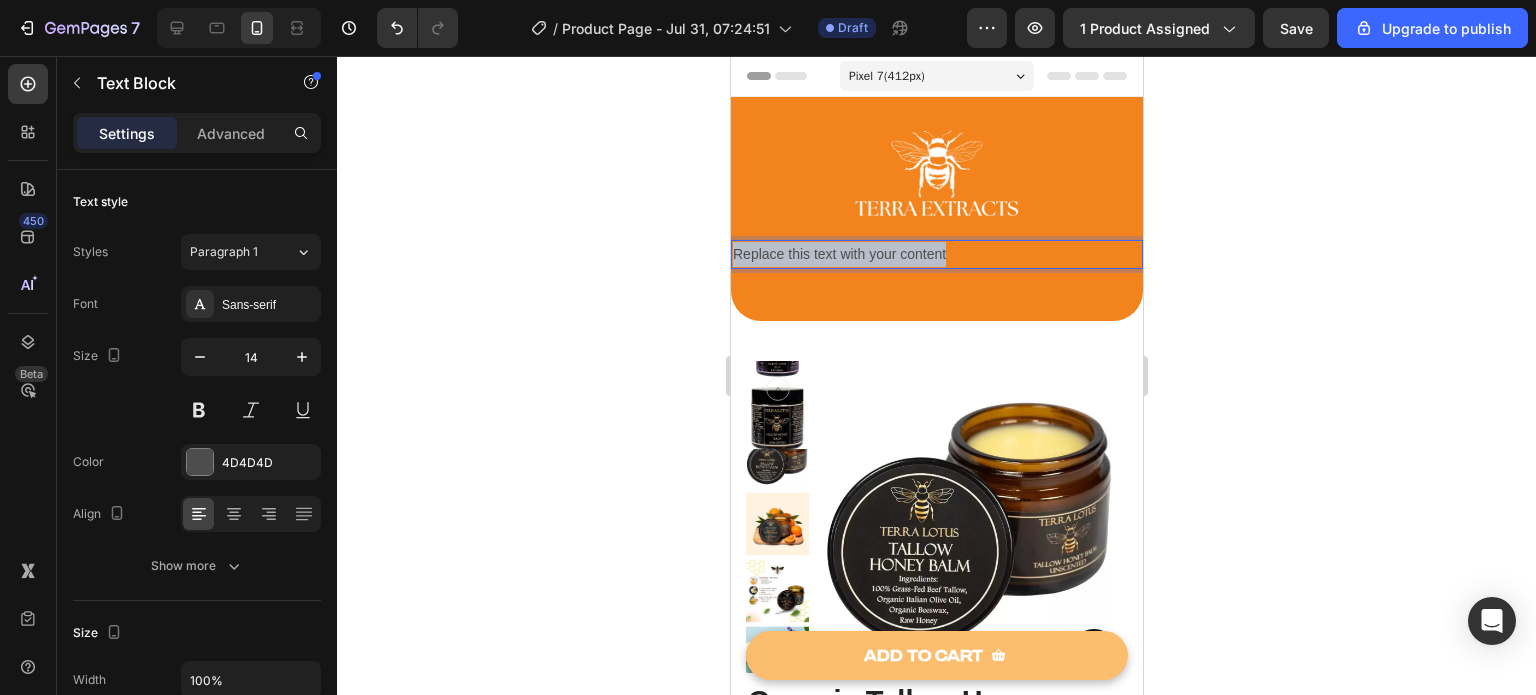 click on "Replace this text with your content" at bounding box center [936, 254] 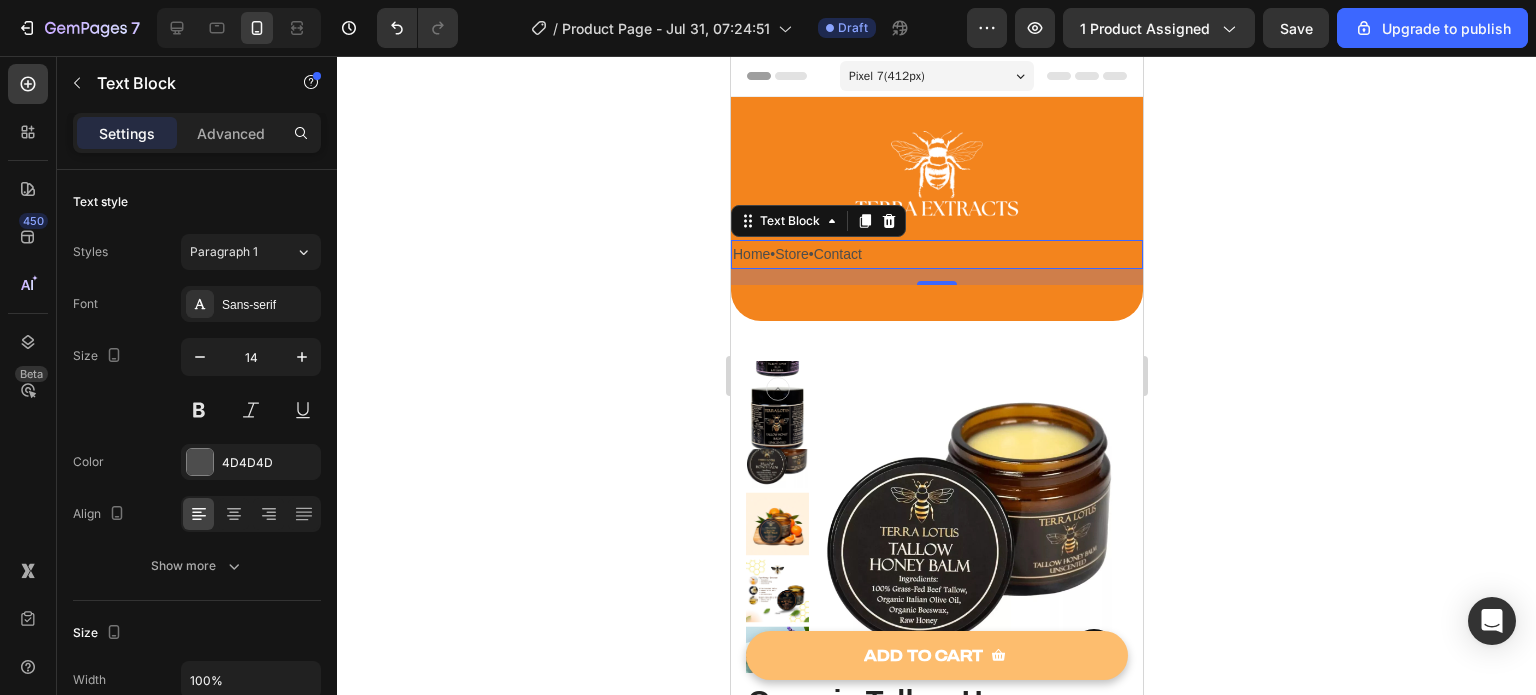 click 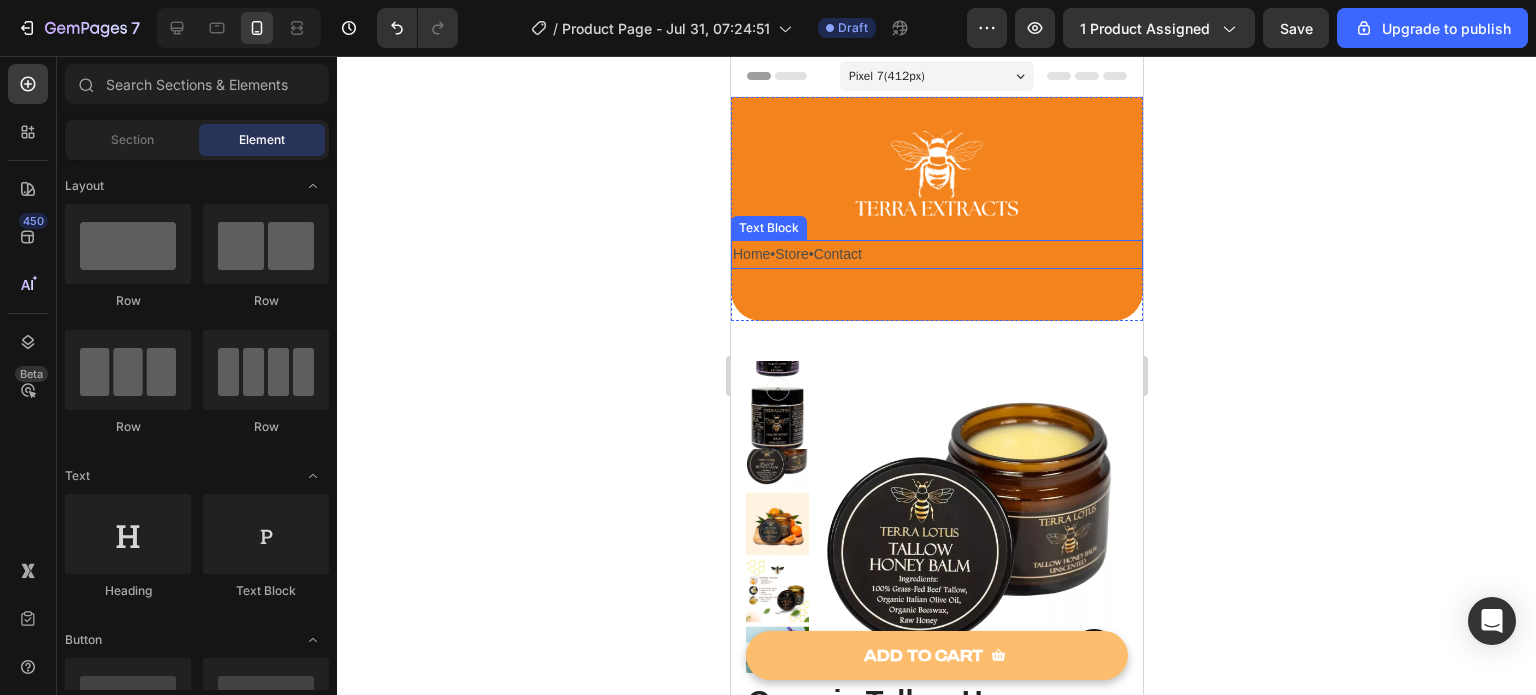 click on "Home   •   Store  •   Contact ⁠⁠⁠⁠⁠⁠⁠" at bounding box center [936, 254] 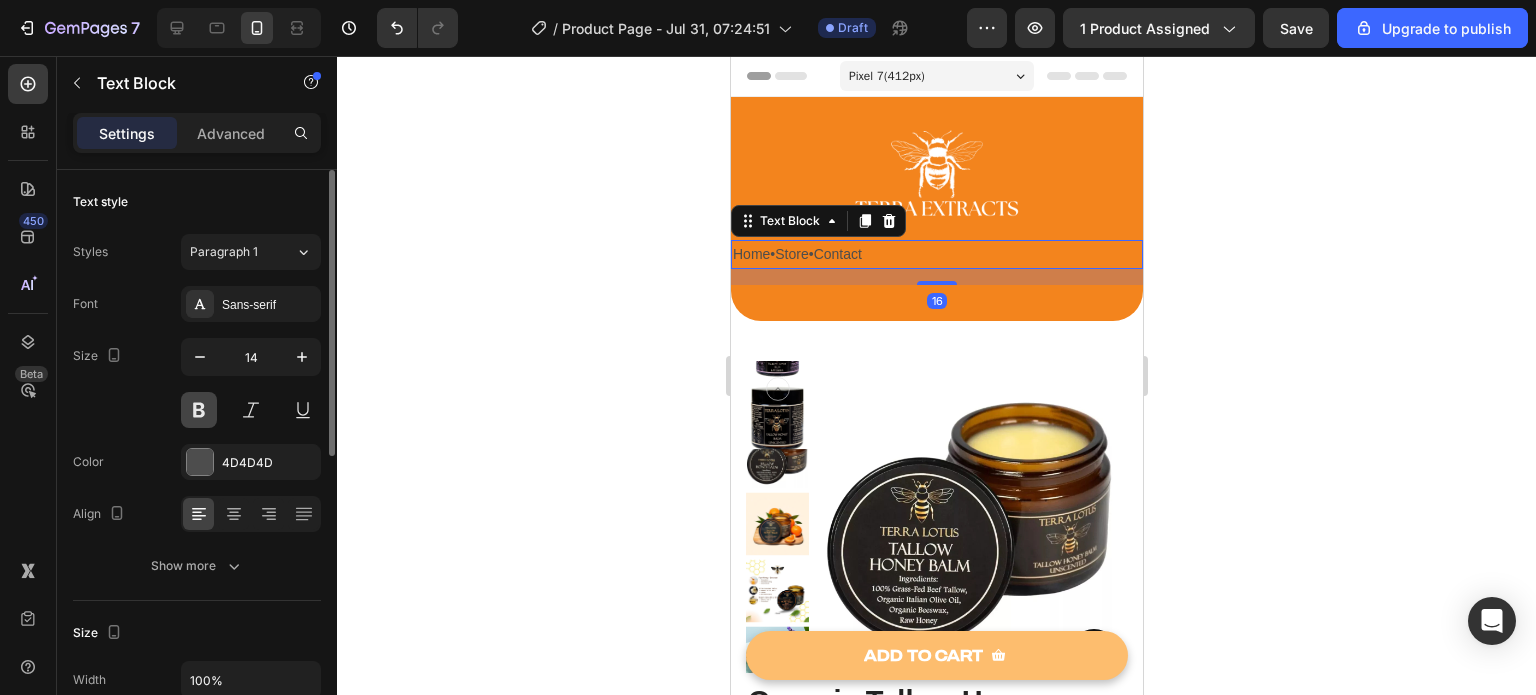 click at bounding box center [199, 410] 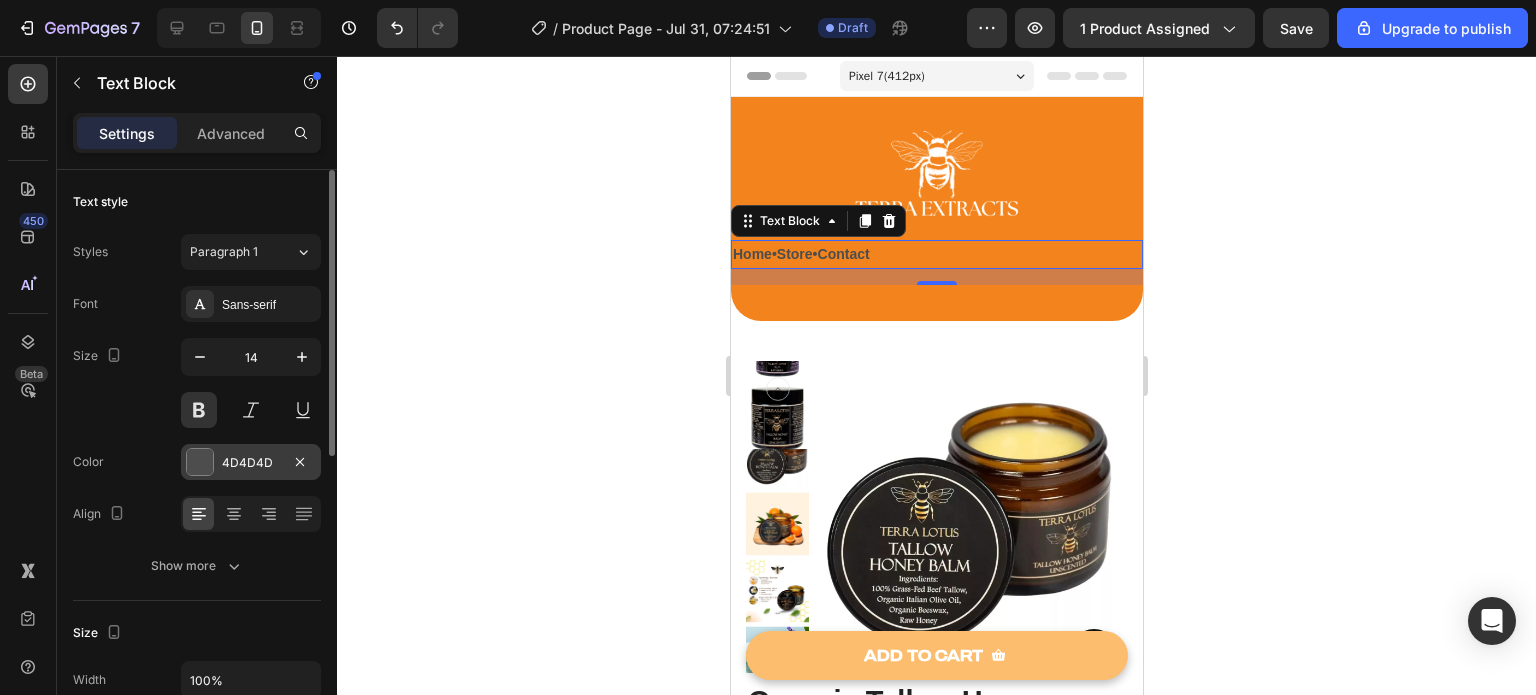 click on "4D4D4D" at bounding box center (251, 463) 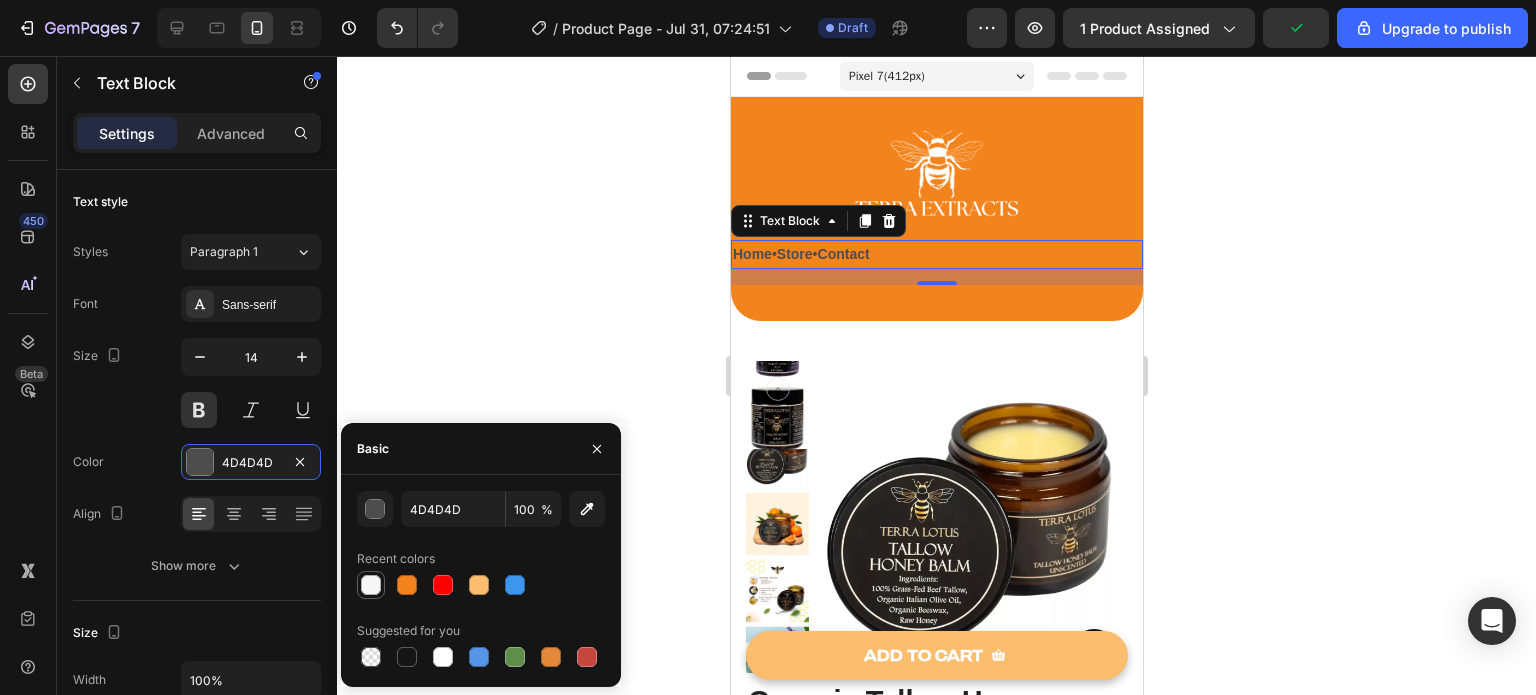 click at bounding box center [371, 585] 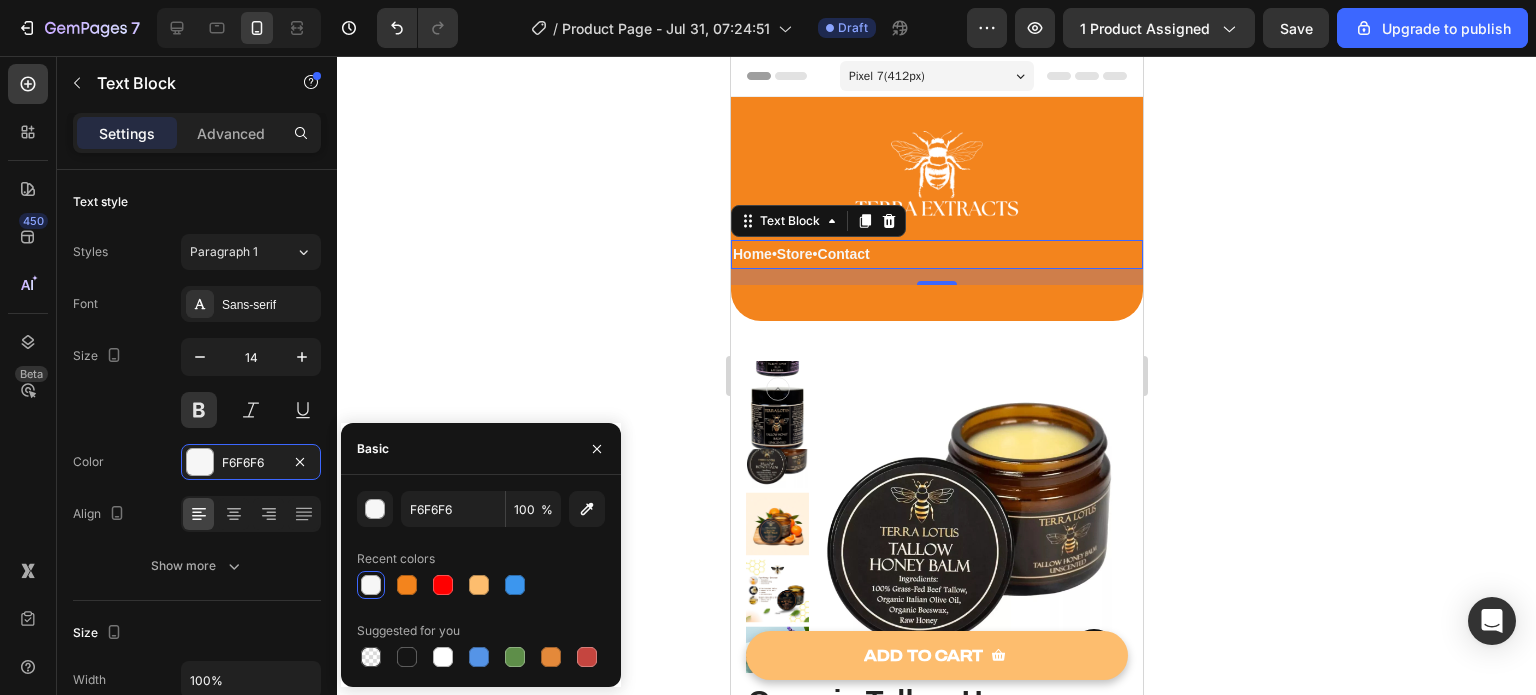click 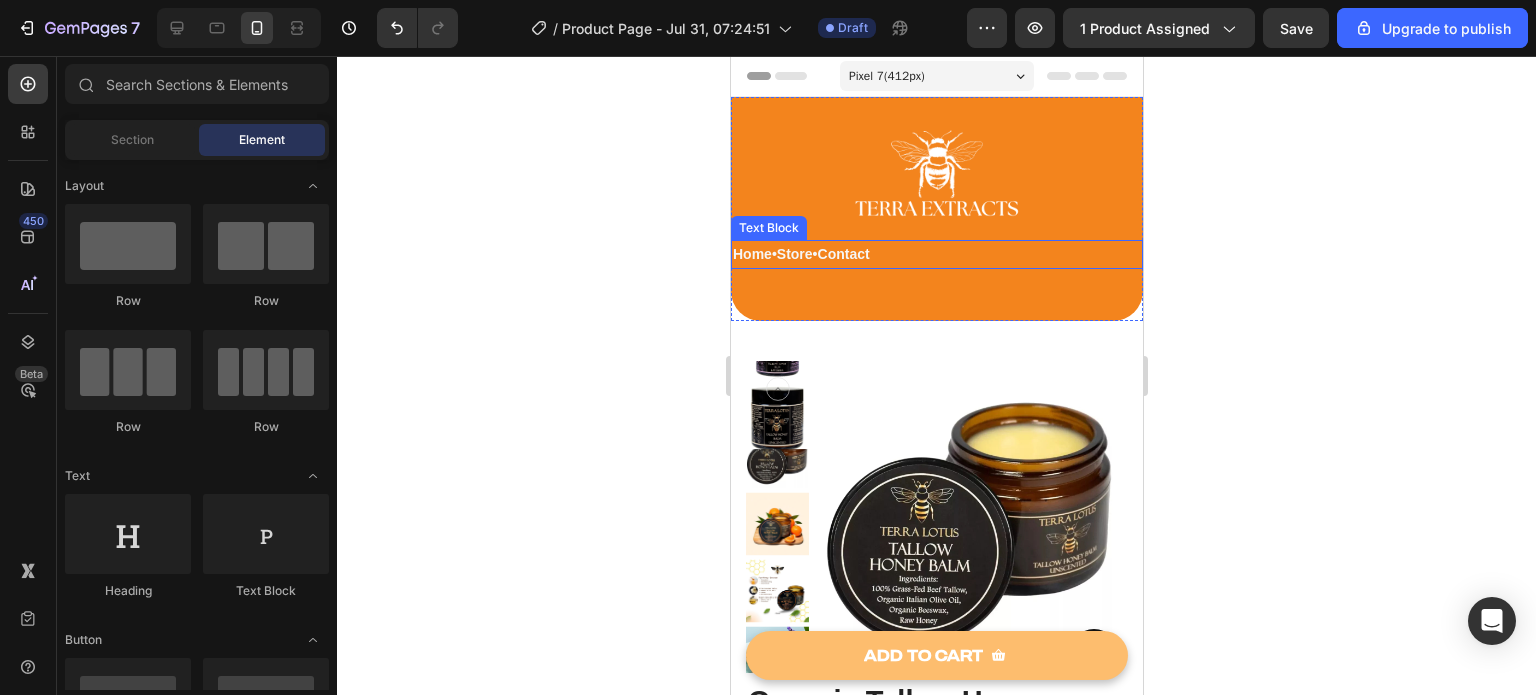 click on "Home   •   Store  •   Contact ⁠⁠⁠⁠⁠⁠⁠" at bounding box center [936, 254] 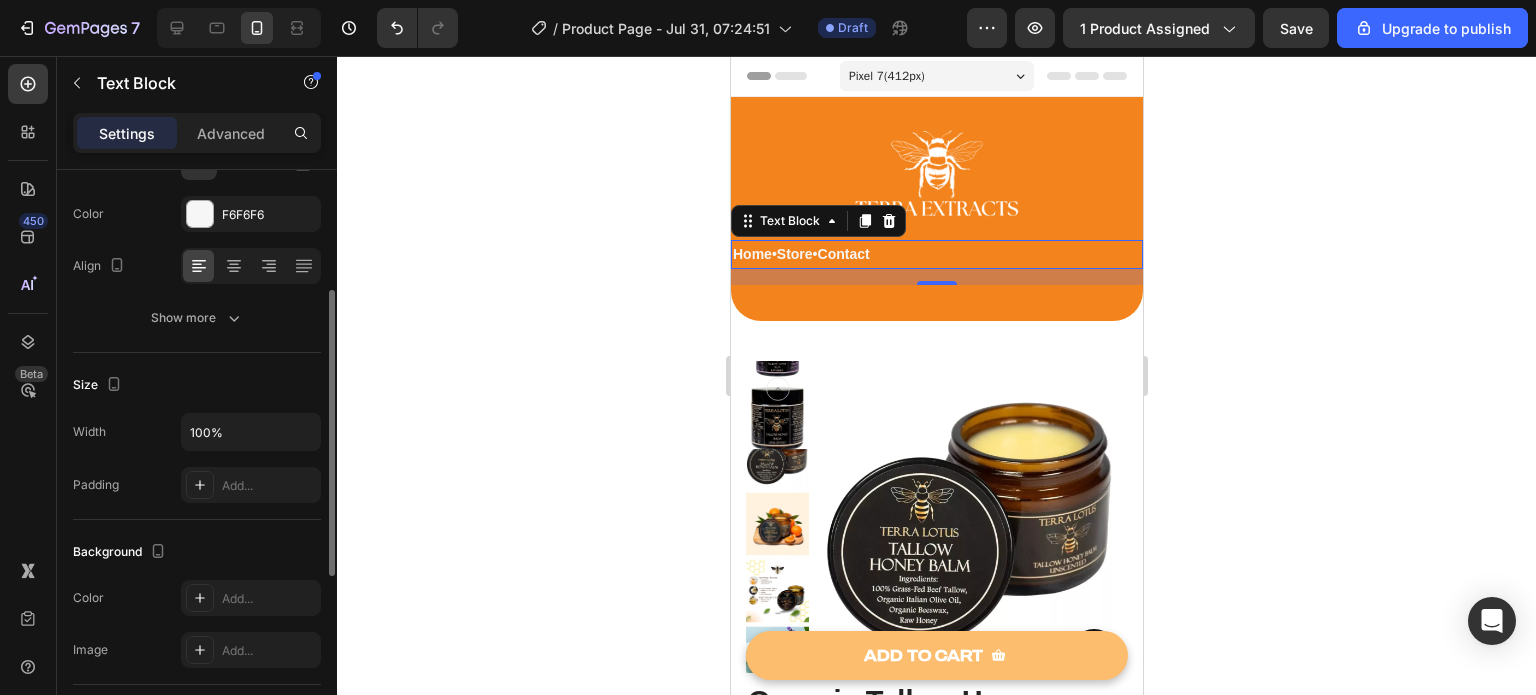scroll, scrollTop: 246, scrollLeft: 0, axis: vertical 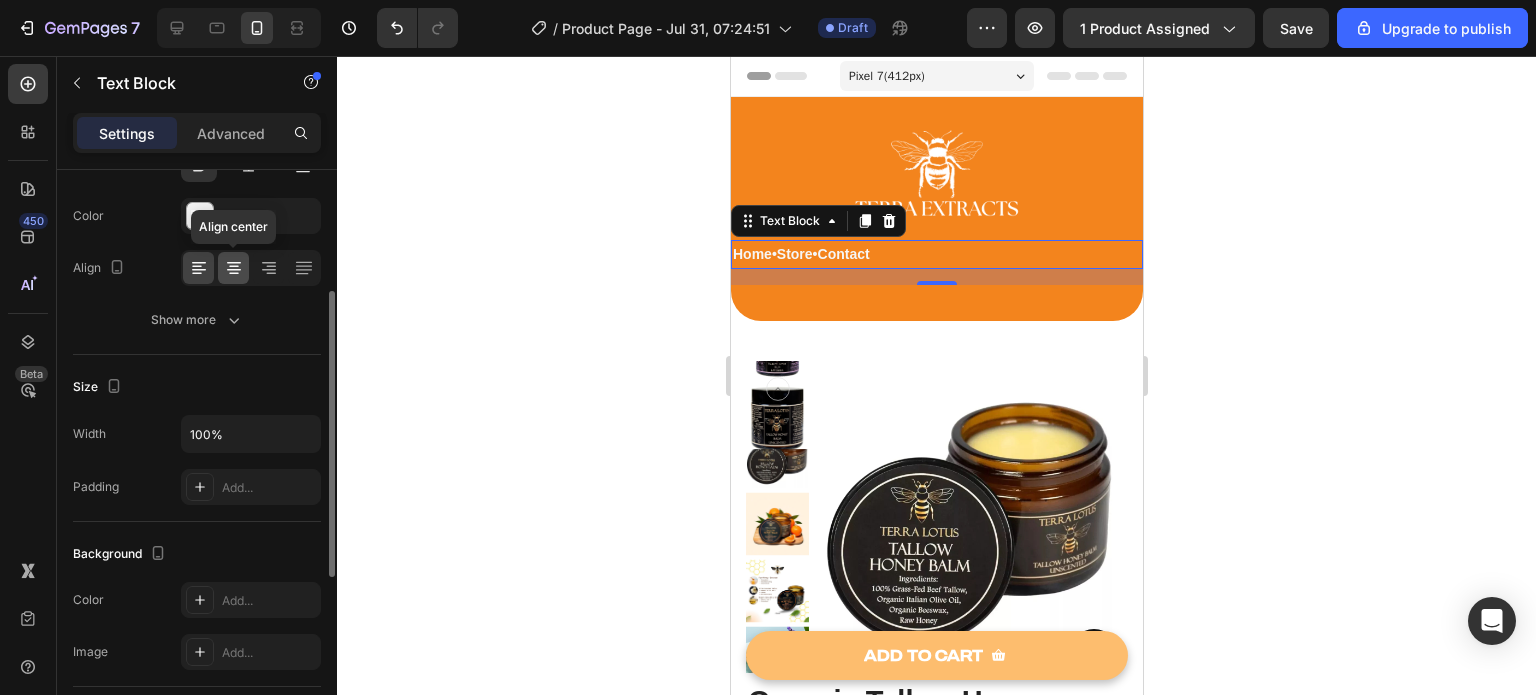 click 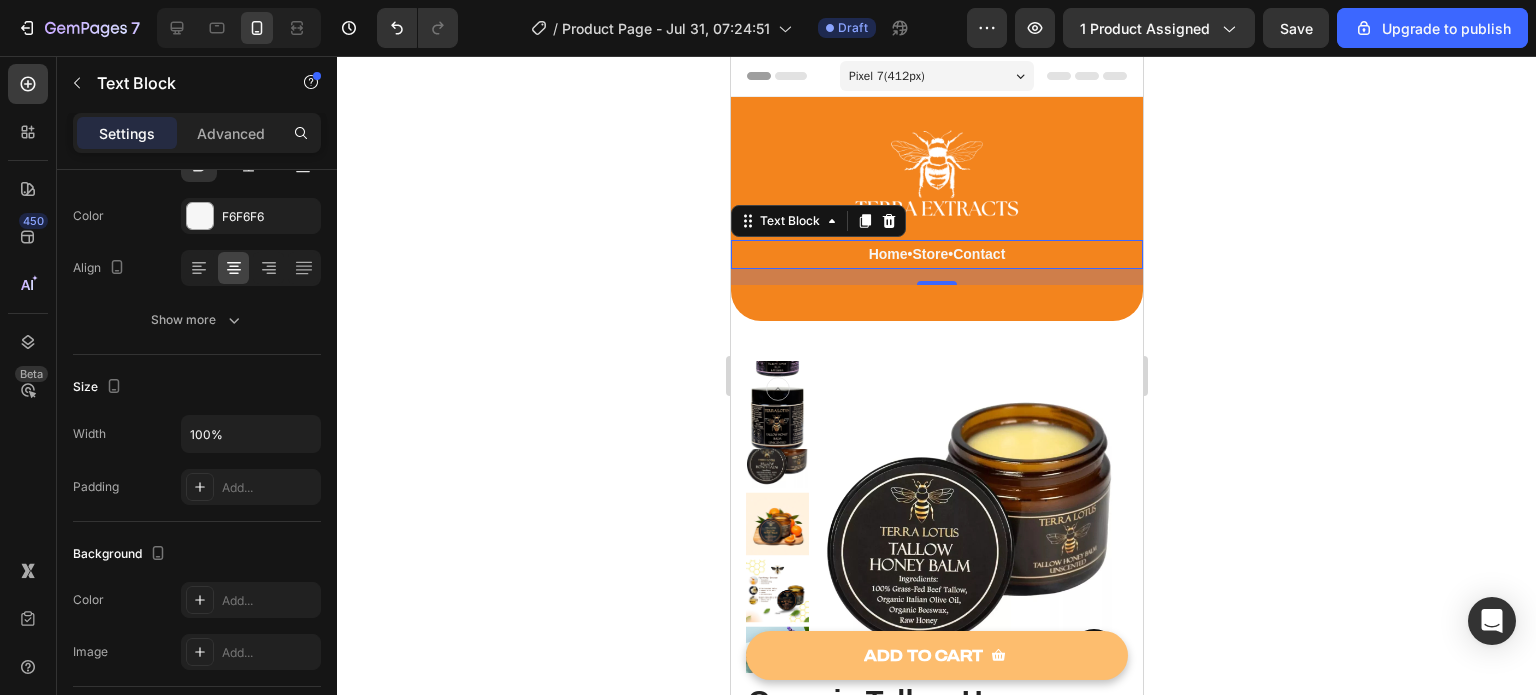 click 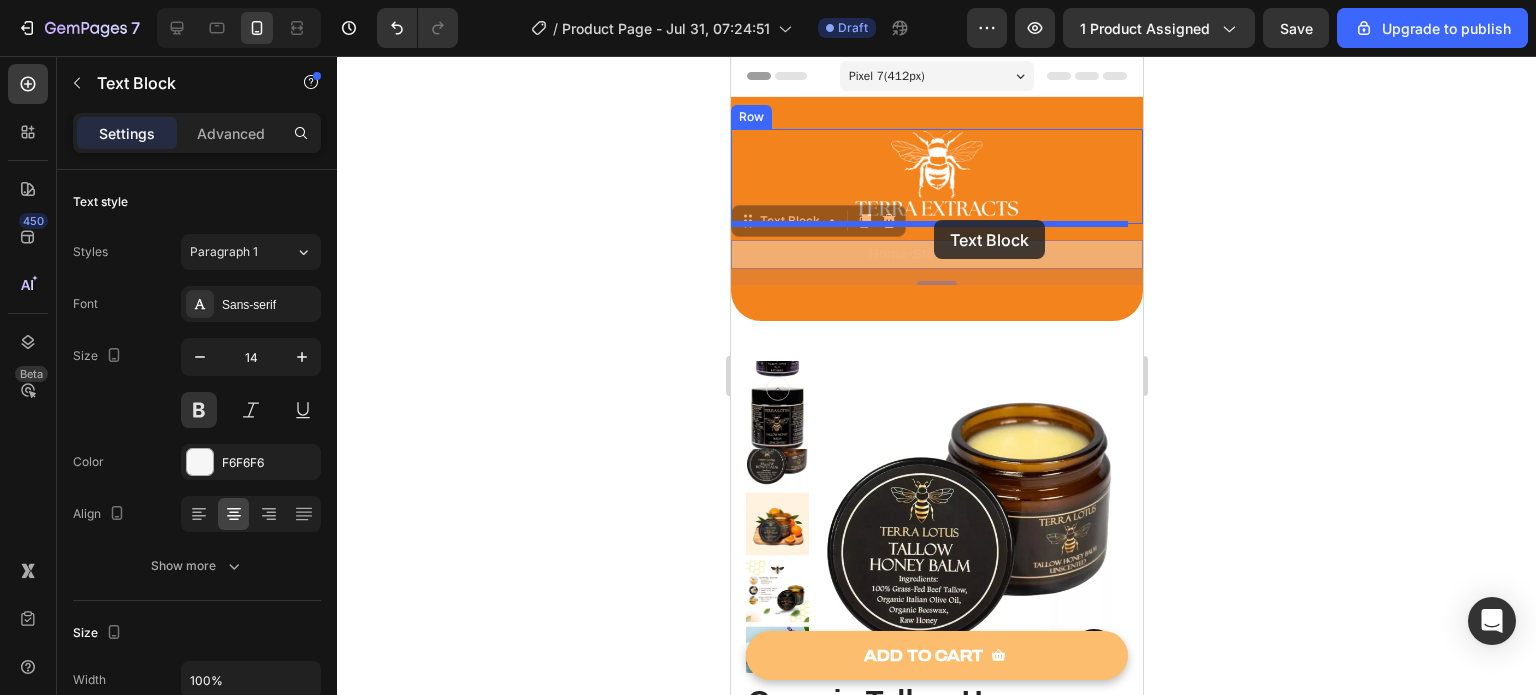 drag, startPoint x: 742, startPoint y: 226, endPoint x: 933, endPoint y: 220, distance: 191.09422 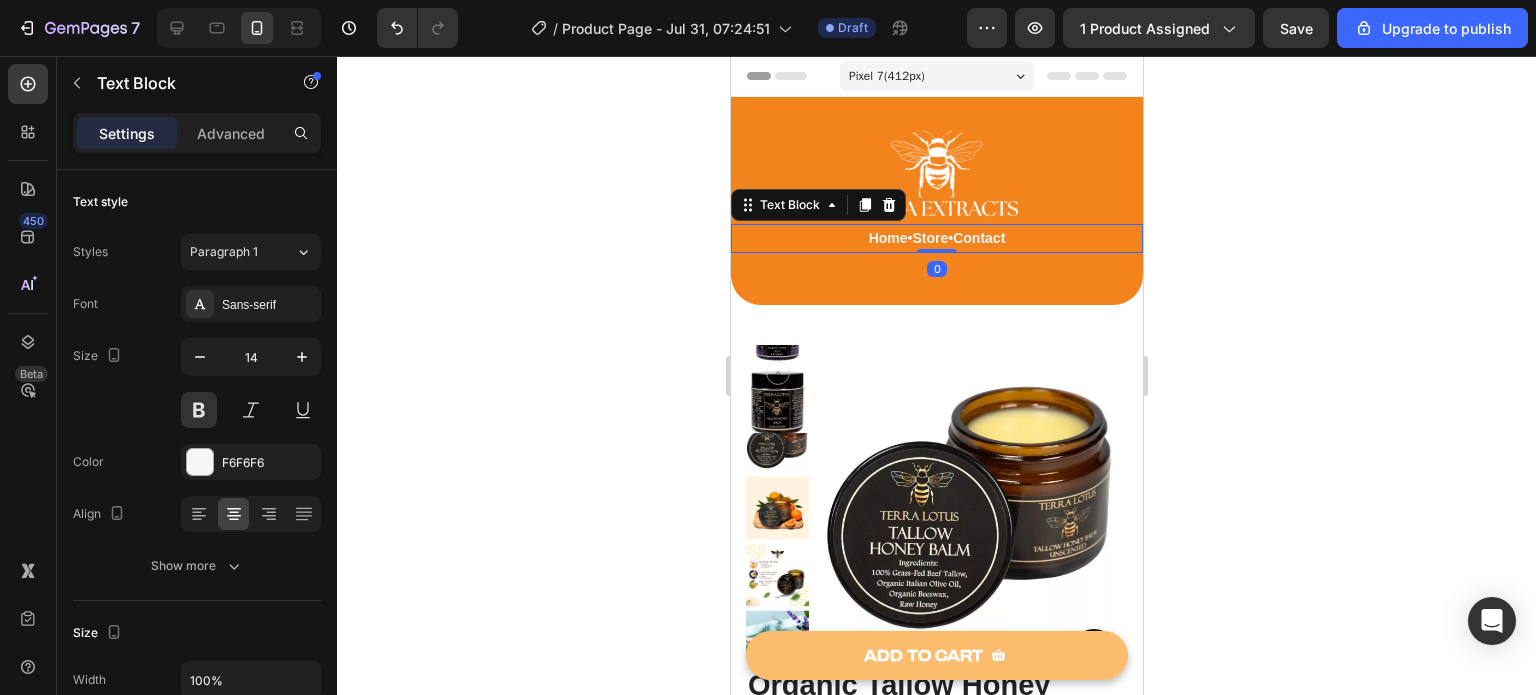click 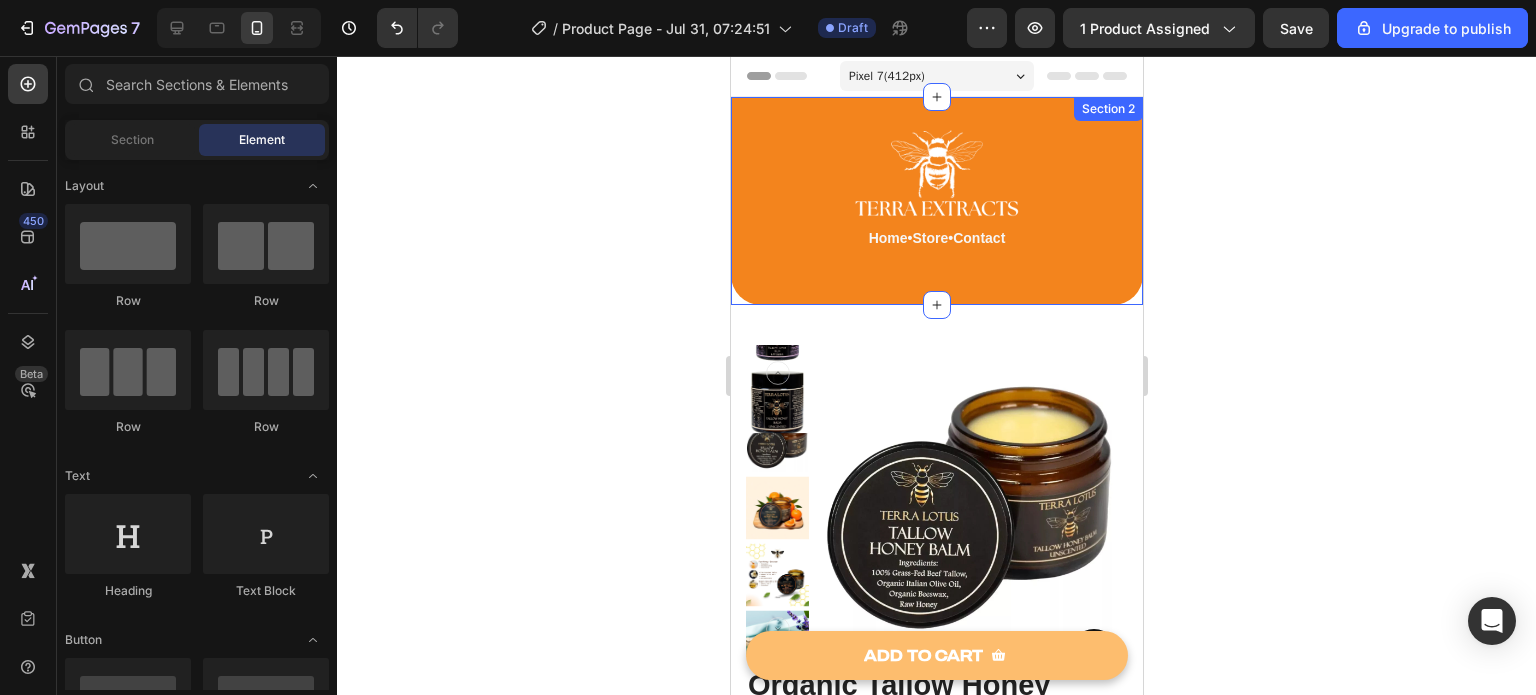 click on "Image Home   •   Store  •   Contact Text Block Row Text Block Section 2" at bounding box center [936, 201] 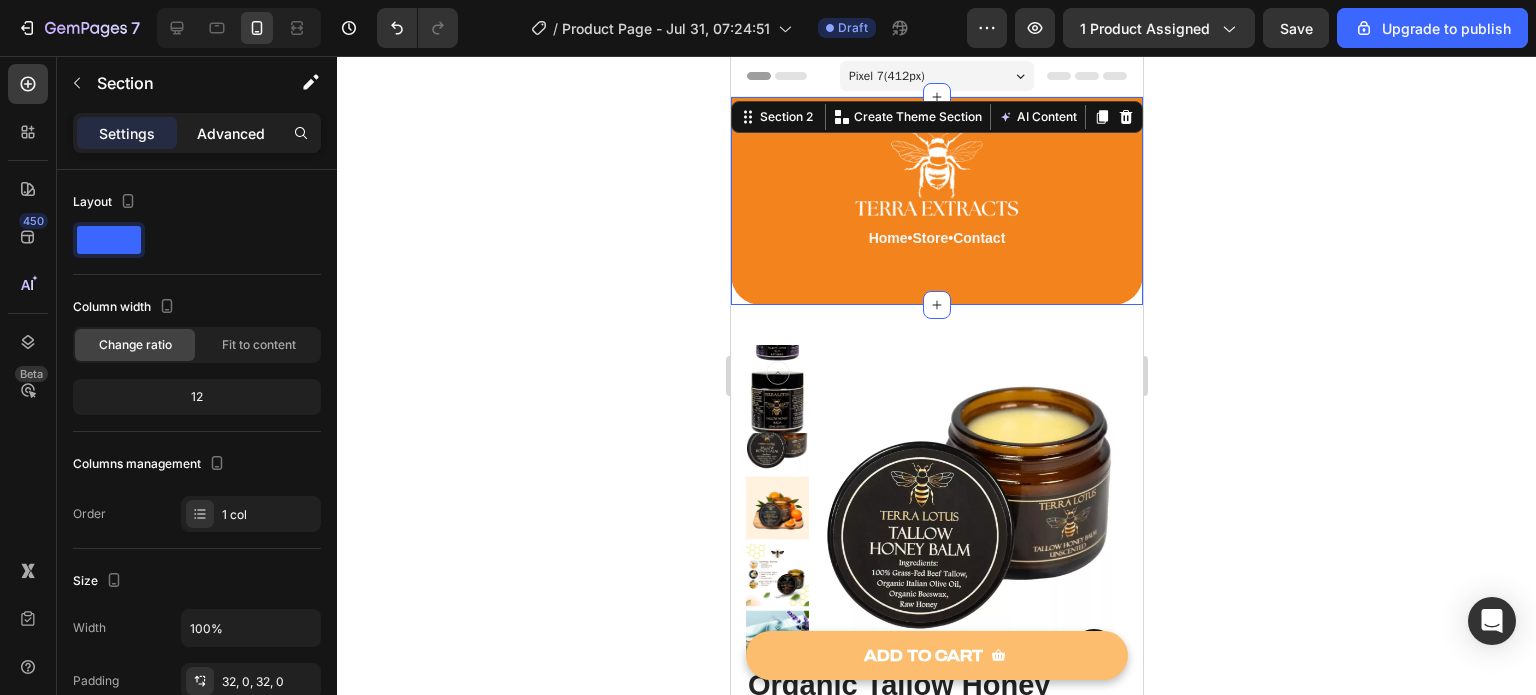 click on "Advanced" 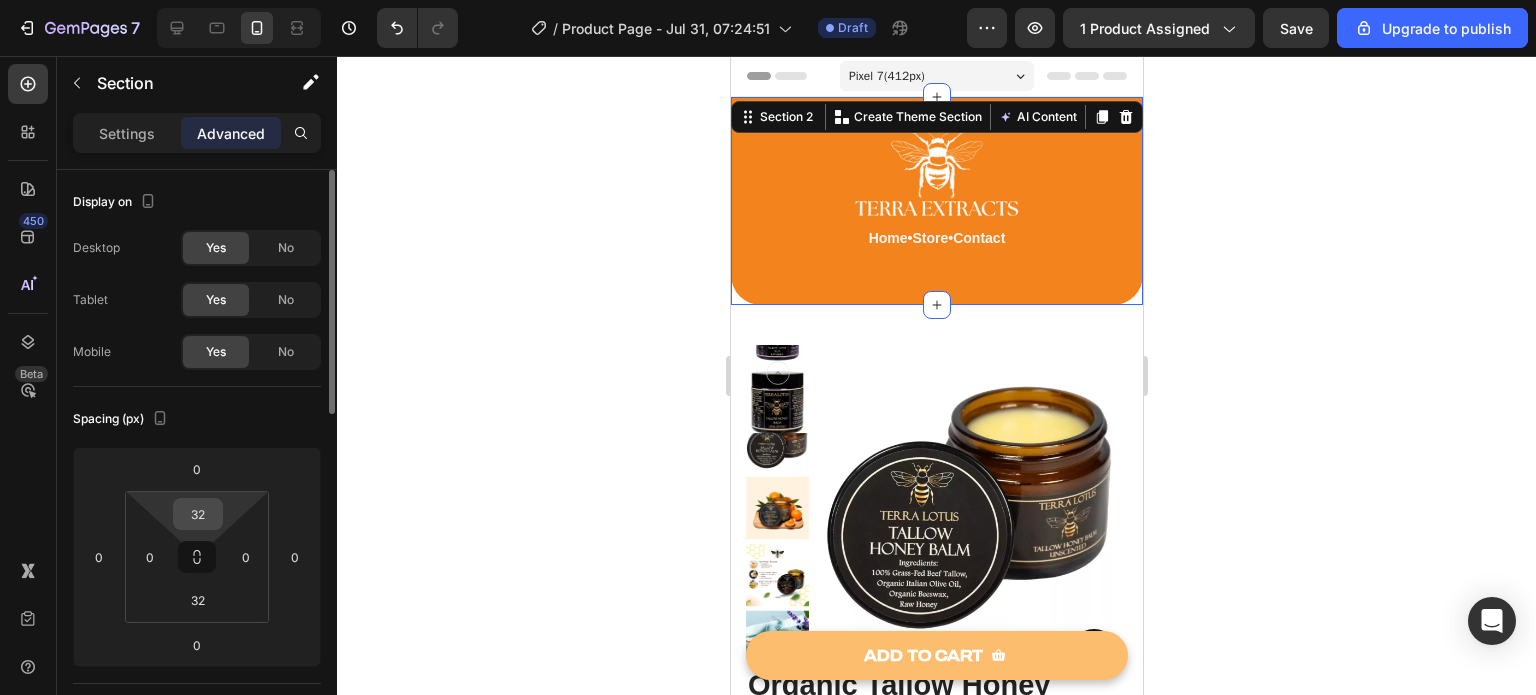 click on "32" at bounding box center [198, 514] 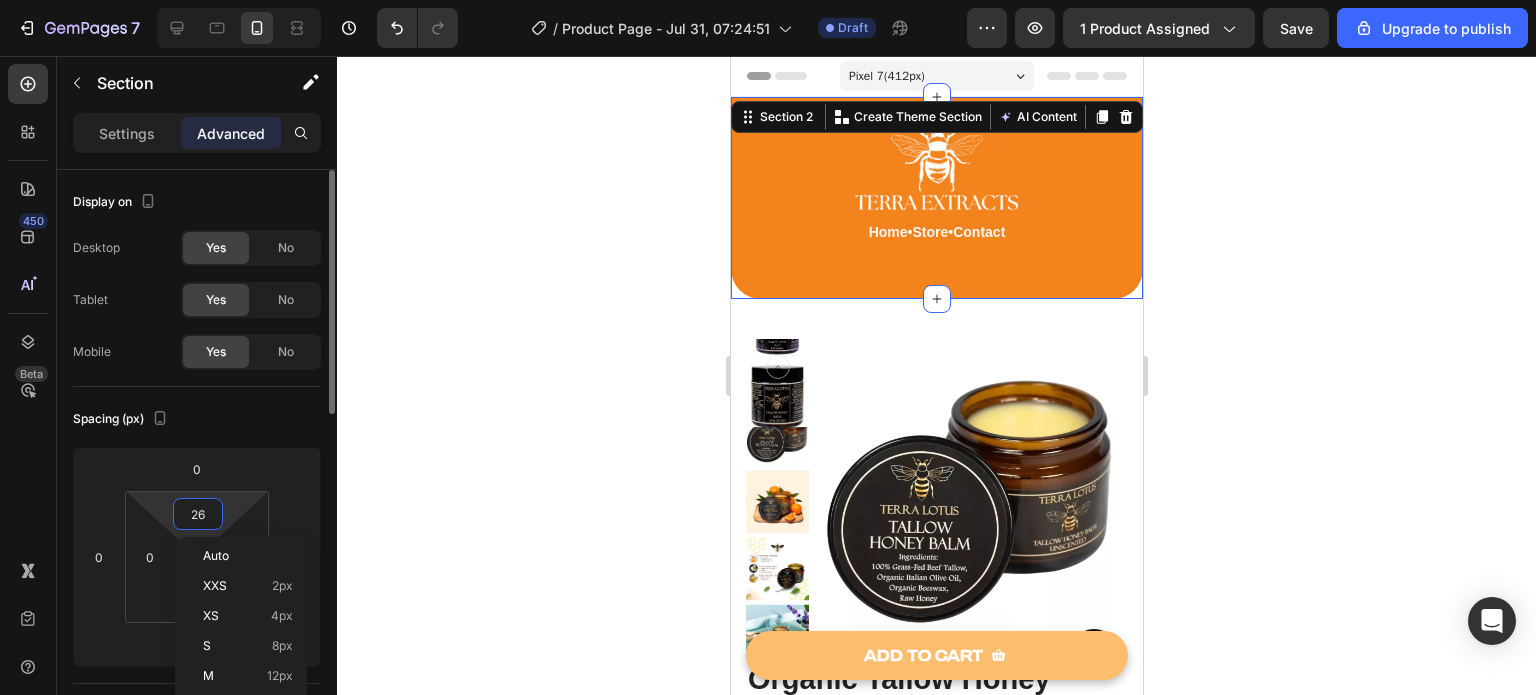 type on "25" 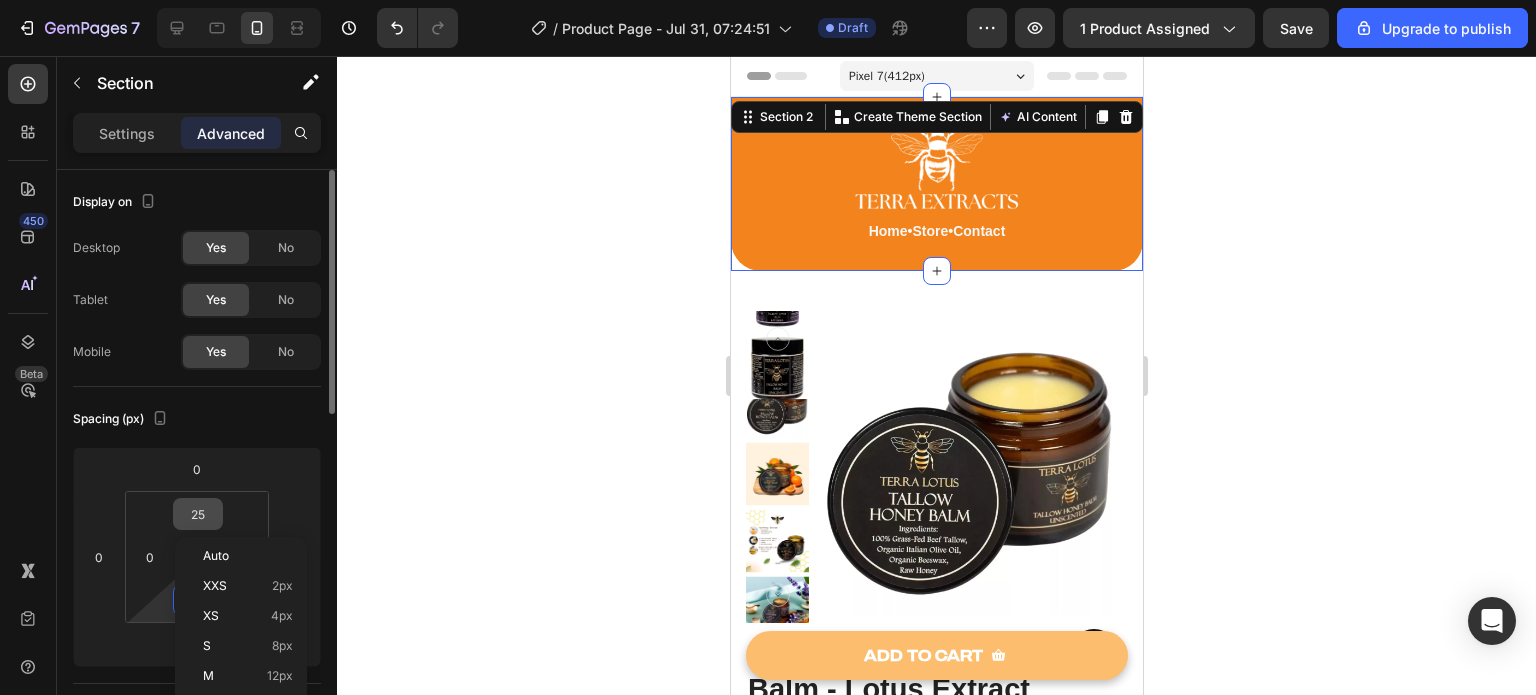 type on "0" 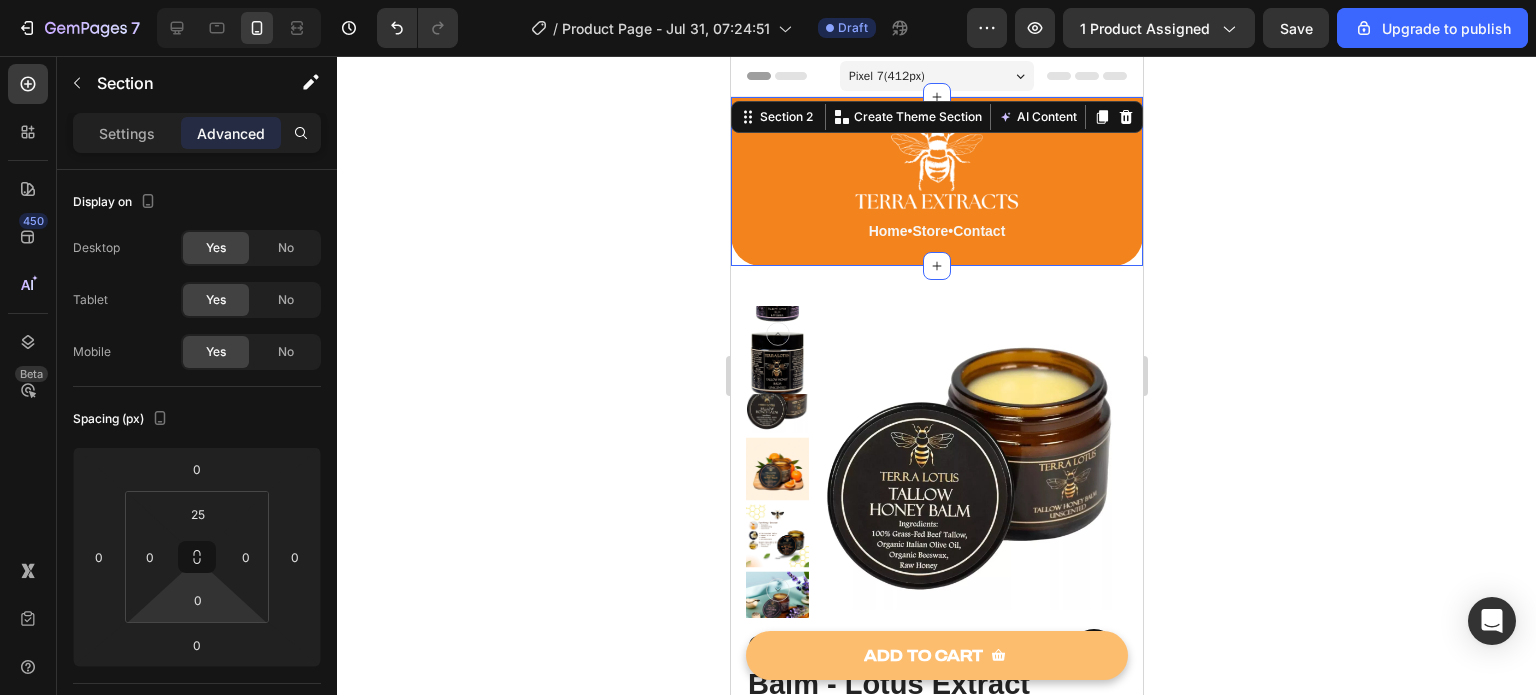click 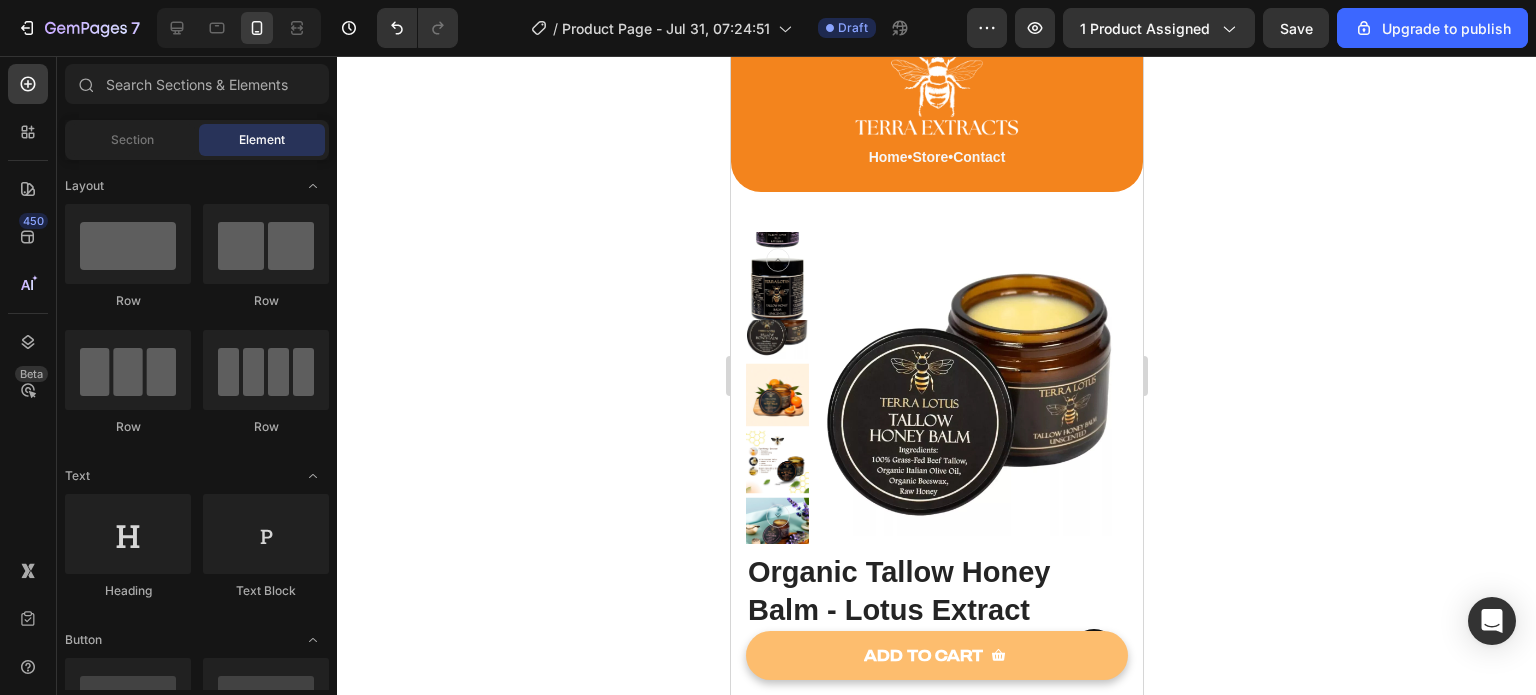 scroll, scrollTop: 0, scrollLeft: 0, axis: both 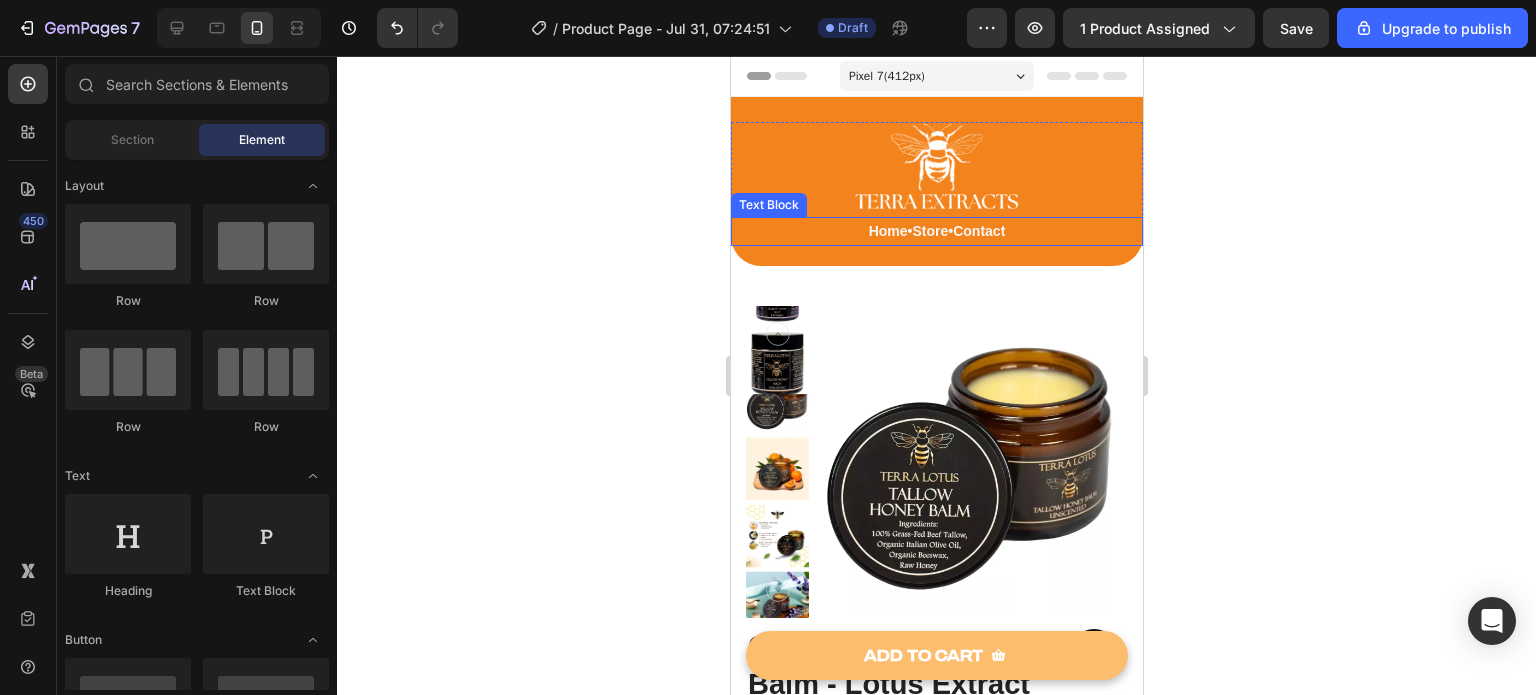 click on "Home   •   Store  •   Contact" at bounding box center [936, 231] 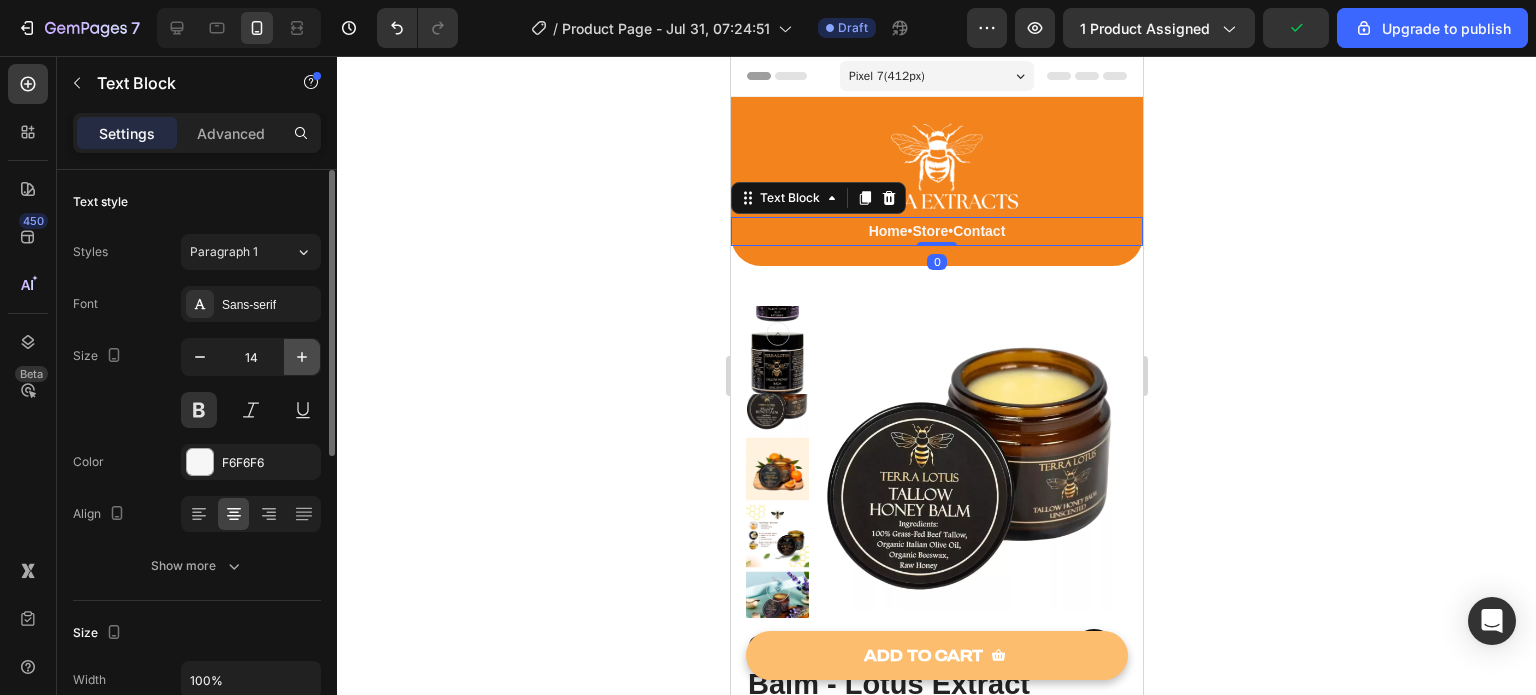 click 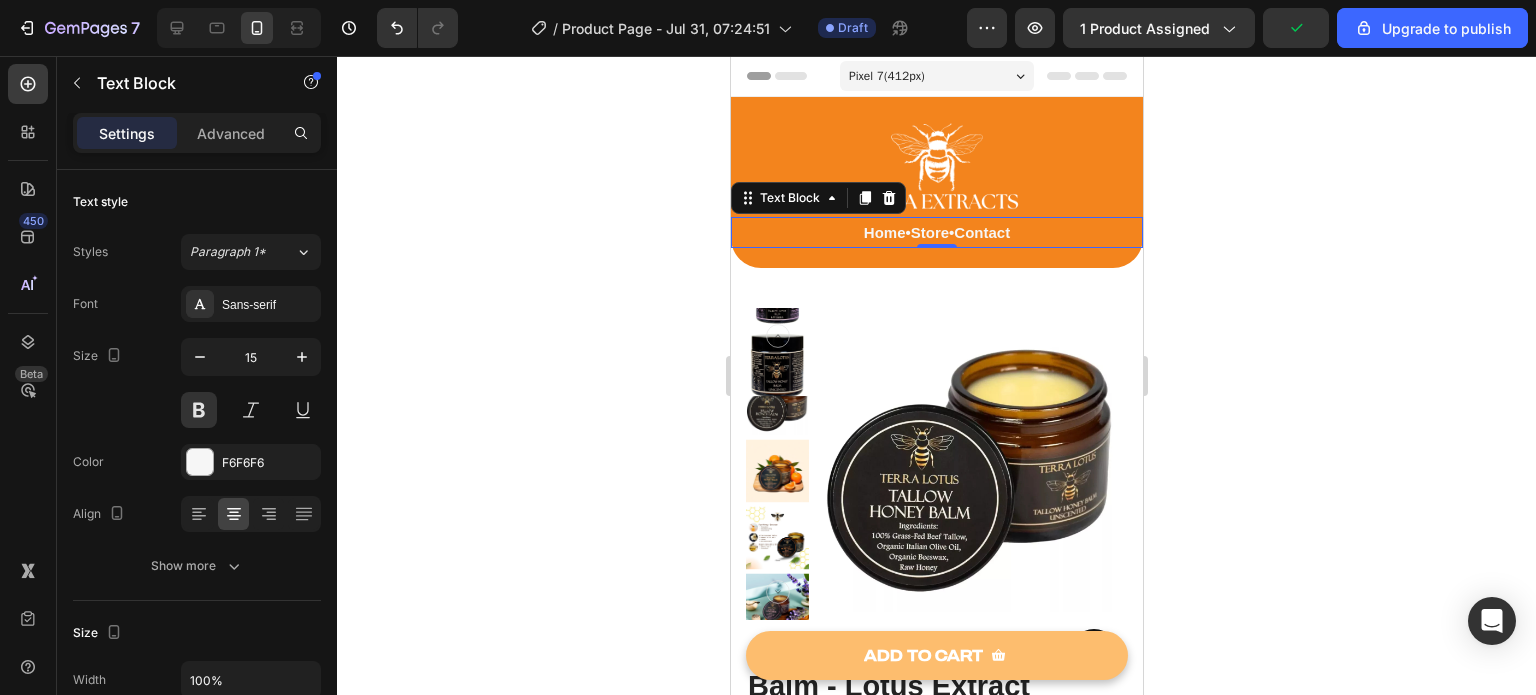click 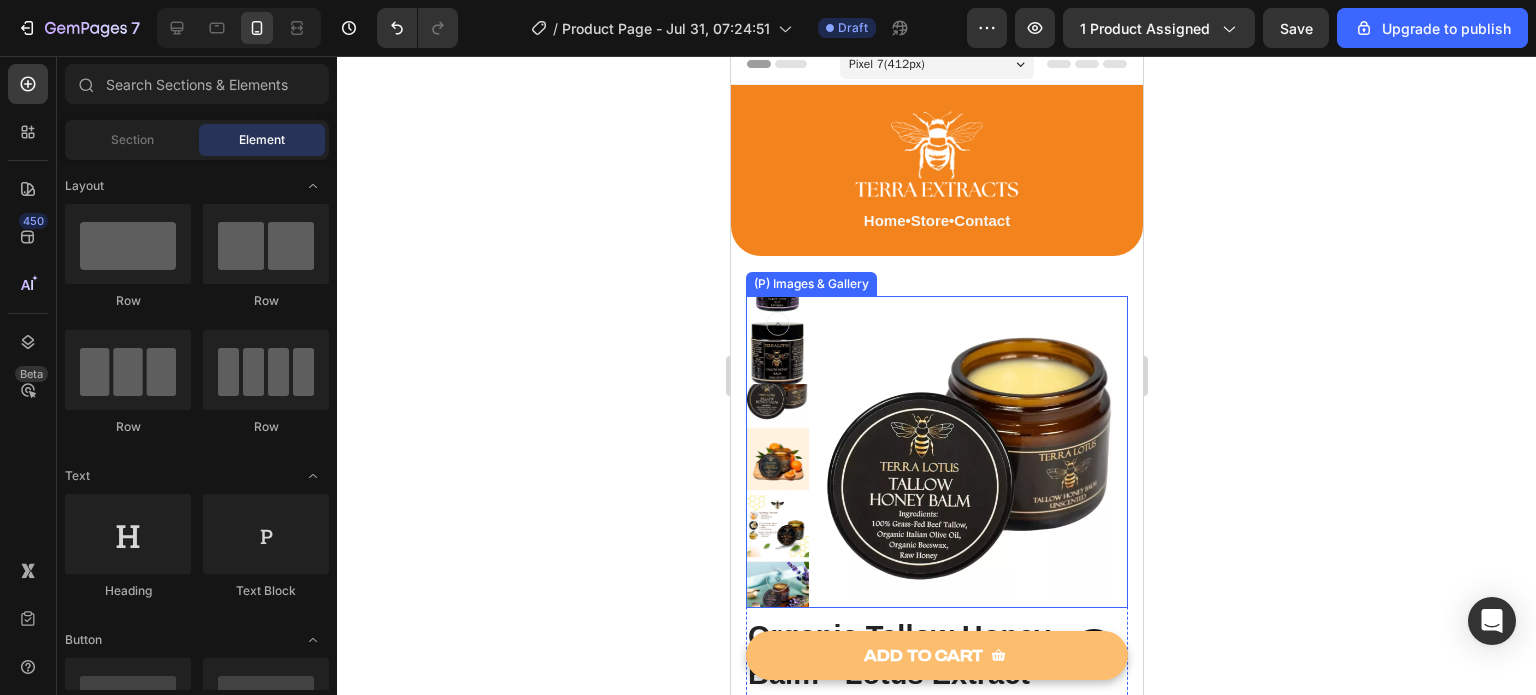 scroll, scrollTop: 8, scrollLeft: 0, axis: vertical 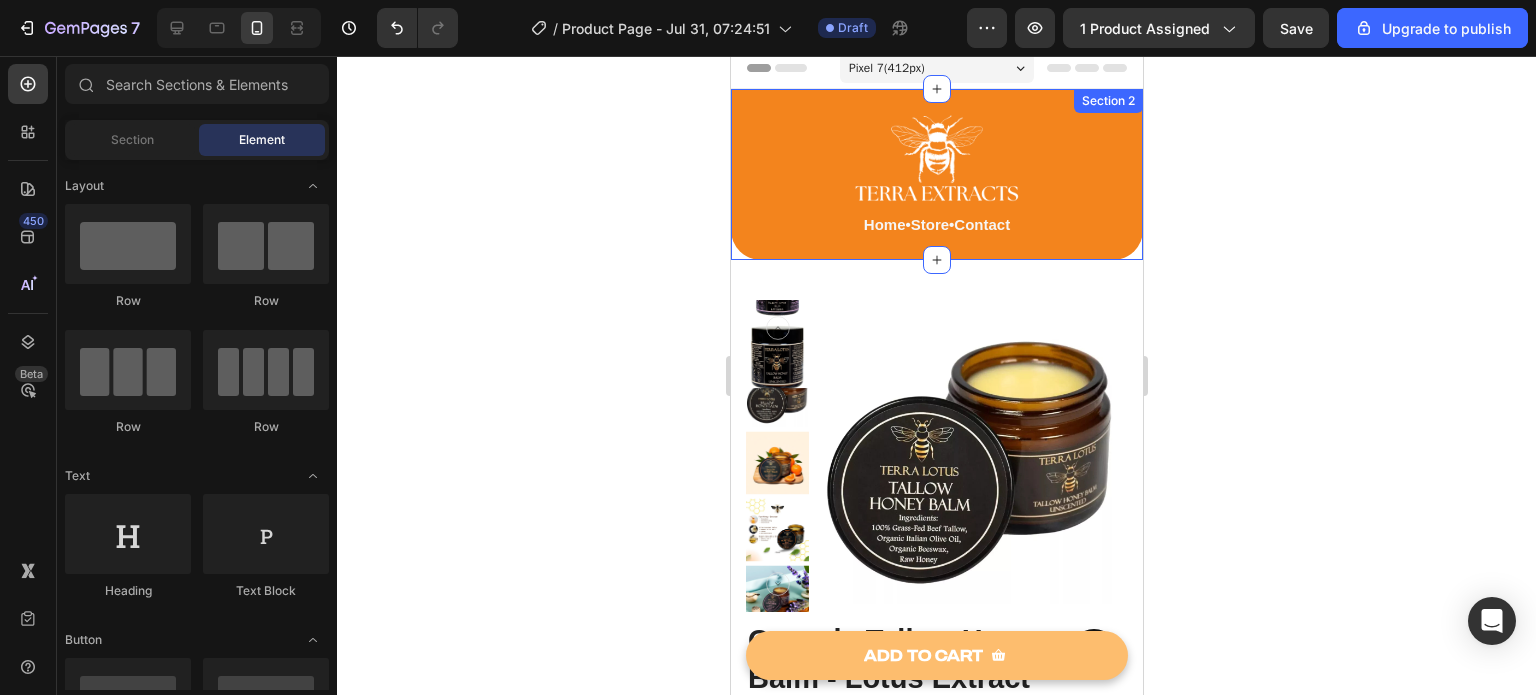 click on "Image Home   •   Store  •   Contact Text Block Row Text Block Section 2" at bounding box center [936, 174] 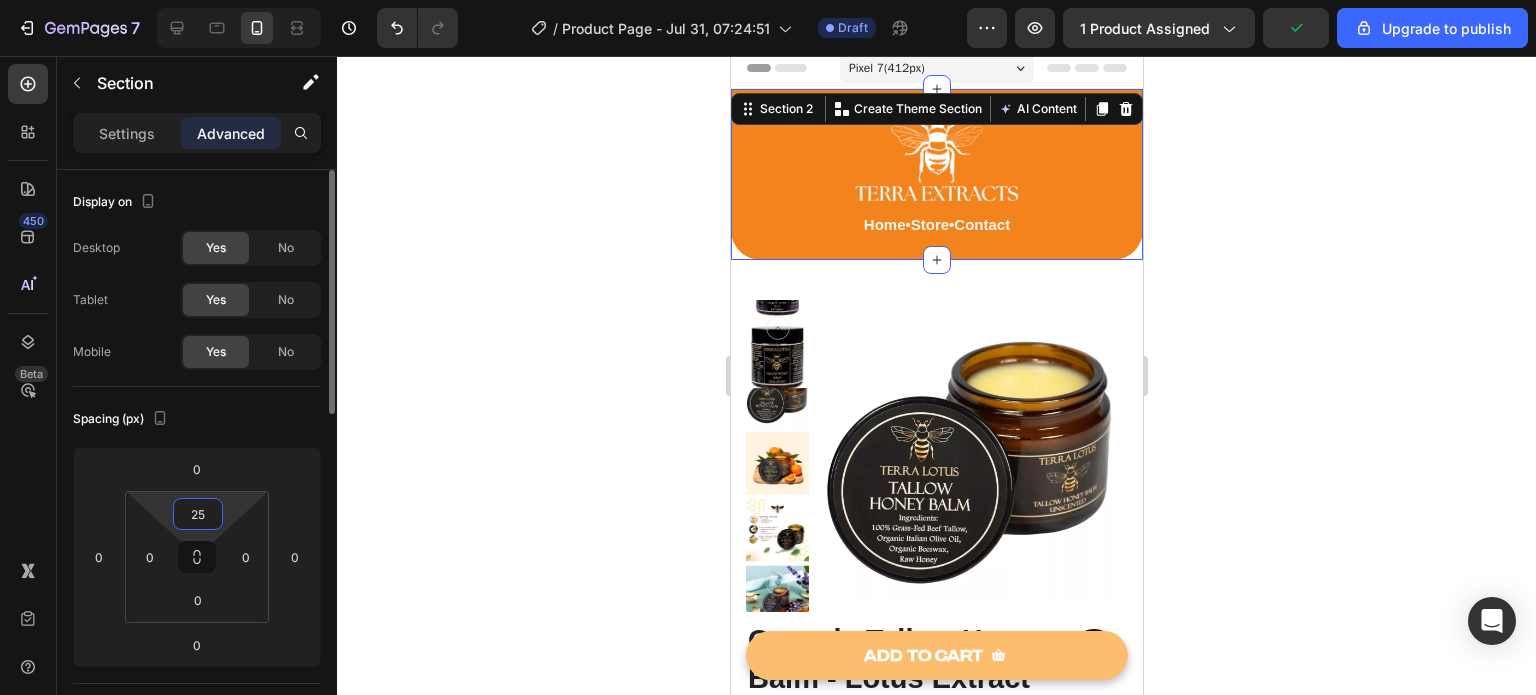 click on "25" at bounding box center [198, 514] 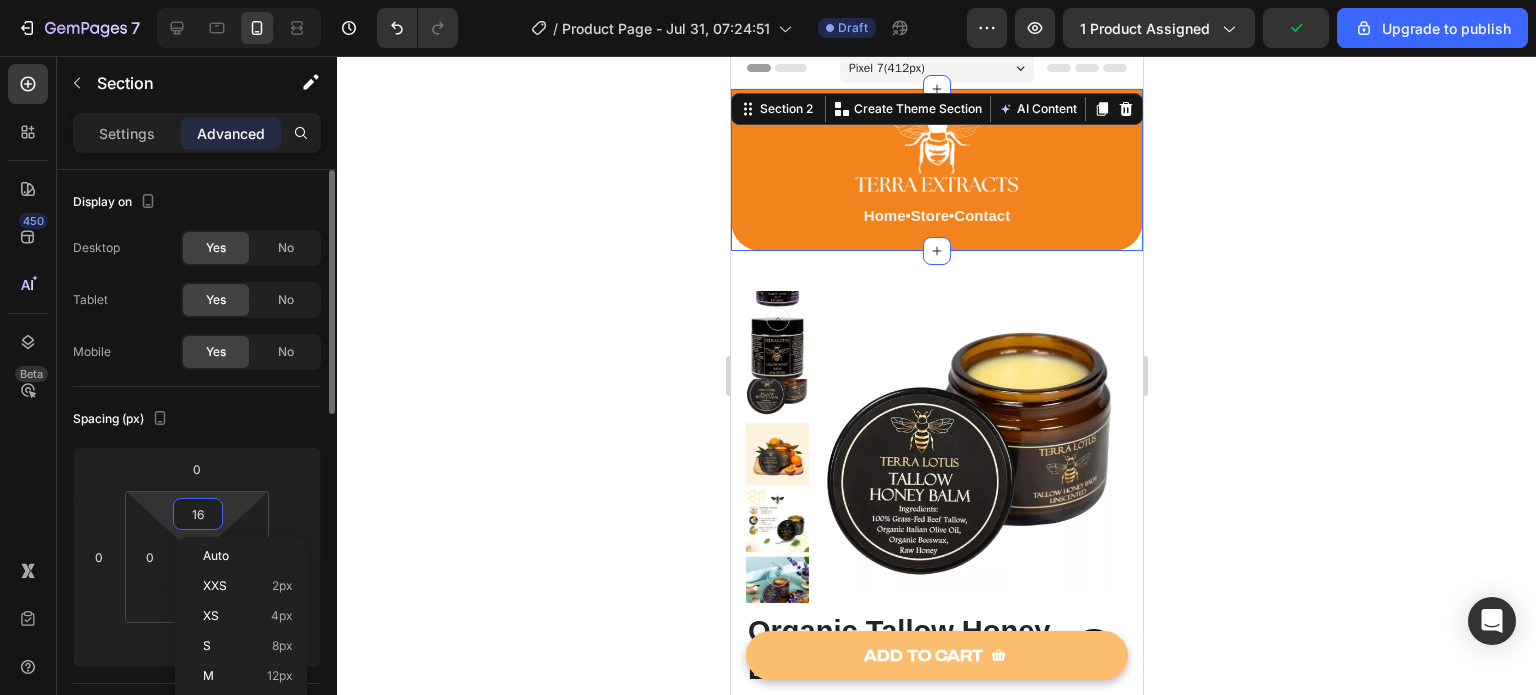 type on "15" 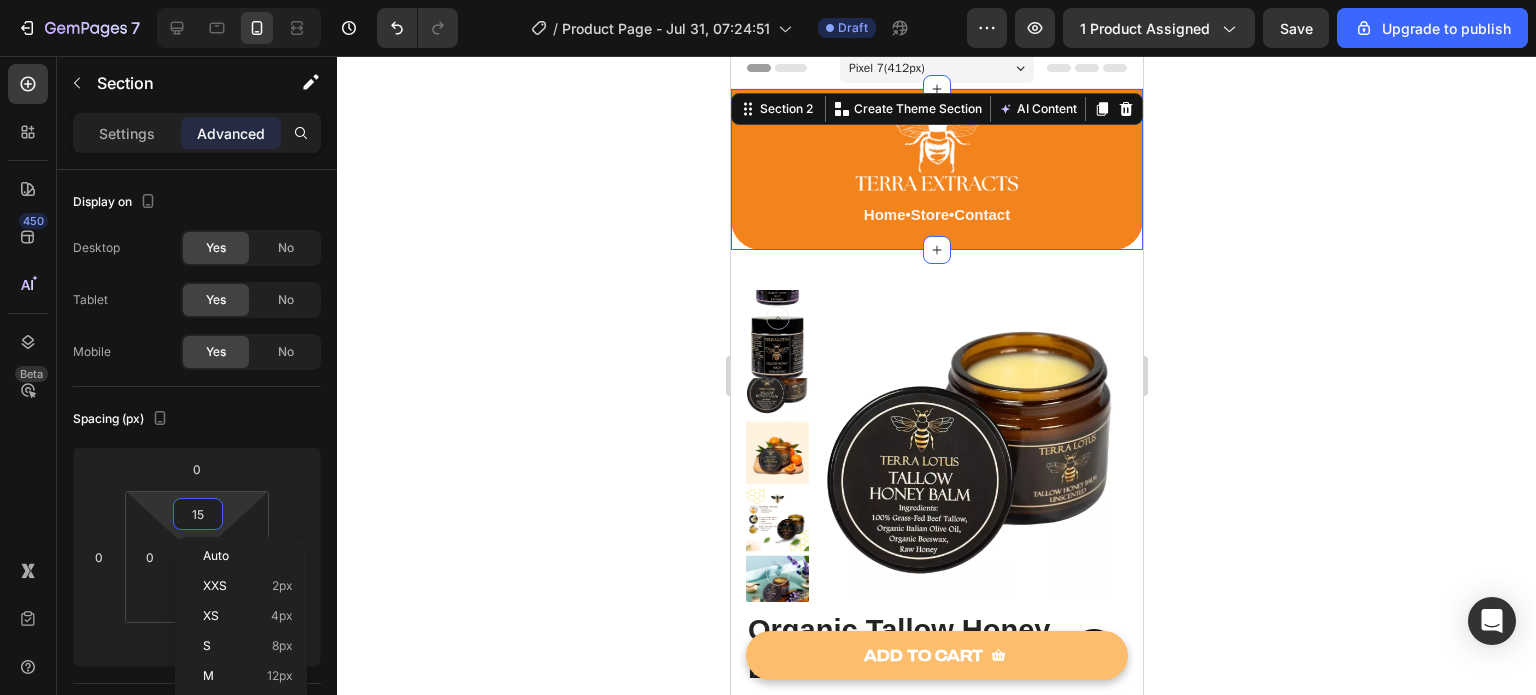 click 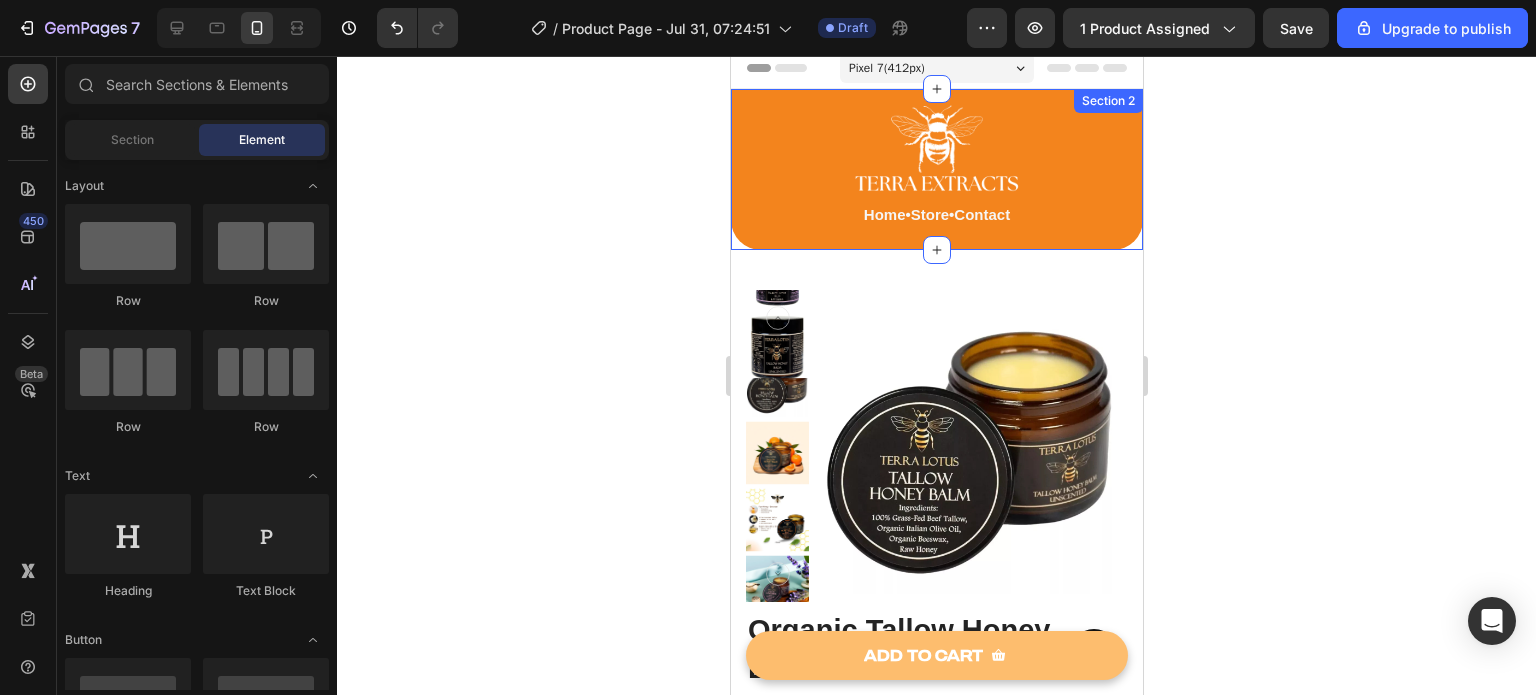 click on "Image Home   •   Store  •   Contact Text Block Row Text Block" at bounding box center [936, 177] 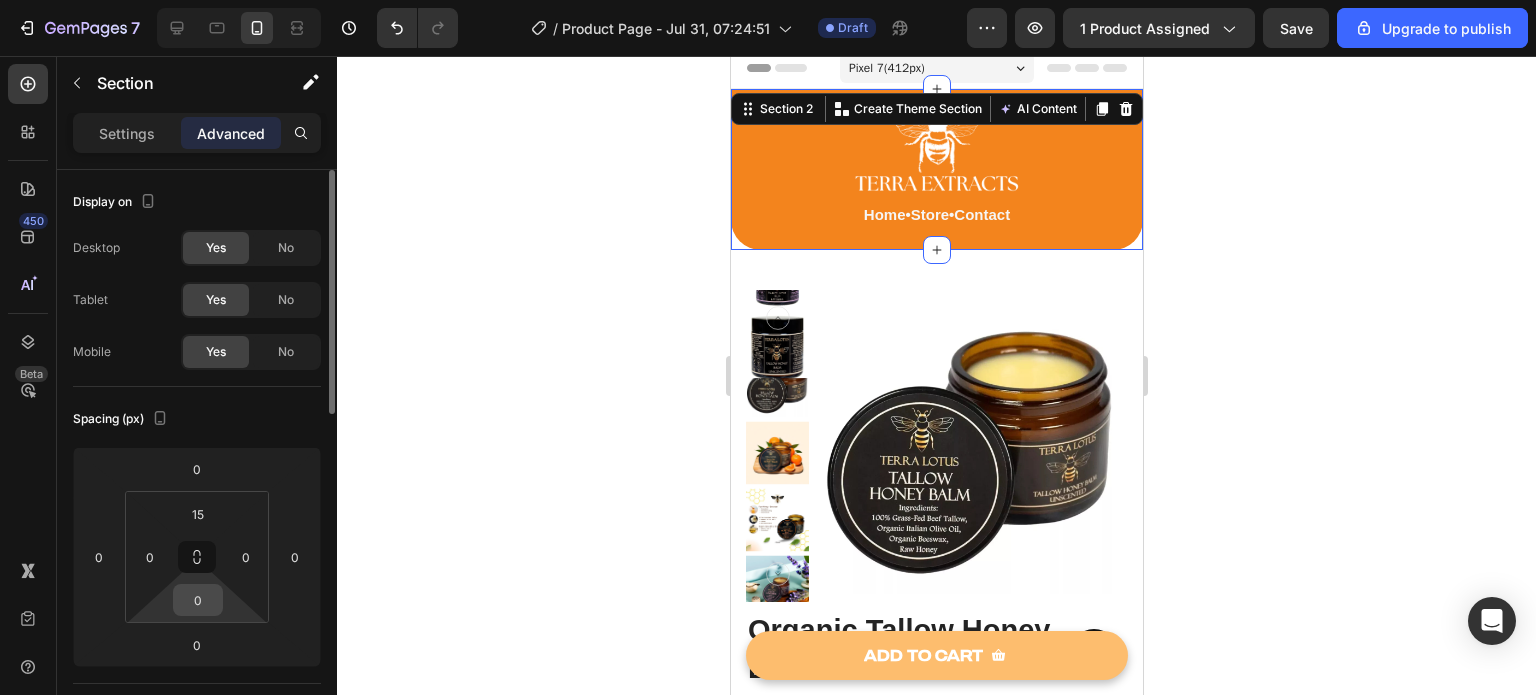click on "0" at bounding box center [198, 600] 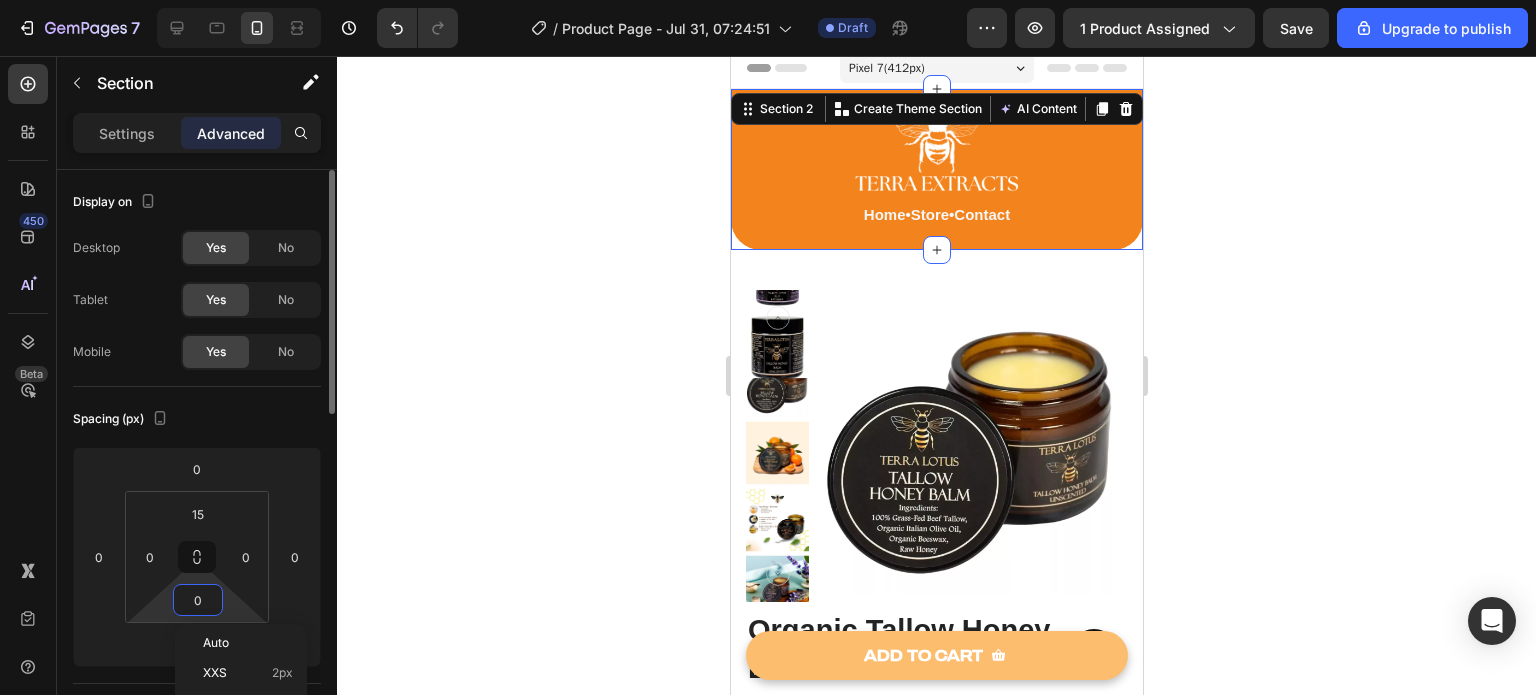 click on "Spacing (px) 0 0 0 0 15 0 0 0" 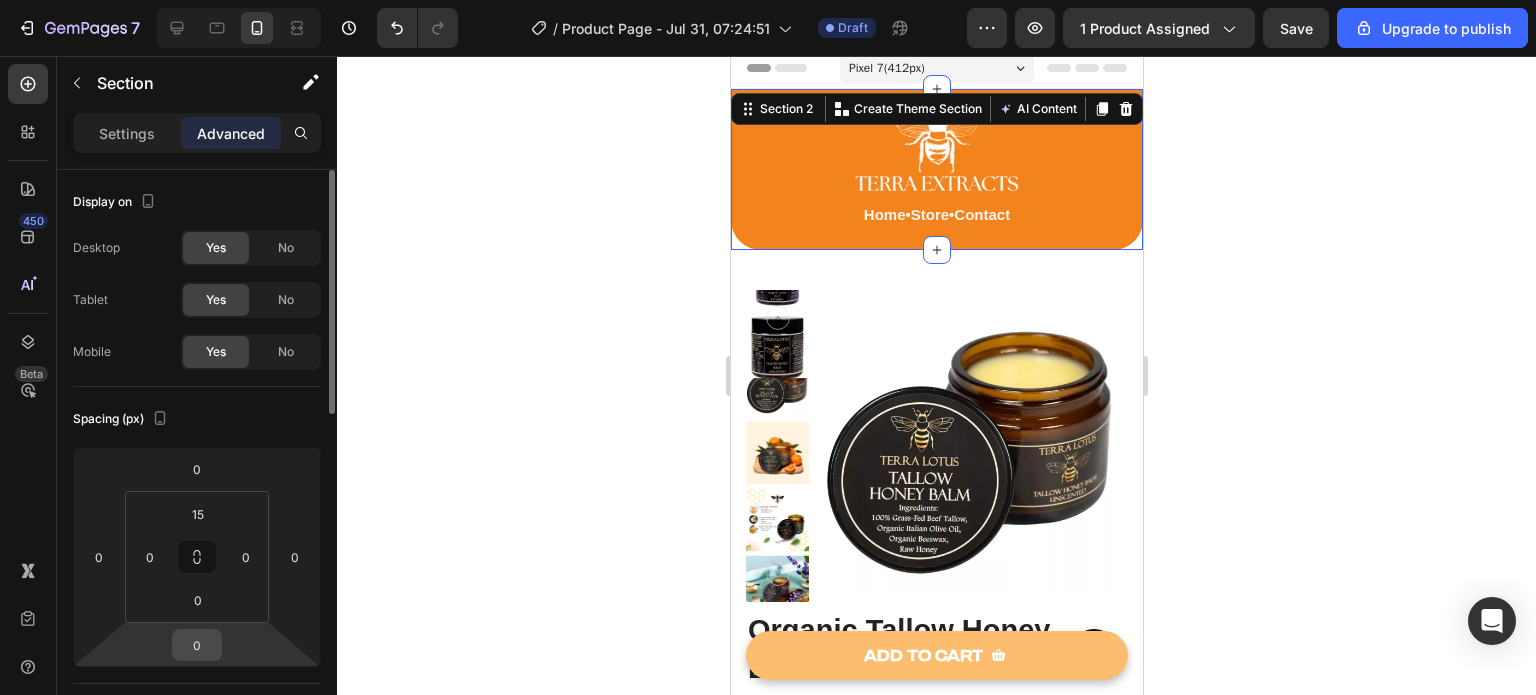 click on "0" at bounding box center (197, 645) 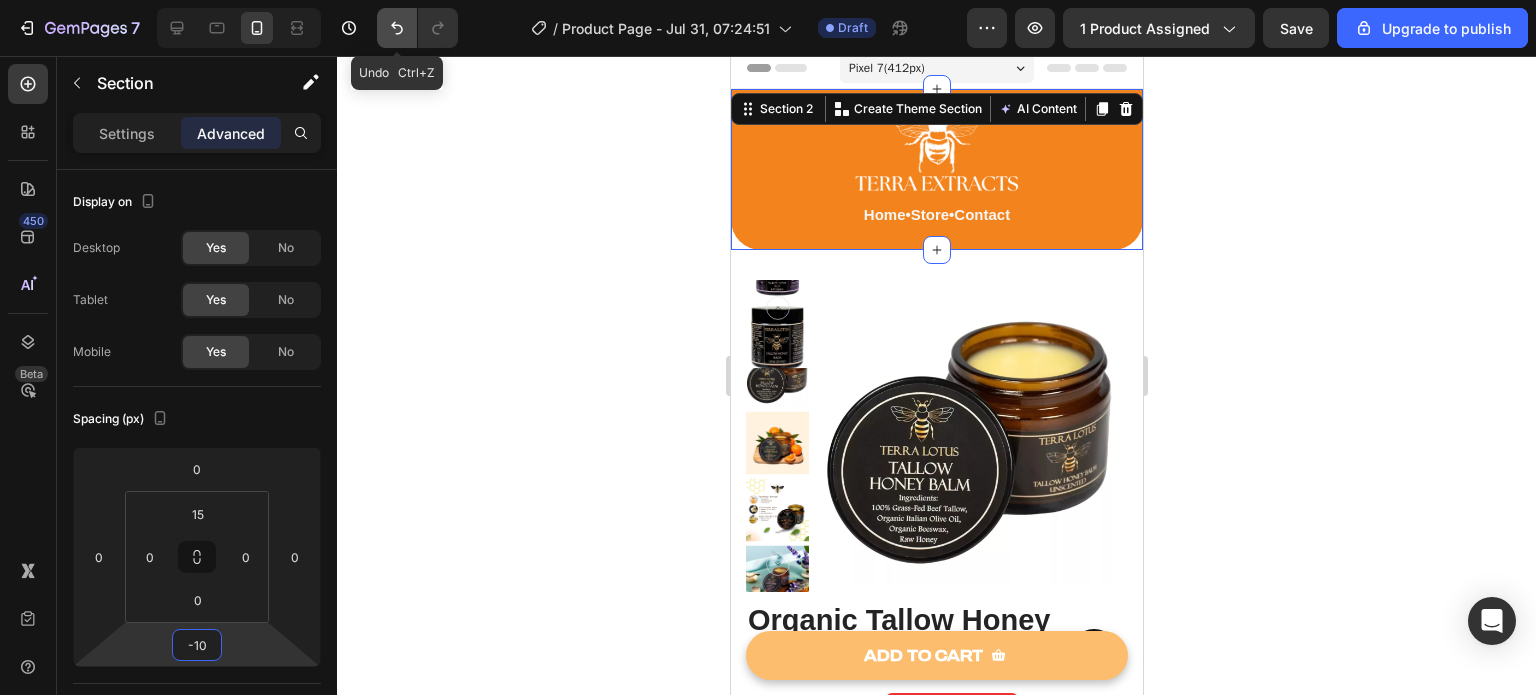 click 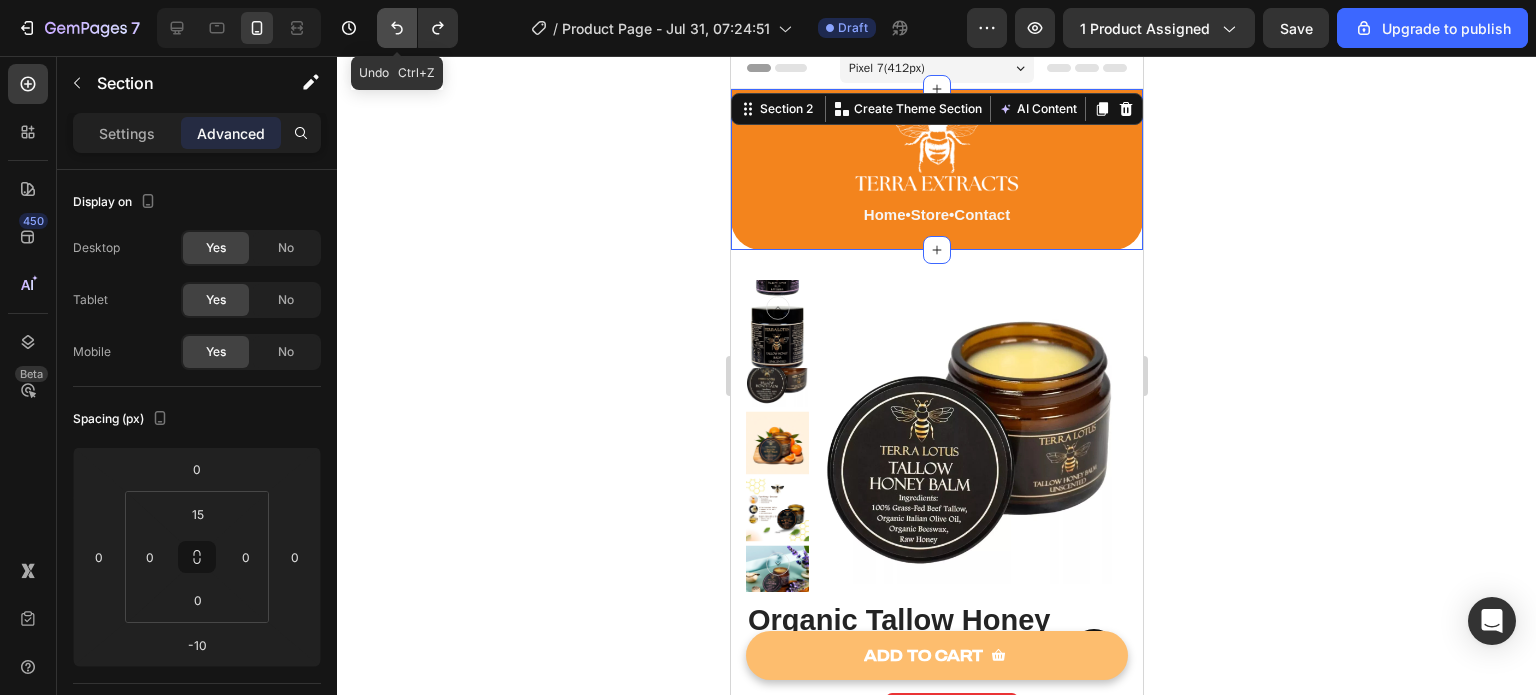click 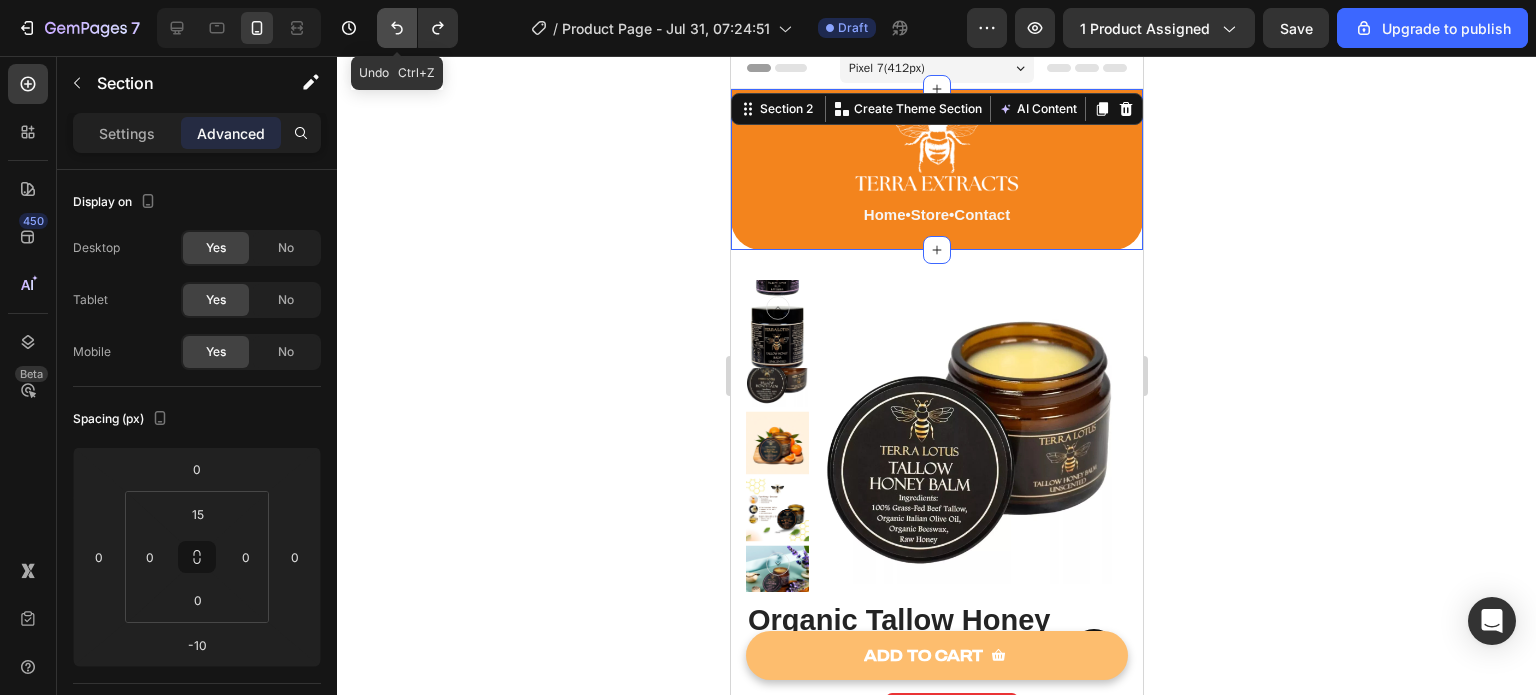 type on "0" 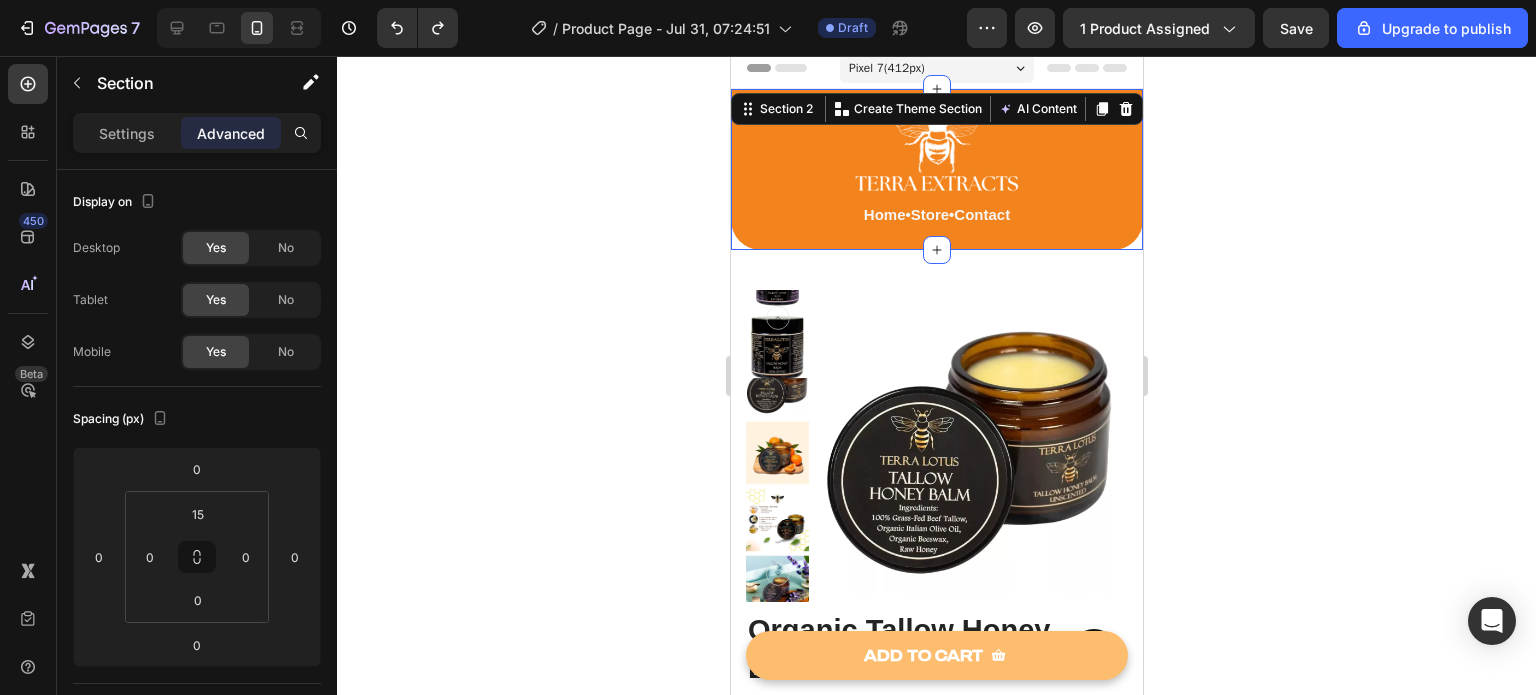 drag, startPoint x: 589, startPoint y: 274, endPoint x: 600, endPoint y: 269, distance: 12.083046 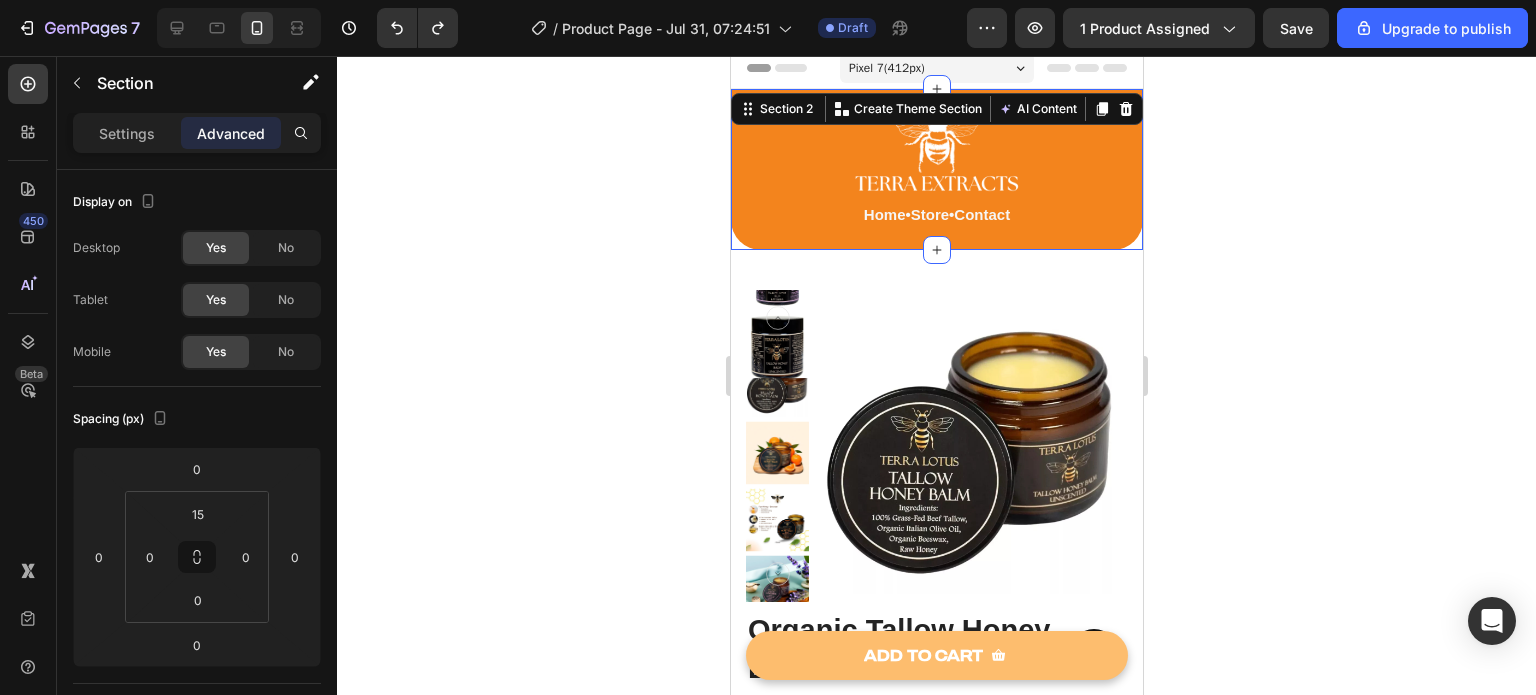 click 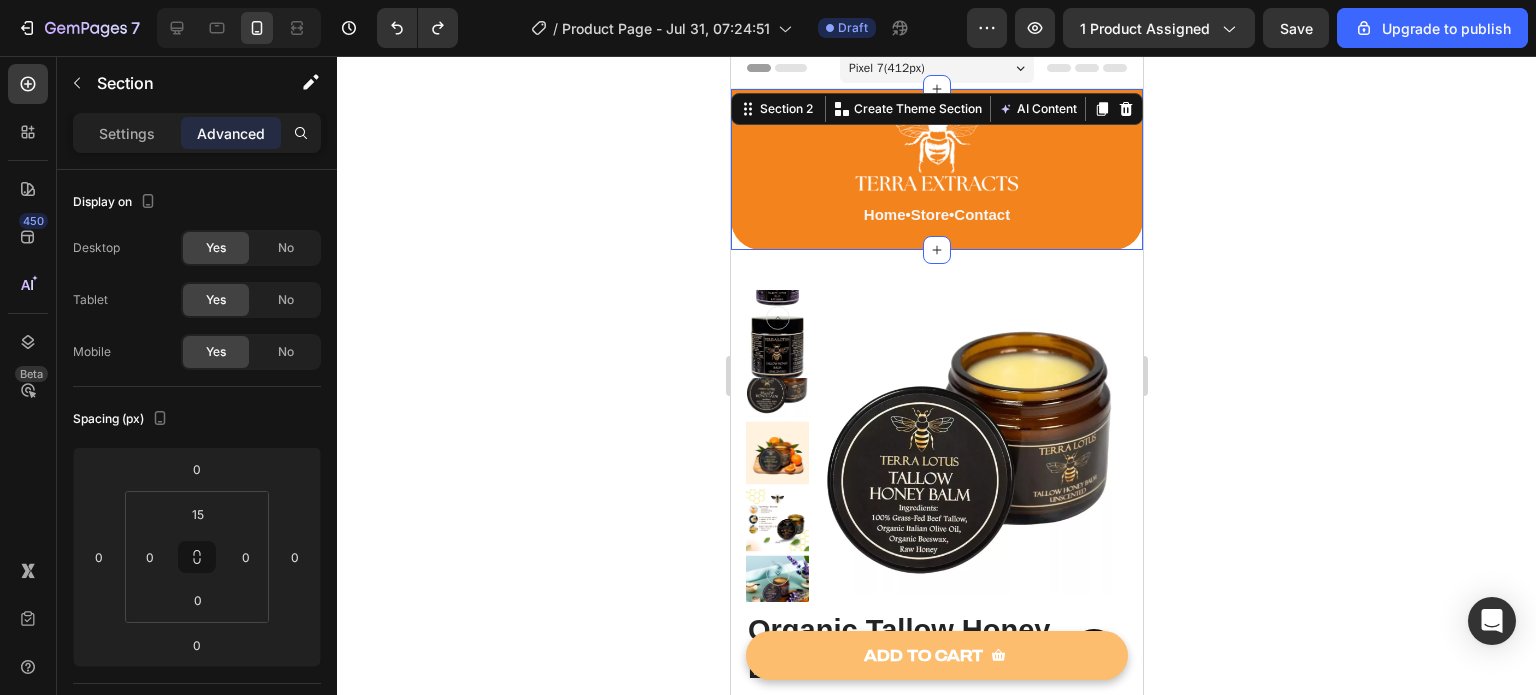 click on "Image Home   •   Store  •   Contact Text Block Row Text Block" at bounding box center (936, 177) 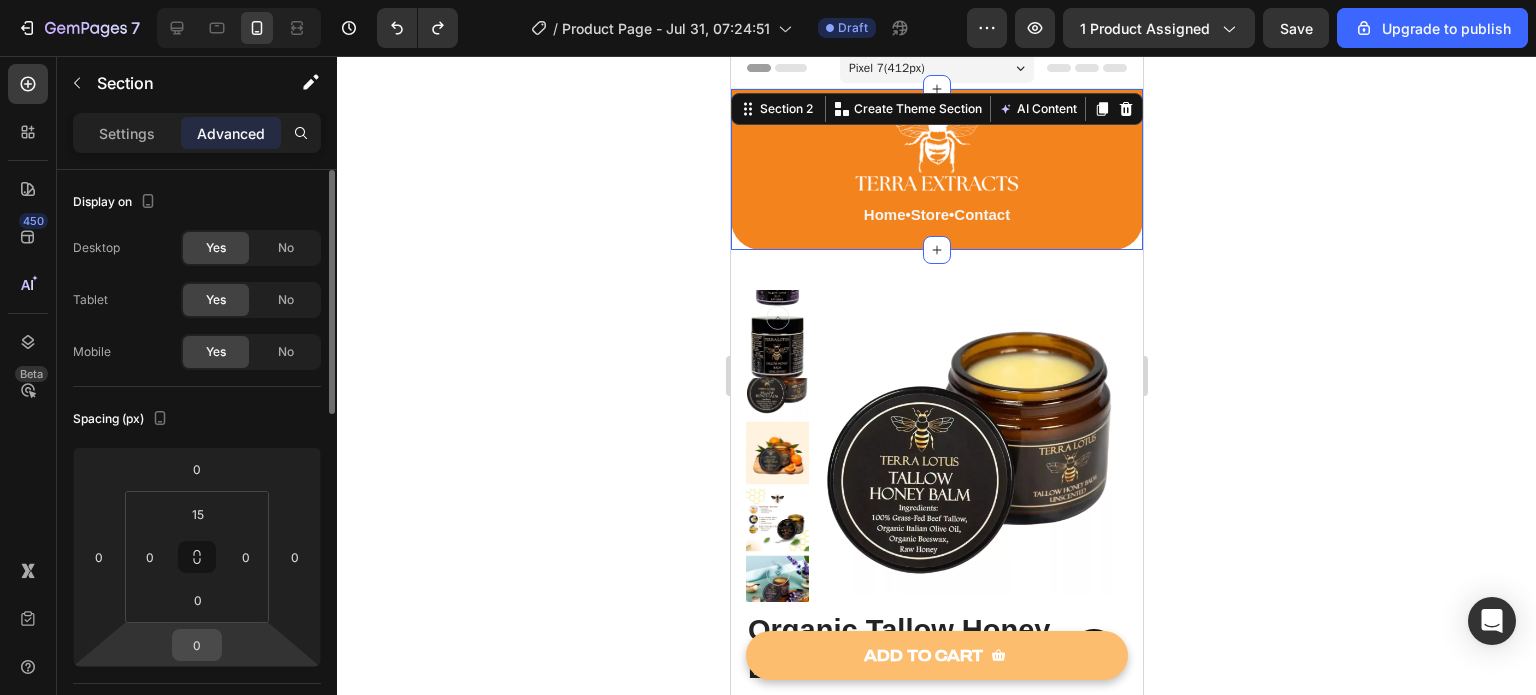 click on "0" at bounding box center [197, 645] 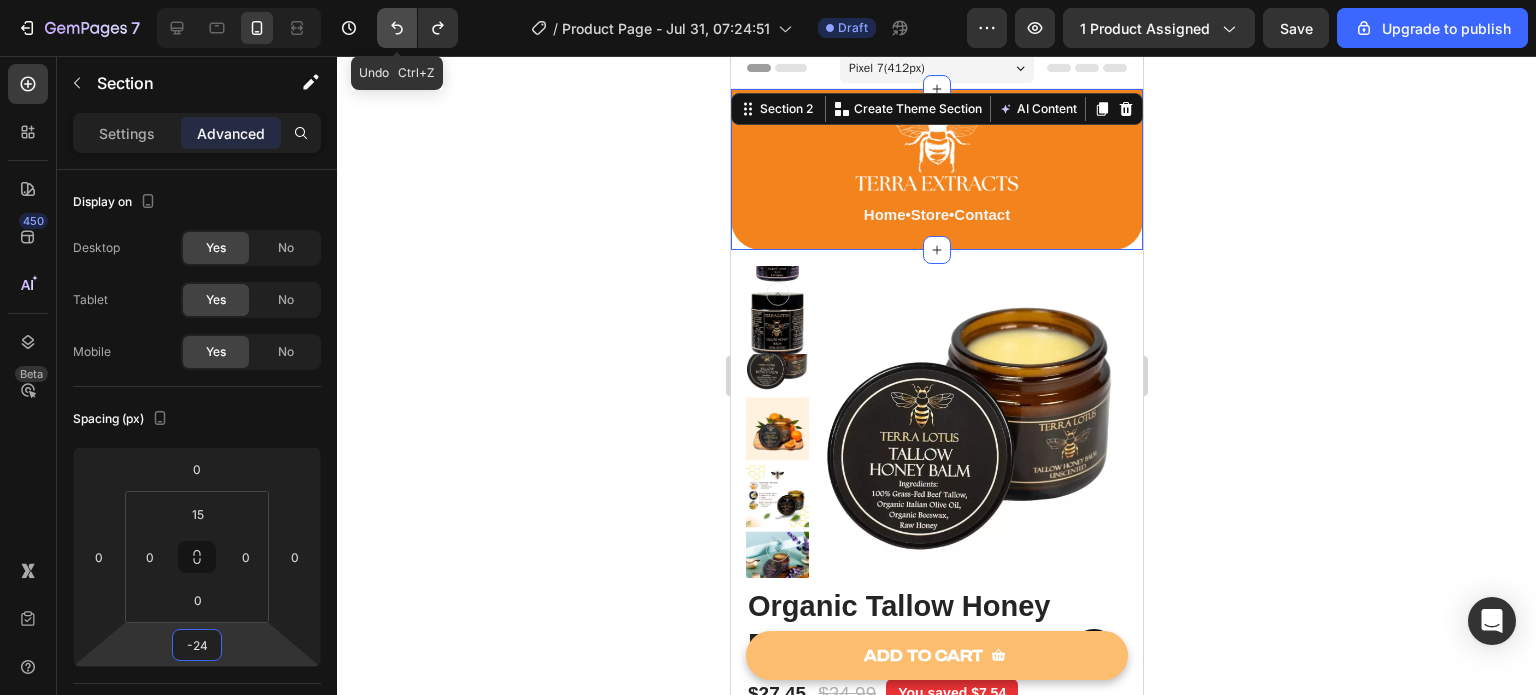 click 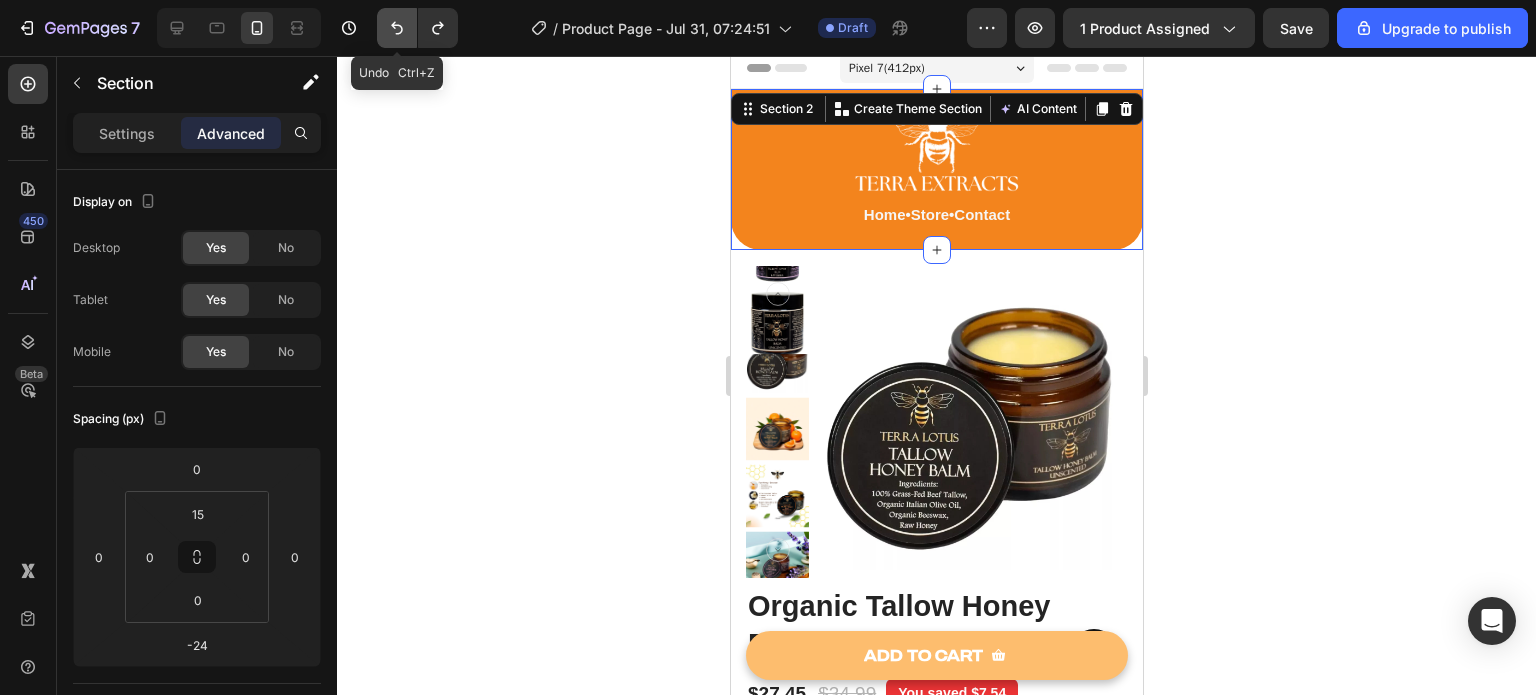 click 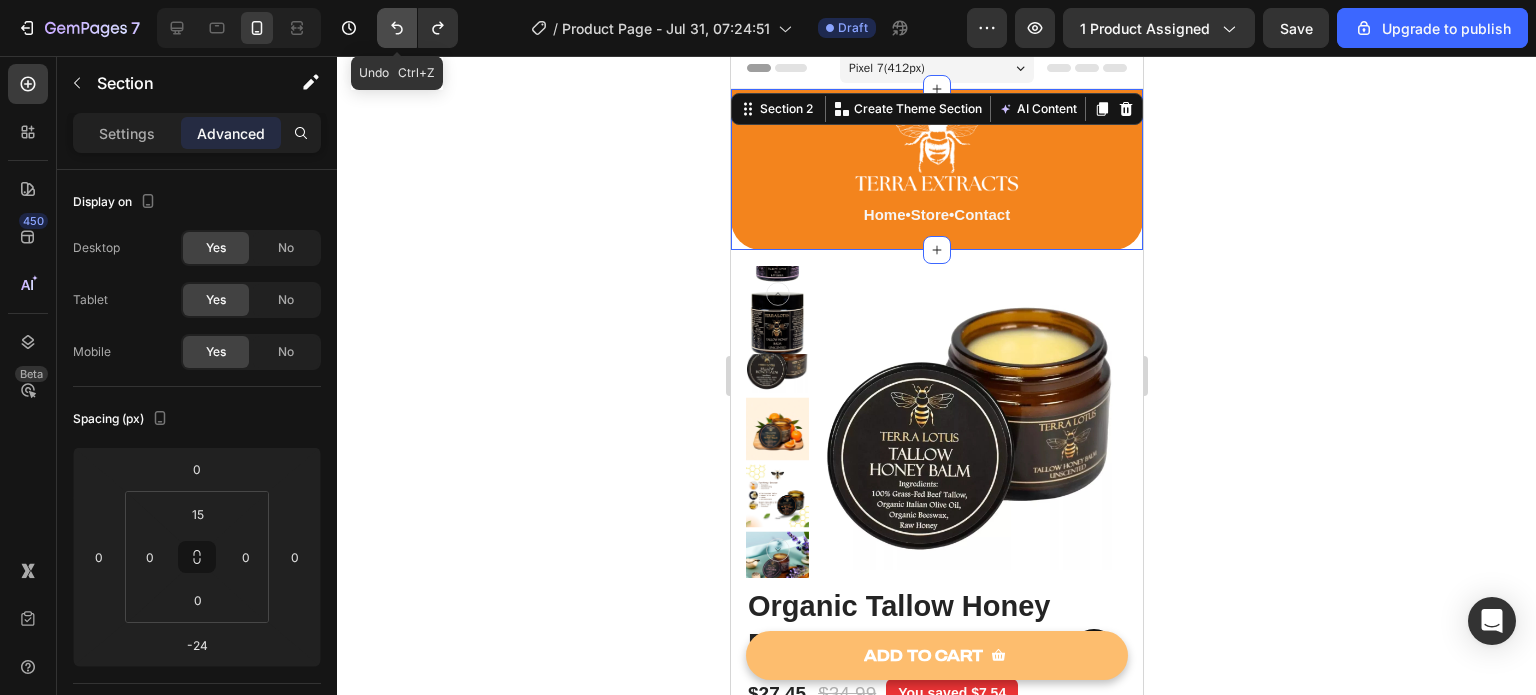 type on "0" 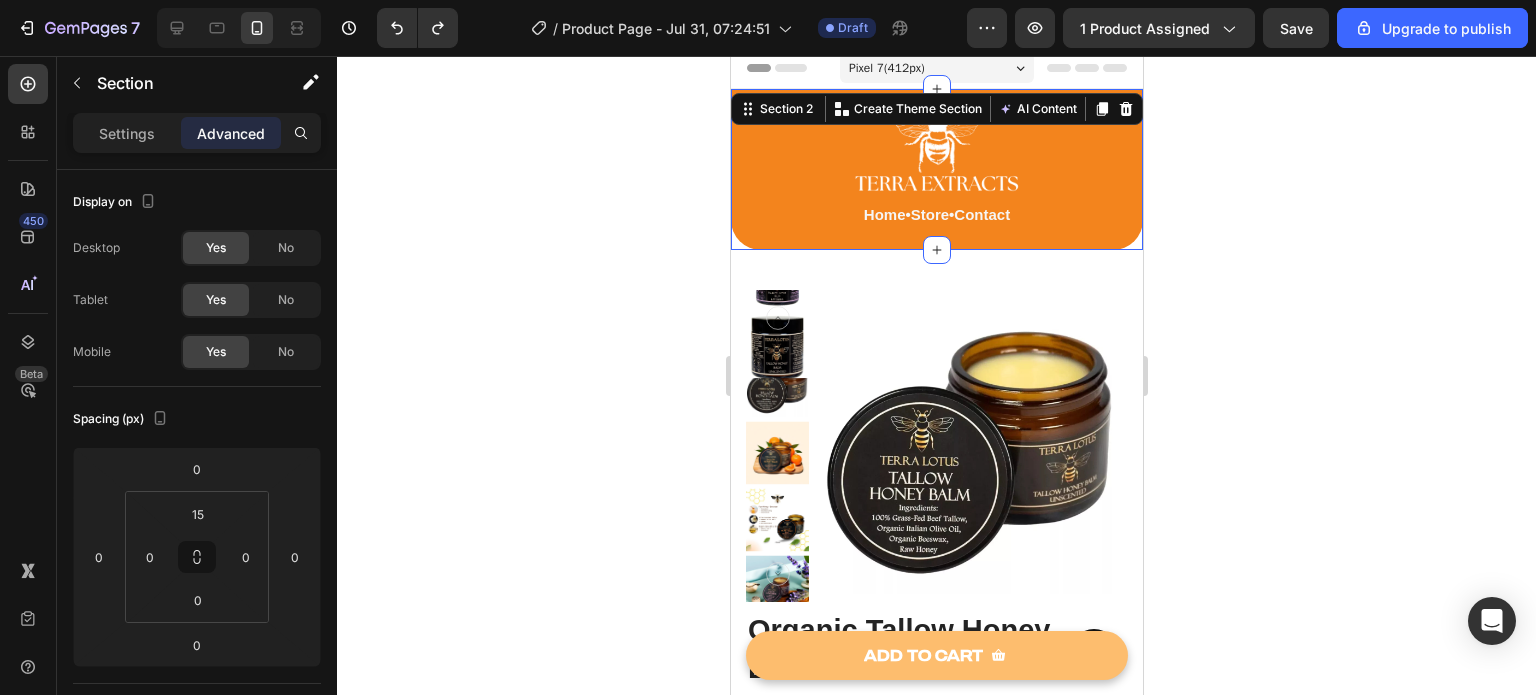 click 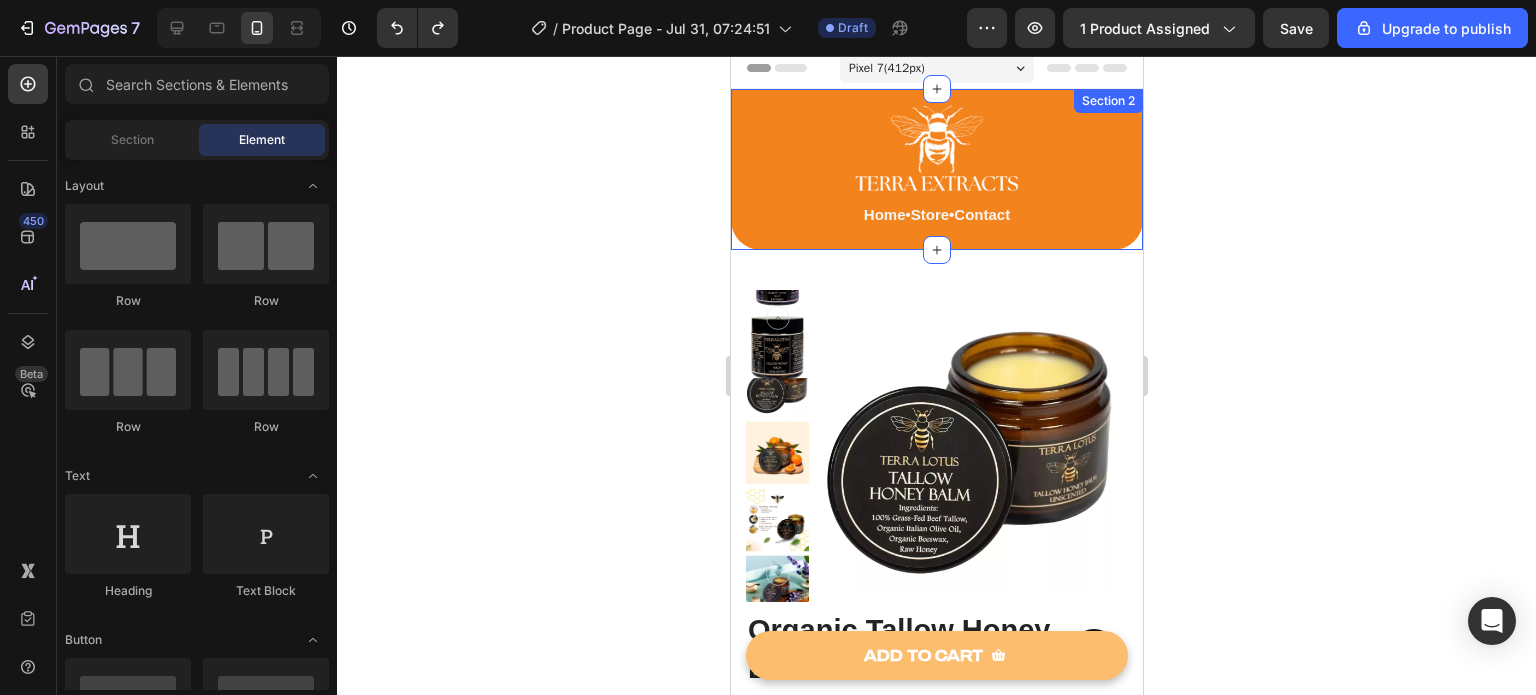 click on "Image Home   •   Store  •   Contact Text Block Row Text Block Section 2" at bounding box center [936, 169] 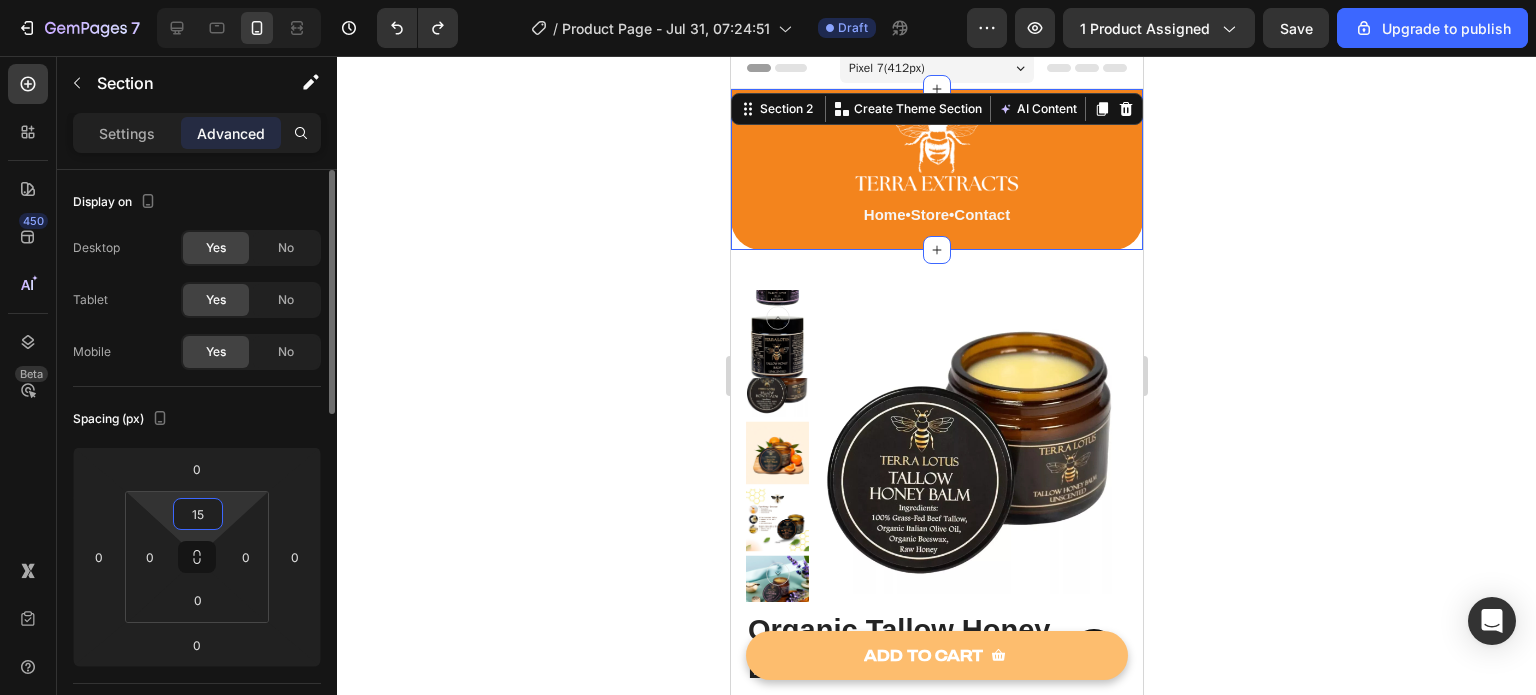 click on "15" at bounding box center (198, 514) 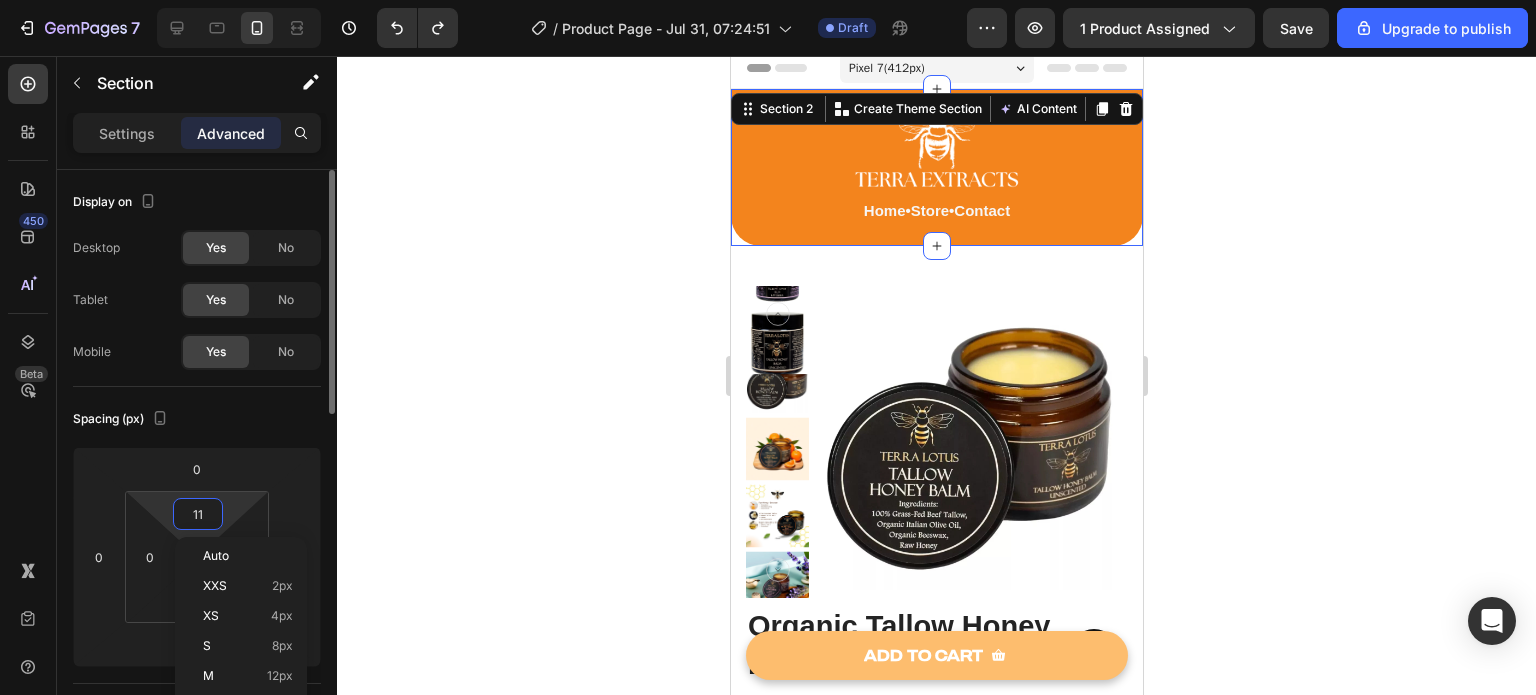 type on "10" 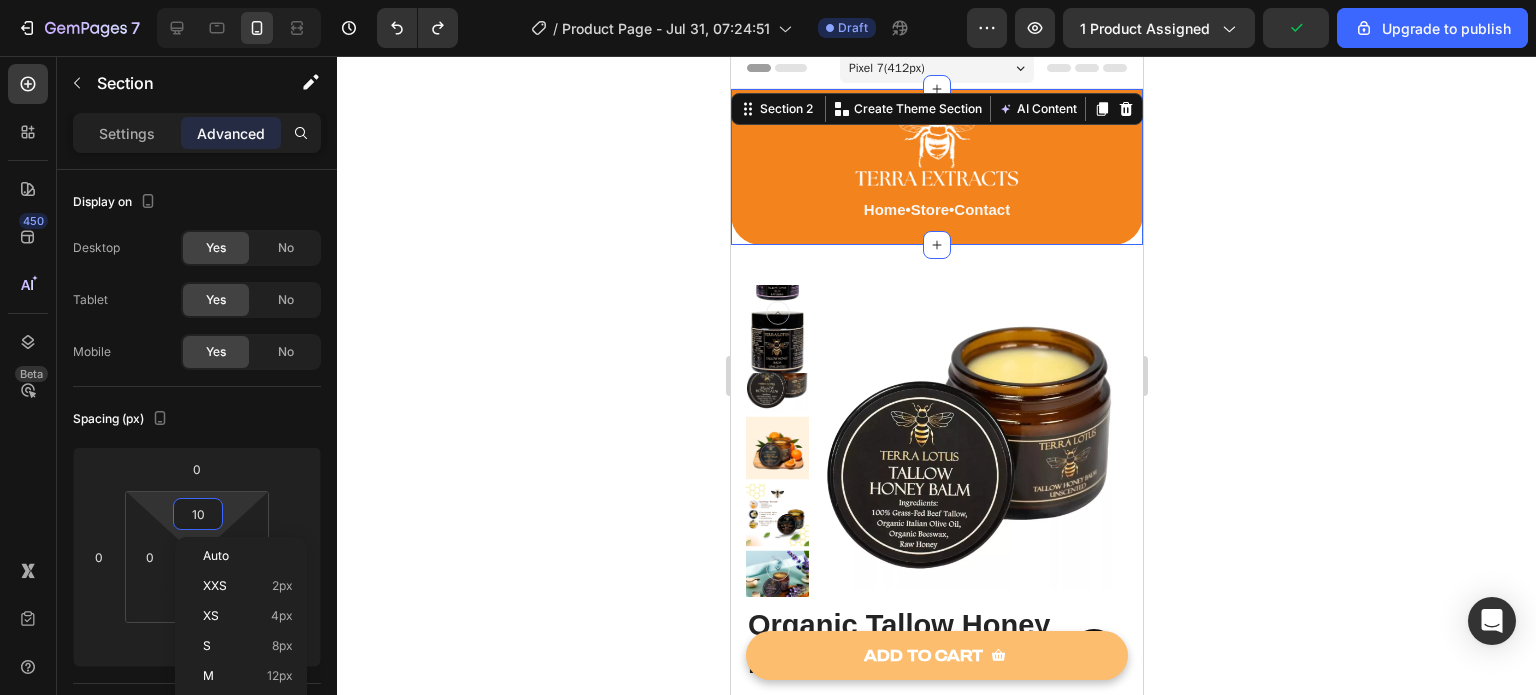 click 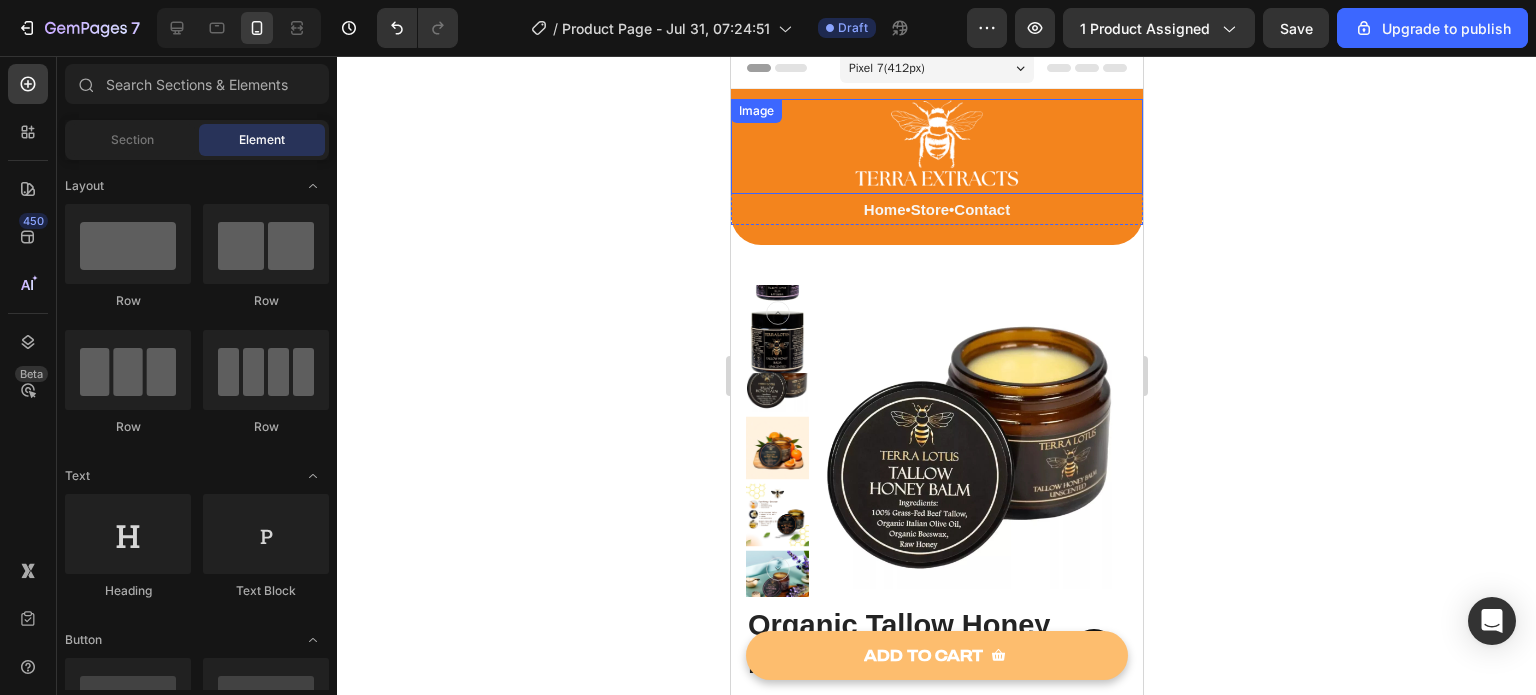 click at bounding box center [936, 146] 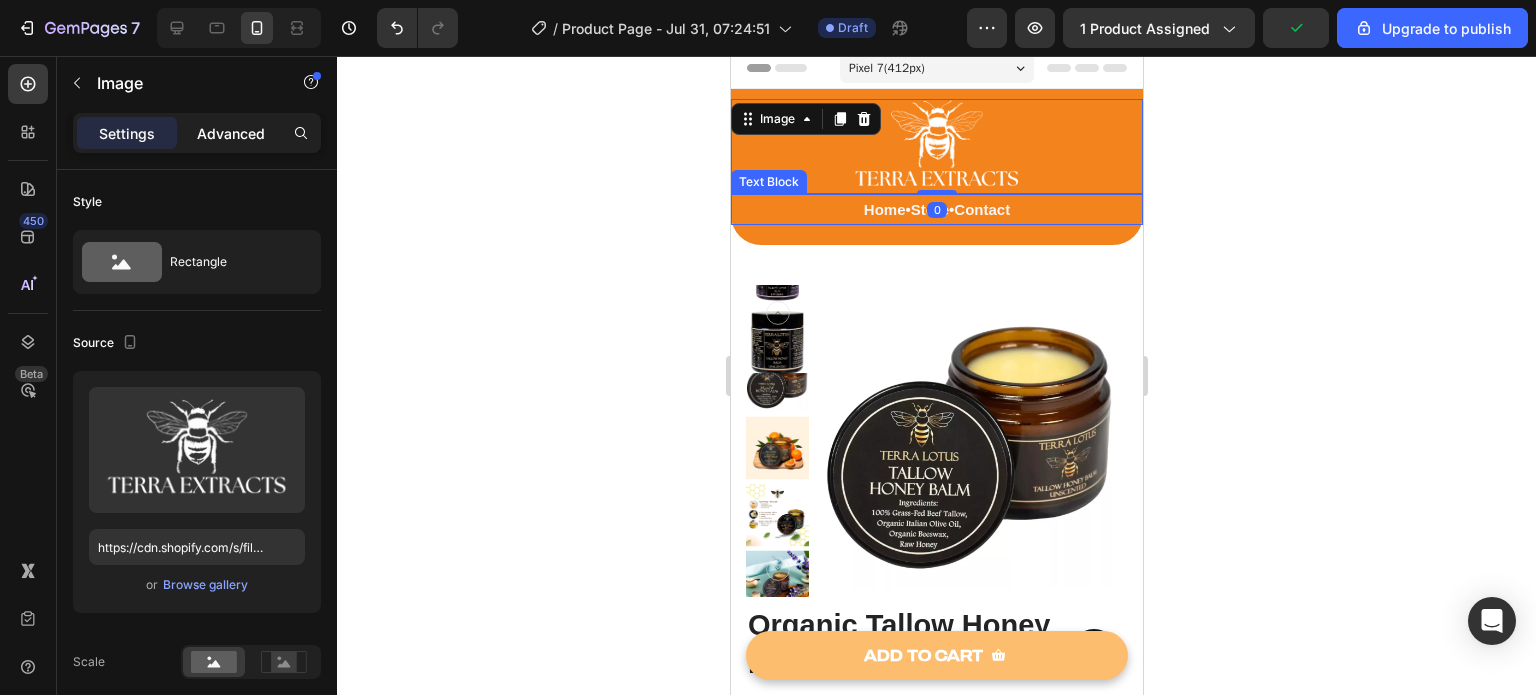click on "Advanced" 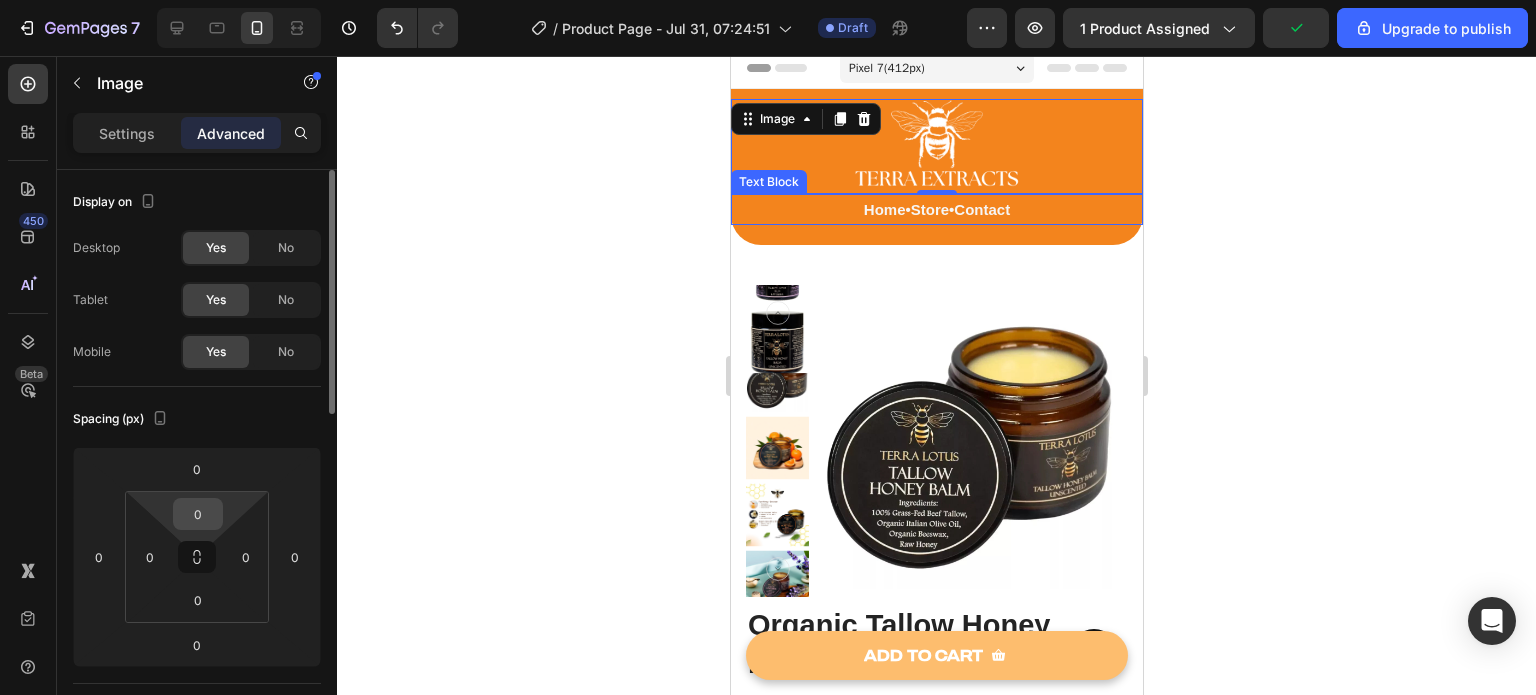 click on "0" at bounding box center (198, 514) 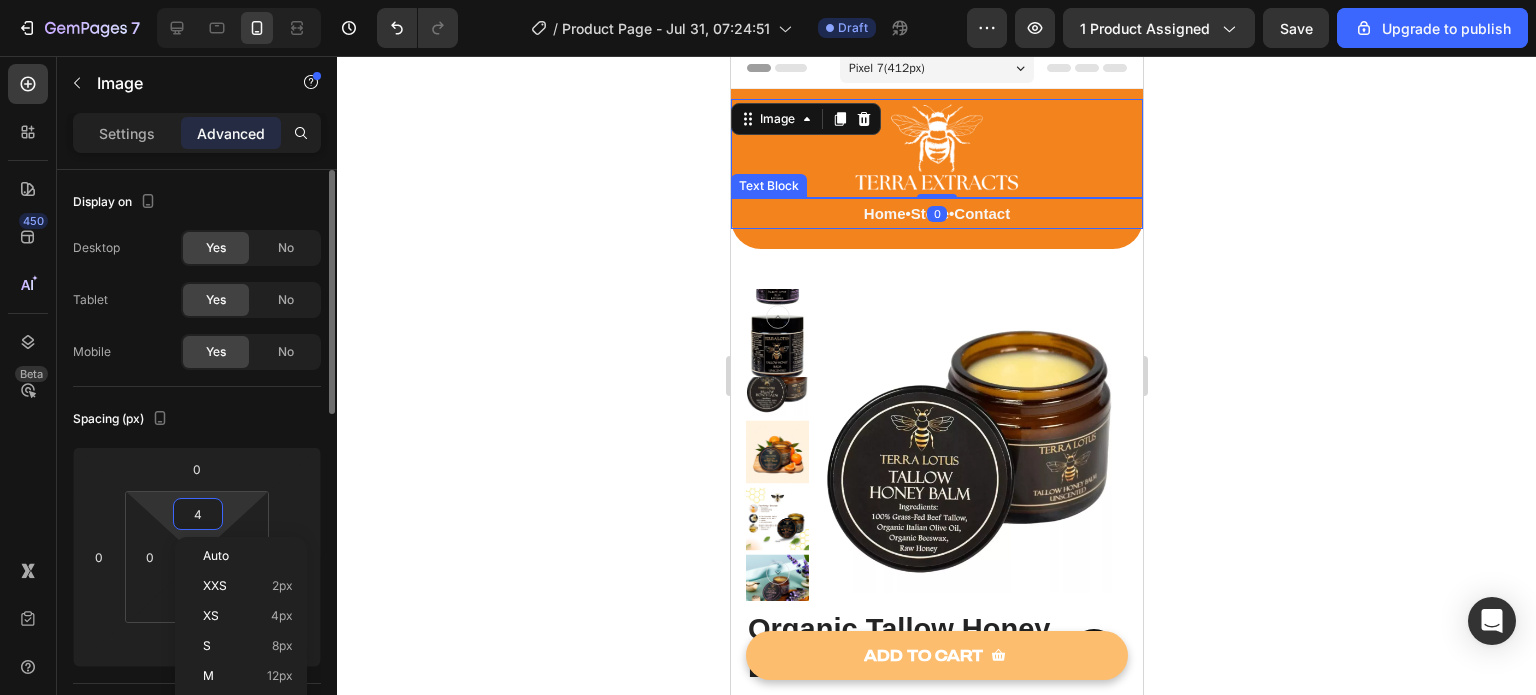type on "5" 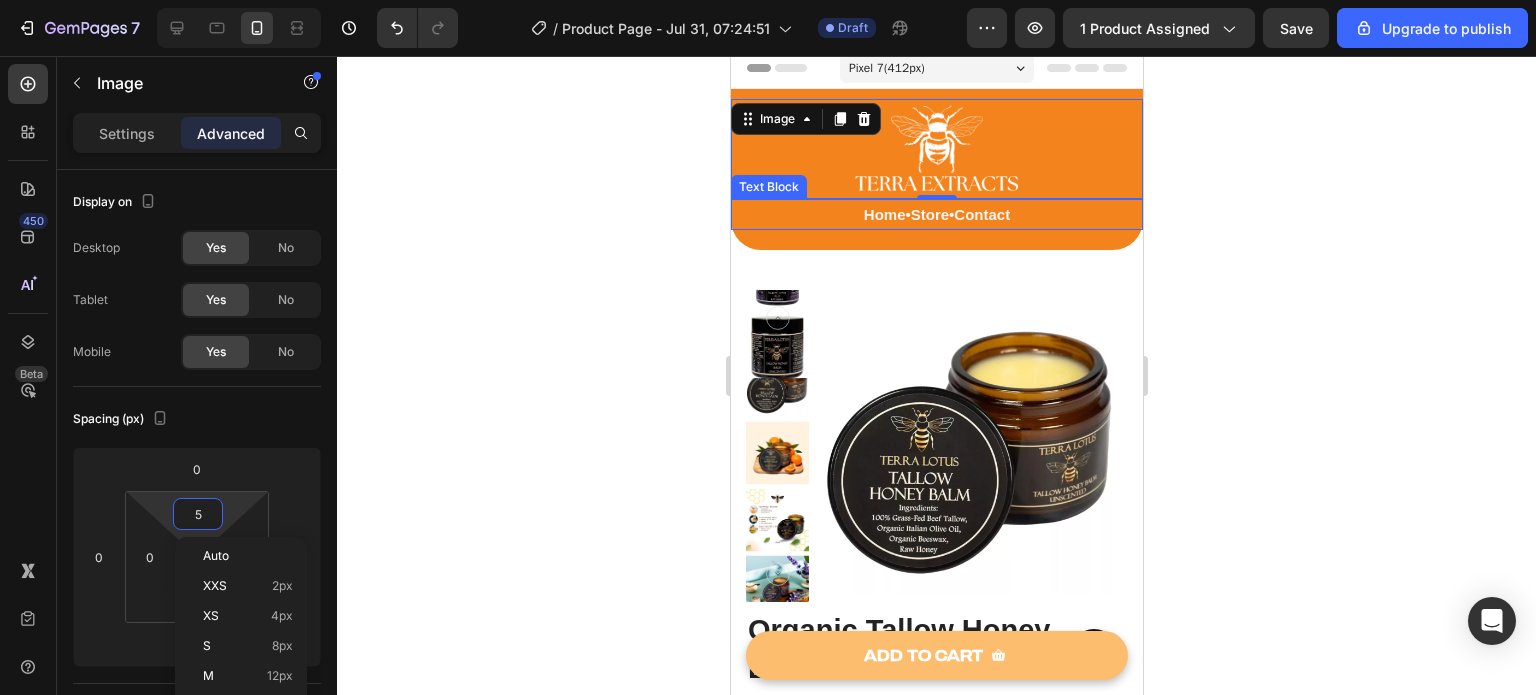 click 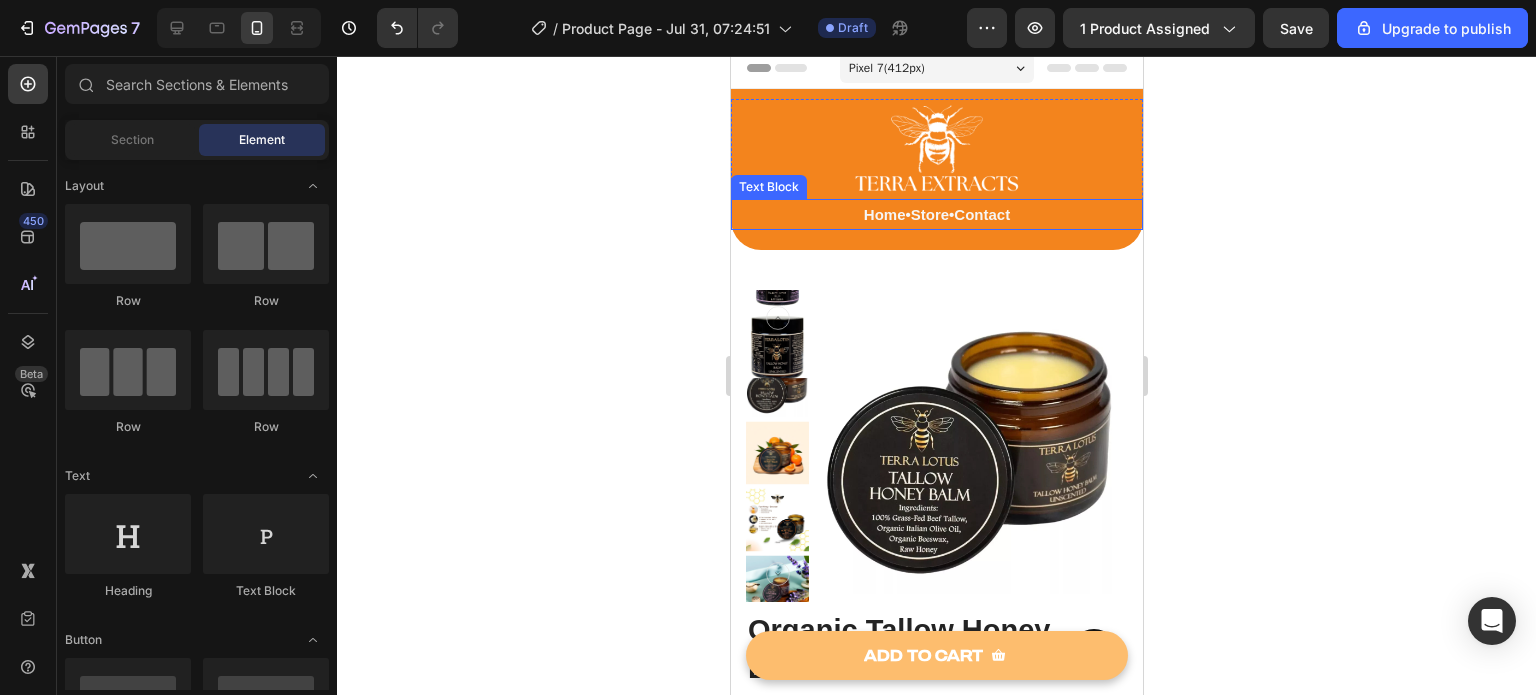 click 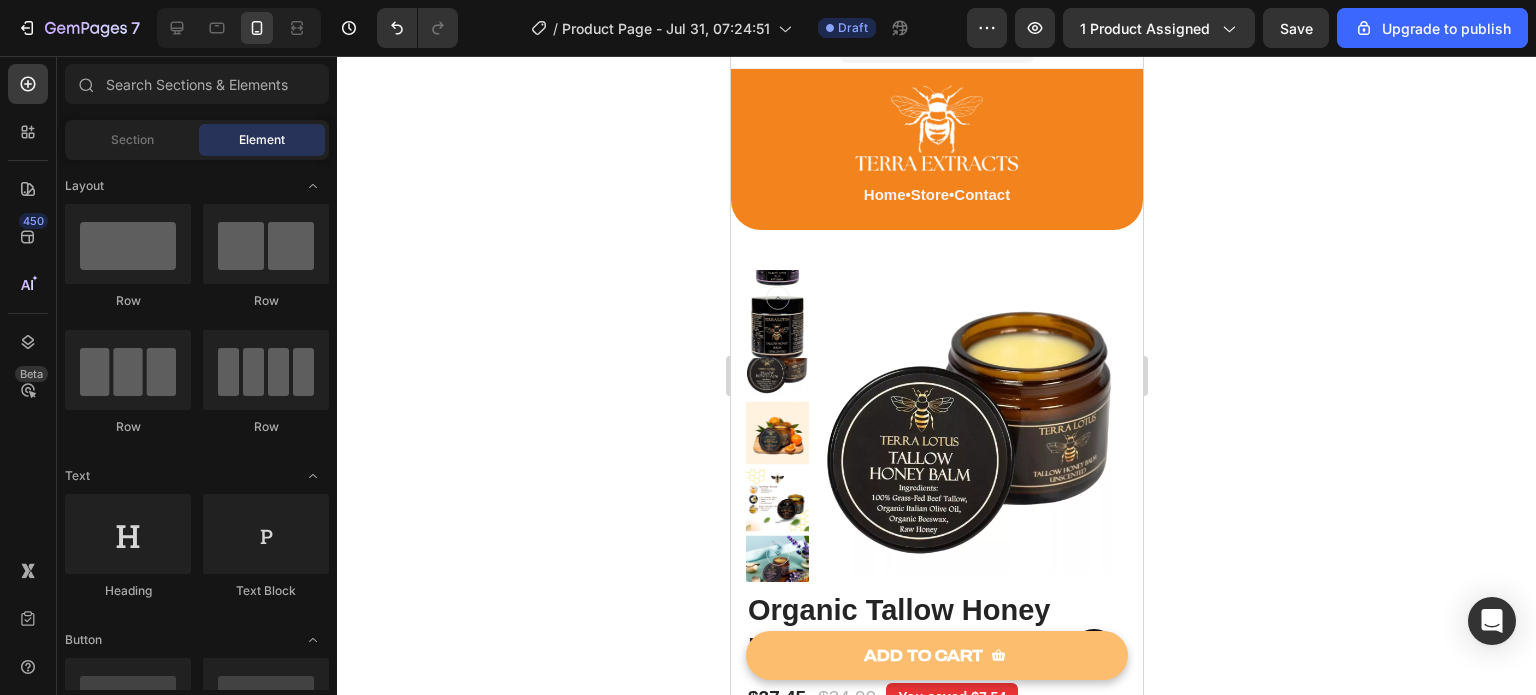 scroll, scrollTop: 27, scrollLeft: 0, axis: vertical 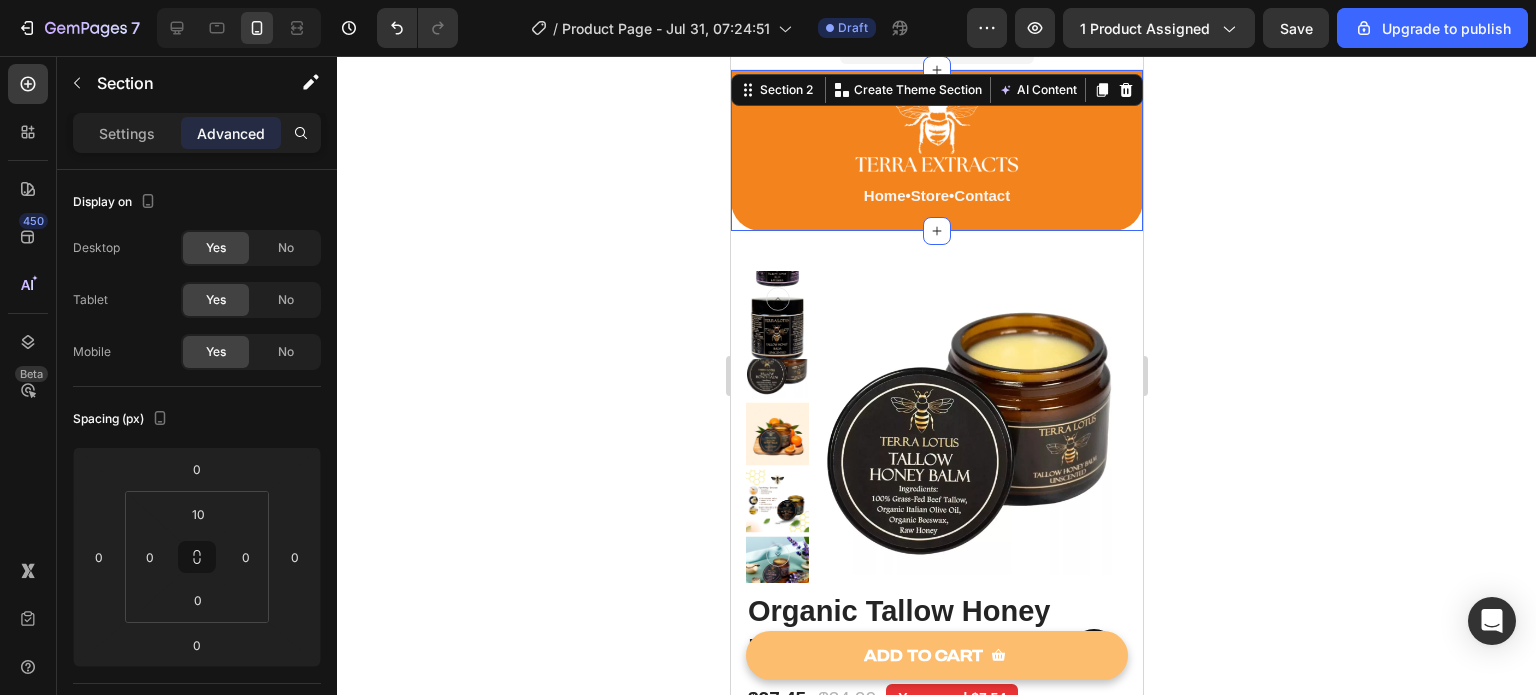 click on "Image Home   •   Store  •   Contact Text Block Row Text Block" at bounding box center (936, 155) 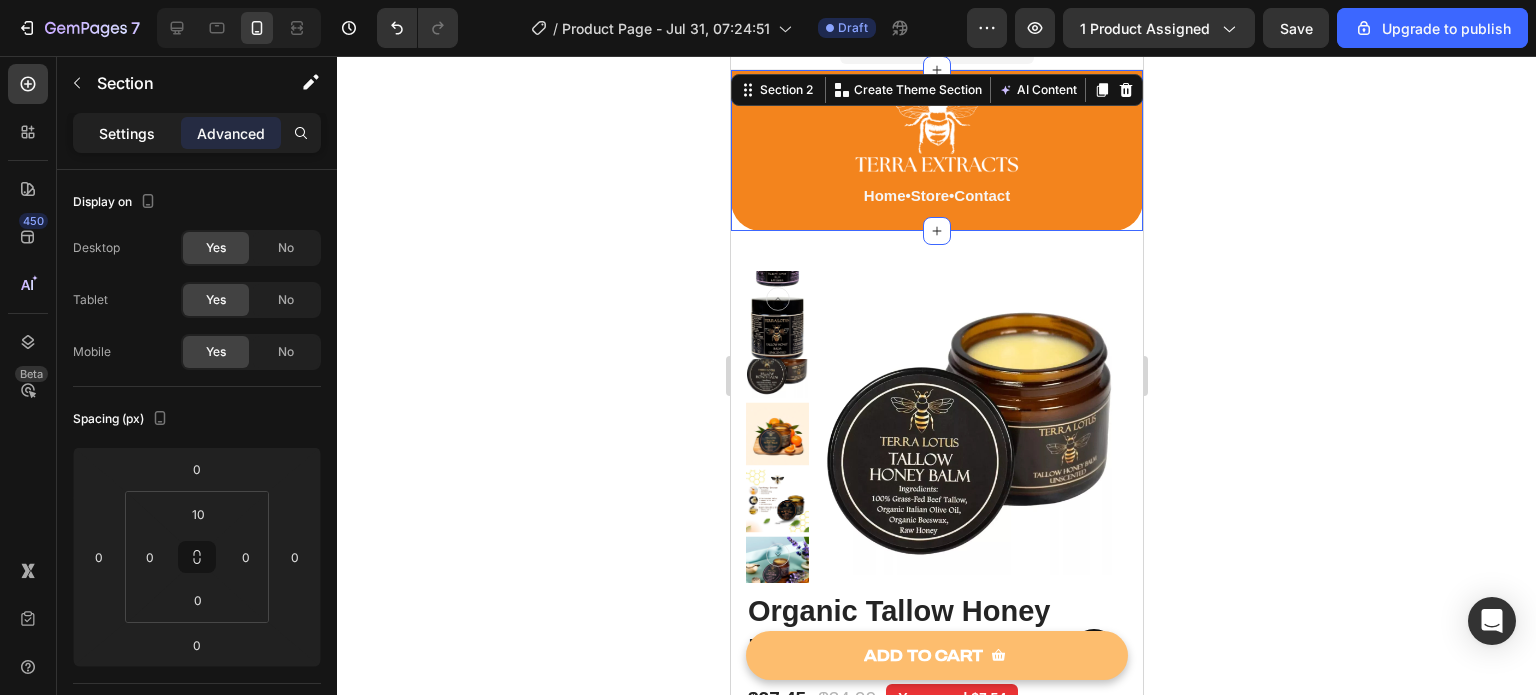click on "Settings" at bounding box center (127, 133) 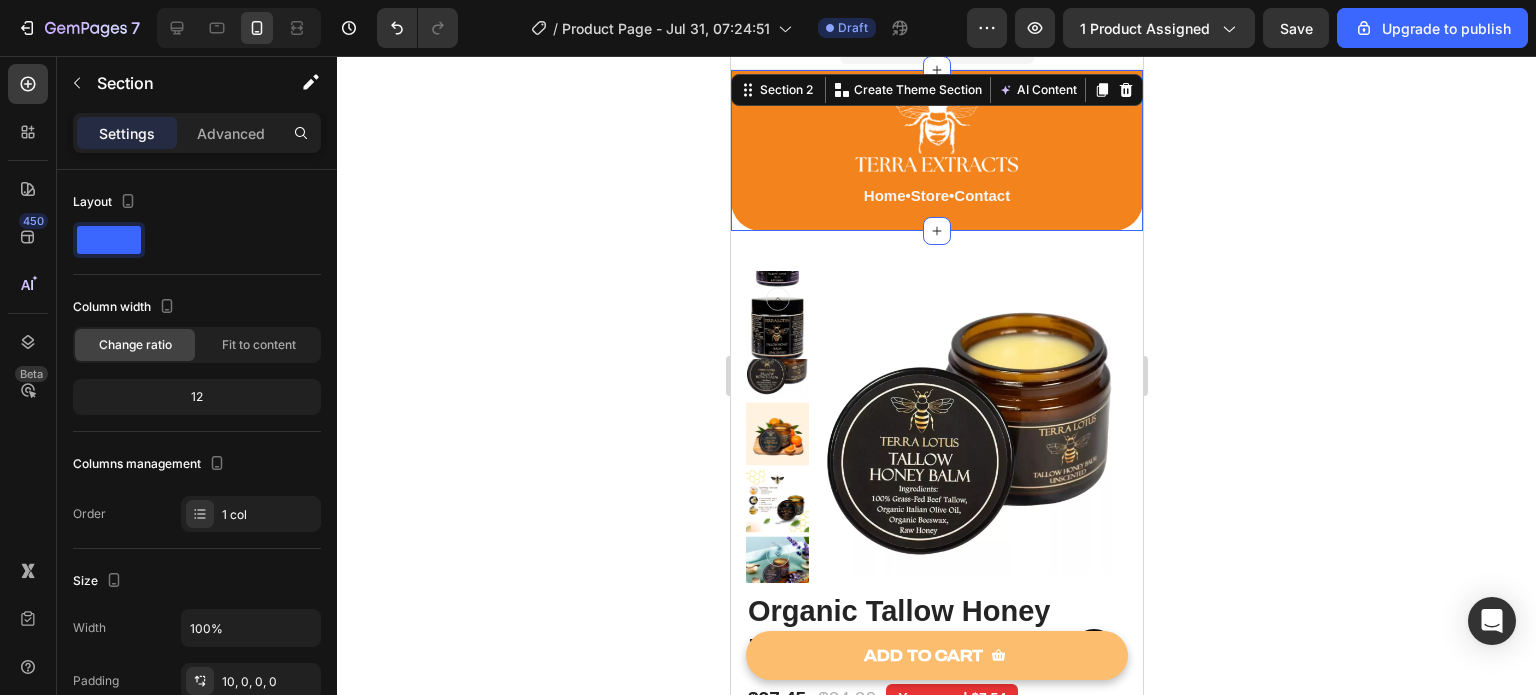 click 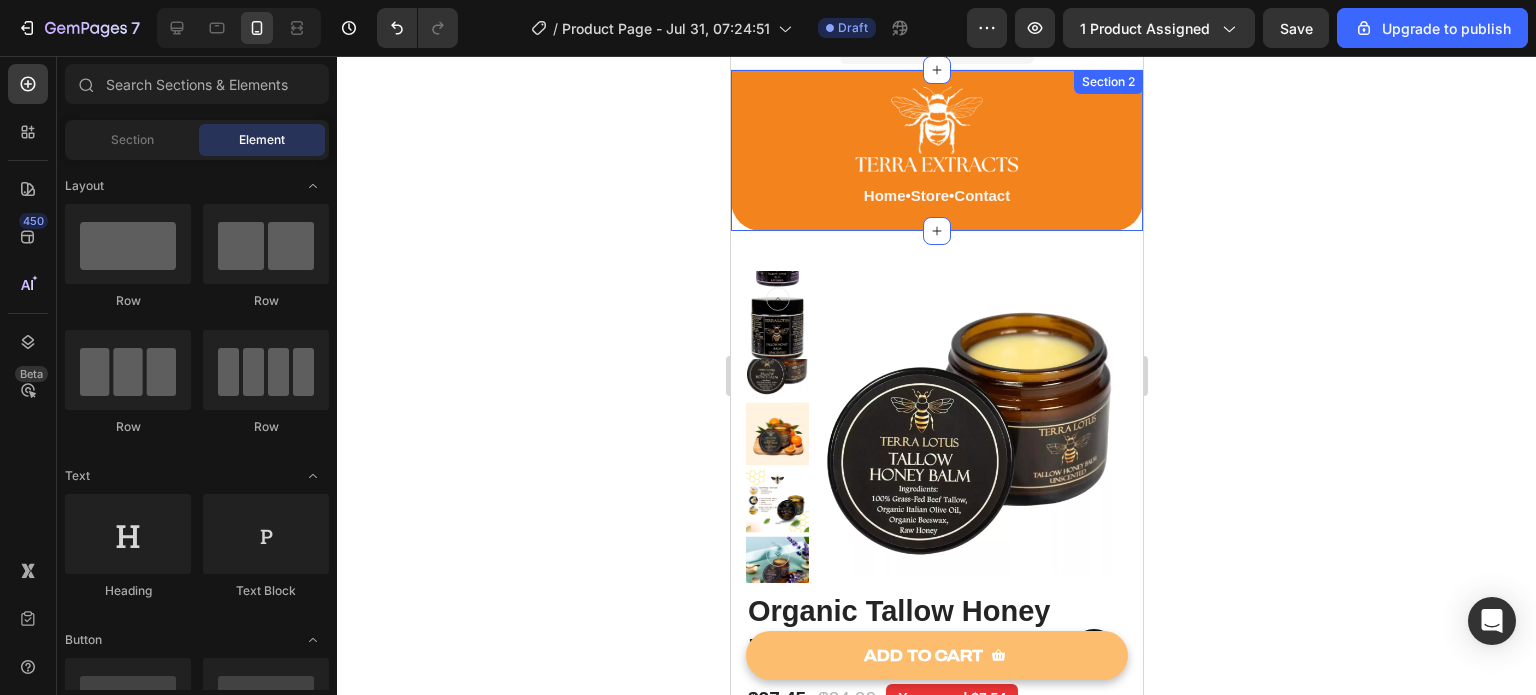 click on "Image Home   •   Store  •   Contact Text Block Row Text Block" at bounding box center (936, 155) 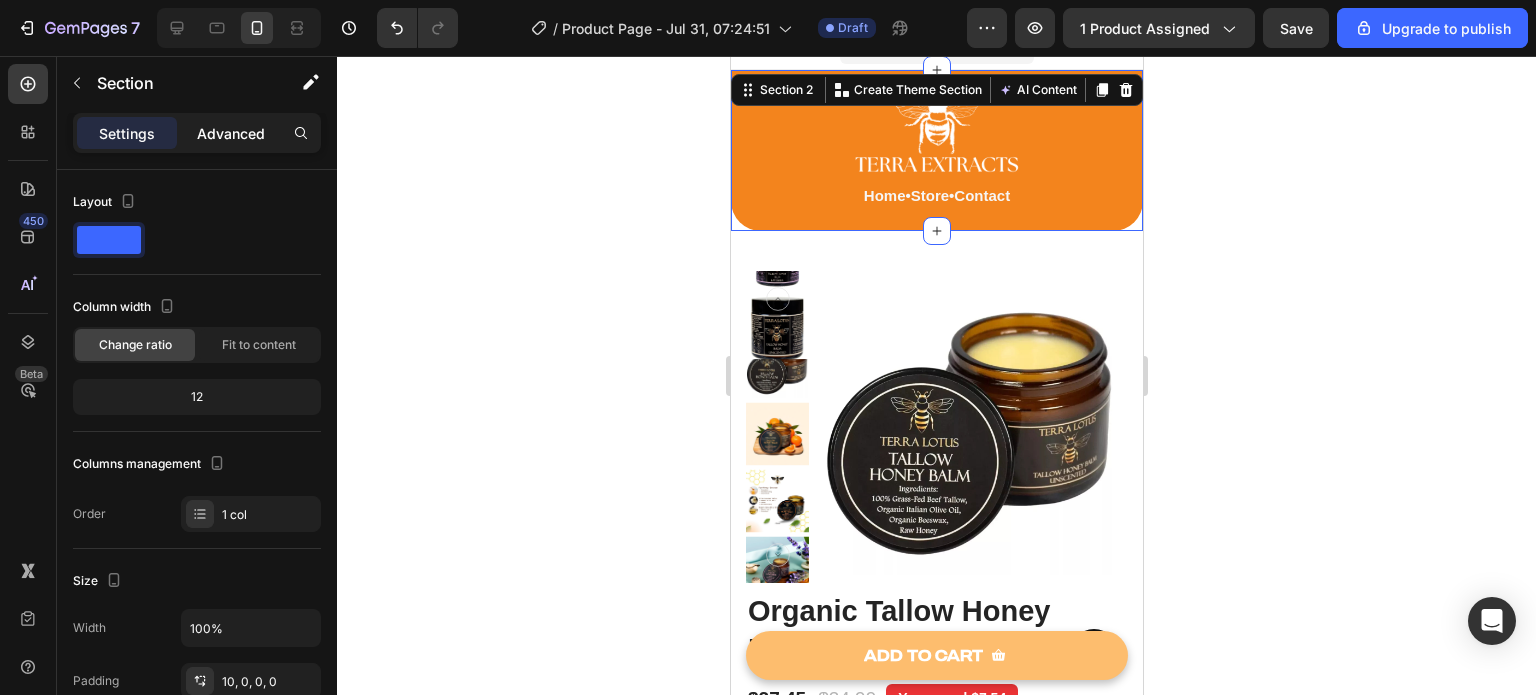 click on "Advanced" 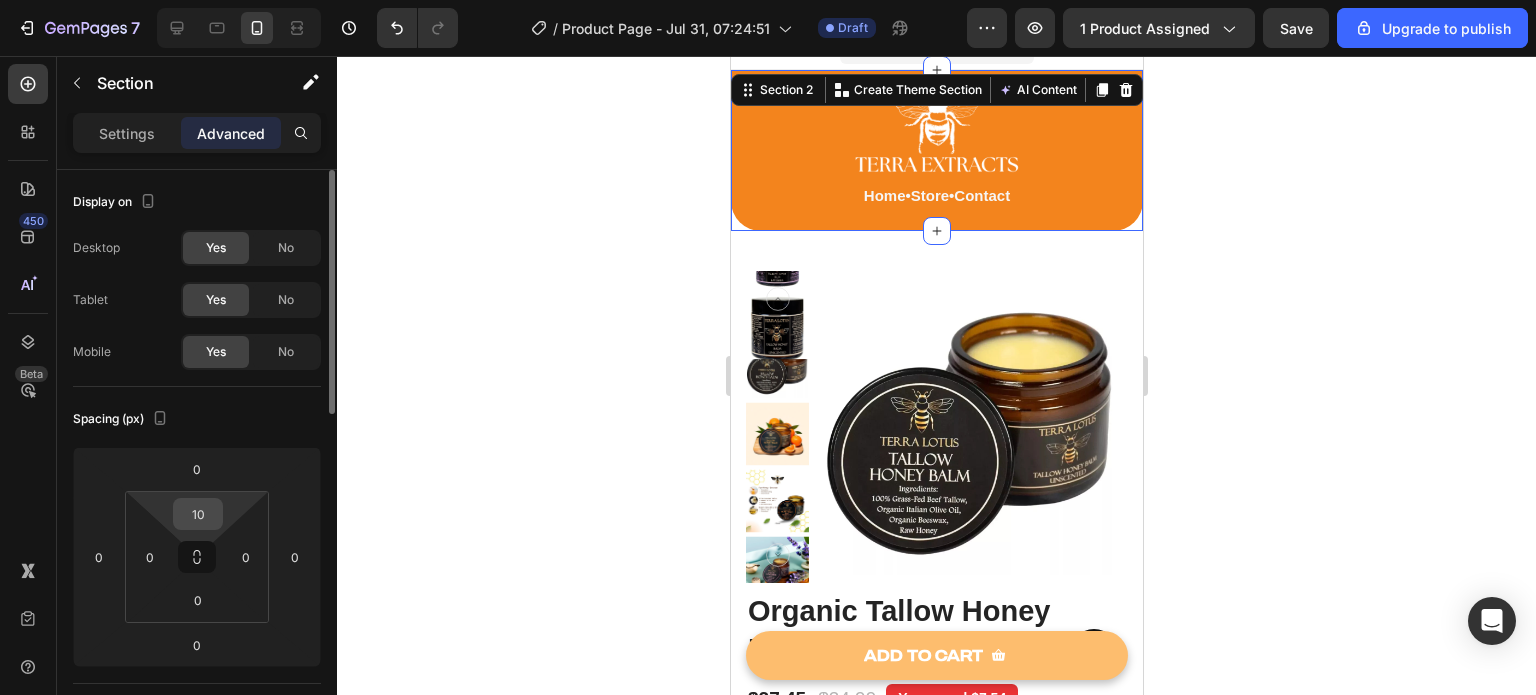 click on "10" at bounding box center [198, 514] 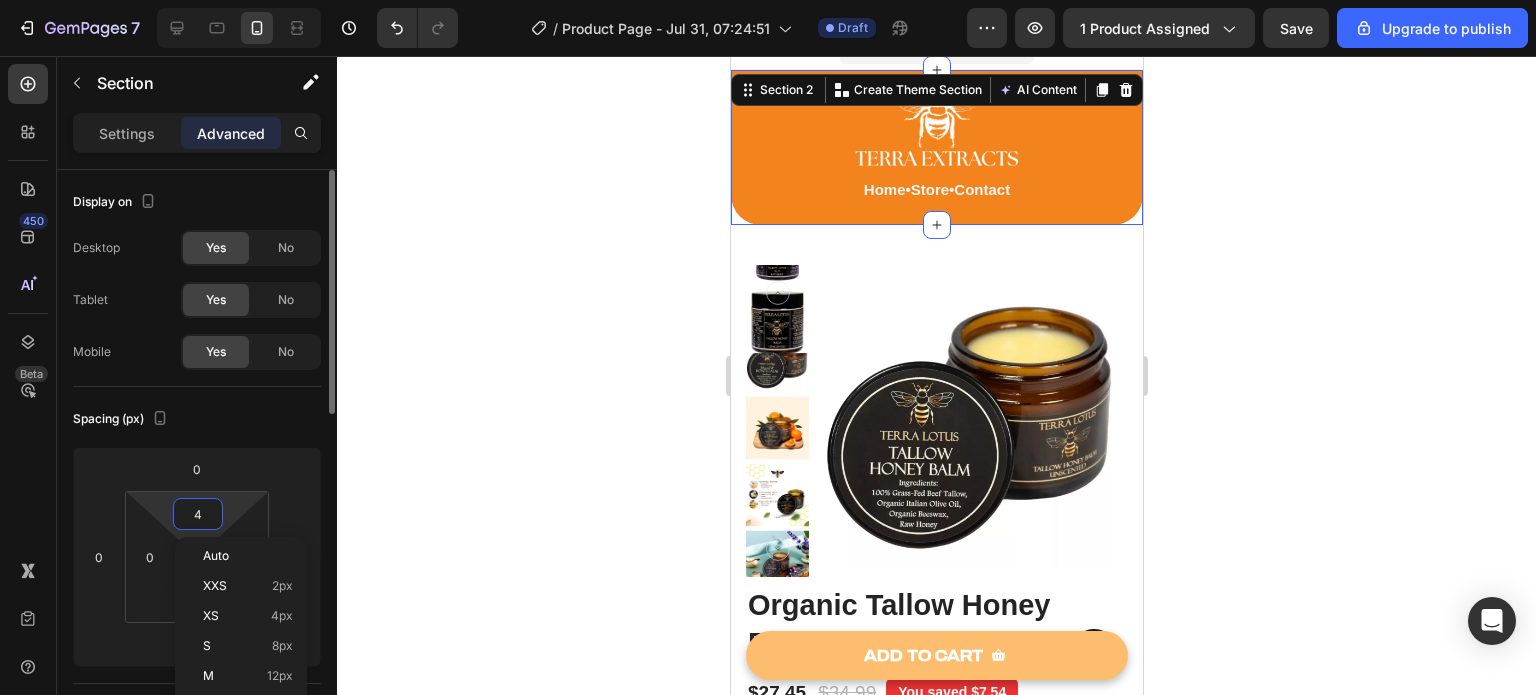 type on "5" 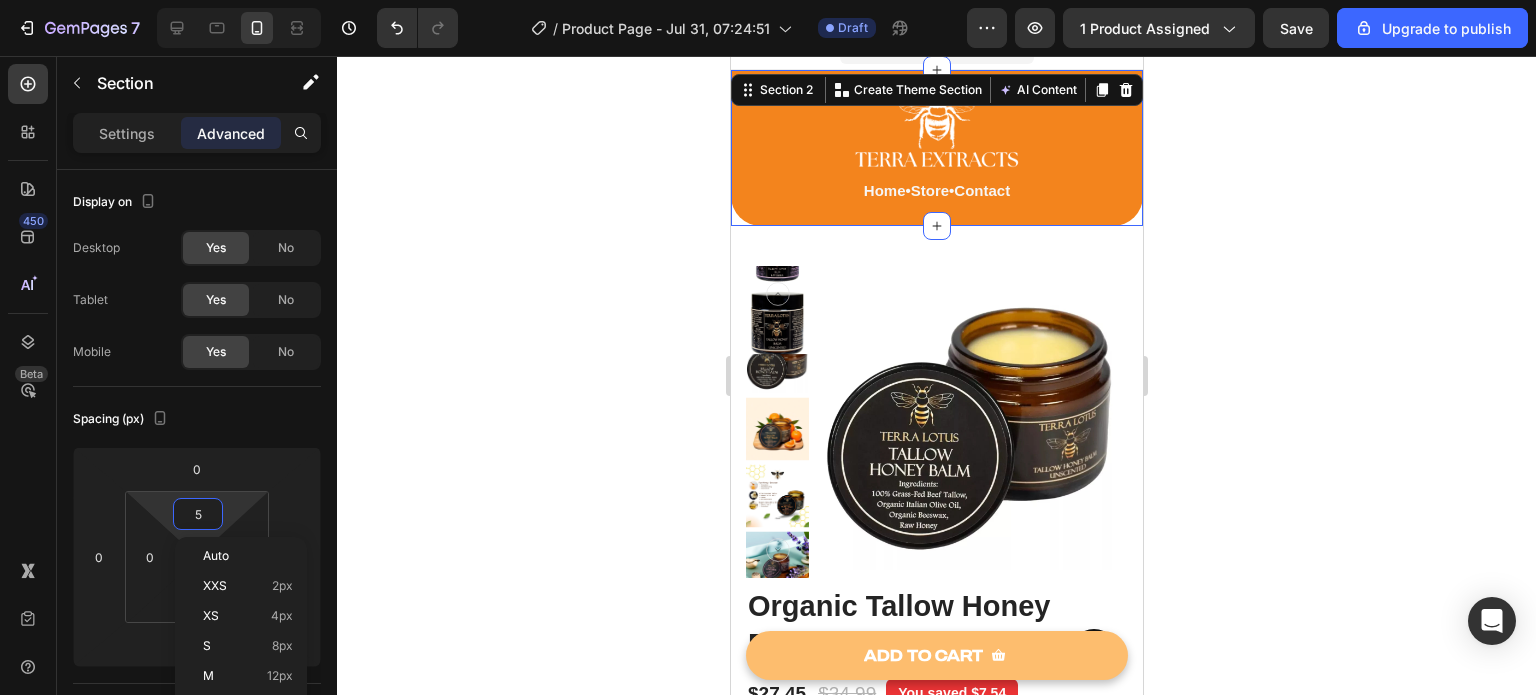 click 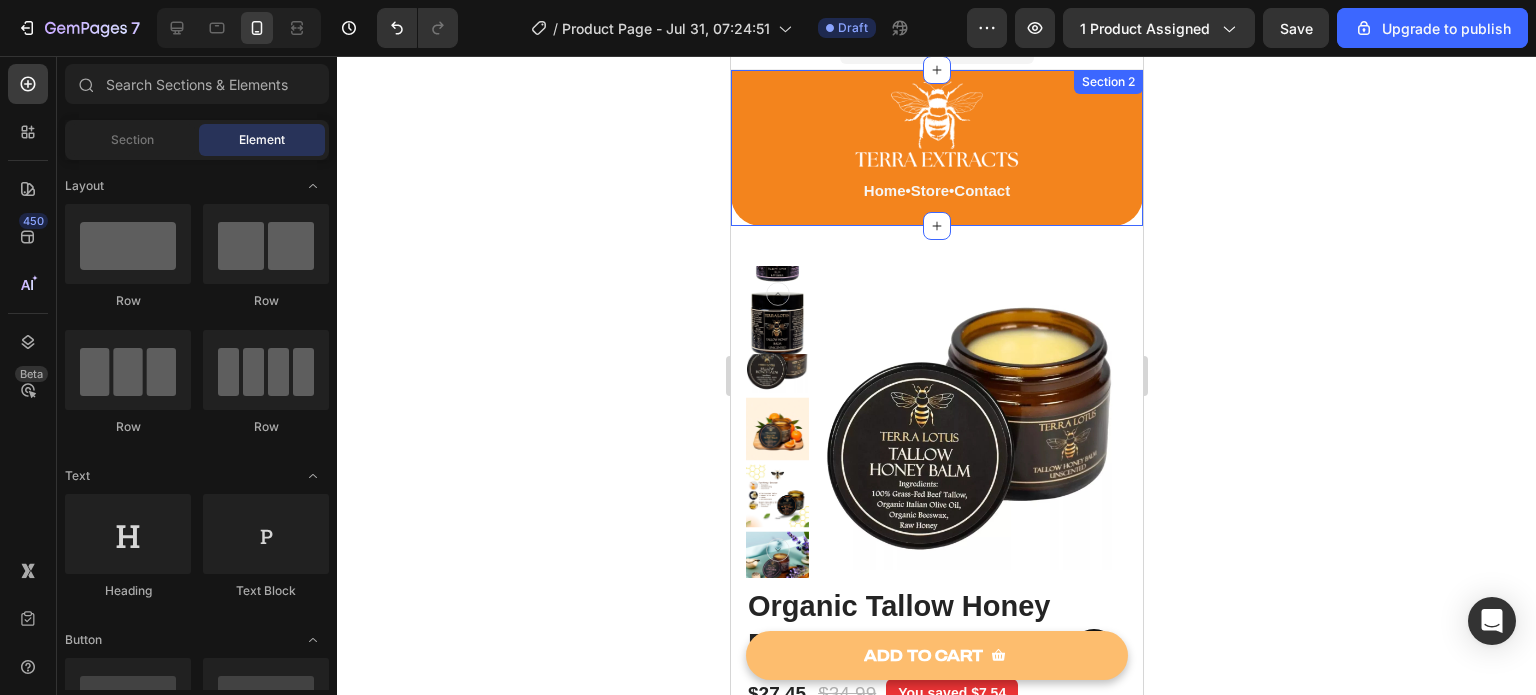 click on "Image Home   •   Store  •   Contact Text Block Row Text Block" at bounding box center (936, 150) 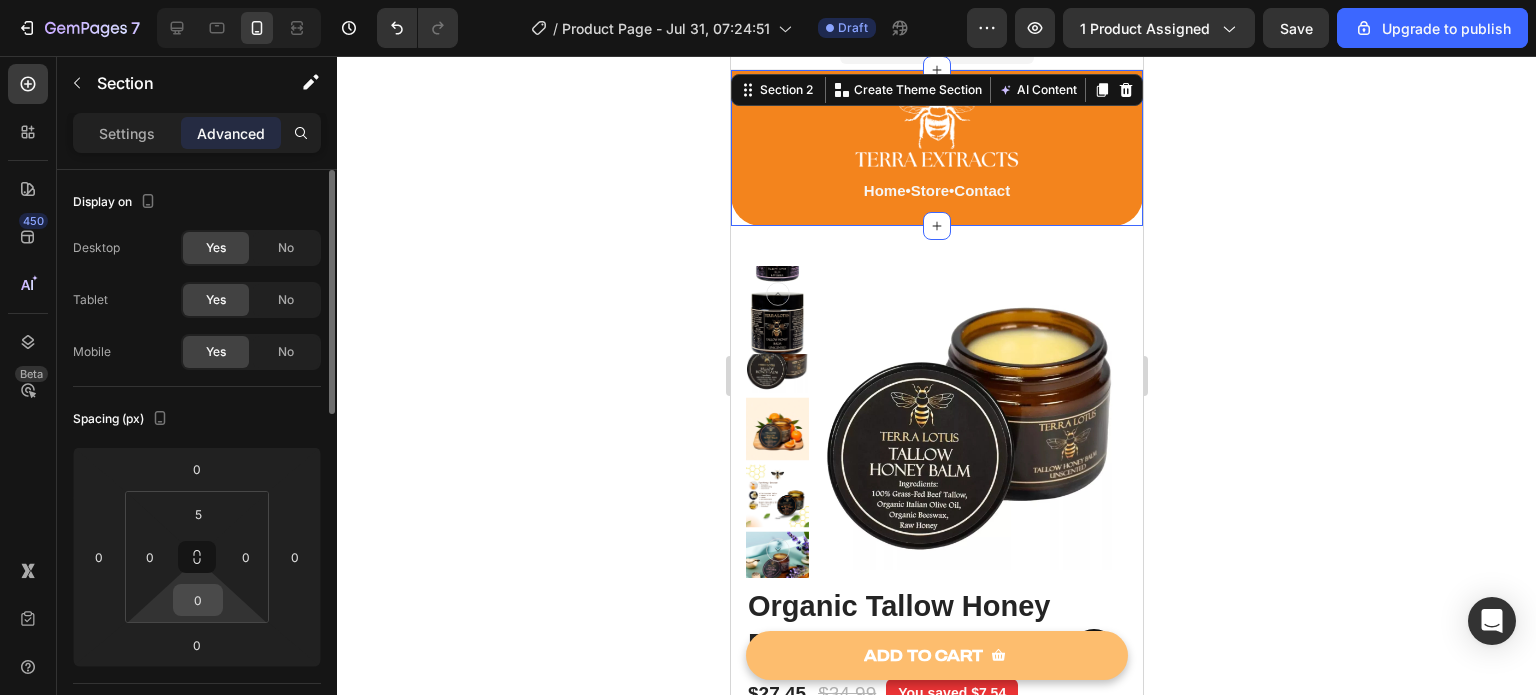 click on "0" at bounding box center [198, 600] 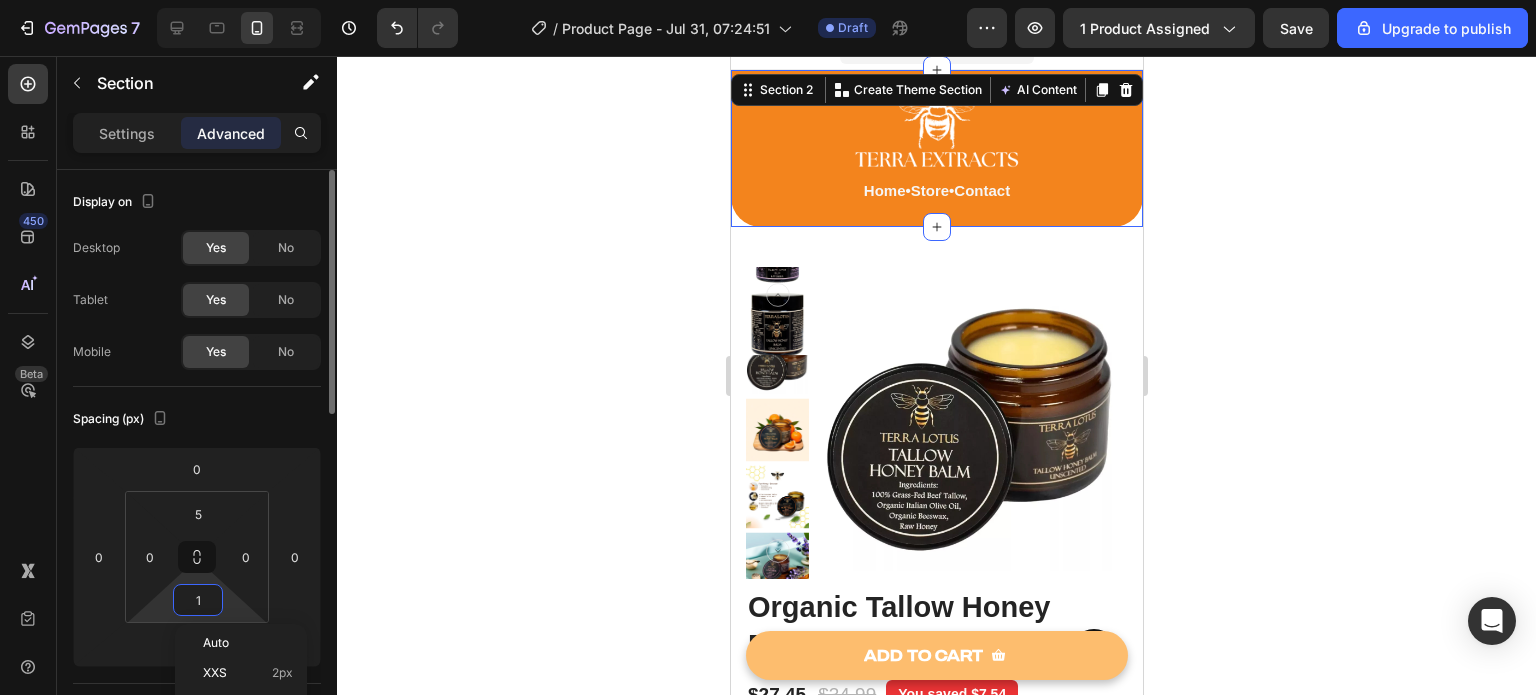 type on "0" 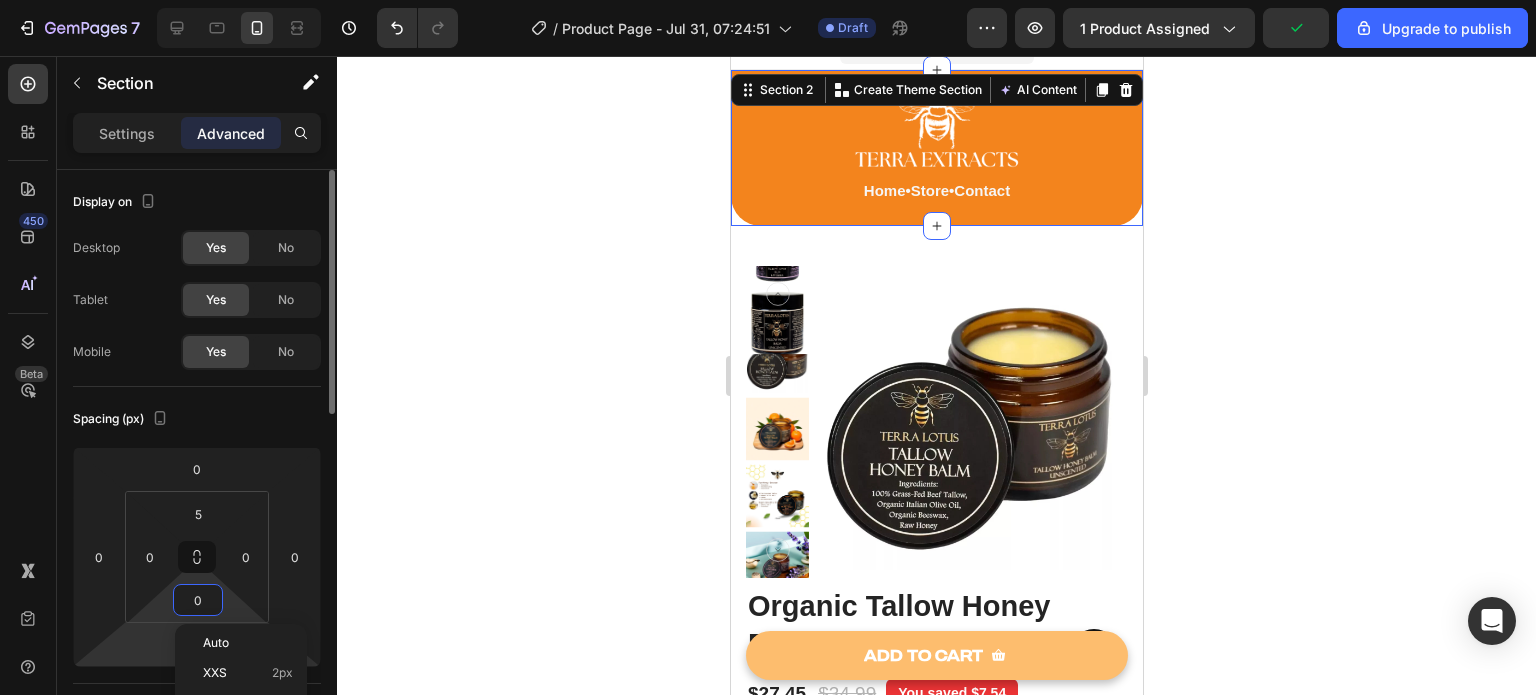 click on "7   /  Product Page - Jul 31, 07:24:51 Draft Preview 1 product assigned Upgrade to publish 450 Beta Sections(18) Elements(84) Section Element Hero Section Product Detail Brands Trusted Badges Guarantee Product Breakdown How to use Testimonials Compare Bundle FAQs Social Proof Brand Story Product List Collection Blog List Contact Sticky Add to Cart Custom Footer Browse Library 450 Layout
Row
Row
Row
Row Text
Heading
Text Block Button
Button
Button Media
Image
Image" at bounding box center [768, 0] 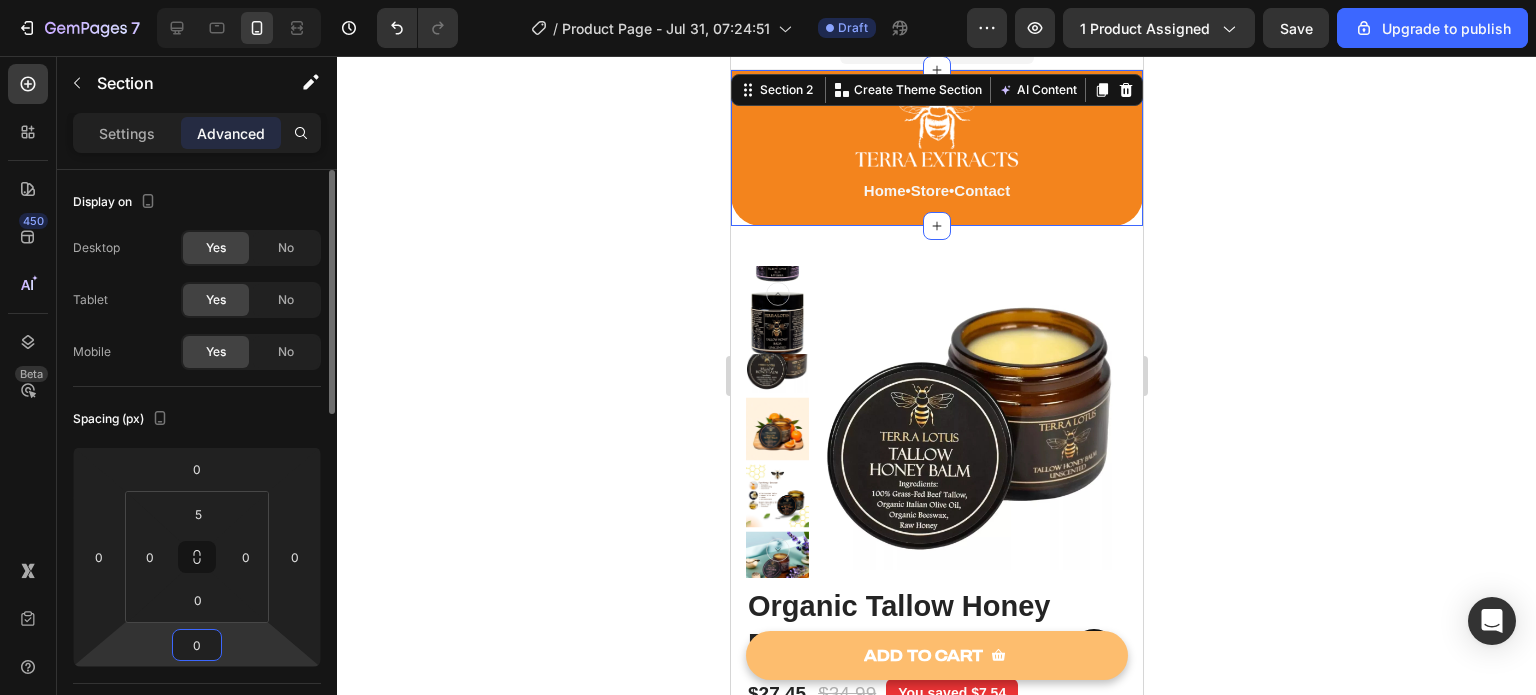 click on "0" at bounding box center (197, 645) 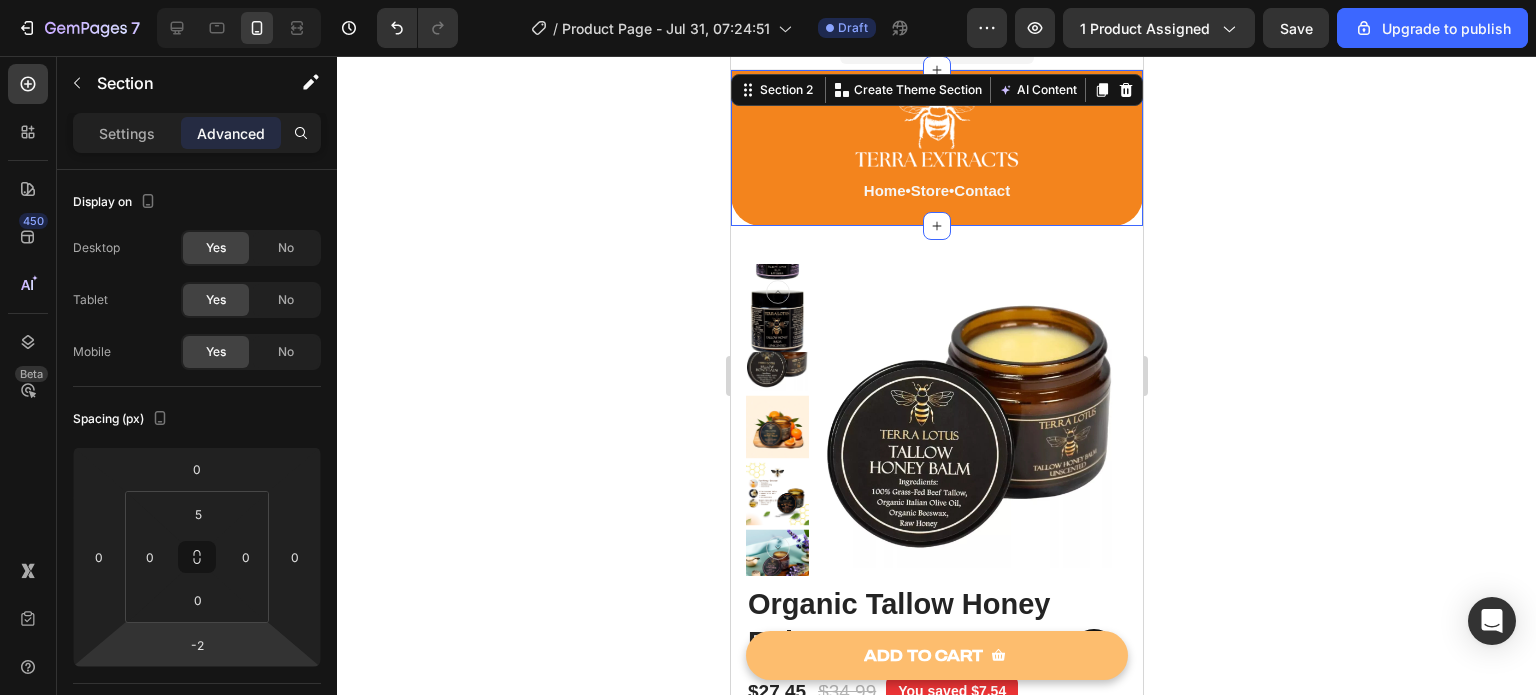 type on "0" 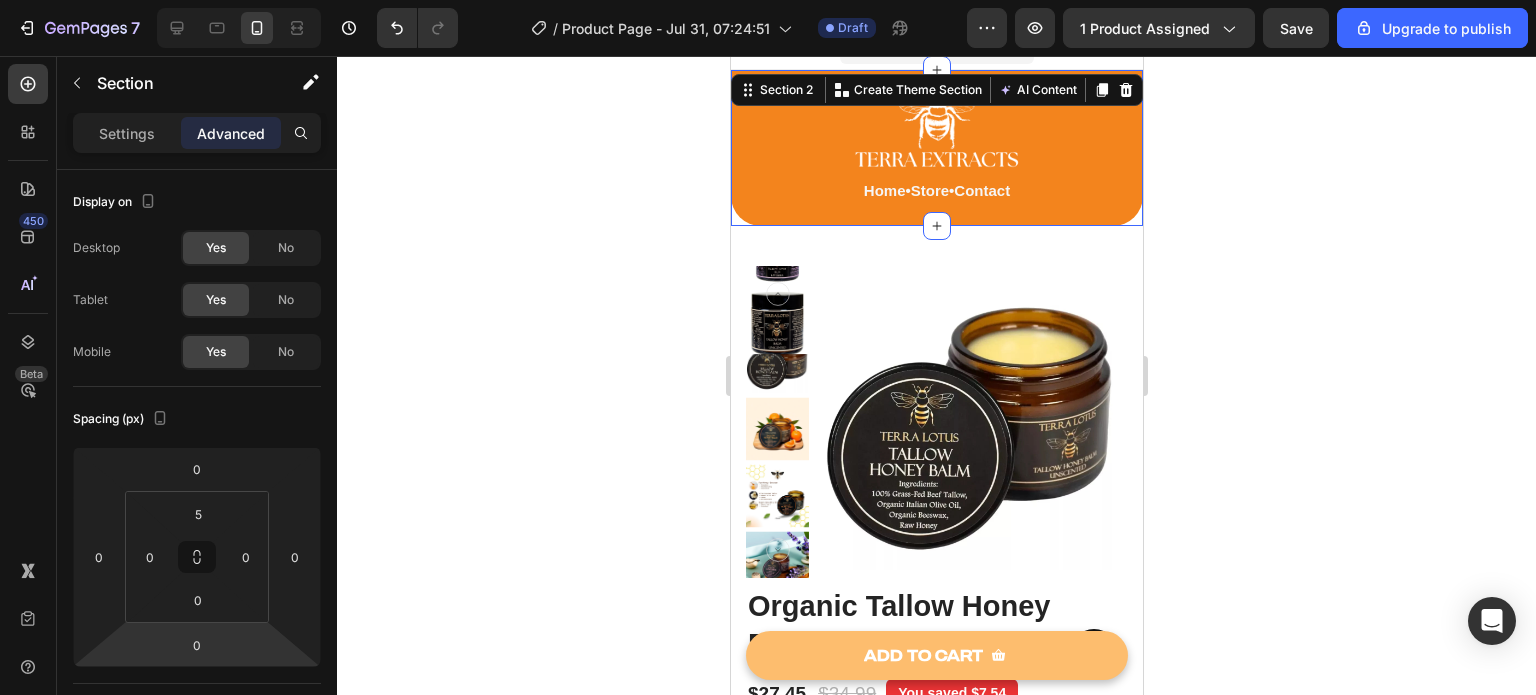 click on "7   /  Product Page - Jul 31, 07:24:51 Draft Preview 1 product assigned  Save  Upgrade to publish 450 Beta Sections(18) Elements(84) Section Element Hero Section Product Detail Brands Trusted Badges Guarantee Product Breakdown How to use Testimonials Compare Bundle FAQs Social Proof Brand Story Product List Collection Blog List Contact Sticky Add to Cart Custom Footer Browse Library 450 Layout
Row
Row
Row
Row Text
Heading
Text Block Button
Button
Button Media
Image
Image" at bounding box center (768, 0) 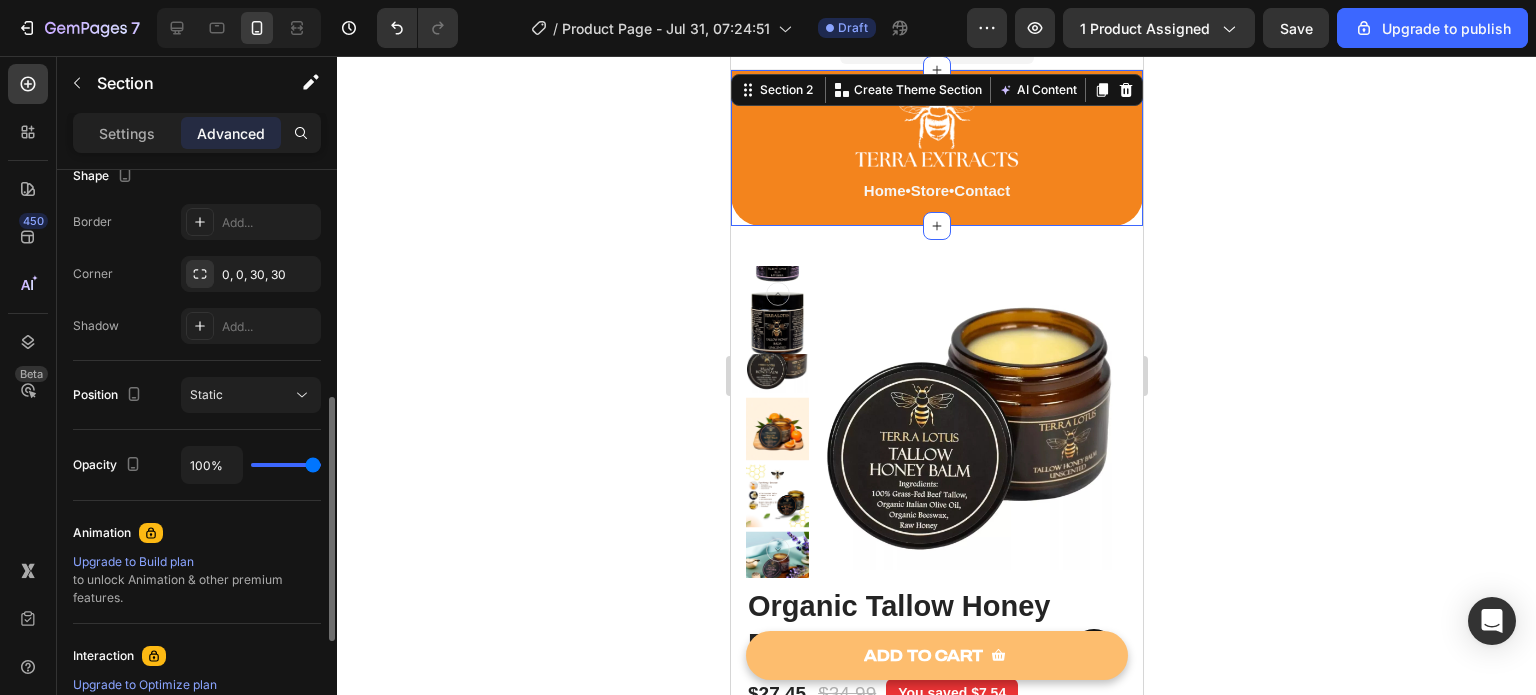 scroll, scrollTop: 540, scrollLeft: 0, axis: vertical 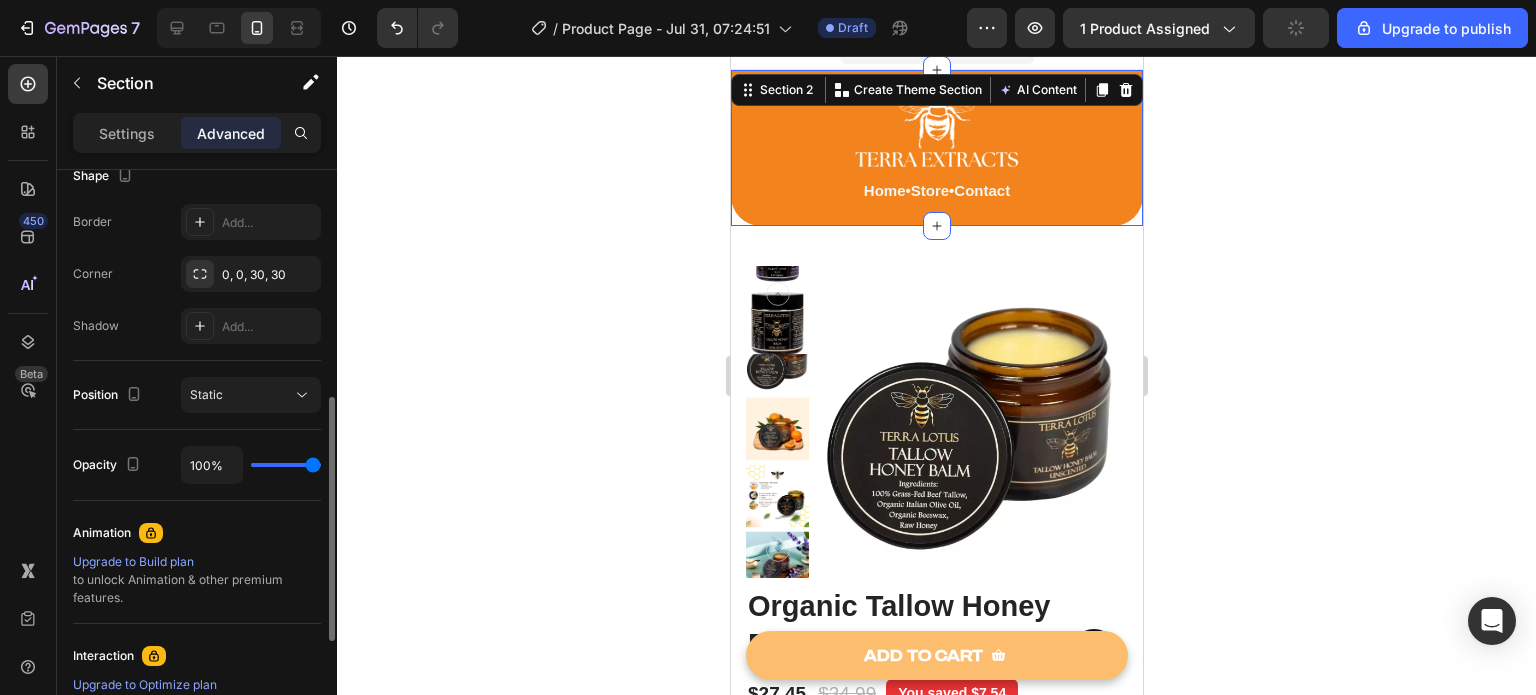 click 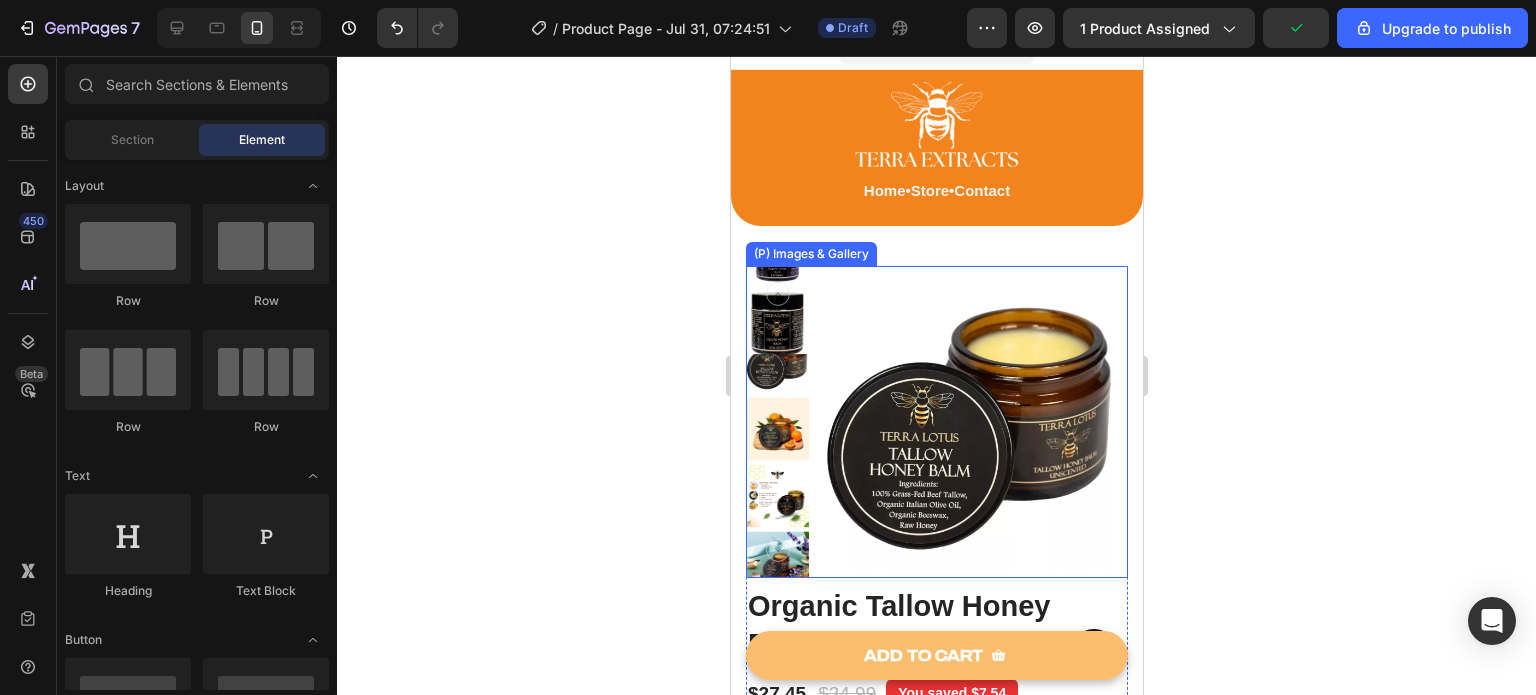 scroll, scrollTop: 0, scrollLeft: 0, axis: both 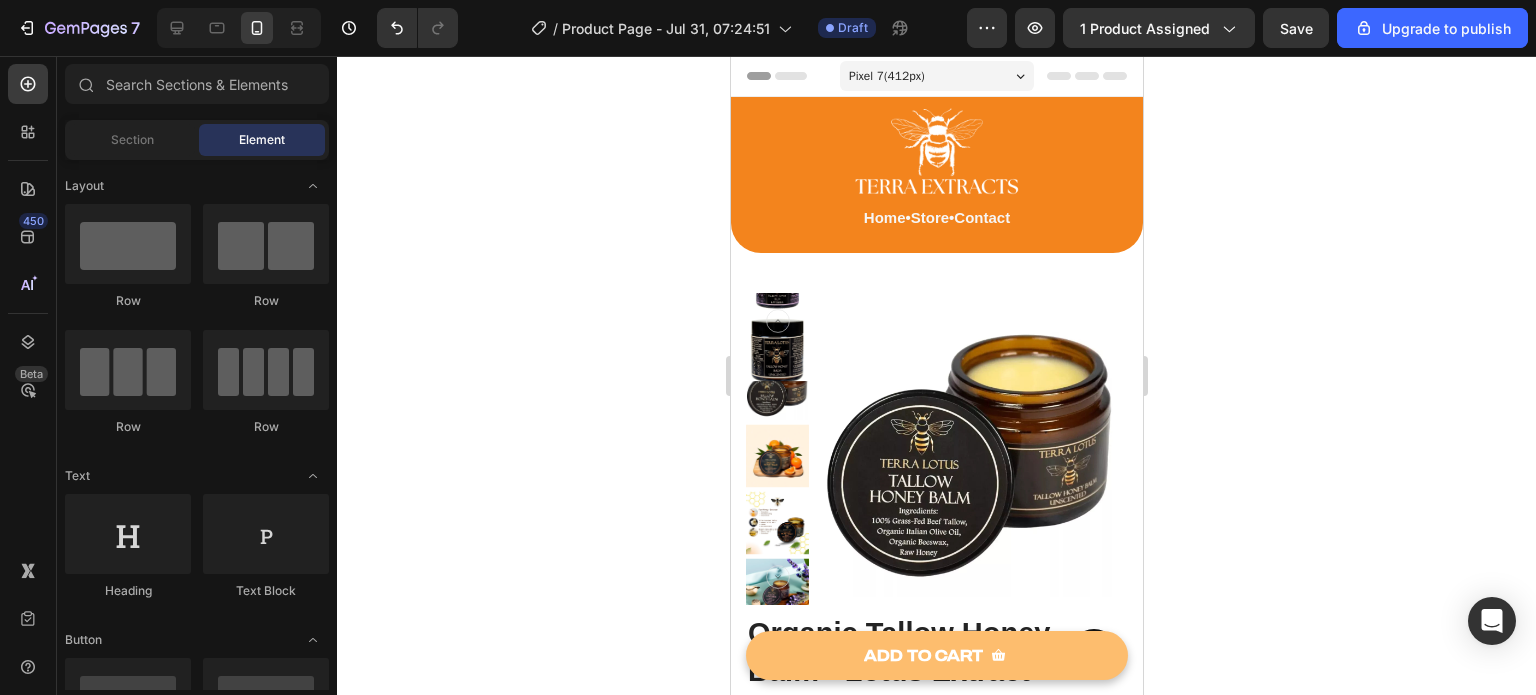 click on "Pixel 7  ( 412 px)" at bounding box center [886, 76] 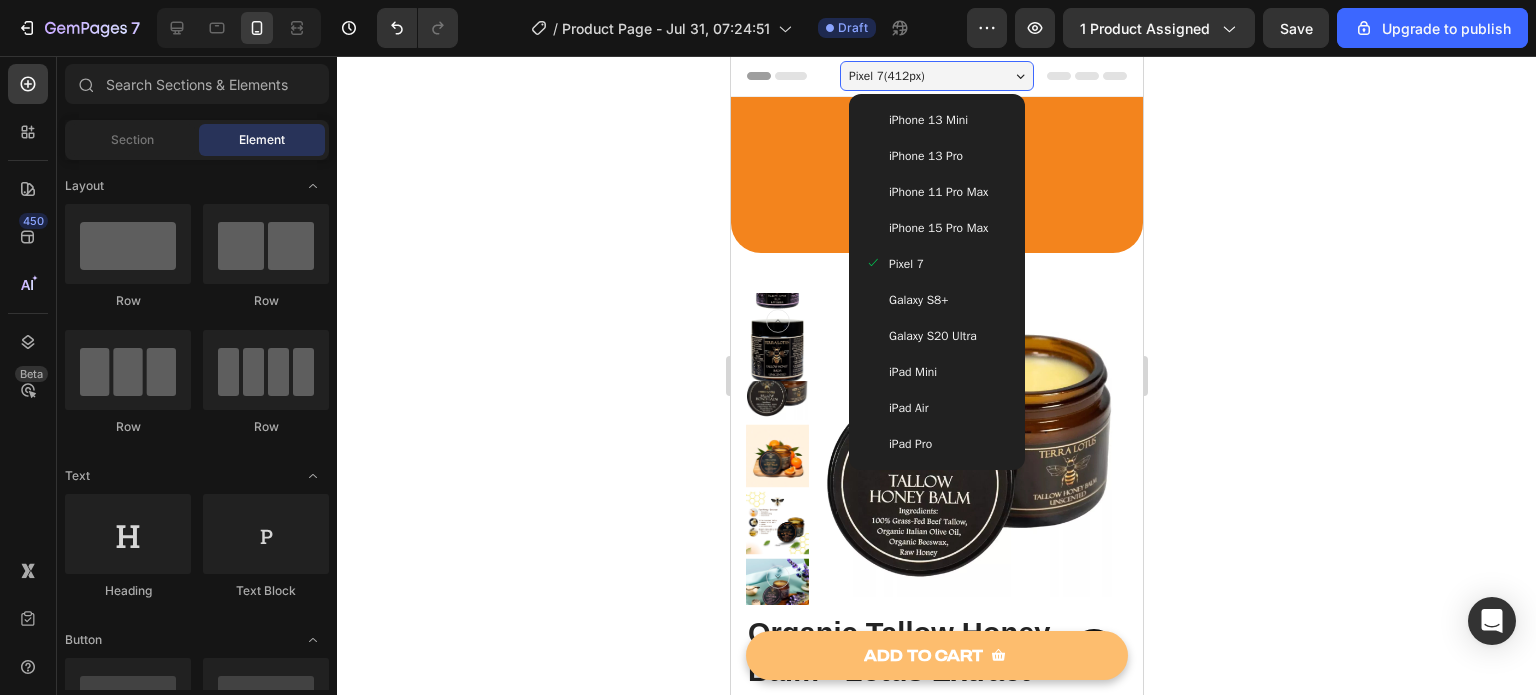 click on "iPhone 15 Pro Max" at bounding box center [937, 228] 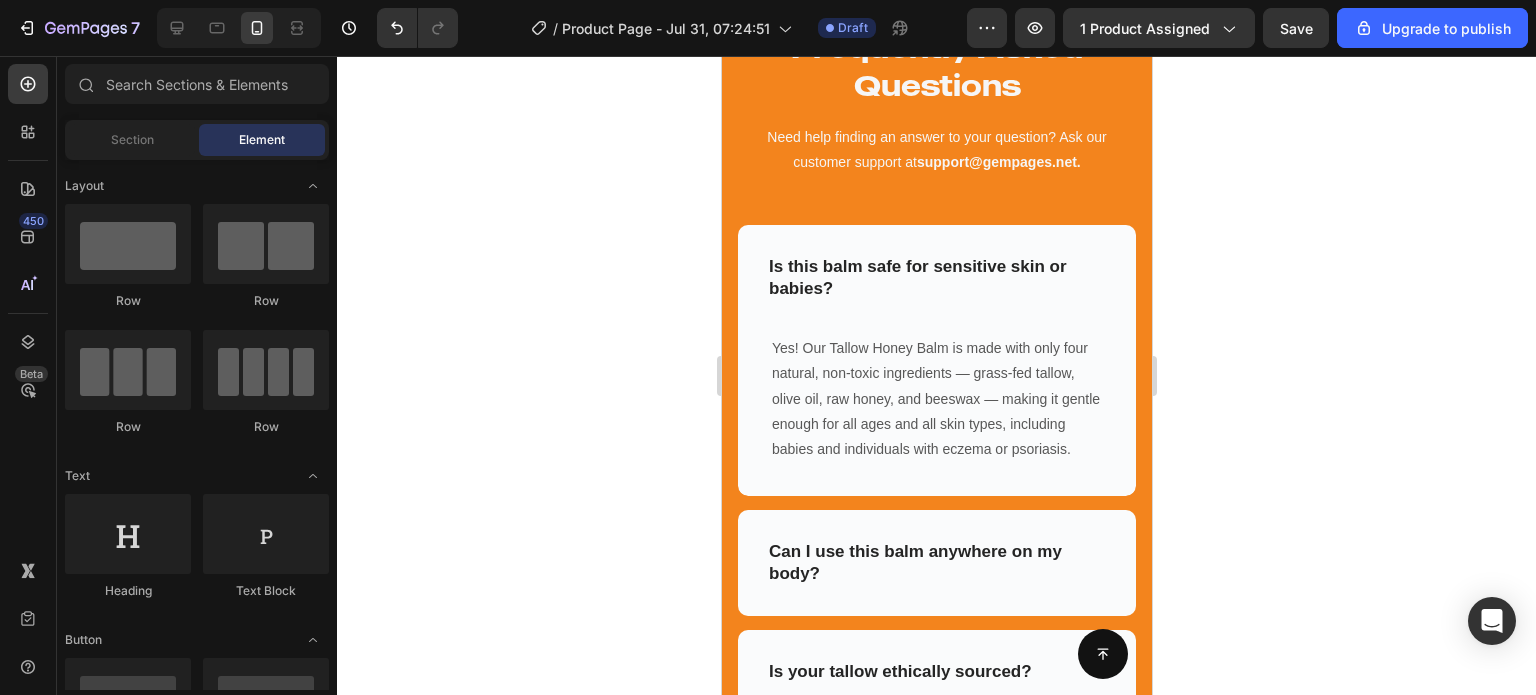 scroll, scrollTop: 5635, scrollLeft: 0, axis: vertical 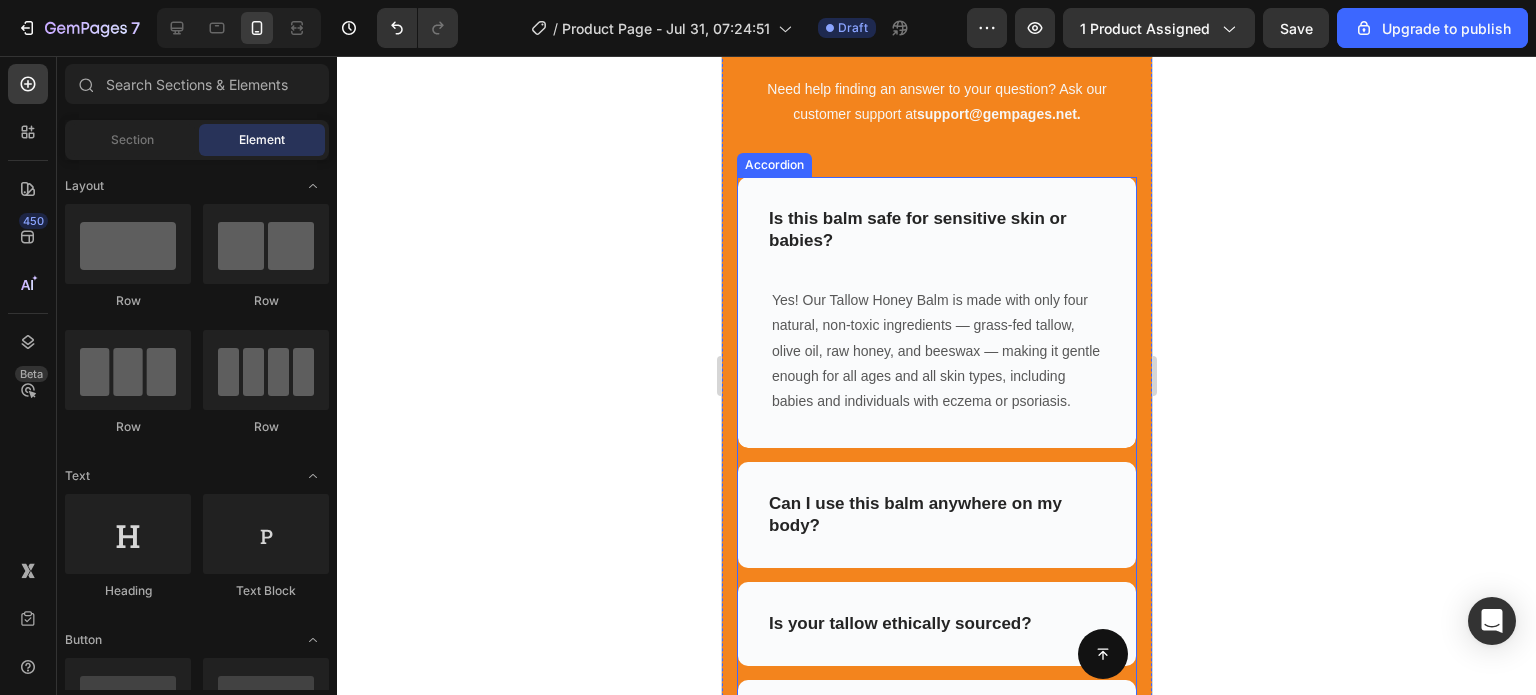 click on "Is this balm safe for sensitive skin or babies?" at bounding box center (936, 230) 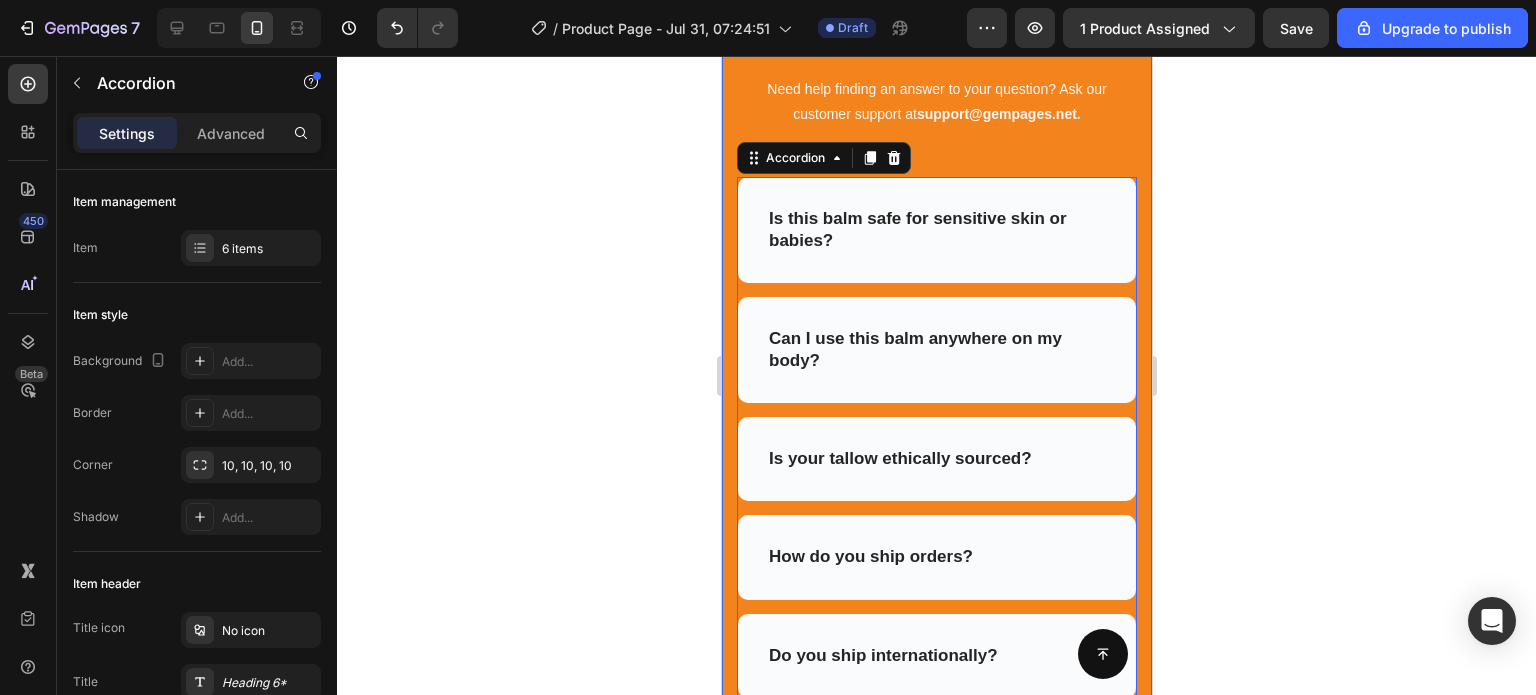 click on "Frequently Asked Questions Heading Need help finding an answer to your question? Ask our customer support at  support@example.com. Text block Row Row Is this balm safe for sensitive skin or babies? Can I use this balm anywhere on my body? Is your tallow ethically sourced? How do you ship orders? Do you ship internationally? What is your return policy? Accordion   0  	   REVEAL OFFER Button                Icon 30 day money back guarantee Text block Icon List Row Section 9" at bounding box center (936, 415) 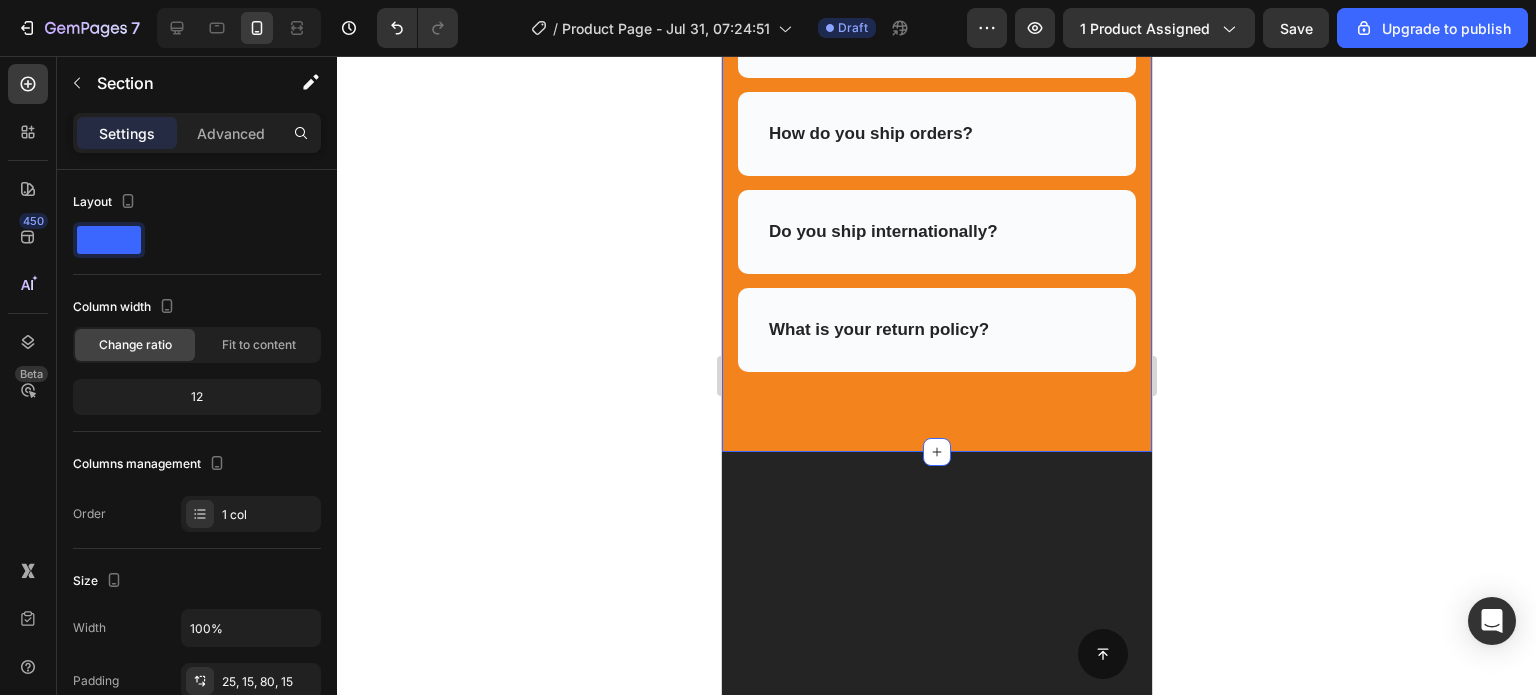 scroll, scrollTop: 5193, scrollLeft: 0, axis: vertical 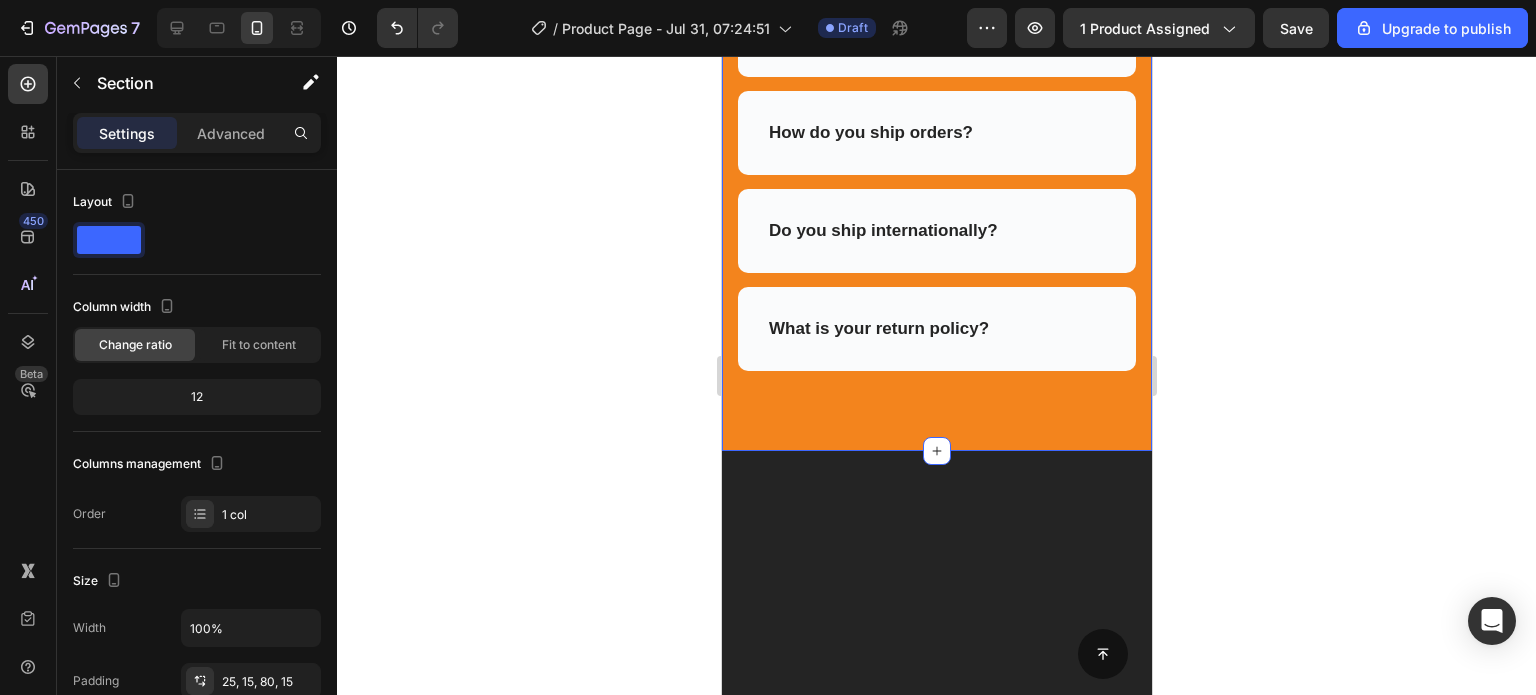 click on "How to Use Terra Extracts Tallow Balm Heading 4 Simple Steps to Healthier, Radiant Skin Text block Row Row Image Step 1: Cleanse Your Skin Heading Start with clean, dry skin. Use a gentle cleanser to remove any dirt, oil, or makeup — this ensures maximum absorption and effectiveness of the balm. Text block Row Step 2: Scoop a Small Amount Heading Using clean, dry fingers or a spatula, scoop a pea-sized amount of balm (a little goes a long way). The rich formula will melt into your skin as you apply it. Text block Image Row Image Step 3: Warm & Apply Heading Rub the balm between your fingertips to soften it, then gently massage it into your skin using upward, circular motions. Focus on dry, irritated, or problem-prone areas — face, hands, body, or even lips. Text block Row Step 4: Let It Absorb Heading Allow the balm to fully absorb. It’ll create a breathable barrier that locks in moisture and protects your skin all day (or night). Use daily or as needed for soft, healthy, nourished skin. Text block Row" at bounding box center (936, -980) 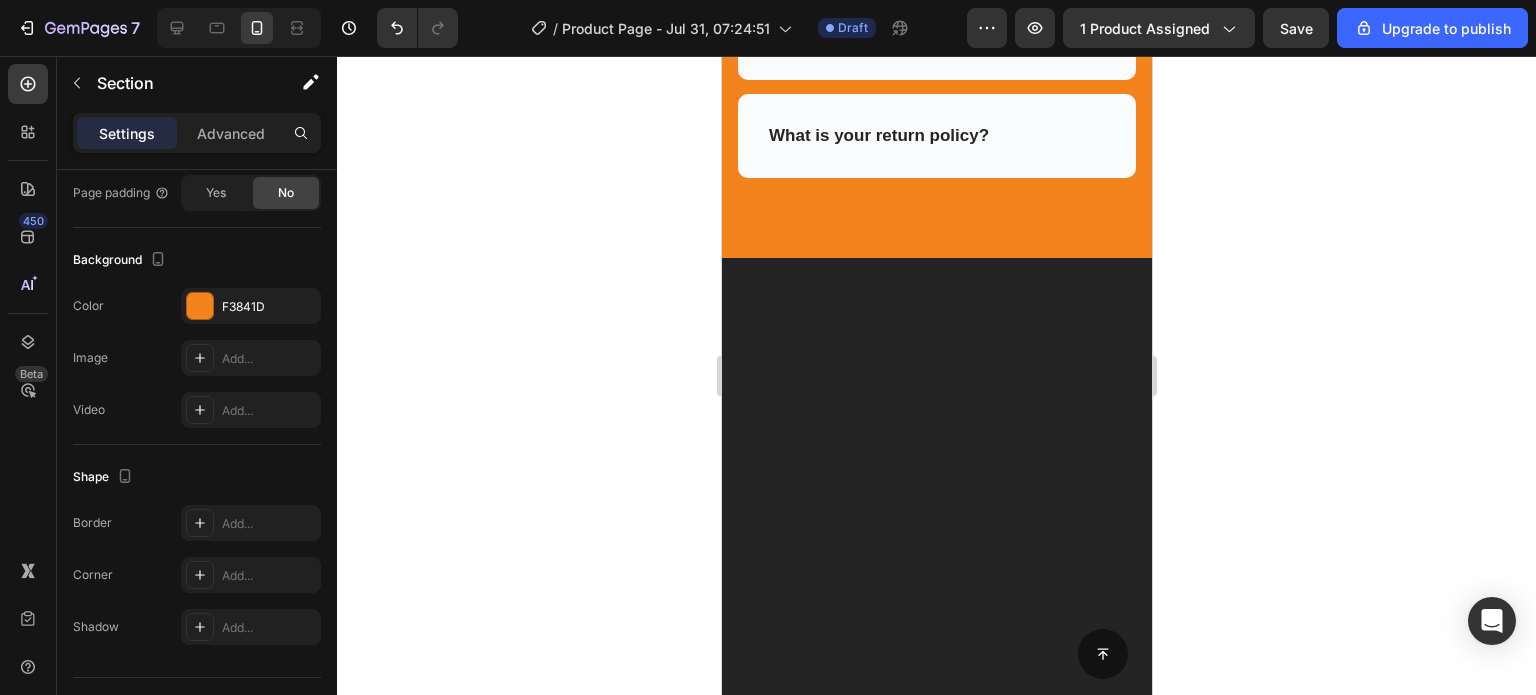 scroll, scrollTop: 5388, scrollLeft: 0, axis: vertical 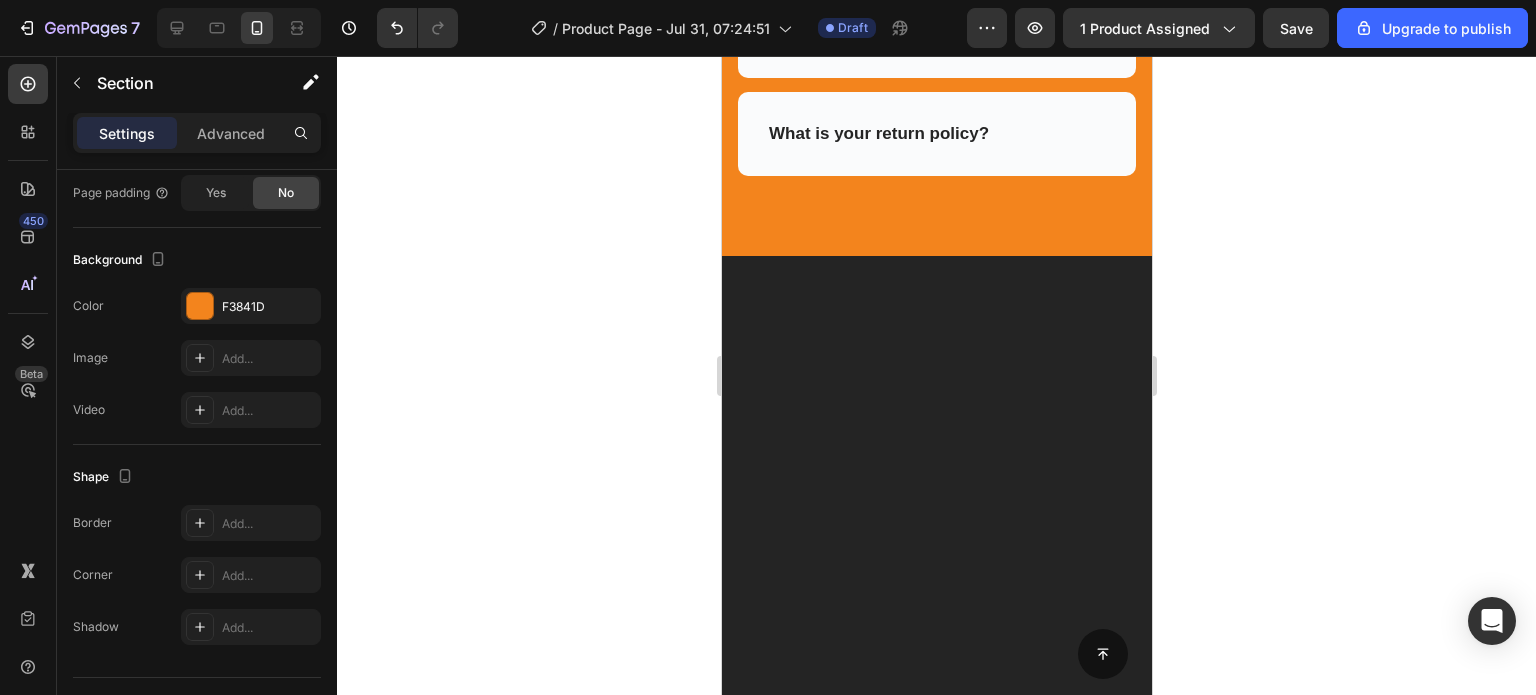 click on "Need help finding an answer to your question? Ask our customer support at  support@gempages.net." at bounding box center (936, -518) 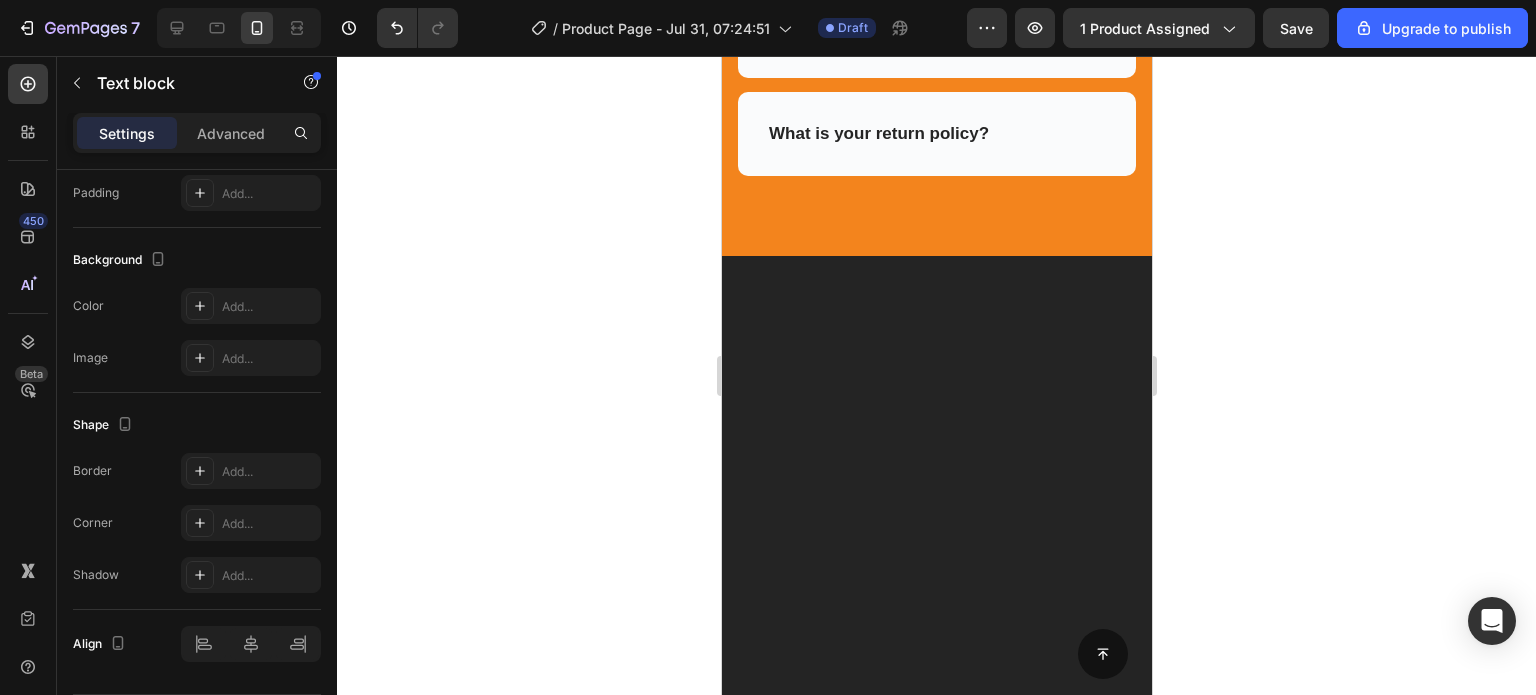 scroll, scrollTop: 0, scrollLeft: 0, axis: both 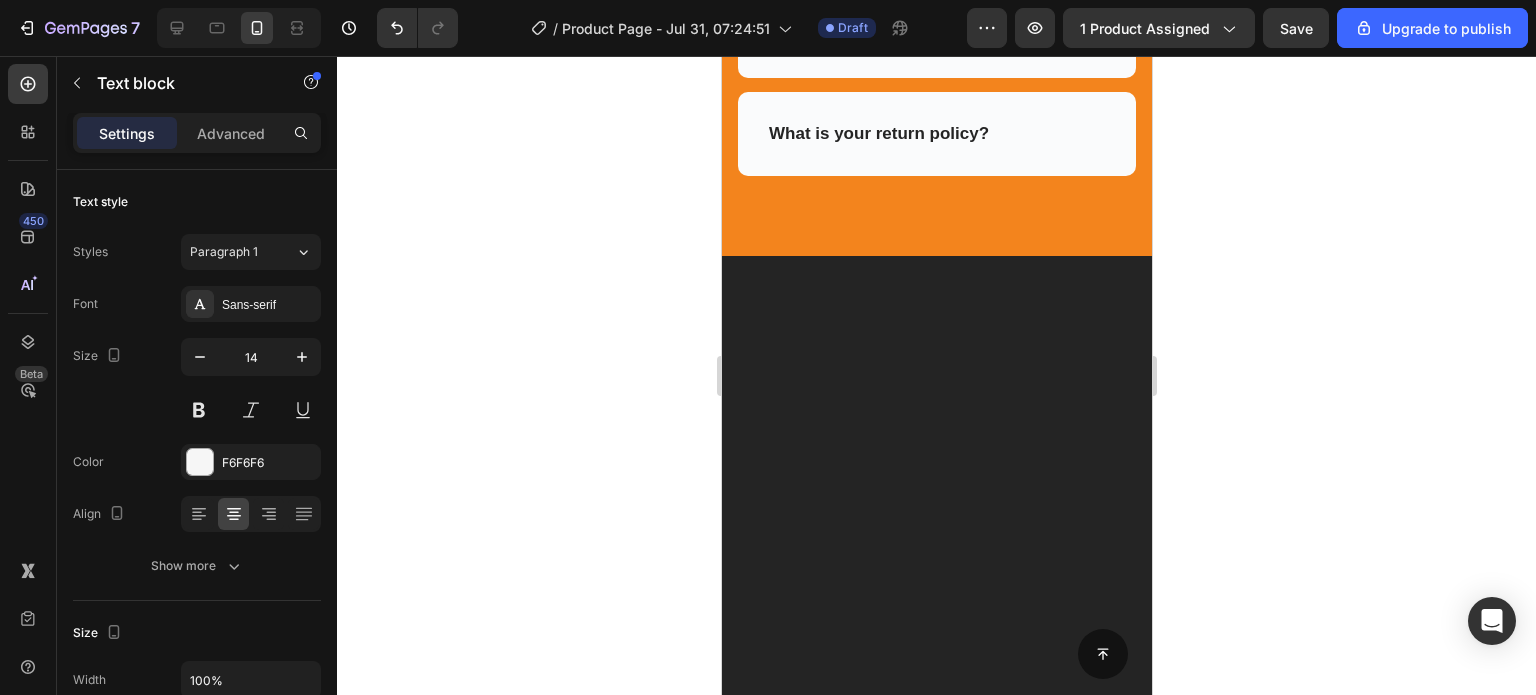drag, startPoint x: 197, startPoint y: 415, endPoint x: 388, endPoint y: 394, distance: 192.15099 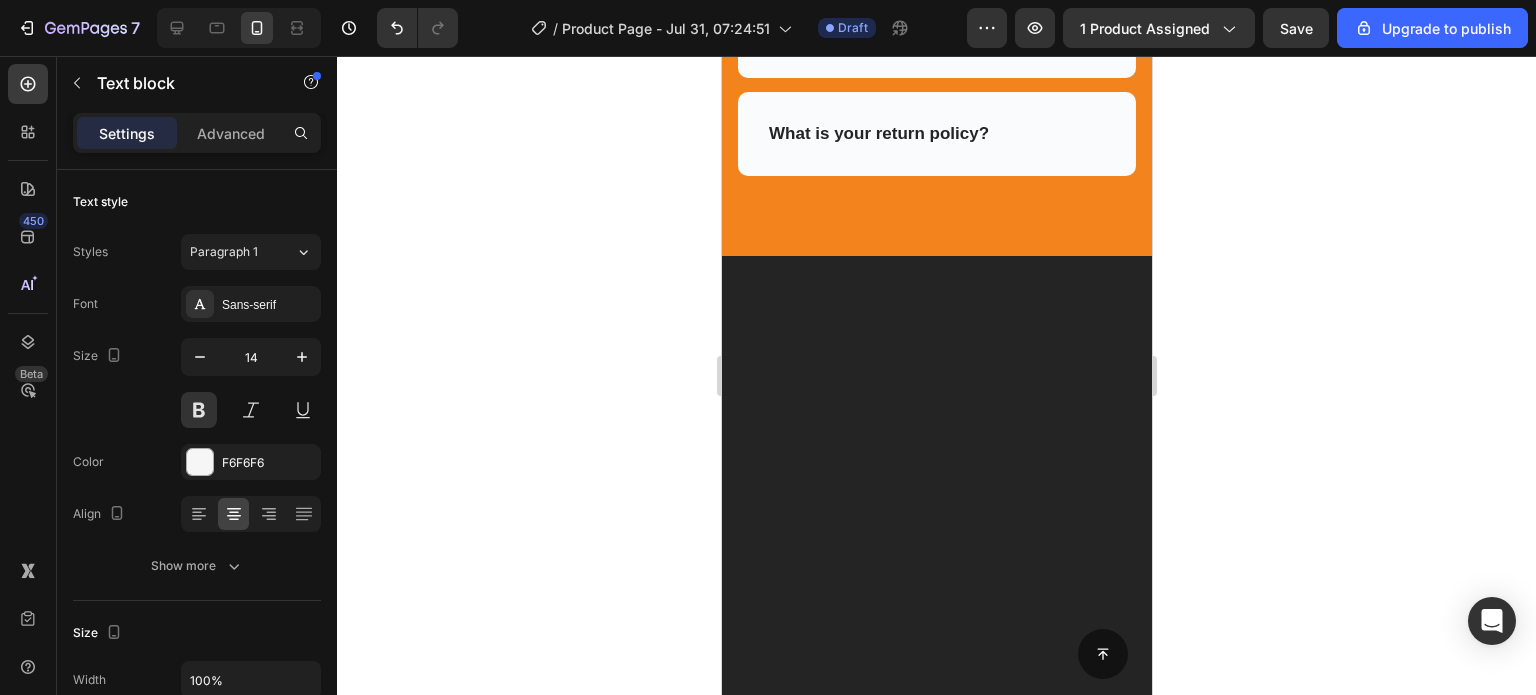 click 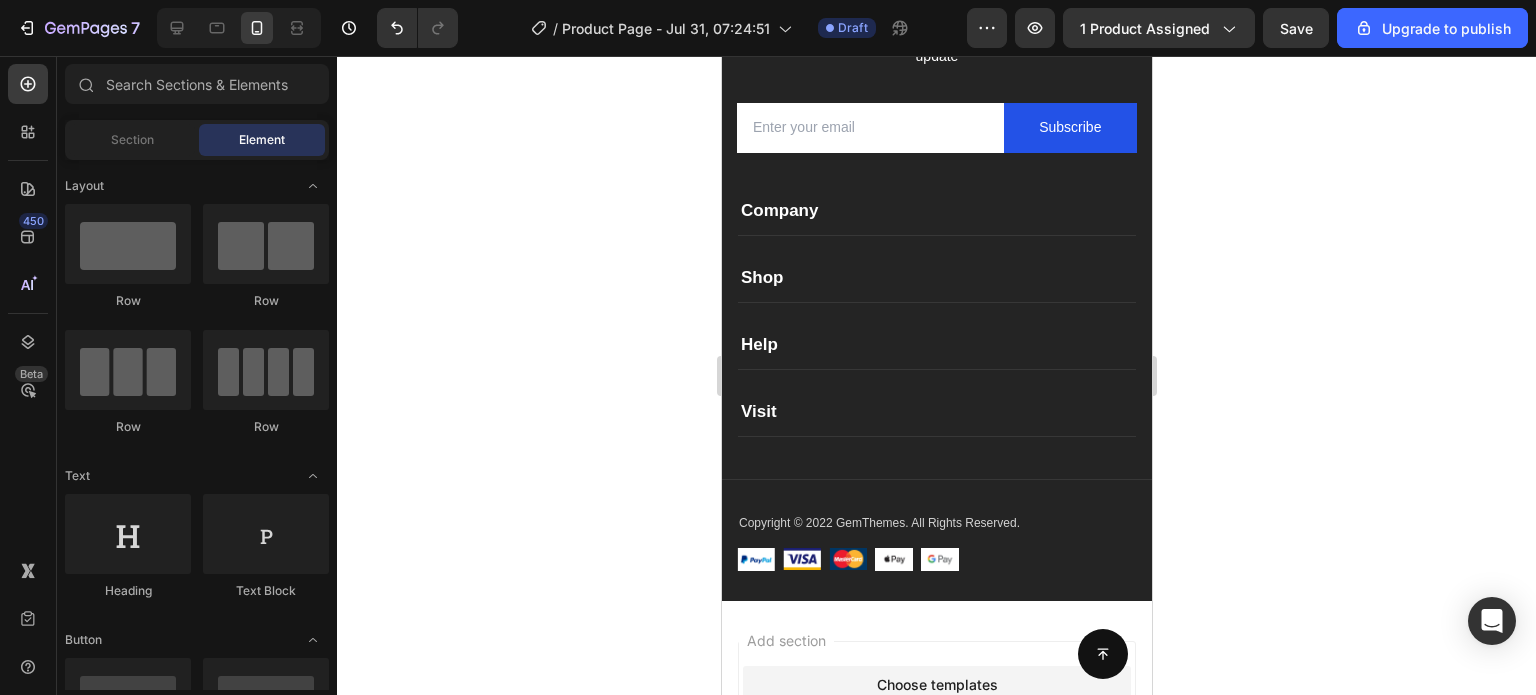 scroll, scrollTop: 6623, scrollLeft: 0, axis: vertical 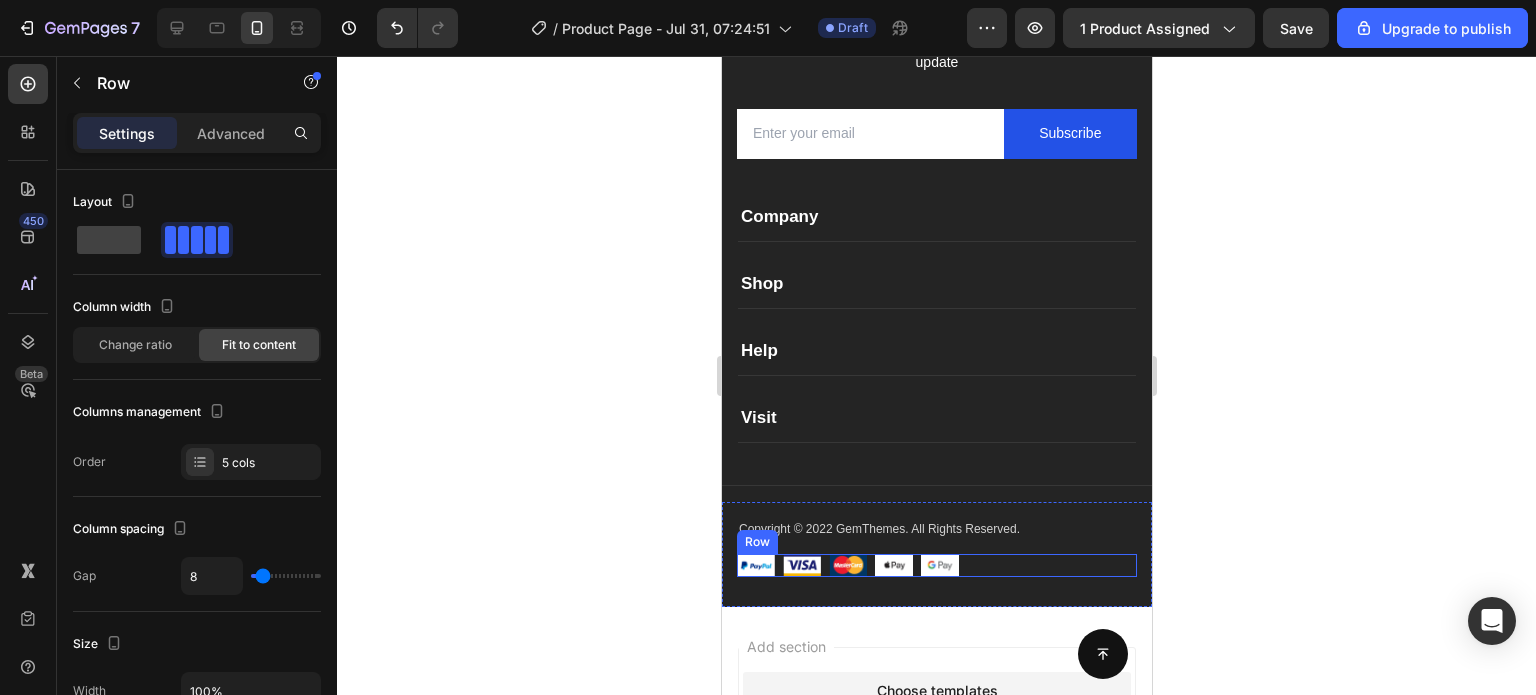 click on "Image Image Image Image Image Row" at bounding box center [936, 565] 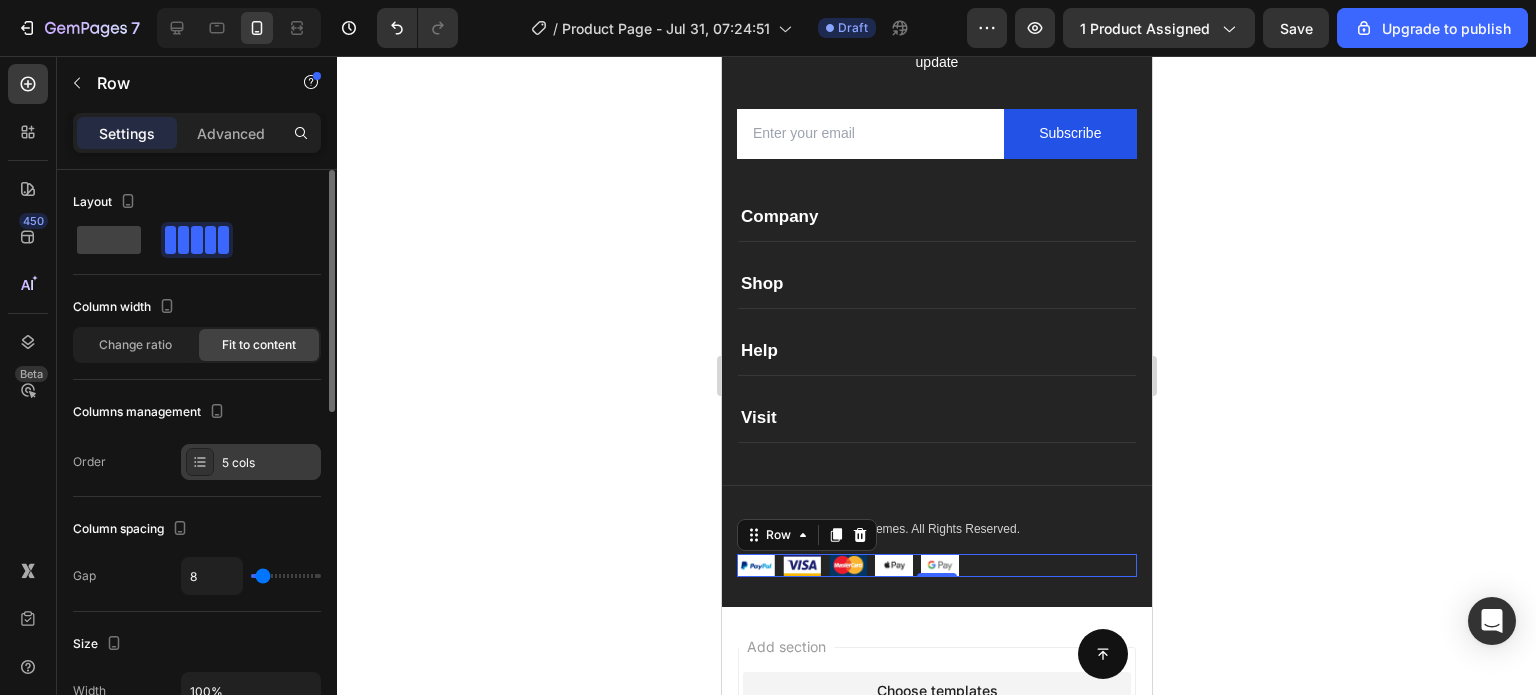 click on "5 cols" at bounding box center (269, 463) 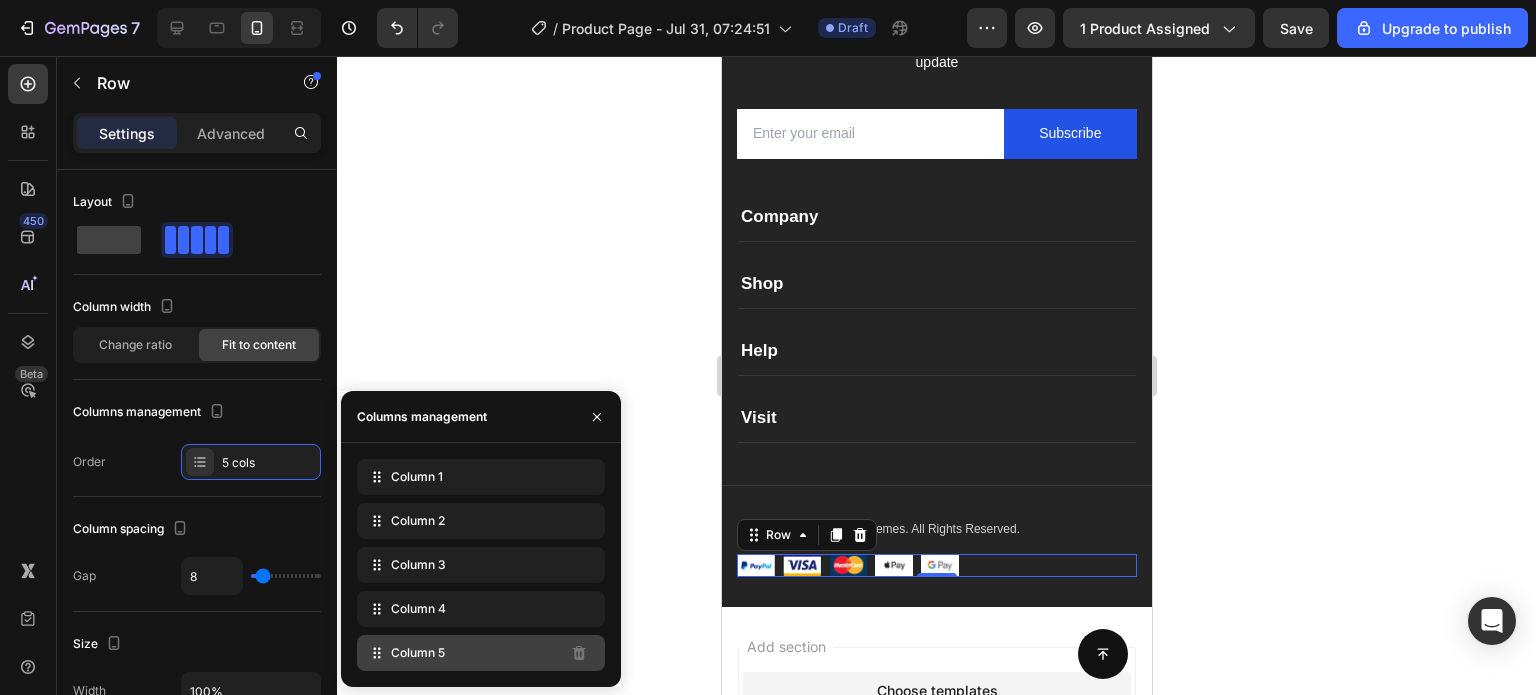 click on "Column 5" 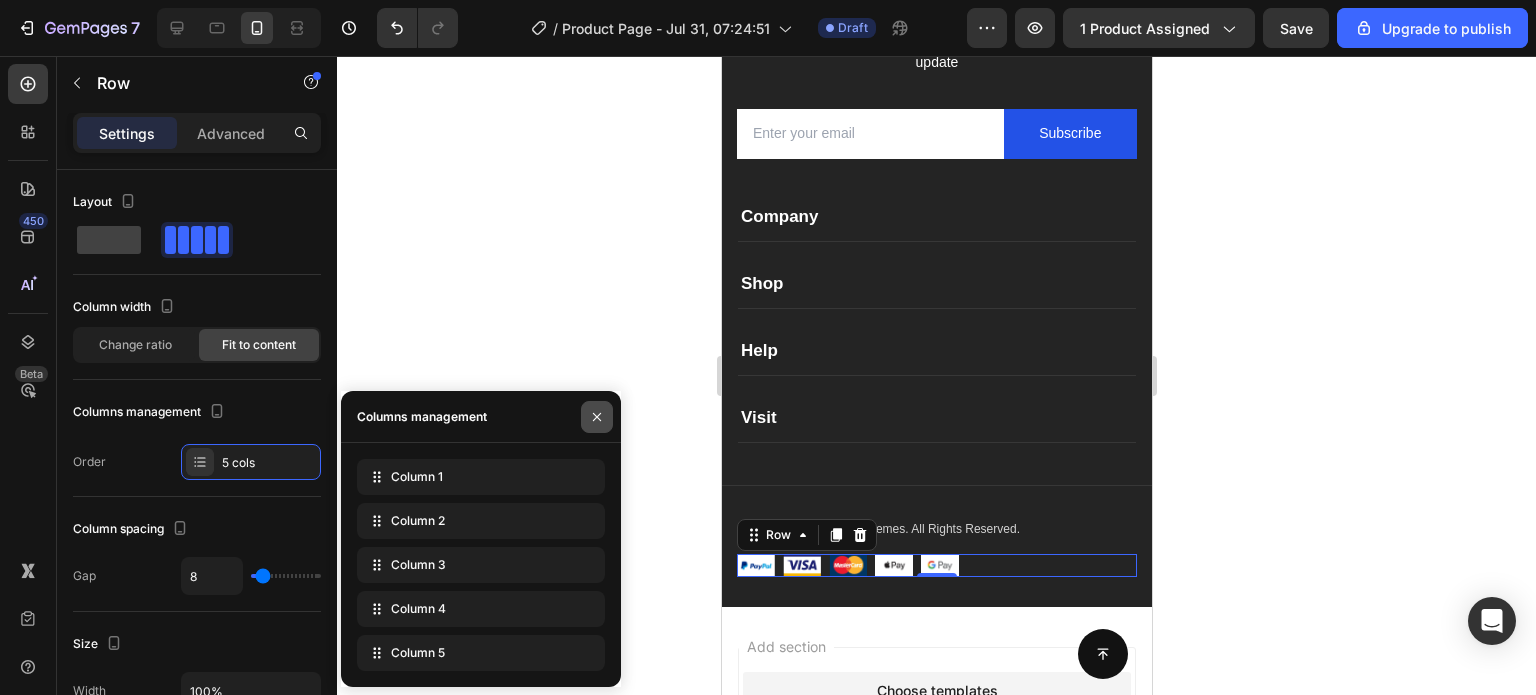 click at bounding box center (597, 417) 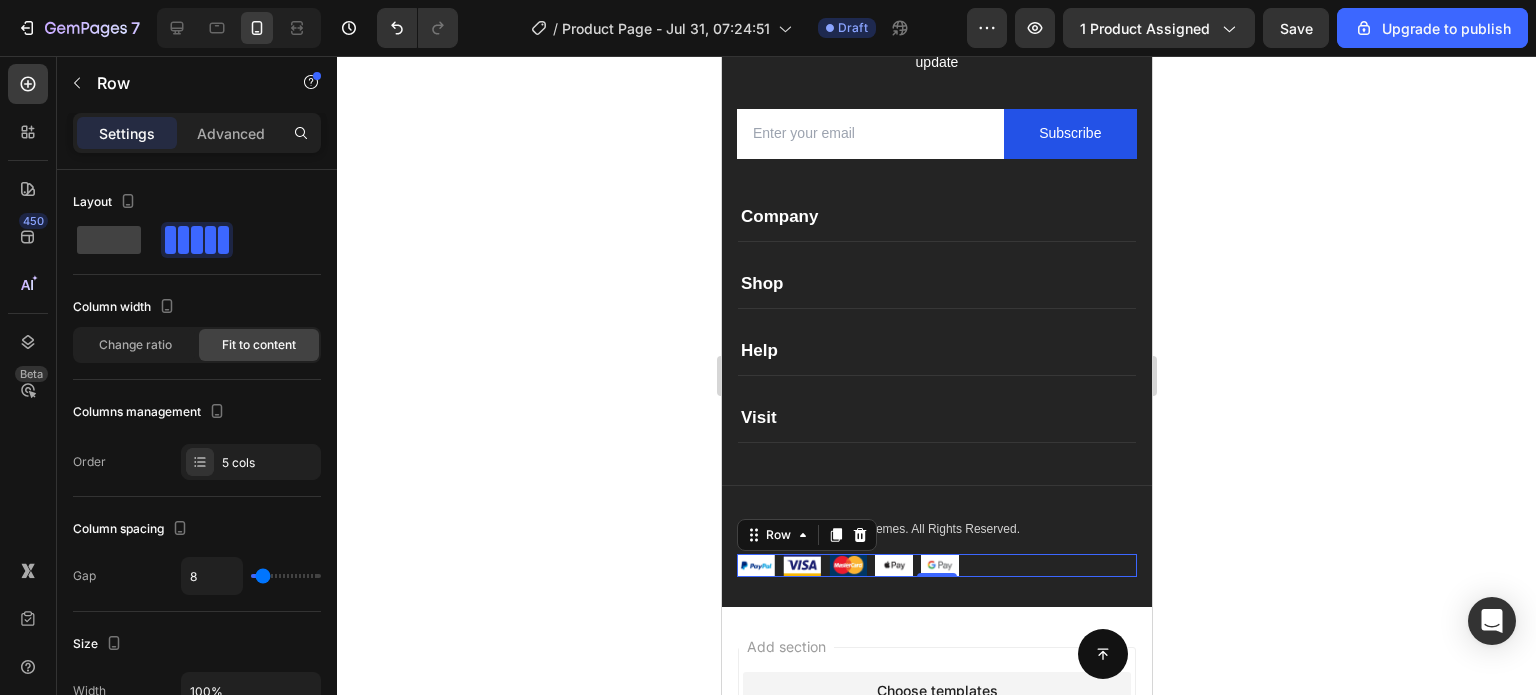 click 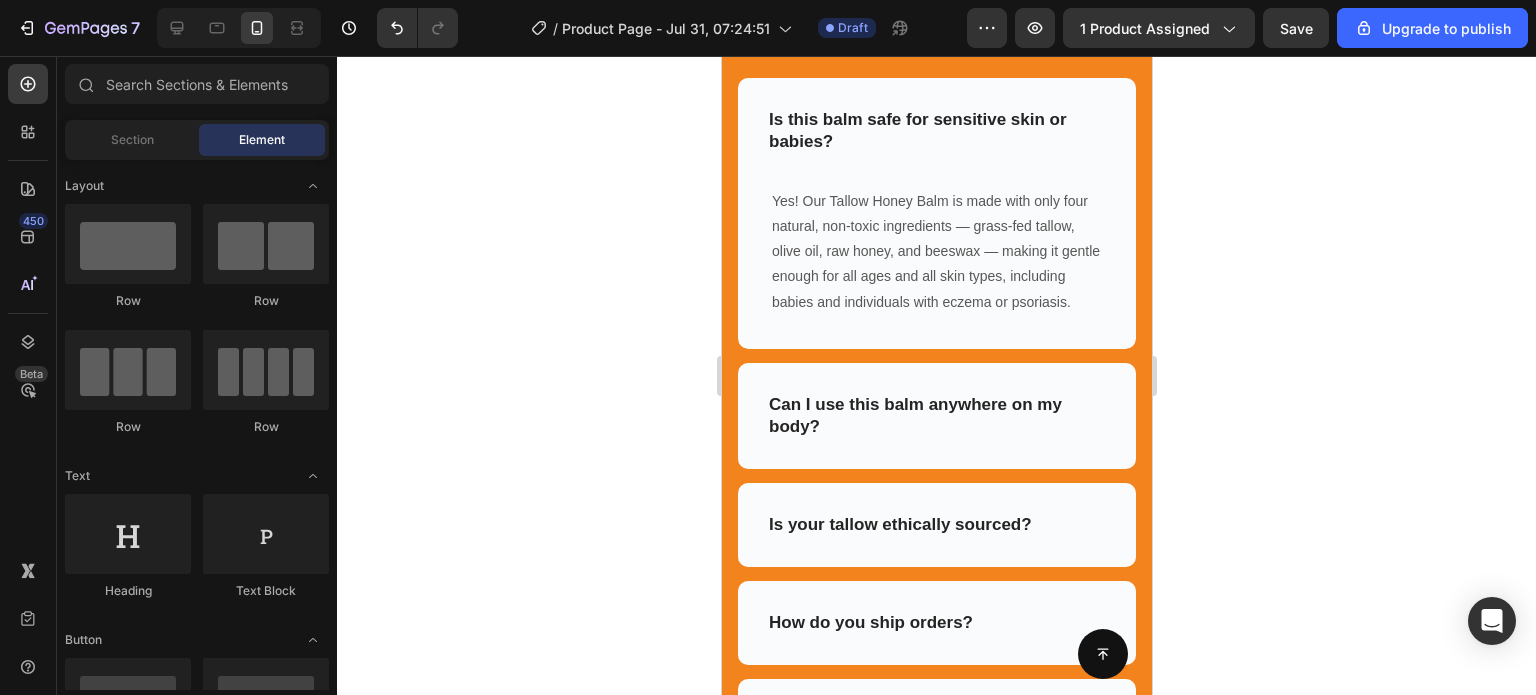 scroll, scrollTop: 4868, scrollLeft: 0, axis: vertical 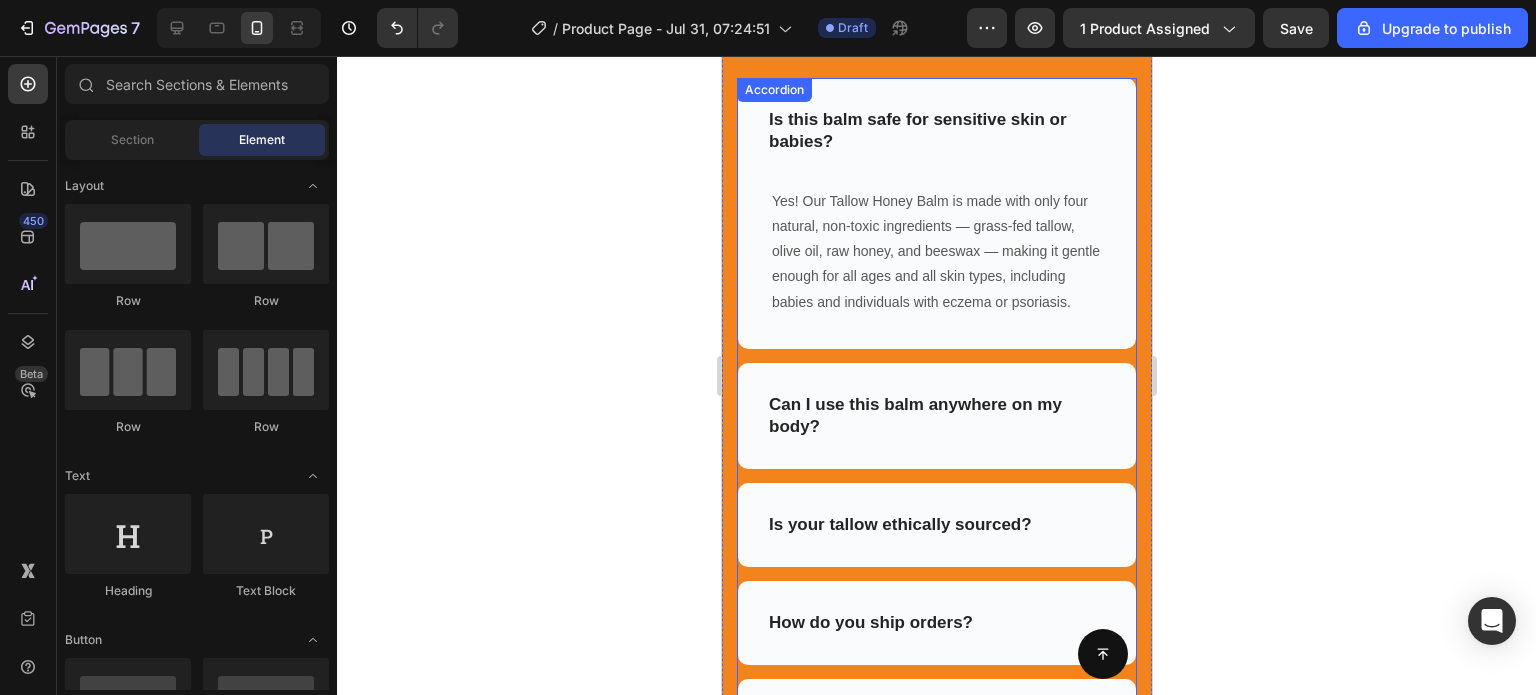 click on "Is this balm safe for sensitive skin or babies?" at bounding box center (936, 131) 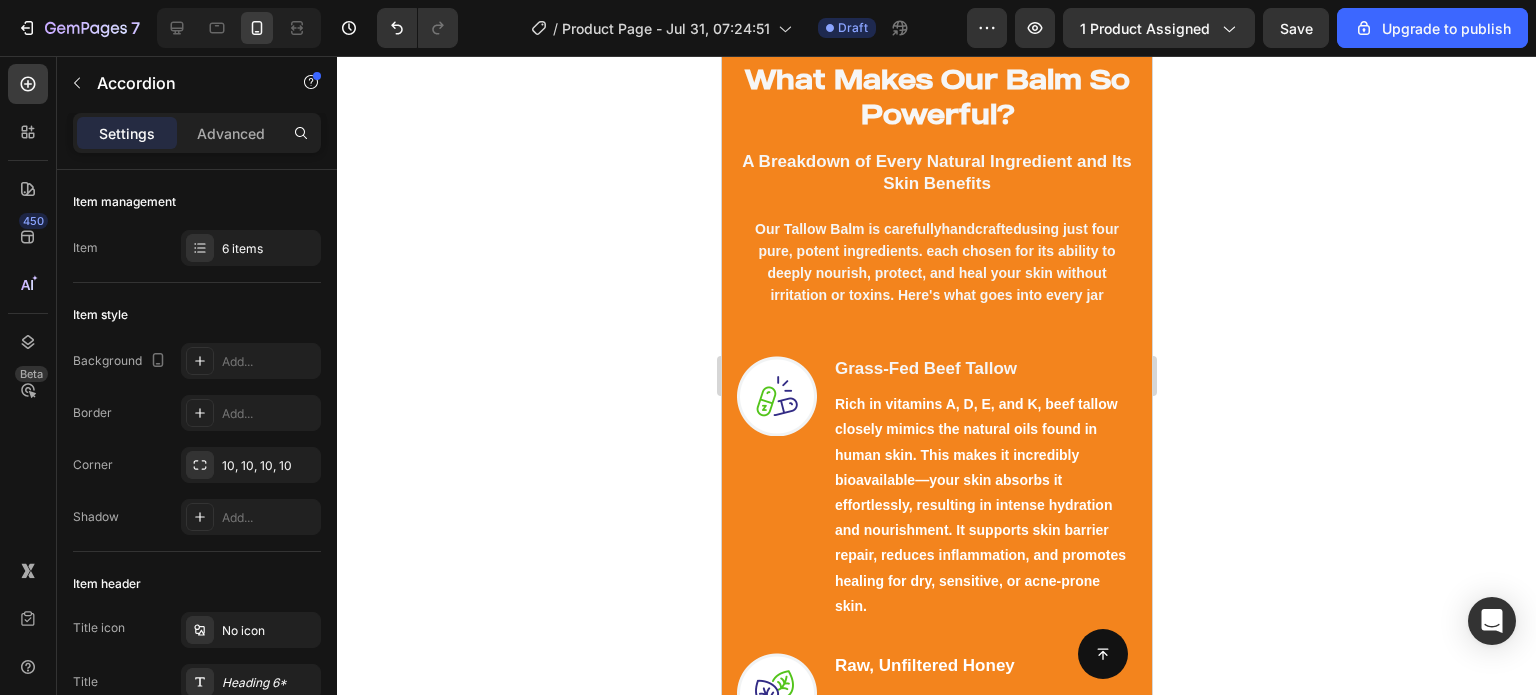 scroll, scrollTop: 1809, scrollLeft: 0, axis: vertical 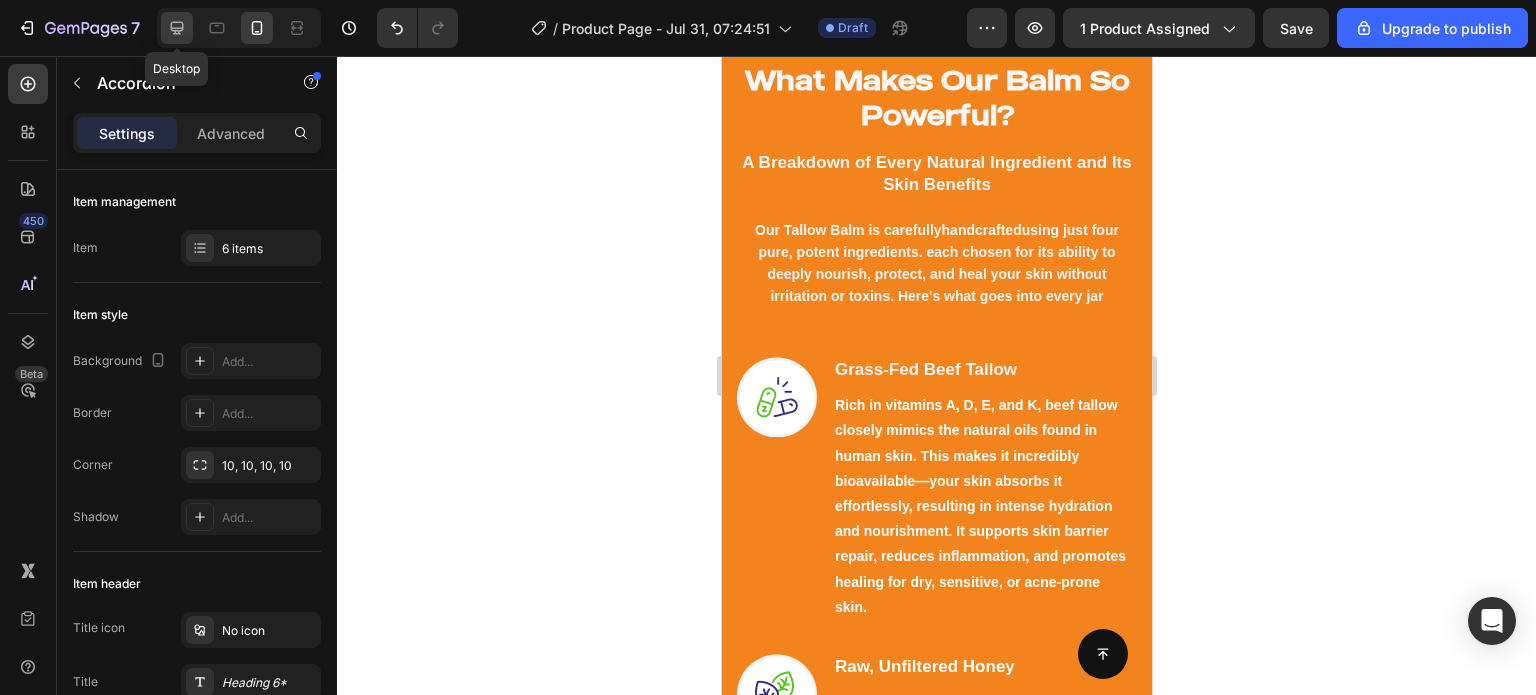click 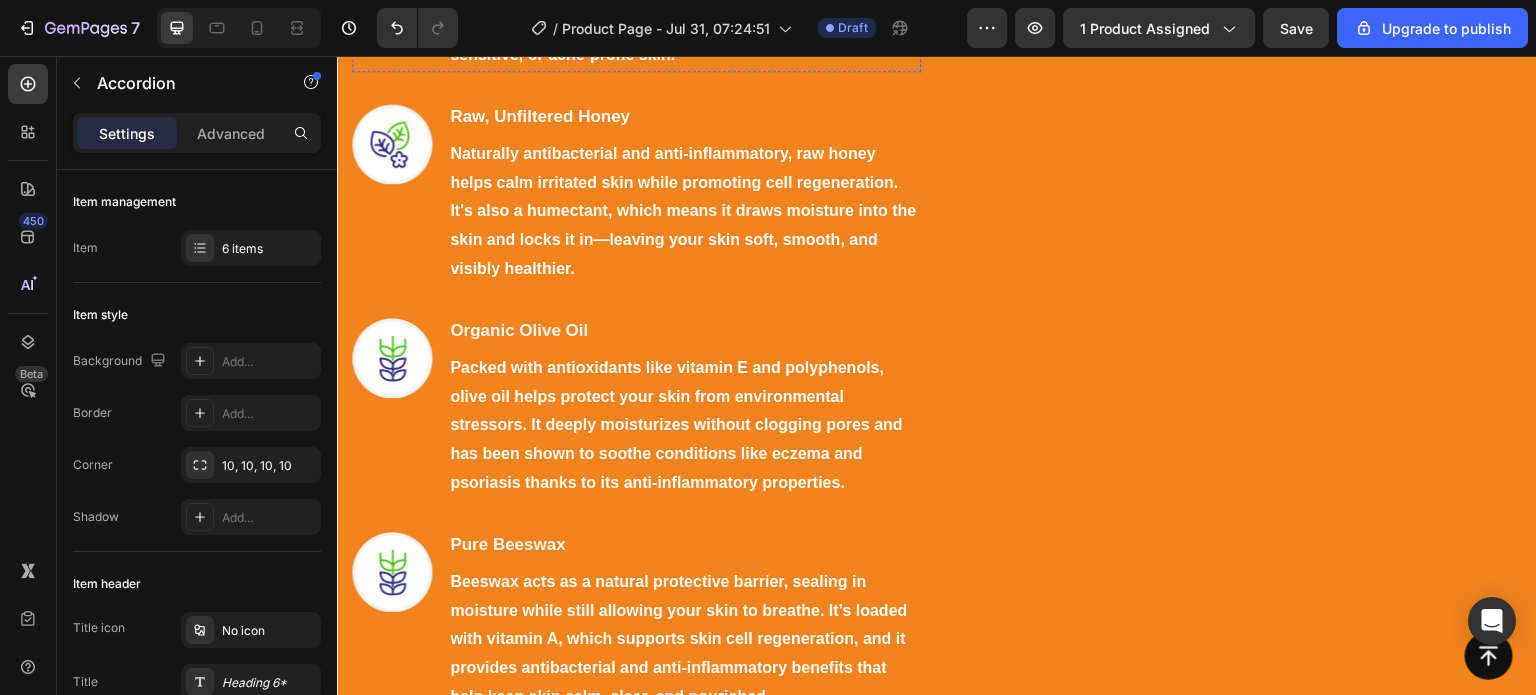 scroll, scrollTop: 2222, scrollLeft: 0, axis: vertical 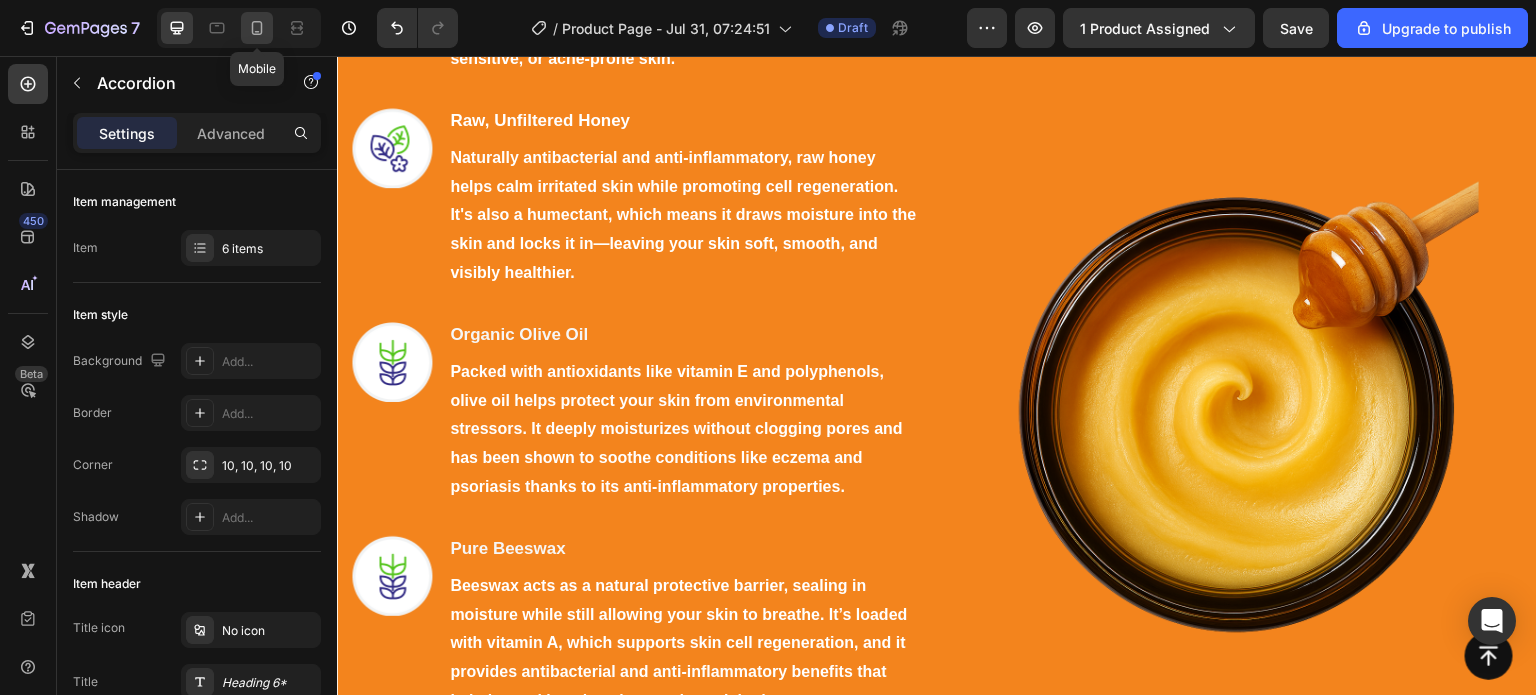 click 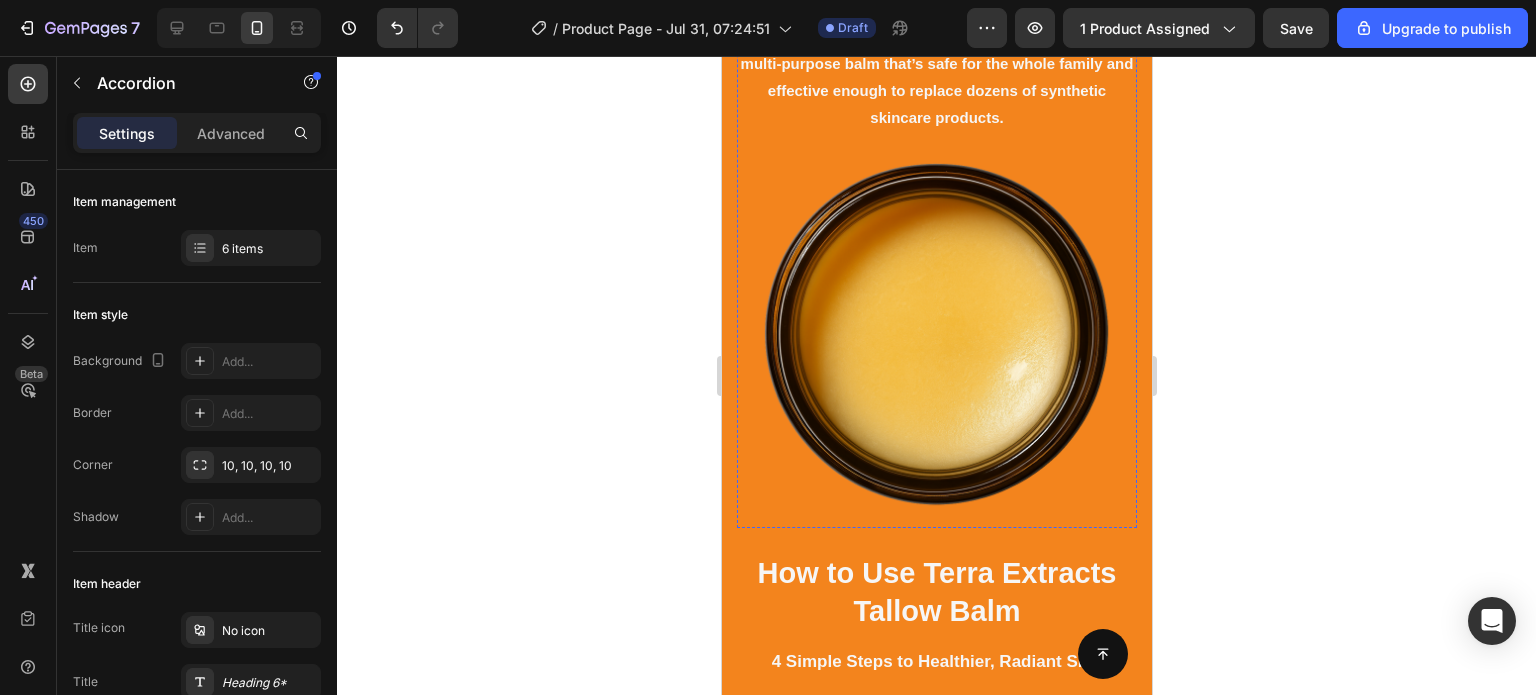 scroll, scrollTop: 3157, scrollLeft: 0, axis: vertical 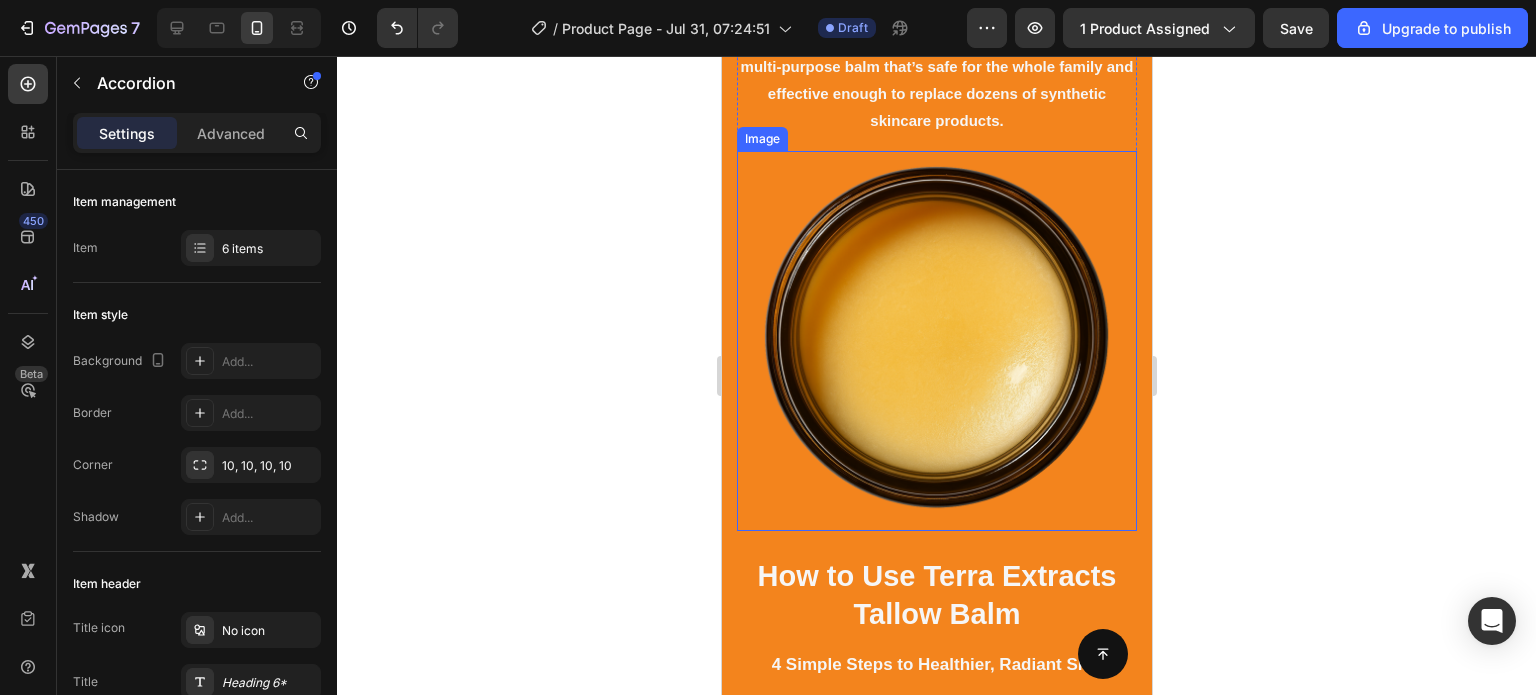 click at bounding box center (936, 341) 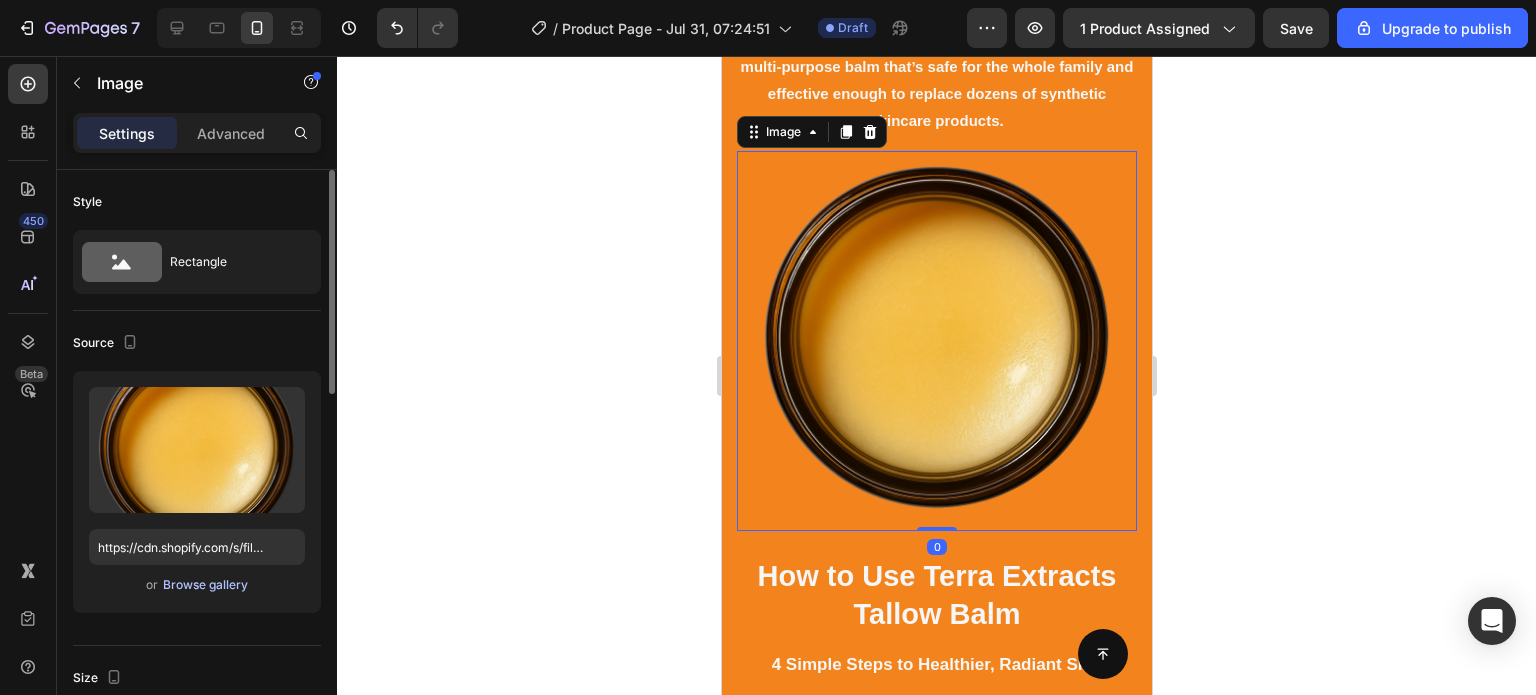 click on "Browse gallery" at bounding box center (205, 585) 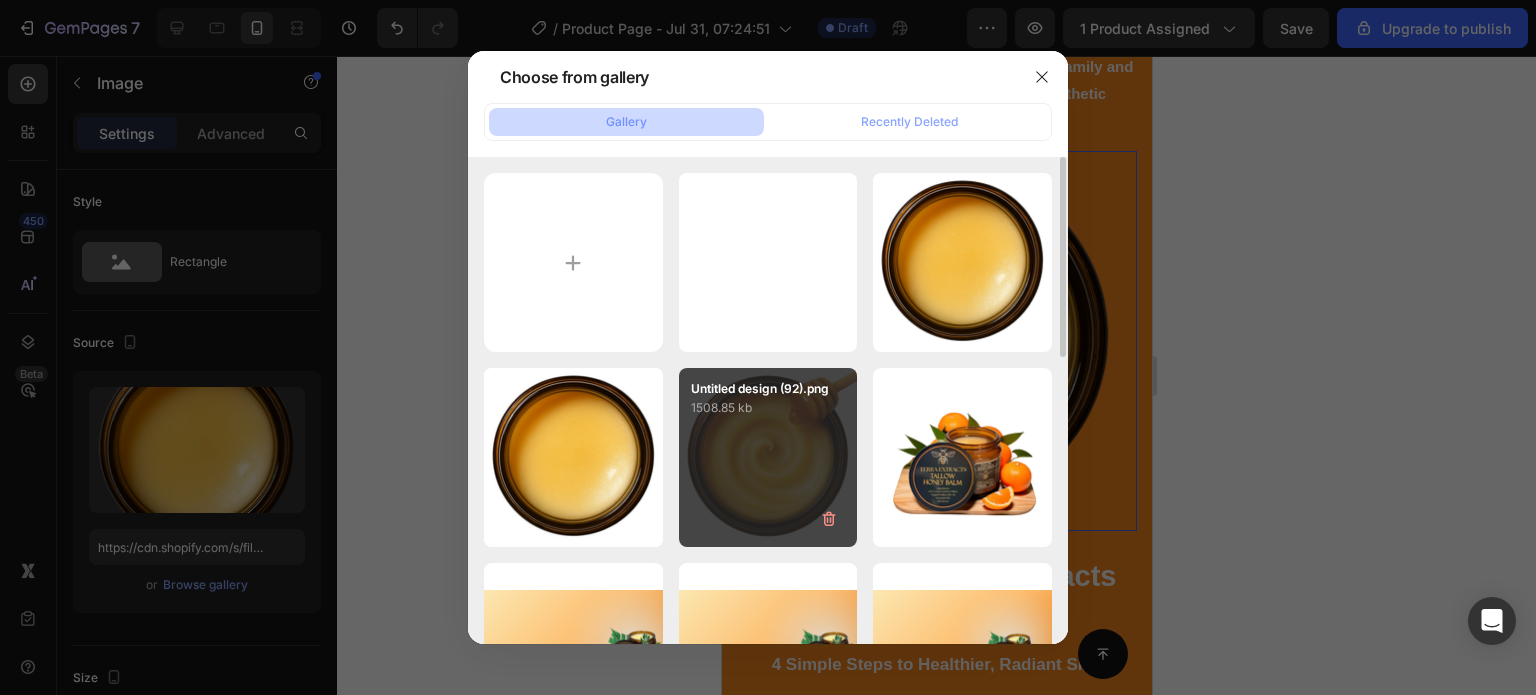 click on "Untitled design (92).png 1508.85 kb" at bounding box center [768, 457] 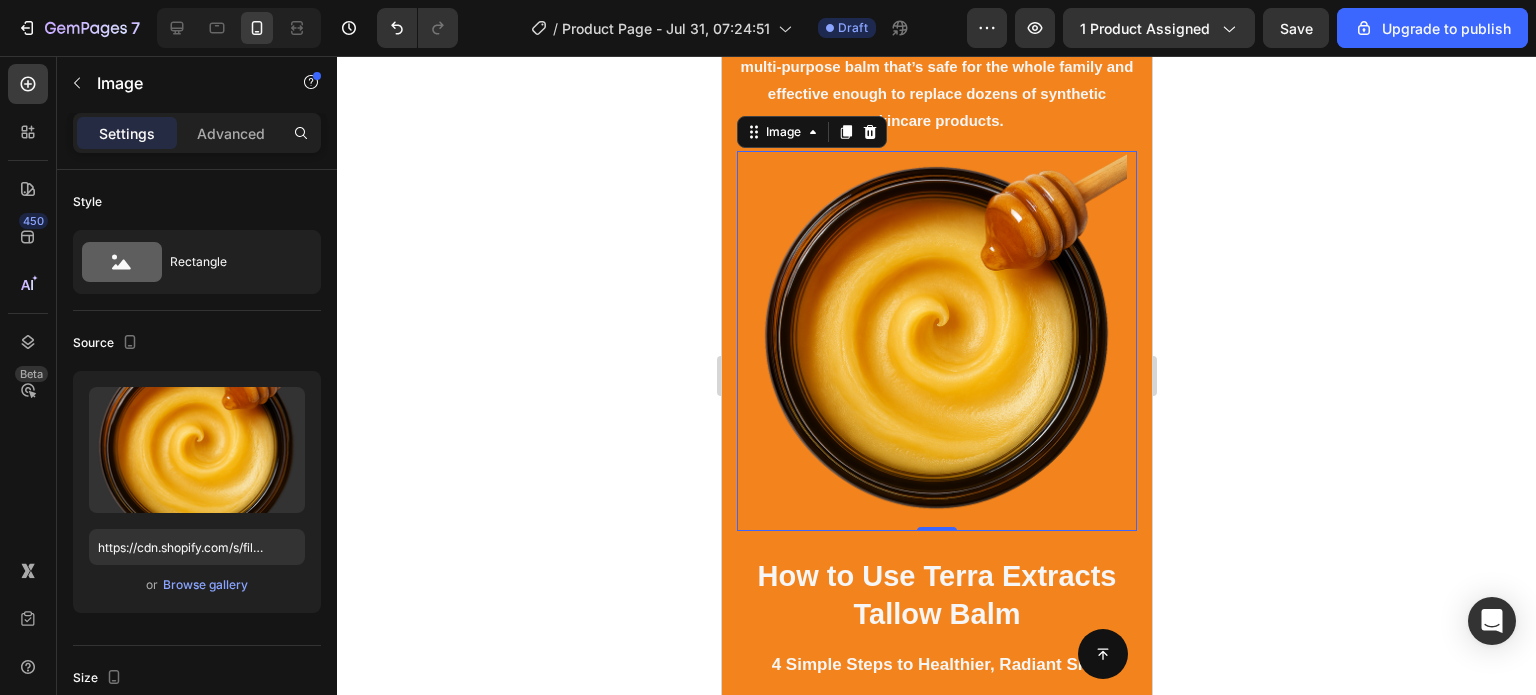 click 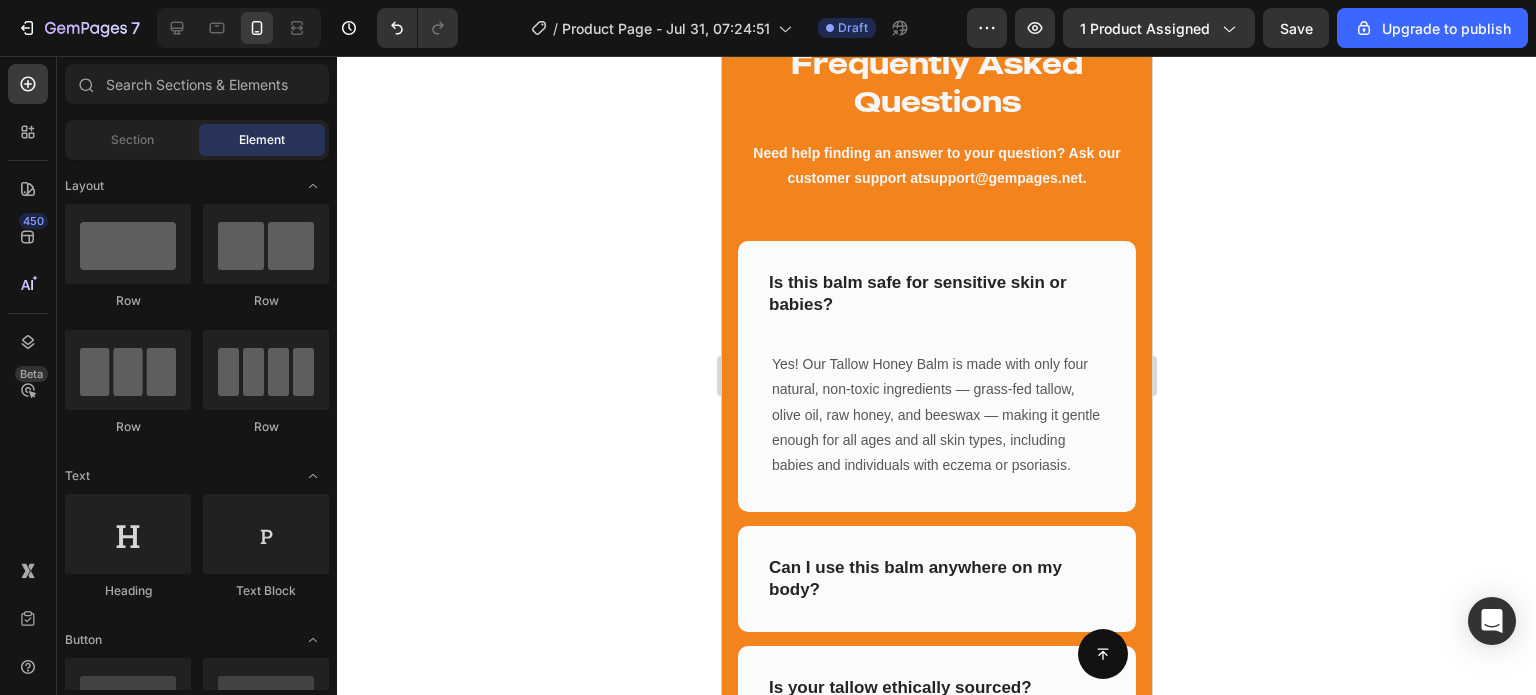 scroll, scrollTop: 5708, scrollLeft: 0, axis: vertical 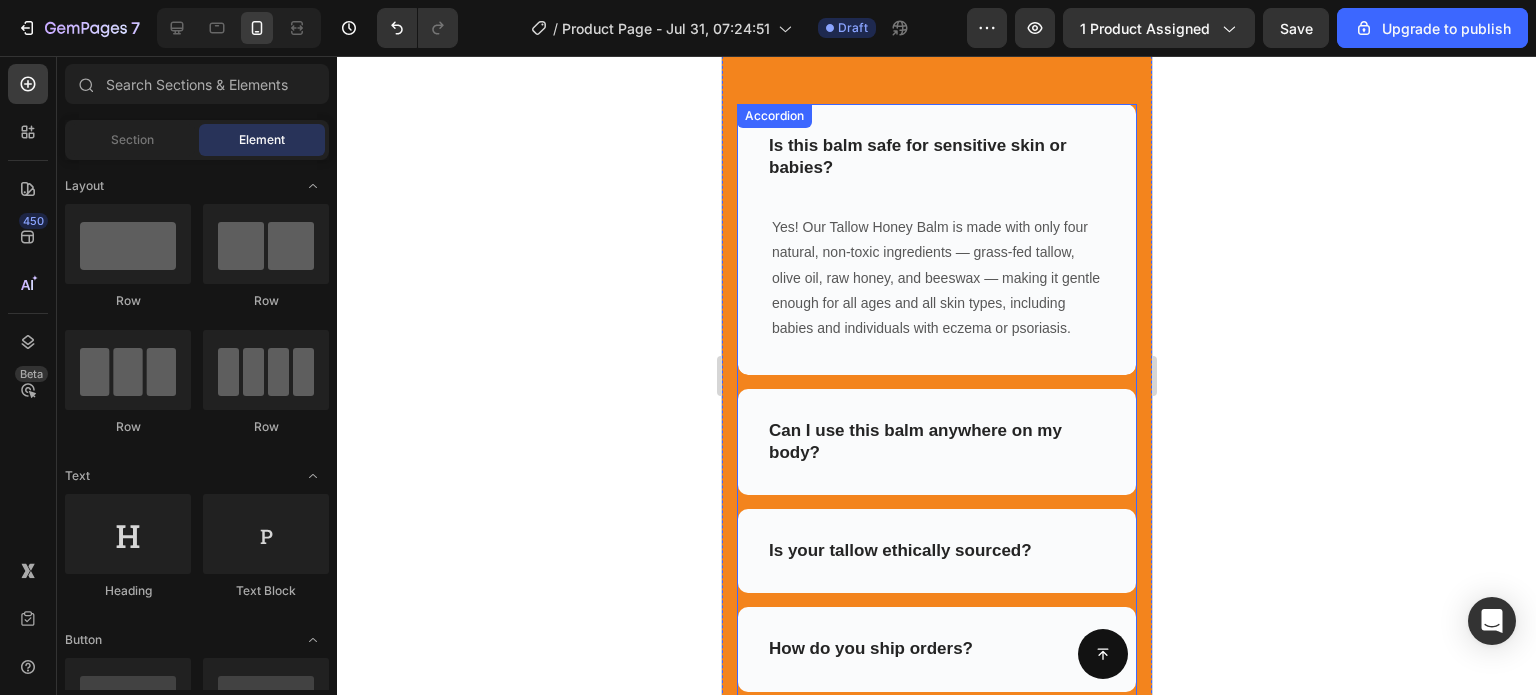 click on "Is this balm safe for sensitive skin or babies?" at bounding box center [936, 157] 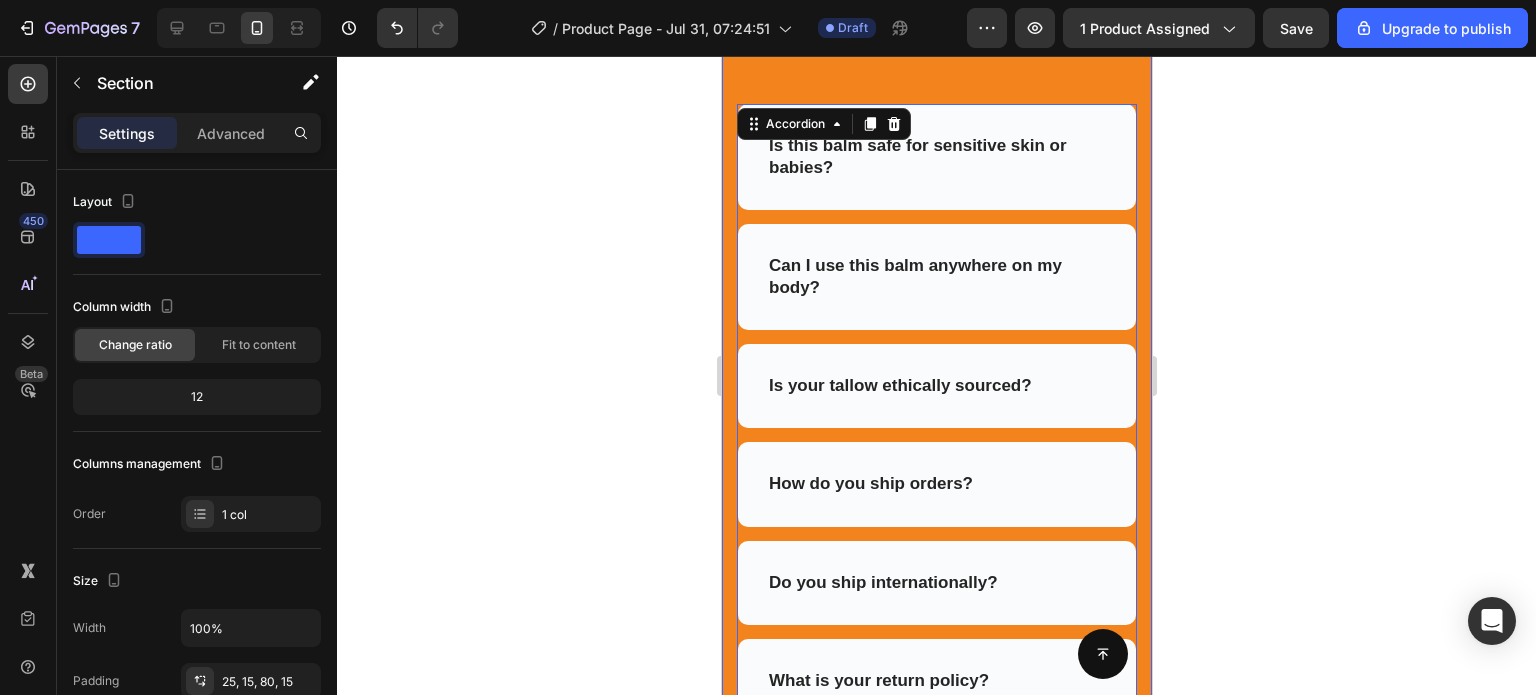 click on "Frequently Asked Questions Heading Need help finding an answer to your question? Ask our customer support at  support@example.com. Text block Row Row Is this balm safe for sensitive skin or babies? Can I use this balm anywhere on my body? Is your tallow ethically sourced? How do you ship orders? Do you ship internationally? What is your return policy? Accordion   0  	   REVEAL OFFER Button                Icon 30 day money back guarantee Text block Icon List Row Section 9" at bounding box center [936, 342] 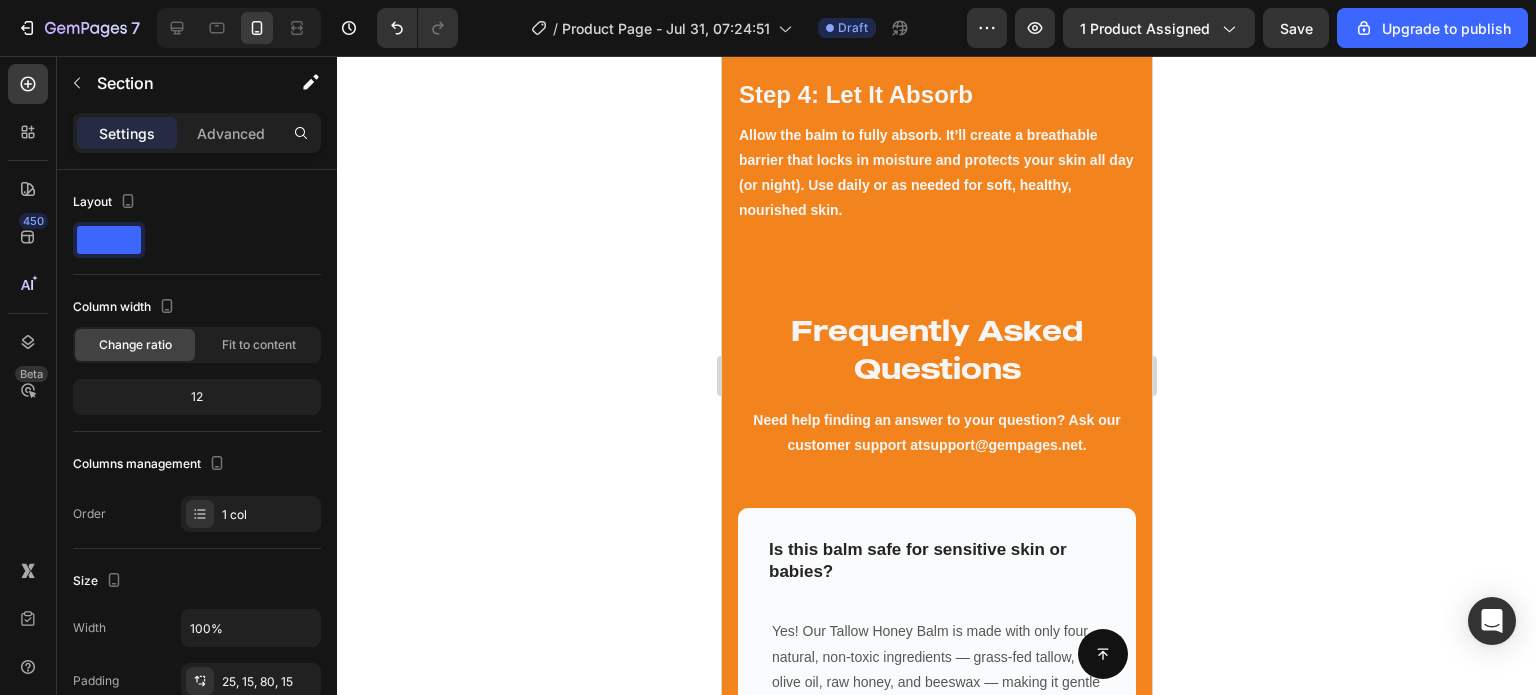 scroll, scrollTop: 5291, scrollLeft: 0, axis: vertical 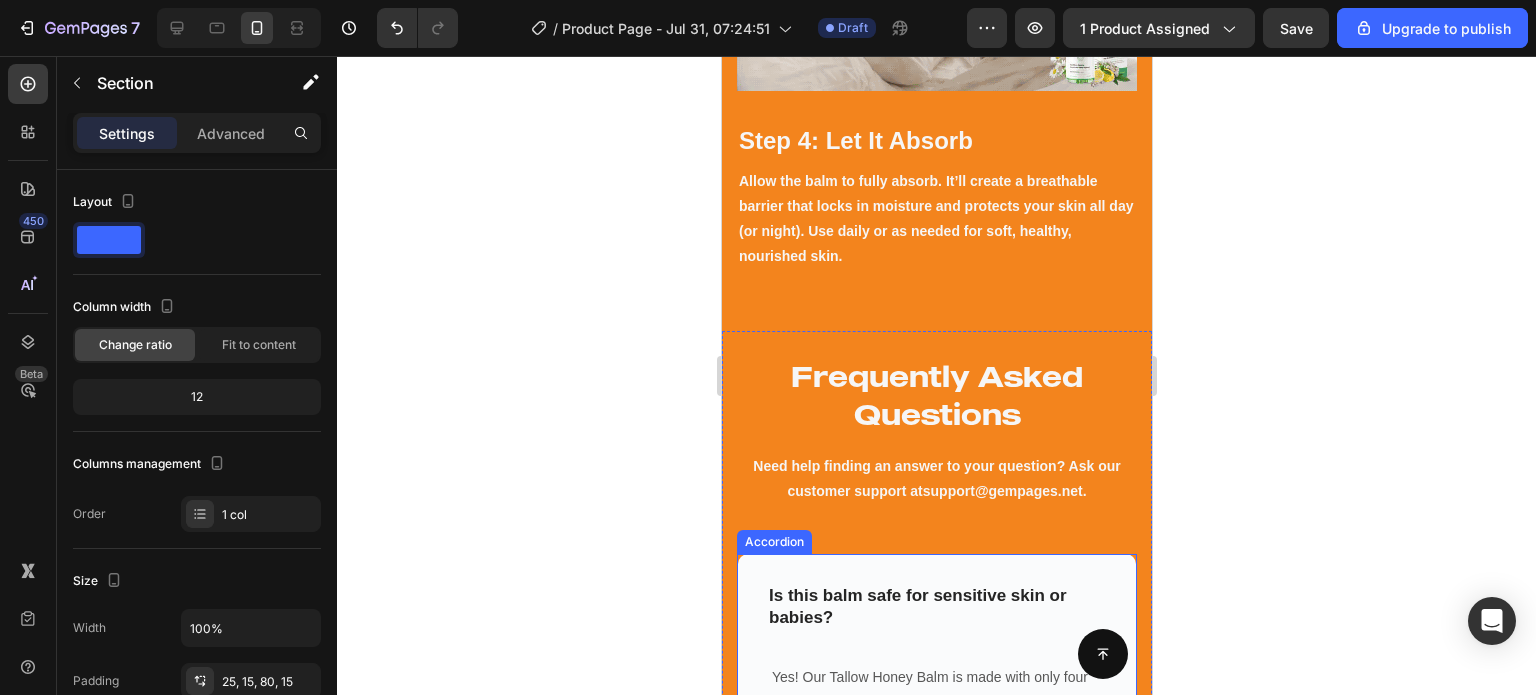 click on "Is this balm safe for sensitive skin or babies?" at bounding box center (936, 607) 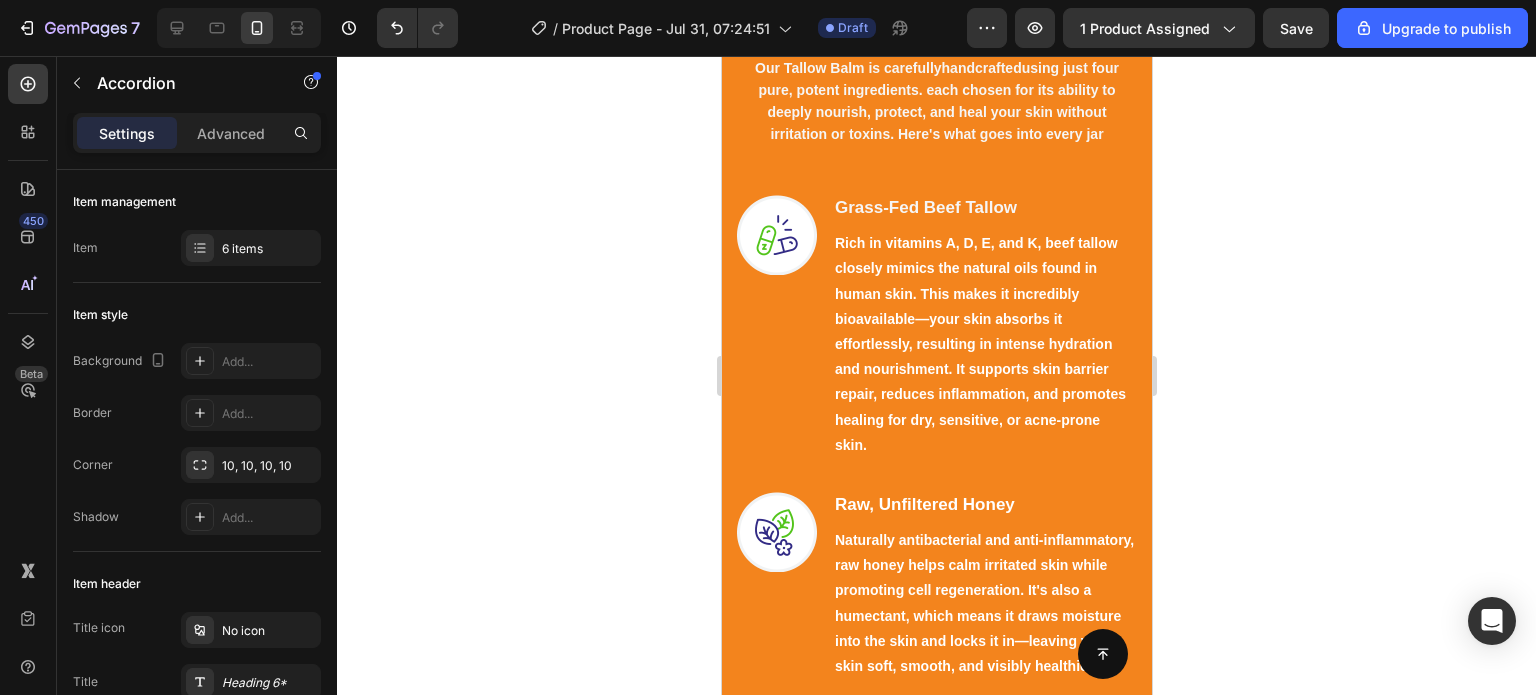 scroll, scrollTop: 1972, scrollLeft: 0, axis: vertical 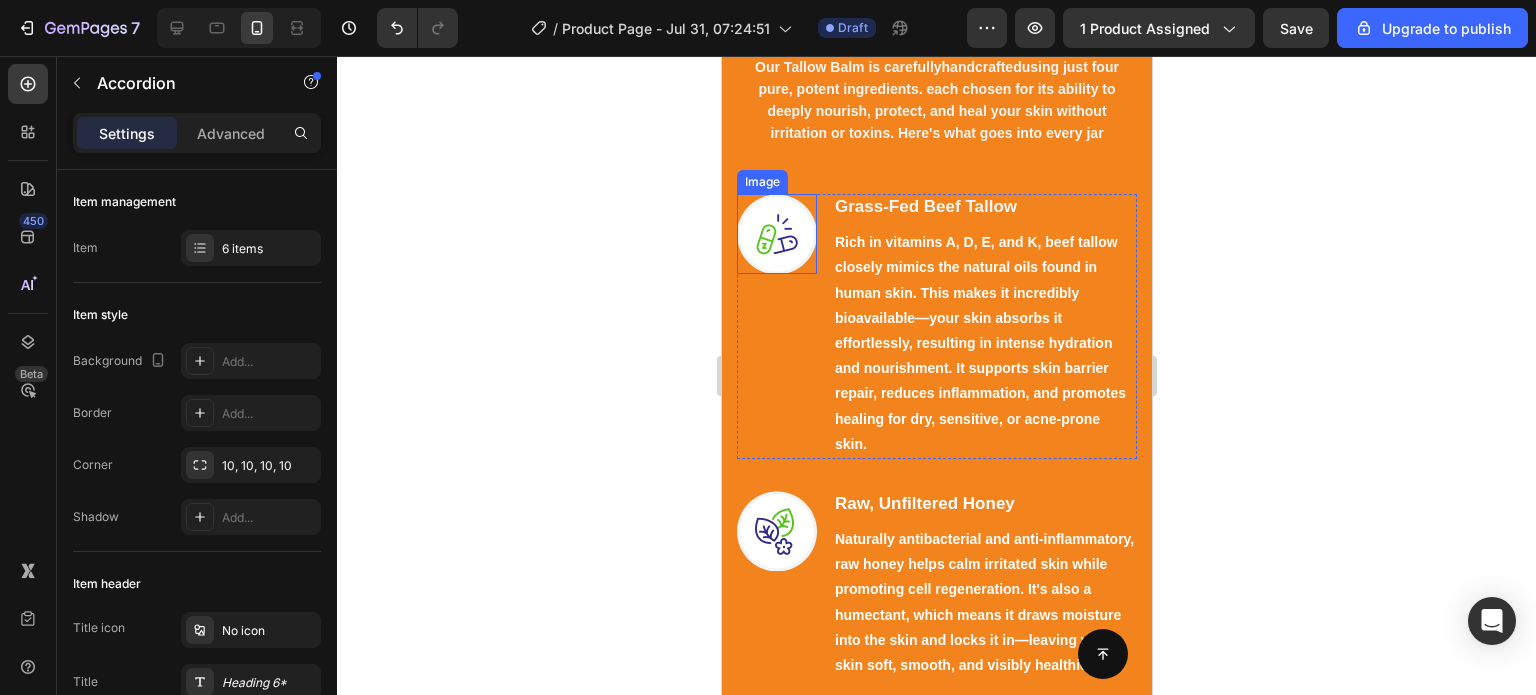 click at bounding box center (776, 234) 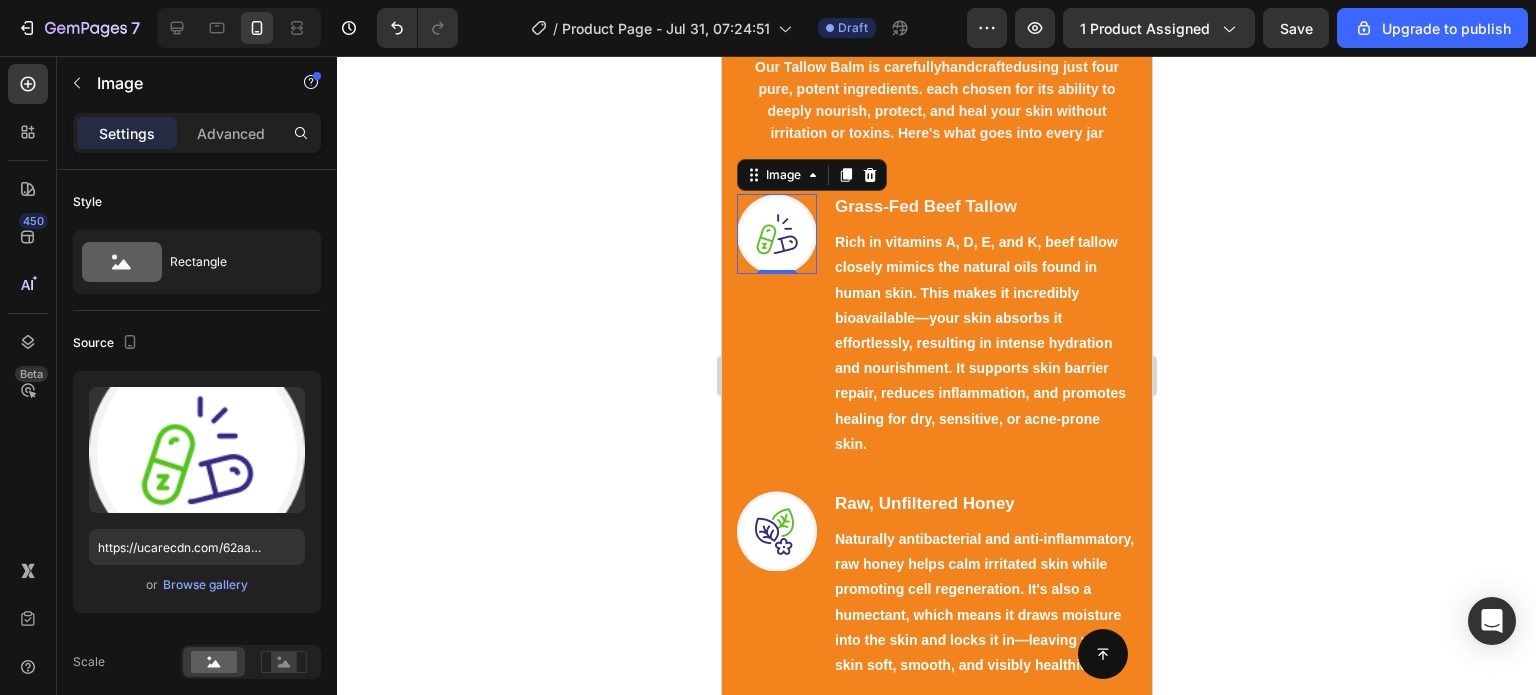 click 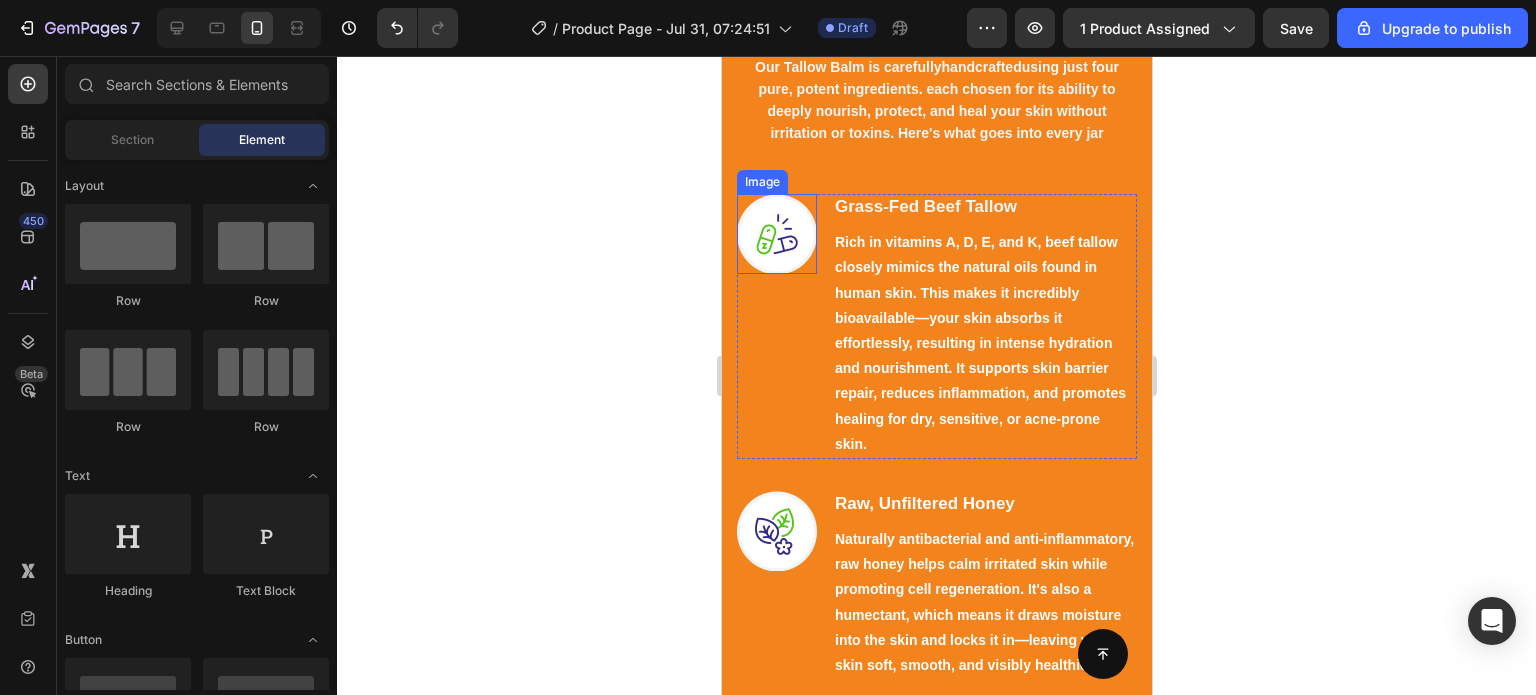 click at bounding box center [776, 234] 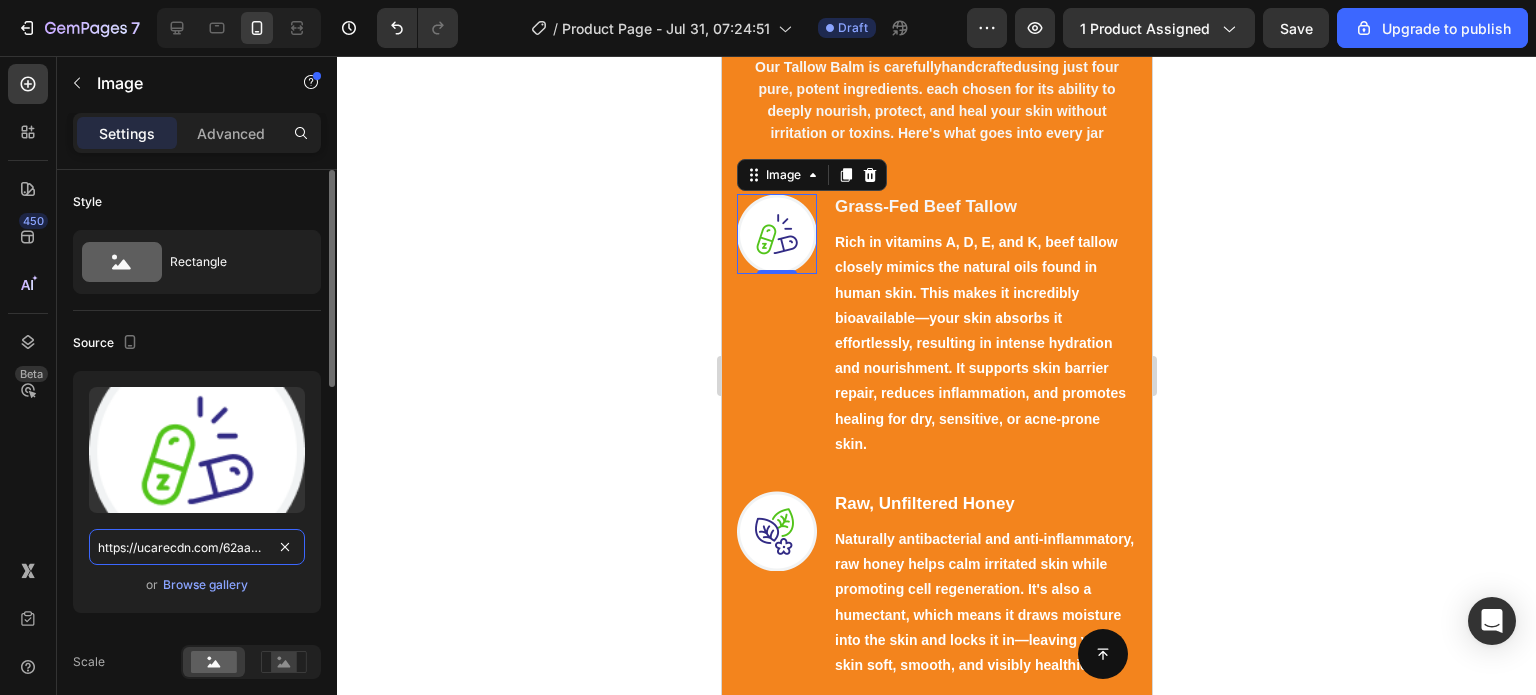 click on "https://ucarecdn.com/62aad5f9-0eb5-4b6d-b835-a942bc7a84fa/-/format/auto/" at bounding box center (197, 547) 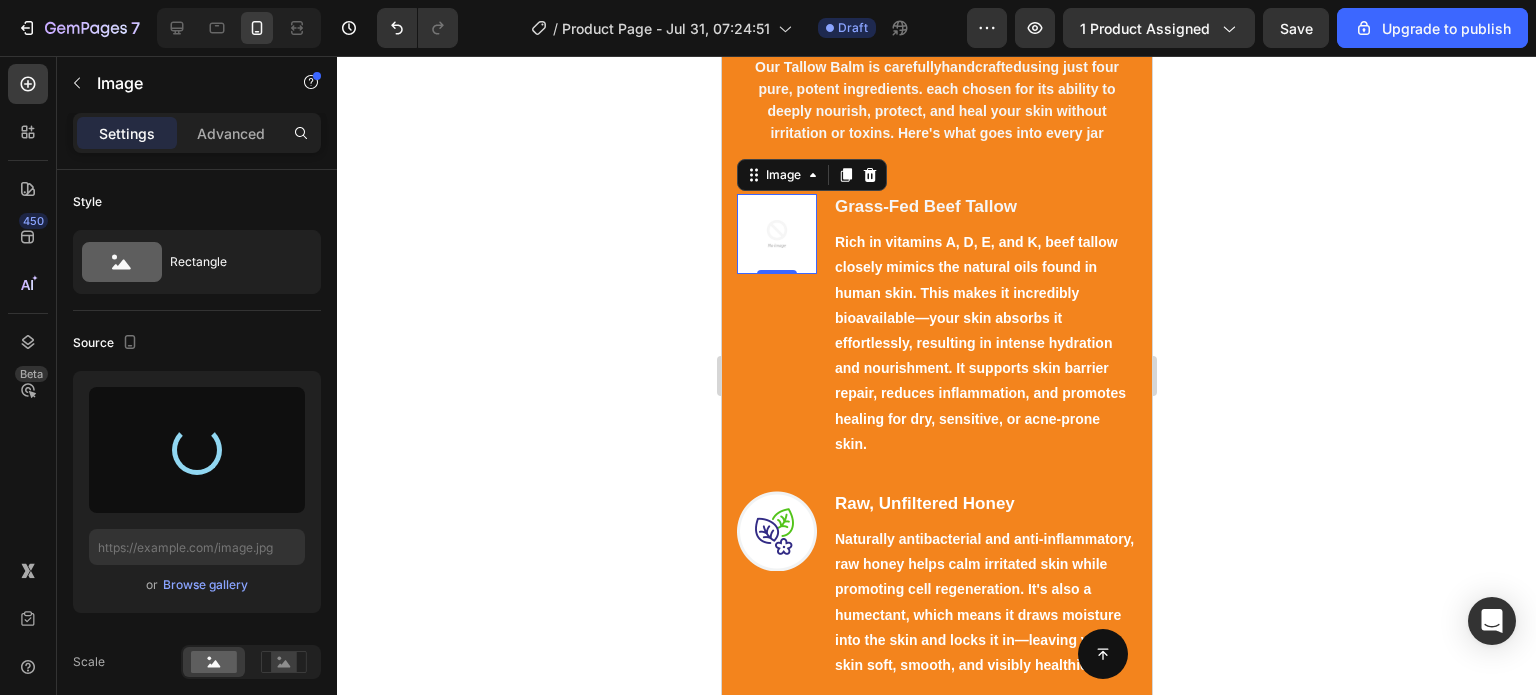 type on "https://cdn.shopify.com/s/files/1/0749/2934/0644/files/gempages_576523428912169503-e7df94a4-861a-43d9-936a-e20d07fd2ded.png" 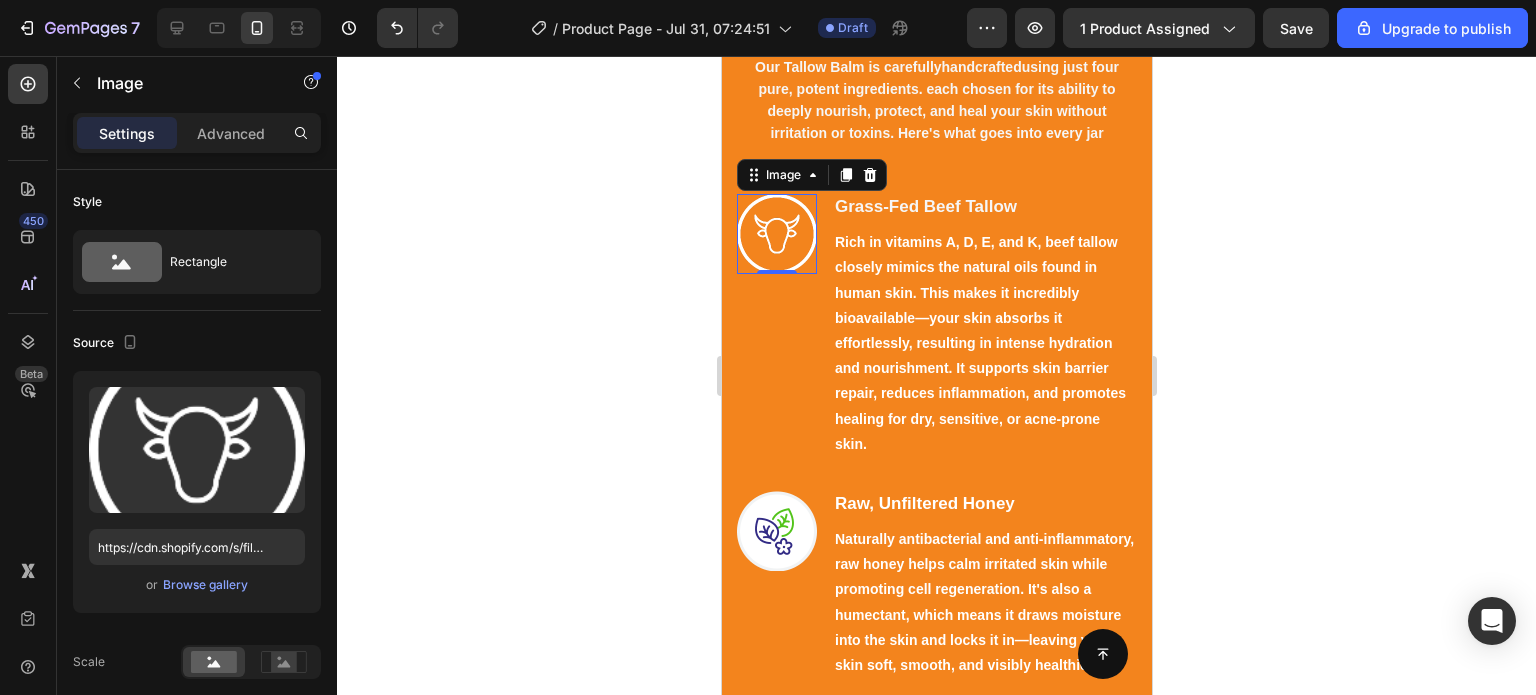 click 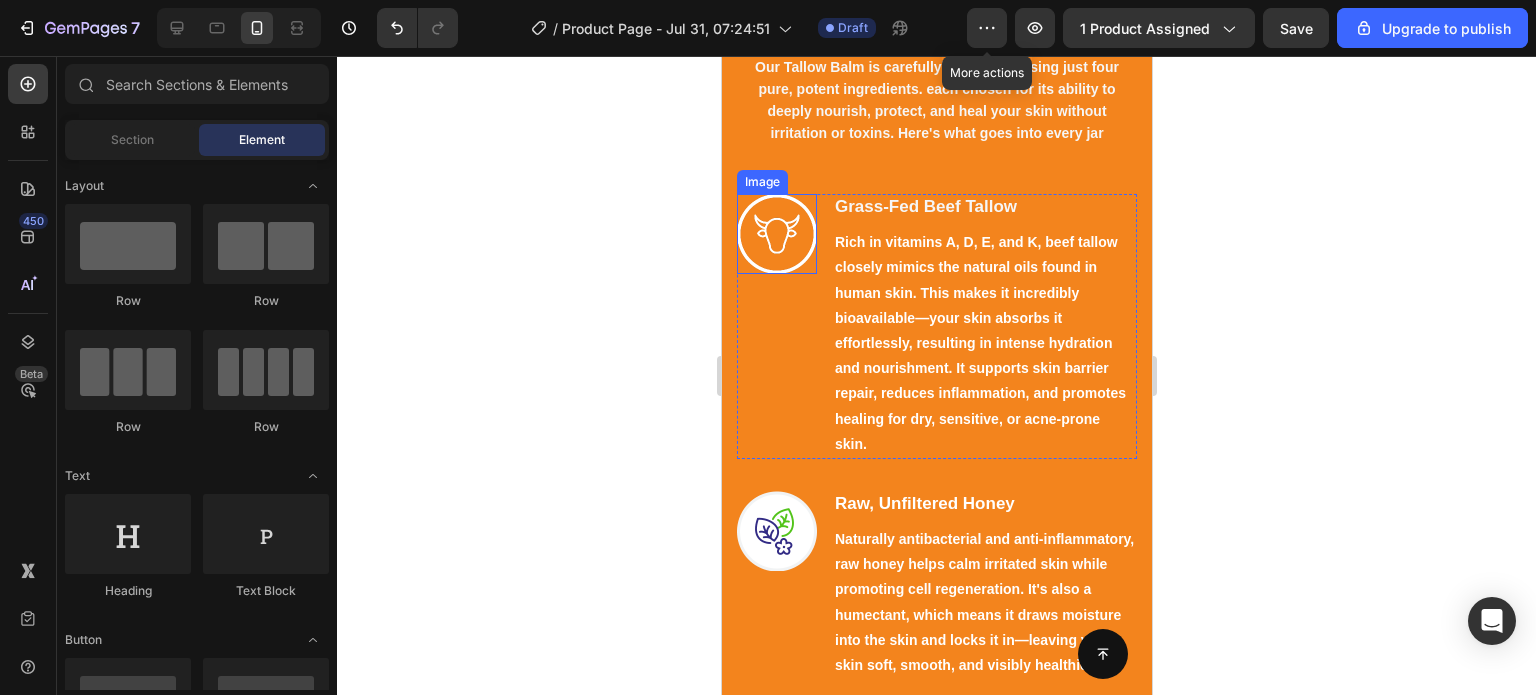 click at bounding box center (776, 234) 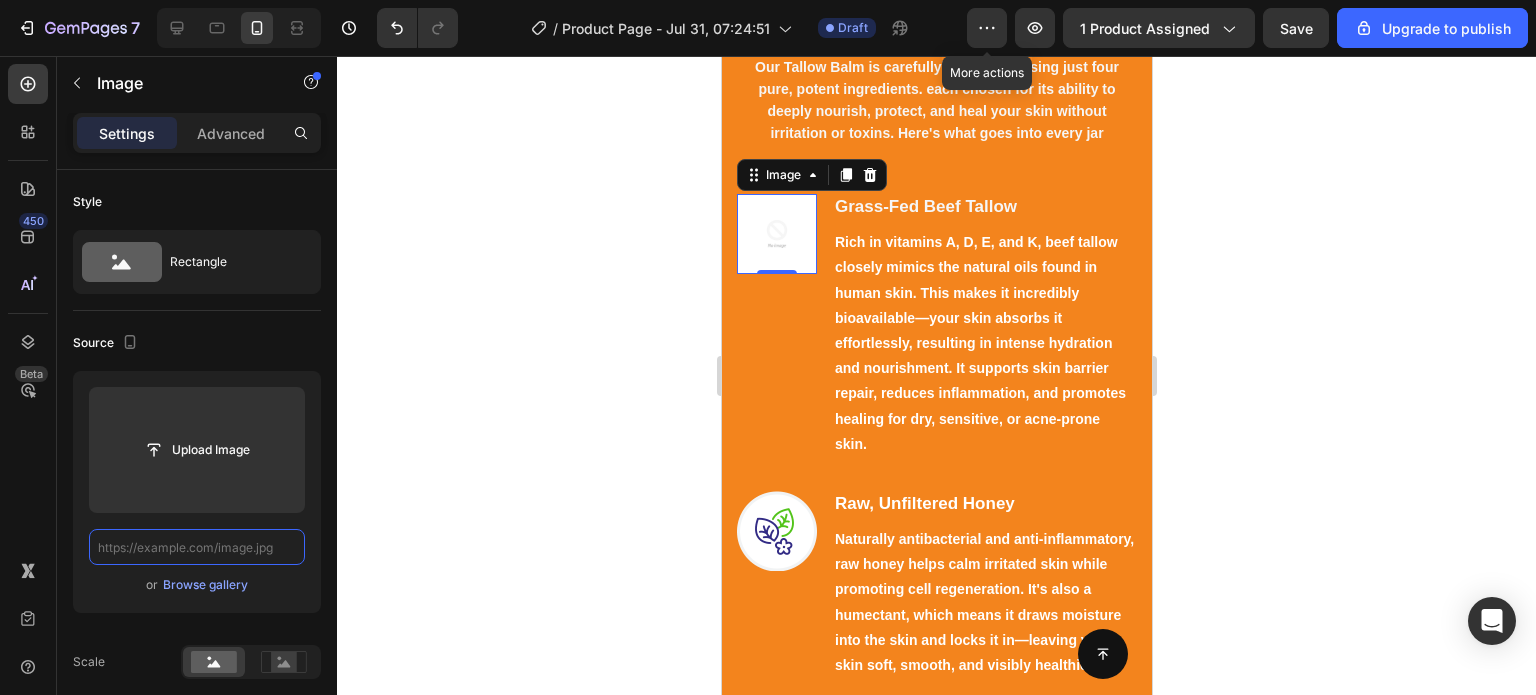 scroll, scrollTop: 0, scrollLeft: 0, axis: both 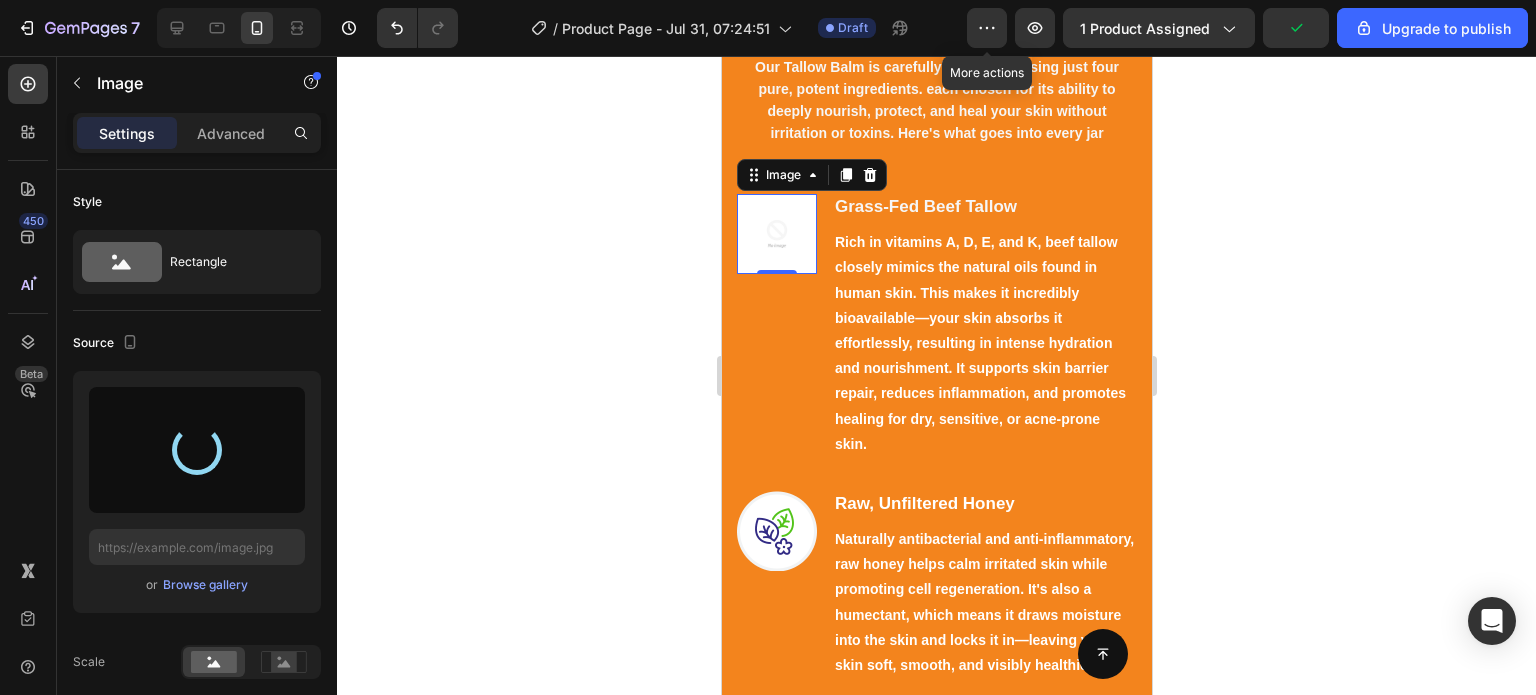 type on "https://cdn.shopify.com/s/files/1/0749/2934/0644/files/gempages_576523428912169503-b071a9ea-d5e5-4861-b7d6-99b55f549527.png" 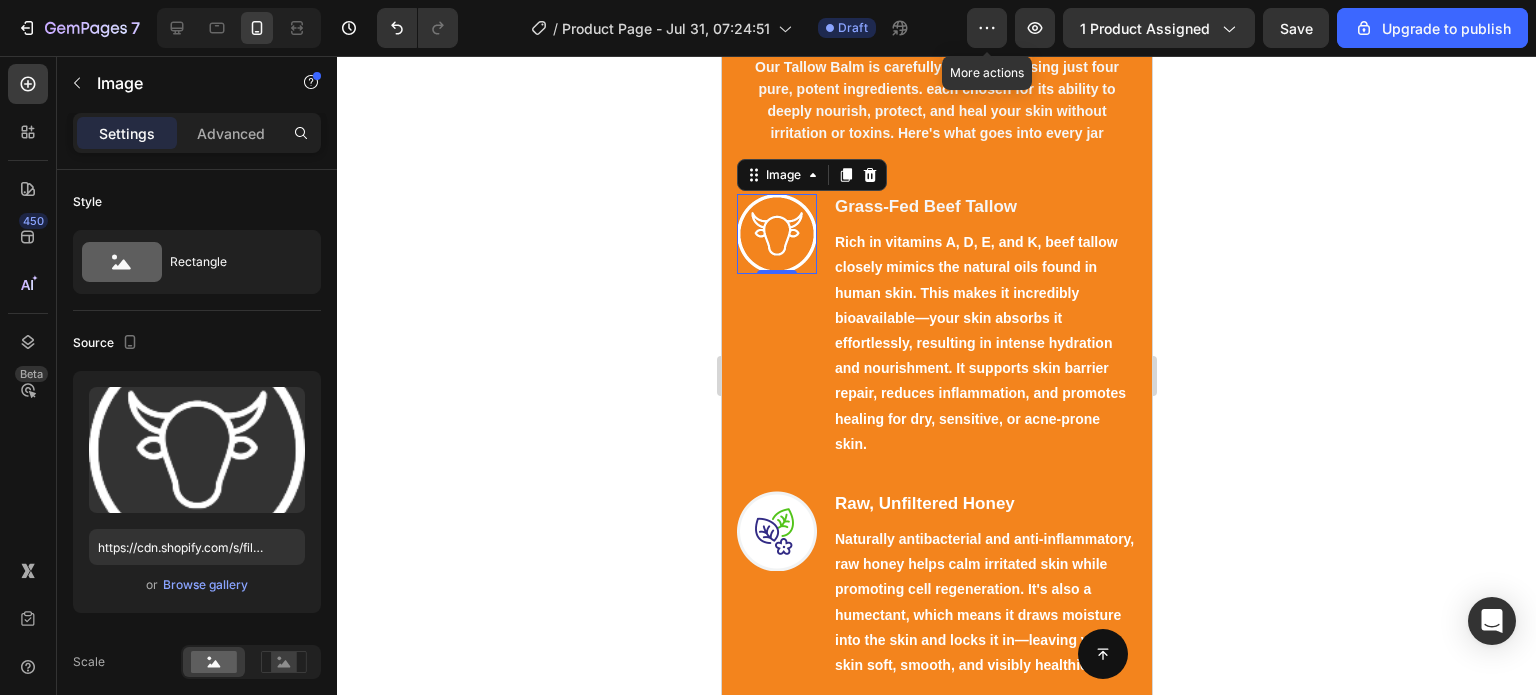 click 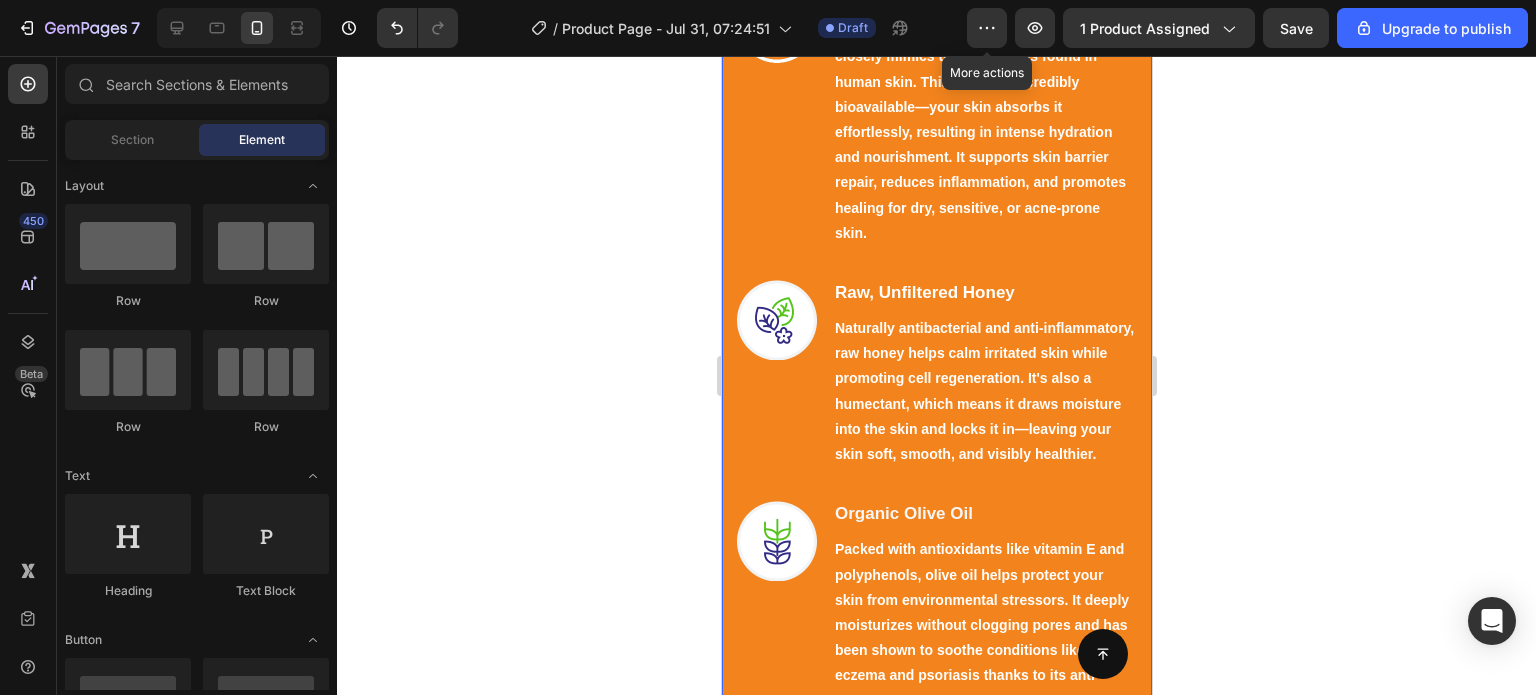 scroll, scrollTop: 2183, scrollLeft: 0, axis: vertical 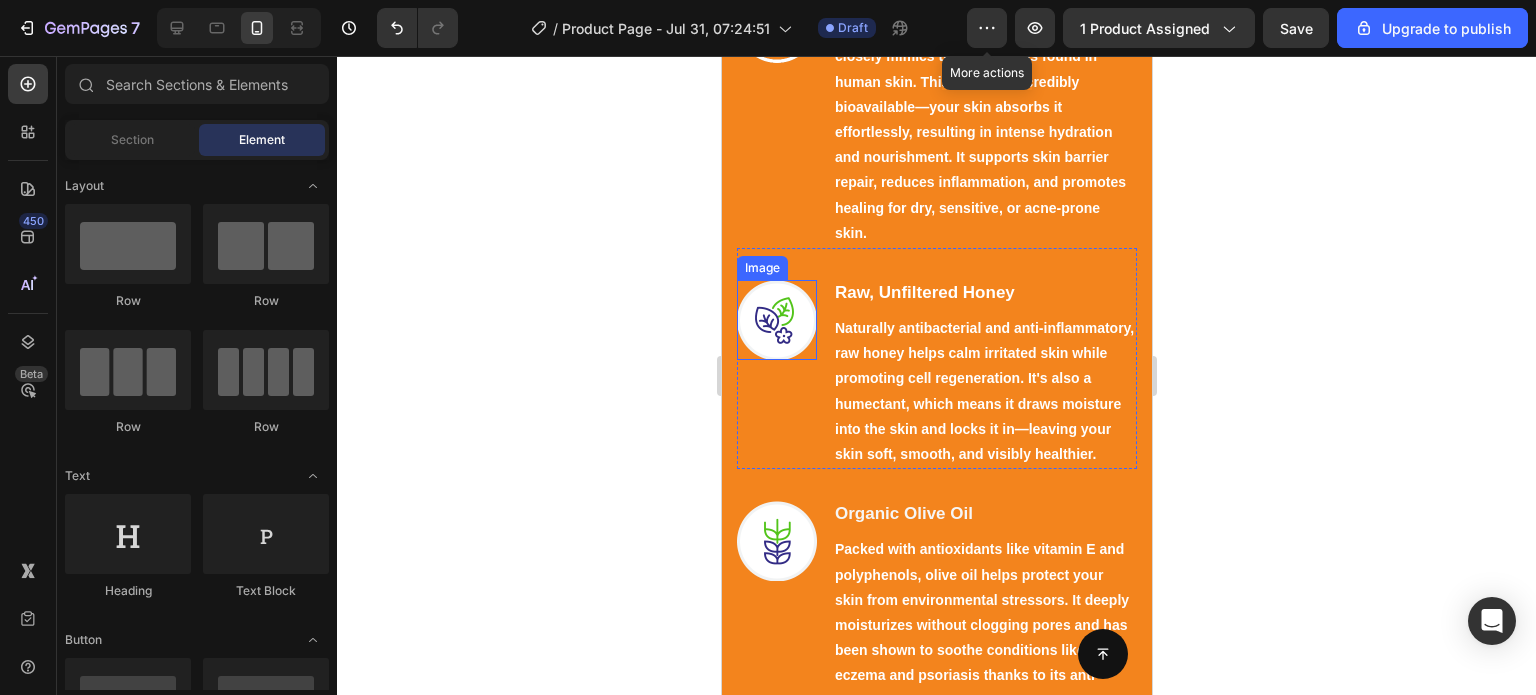 click at bounding box center (776, 320) 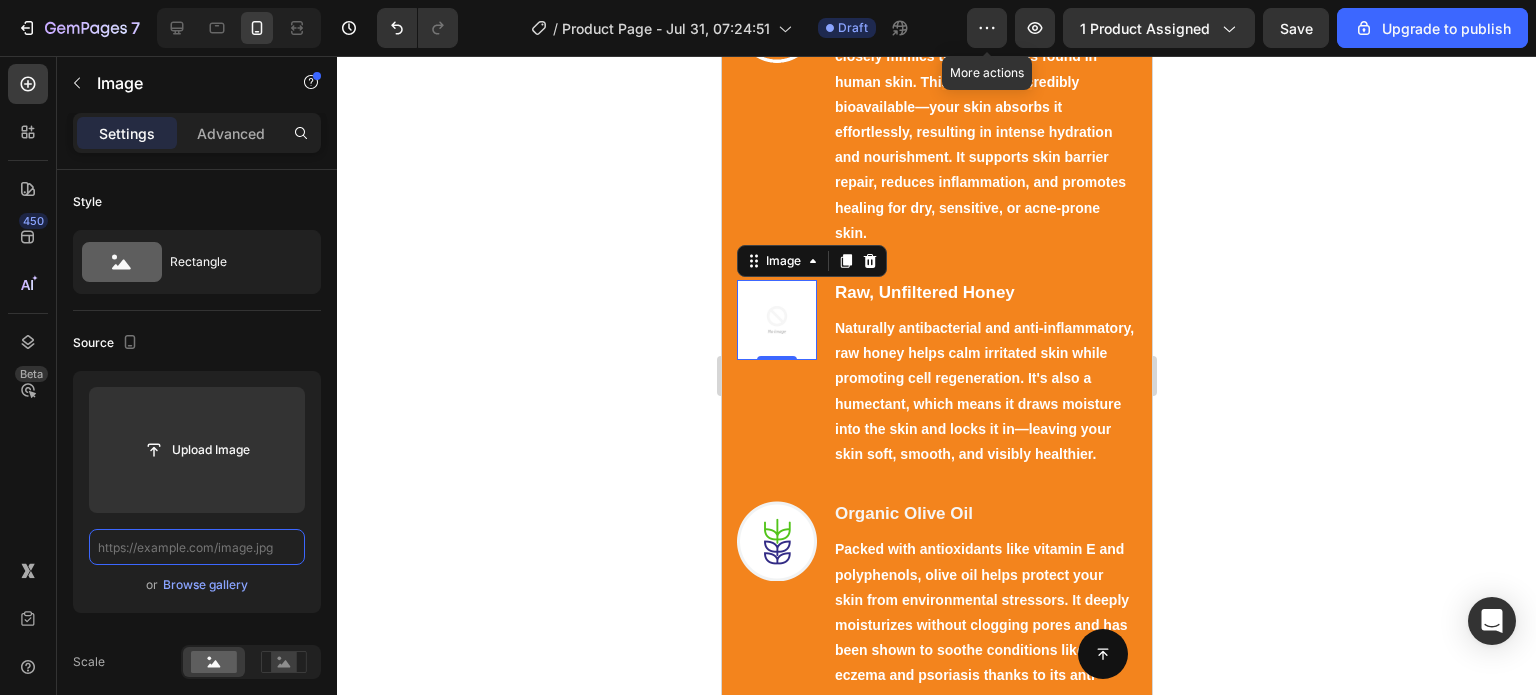 scroll, scrollTop: 0, scrollLeft: 0, axis: both 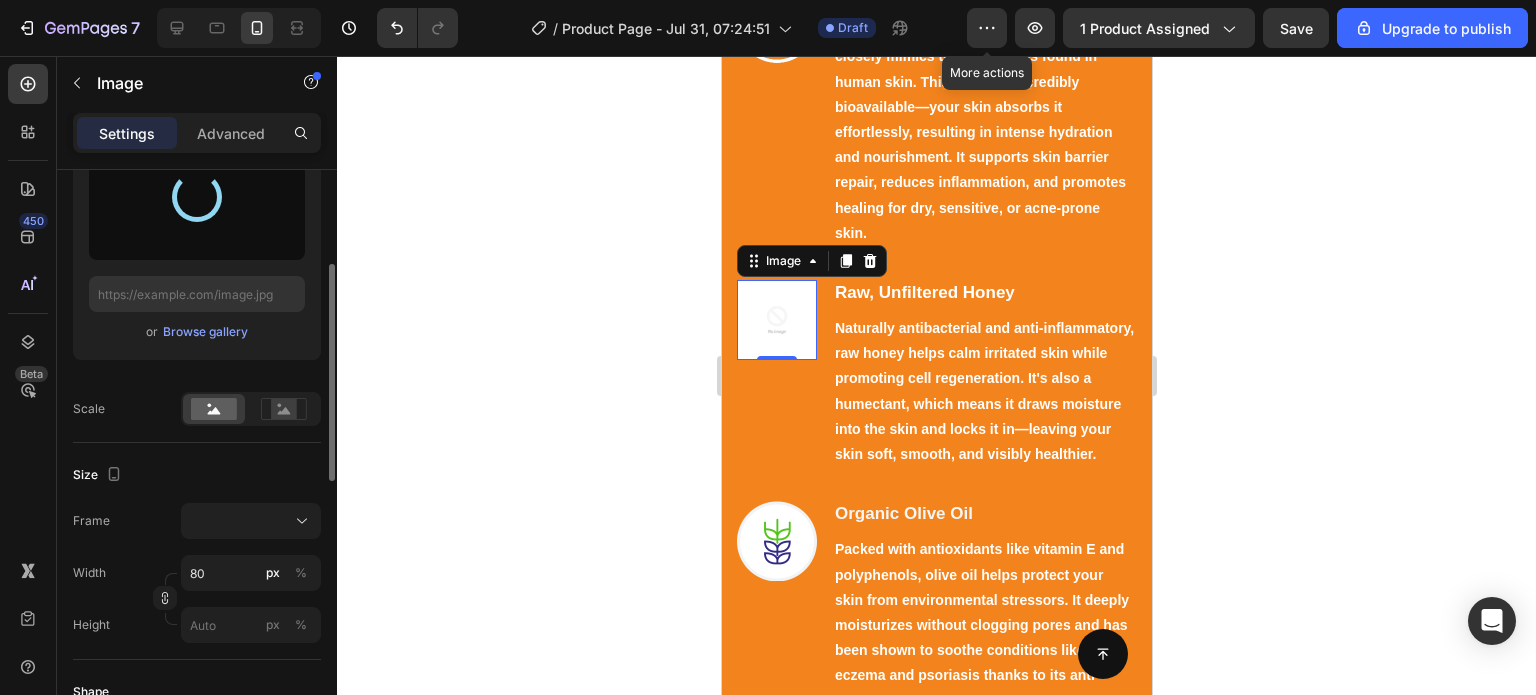 type on "https://cdn.shopify.com/s/files/1/0749/2934/0644/files/gempages_576523428912169503-972299bf-bf0c-4e28-a762-0a4ba03dde45.png" 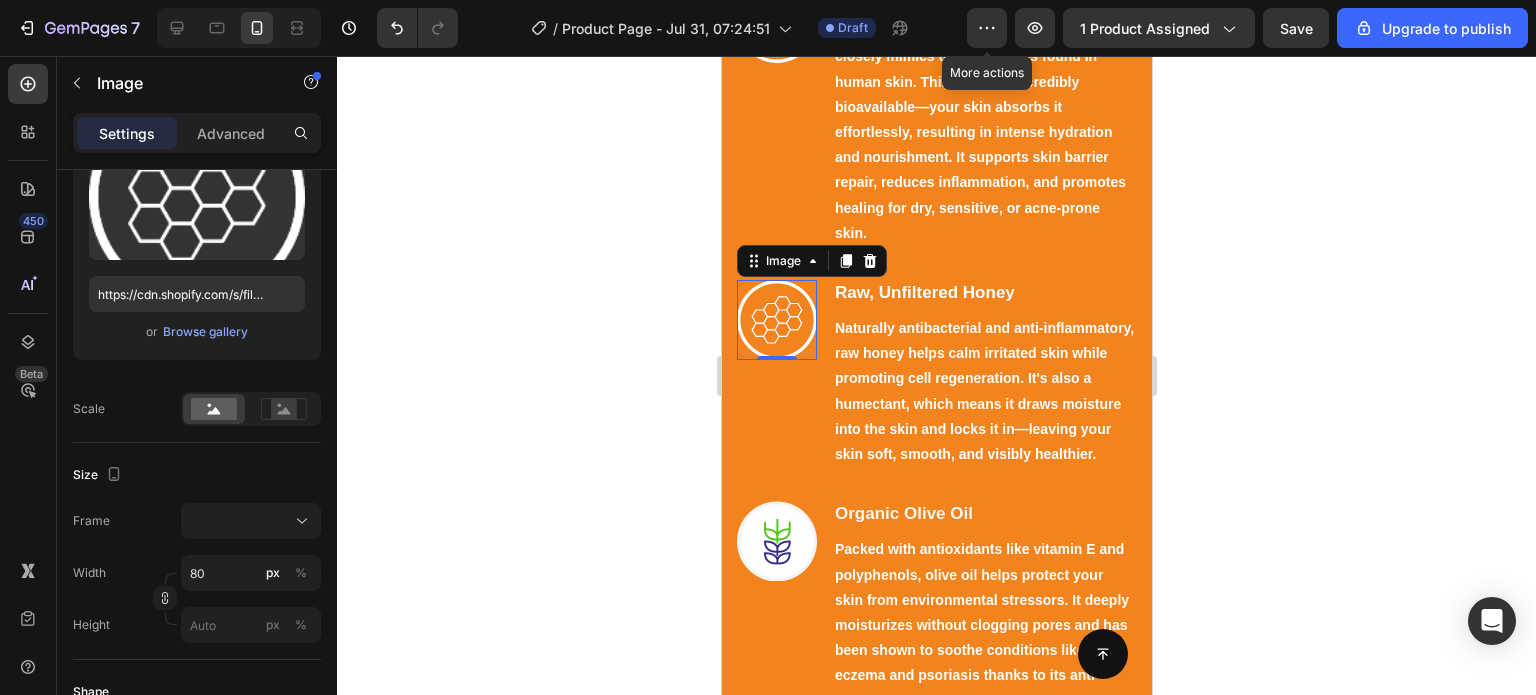 click 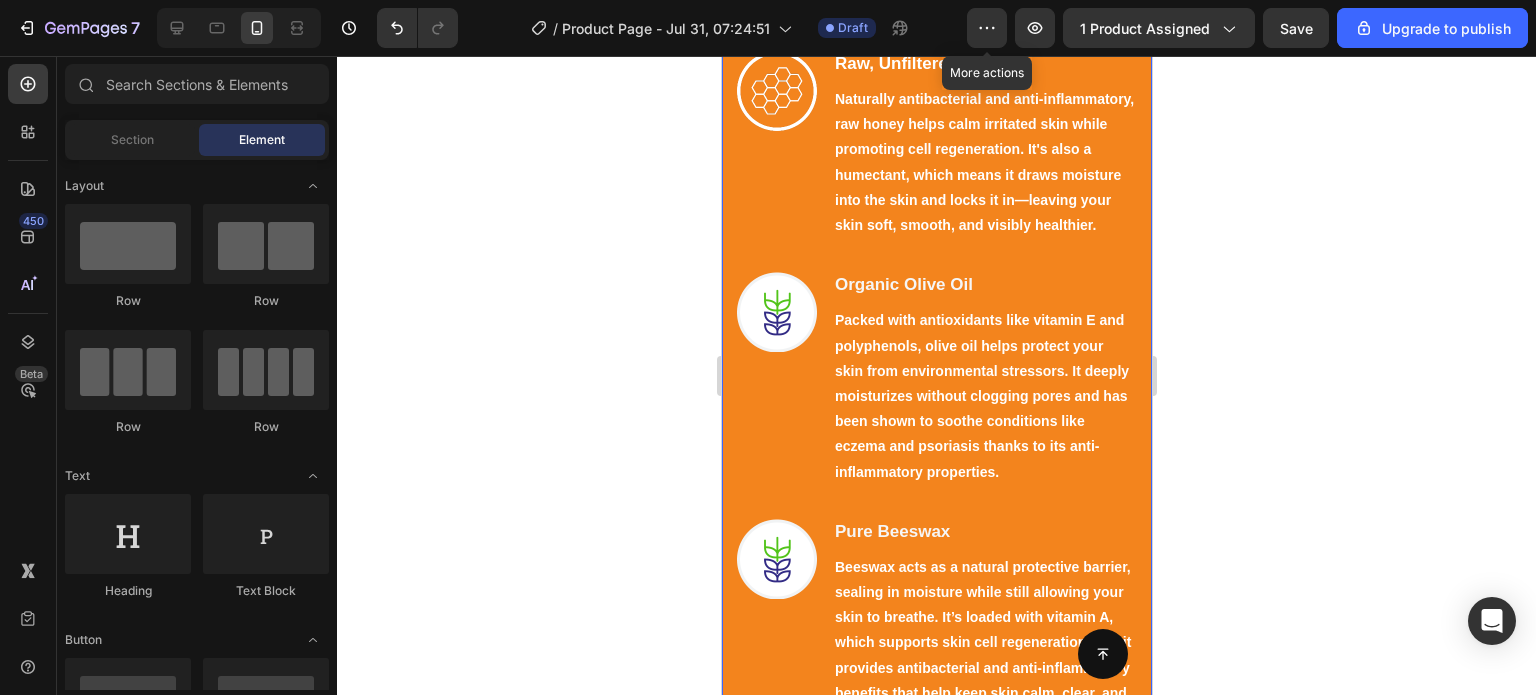scroll, scrollTop: 2414, scrollLeft: 0, axis: vertical 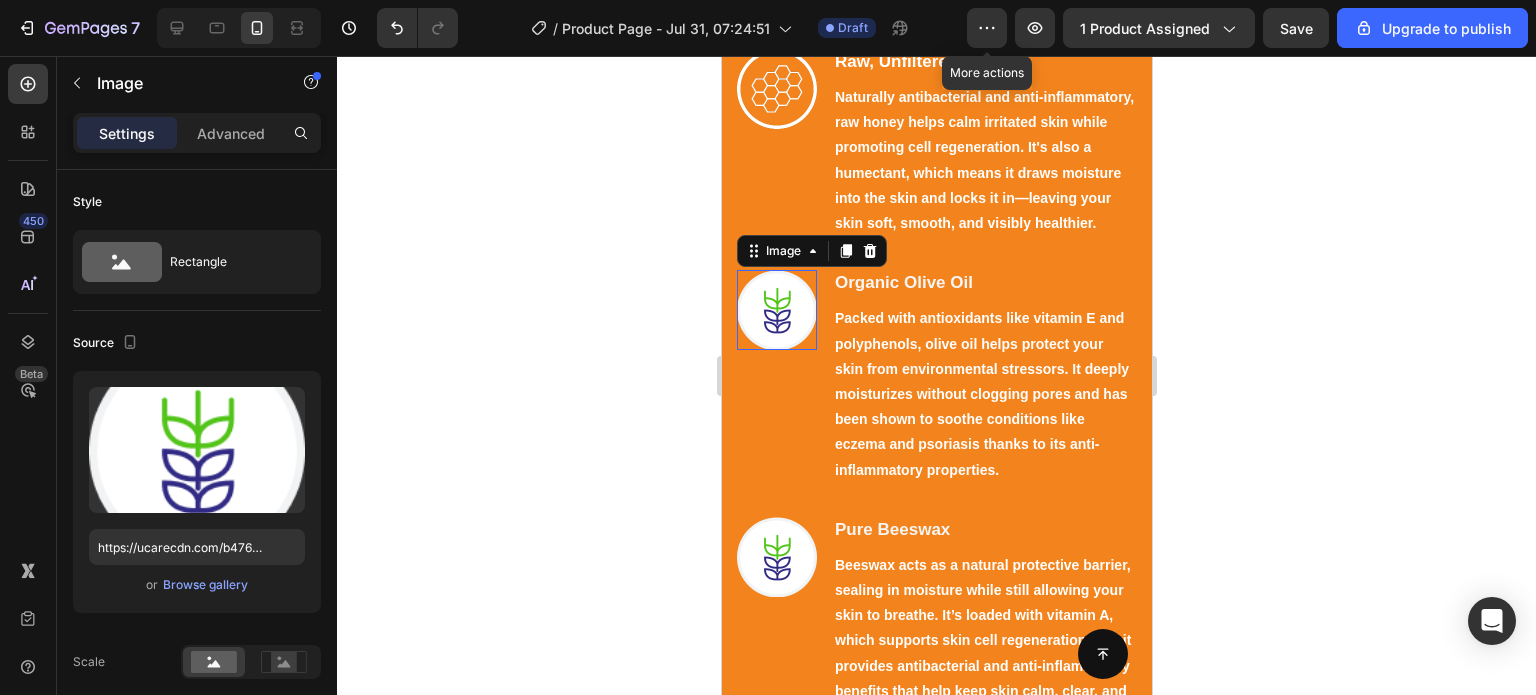 click at bounding box center (776, 310) 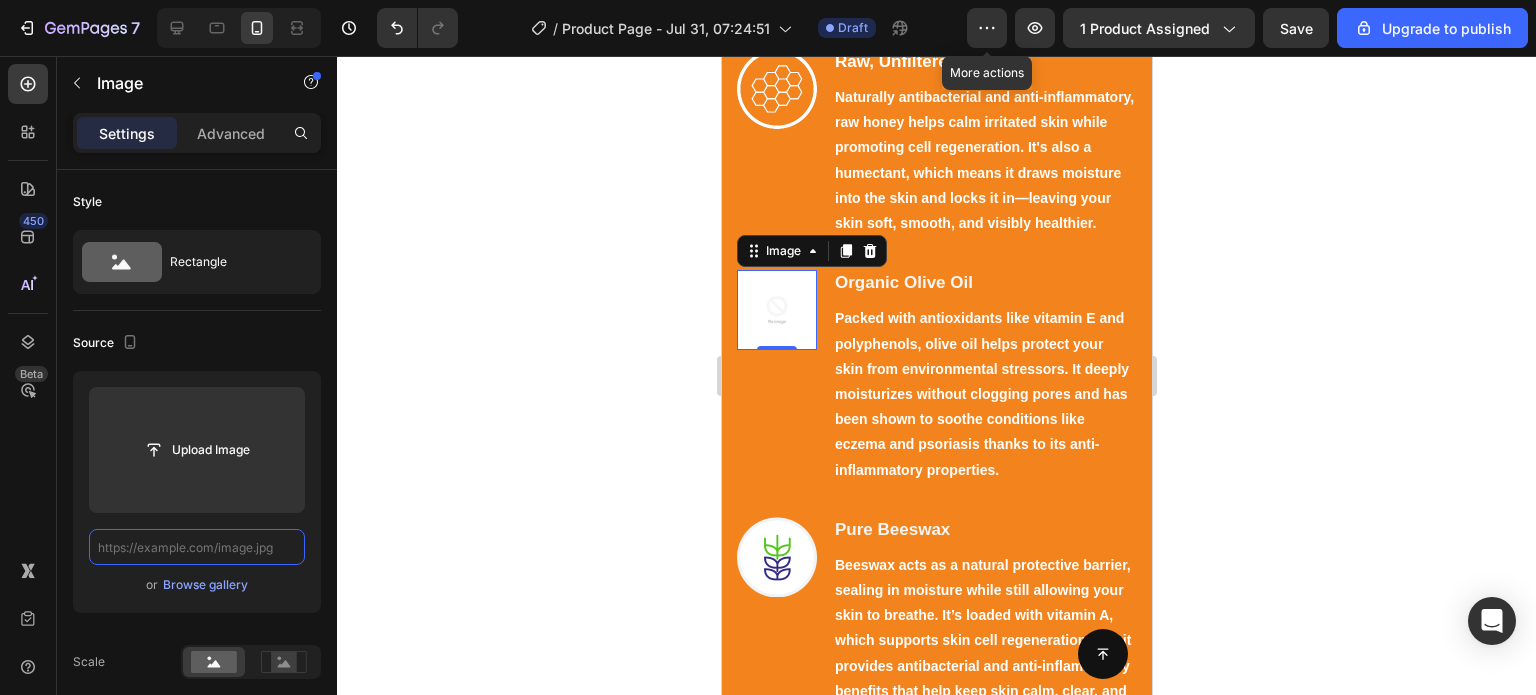 scroll, scrollTop: 0, scrollLeft: 0, axis: both 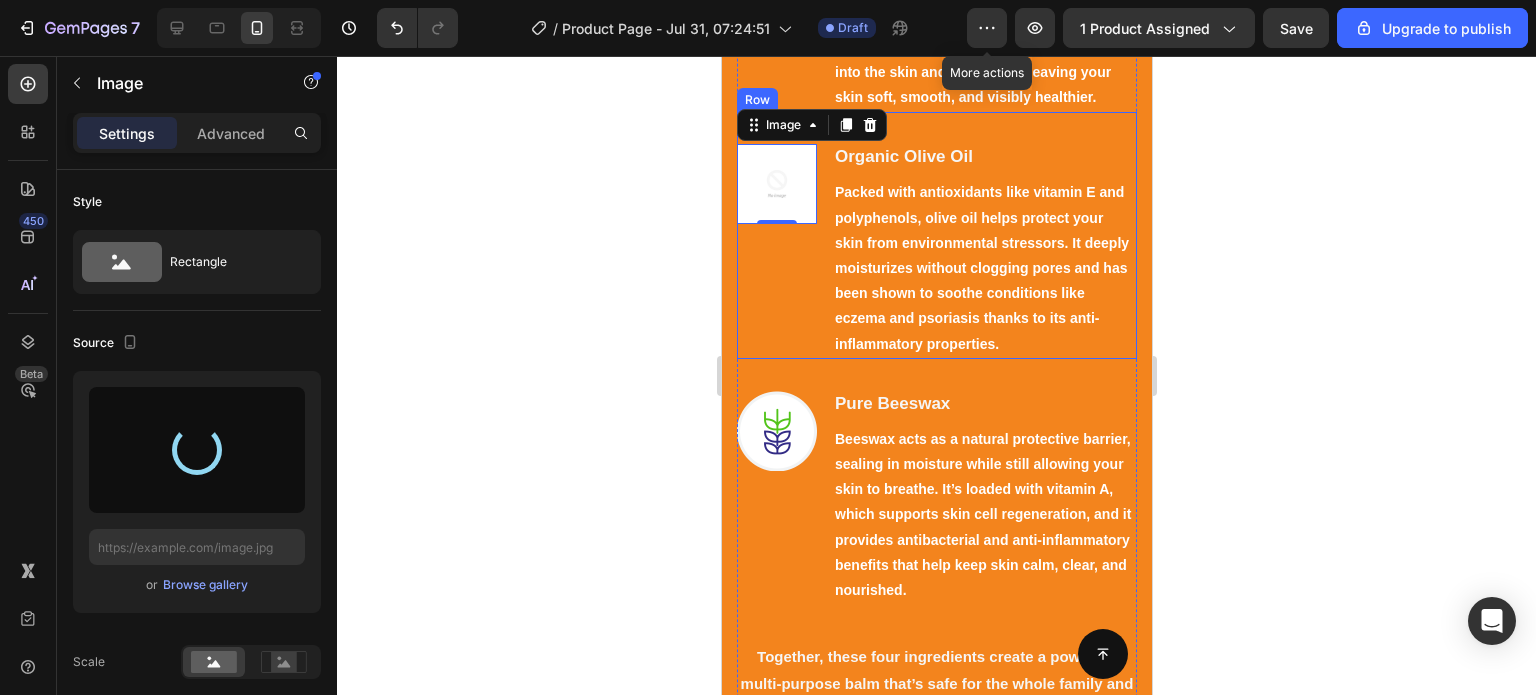 type on "https://cdn.shopify.com/s/files/1/0749/2934/0644/files/gempages_576523428912169503-9bffbefe-a547-4740-b2cd-3caaf708f0e9.png" 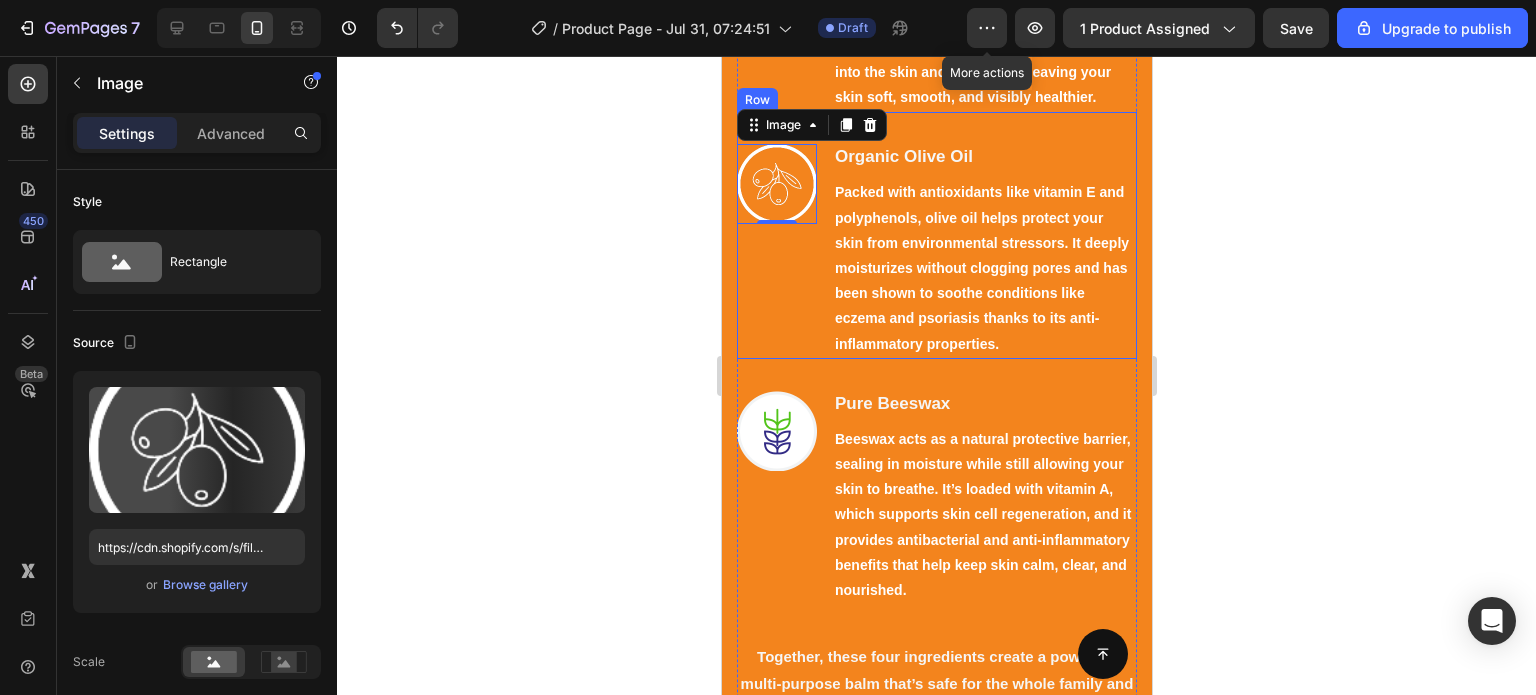 scroll, scrollTop: 2540, scrollLeft: 0, axis: vertical 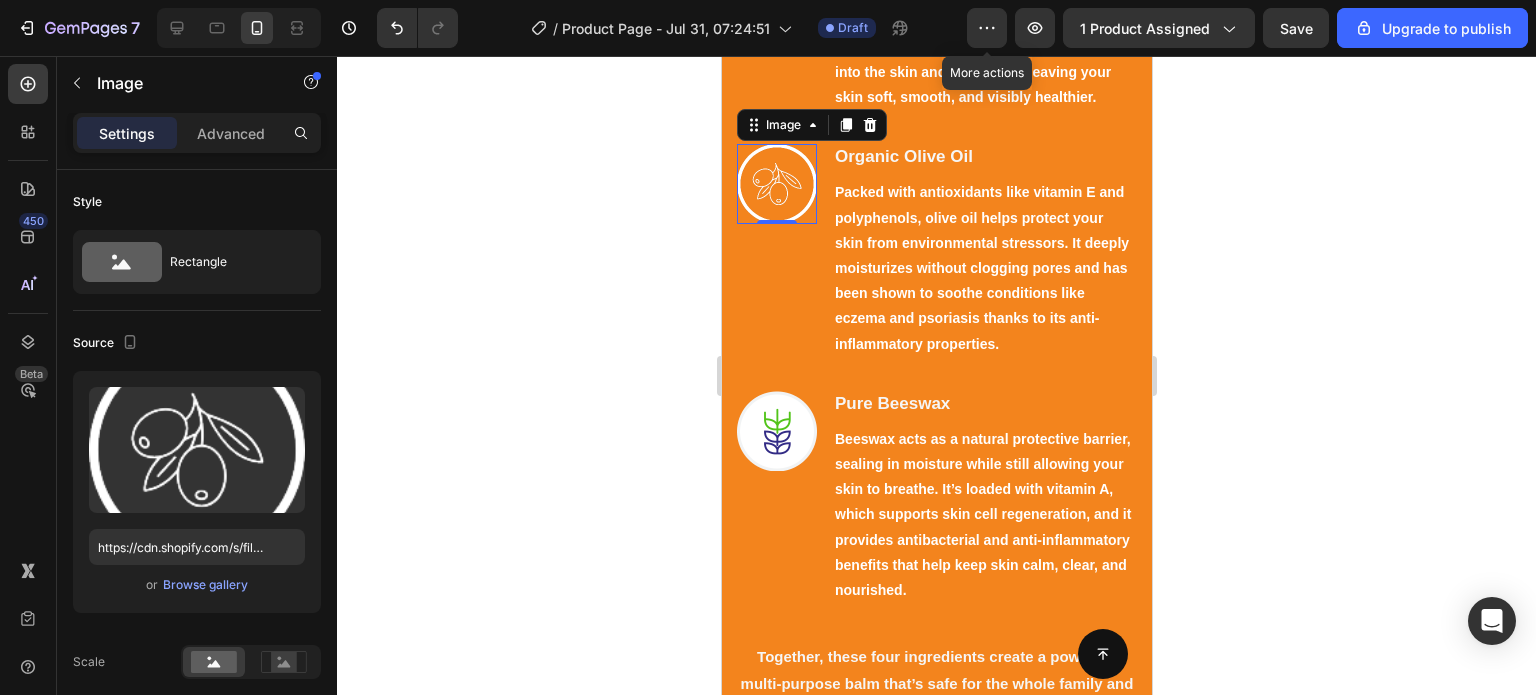 click 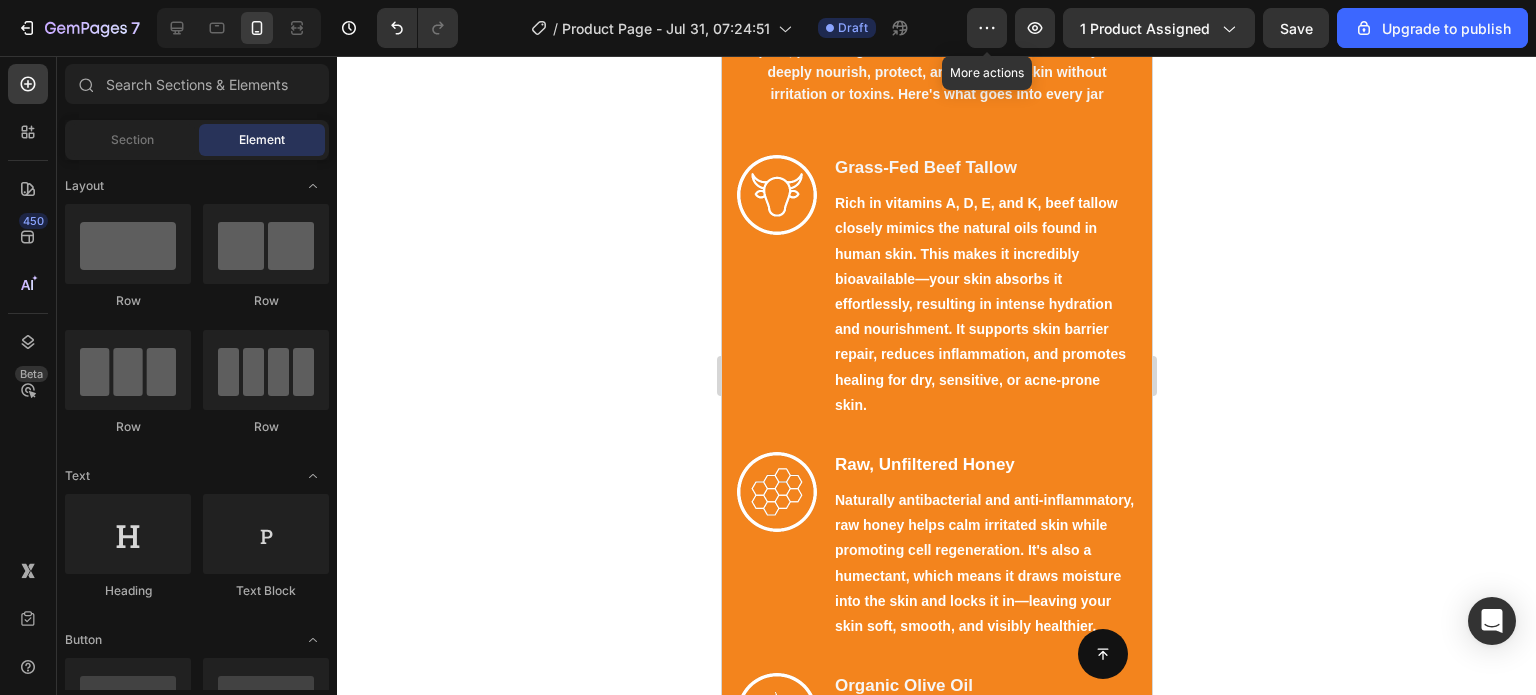 scroll, scrollTop: 1998, scrollLeft: 0, axis: vertical 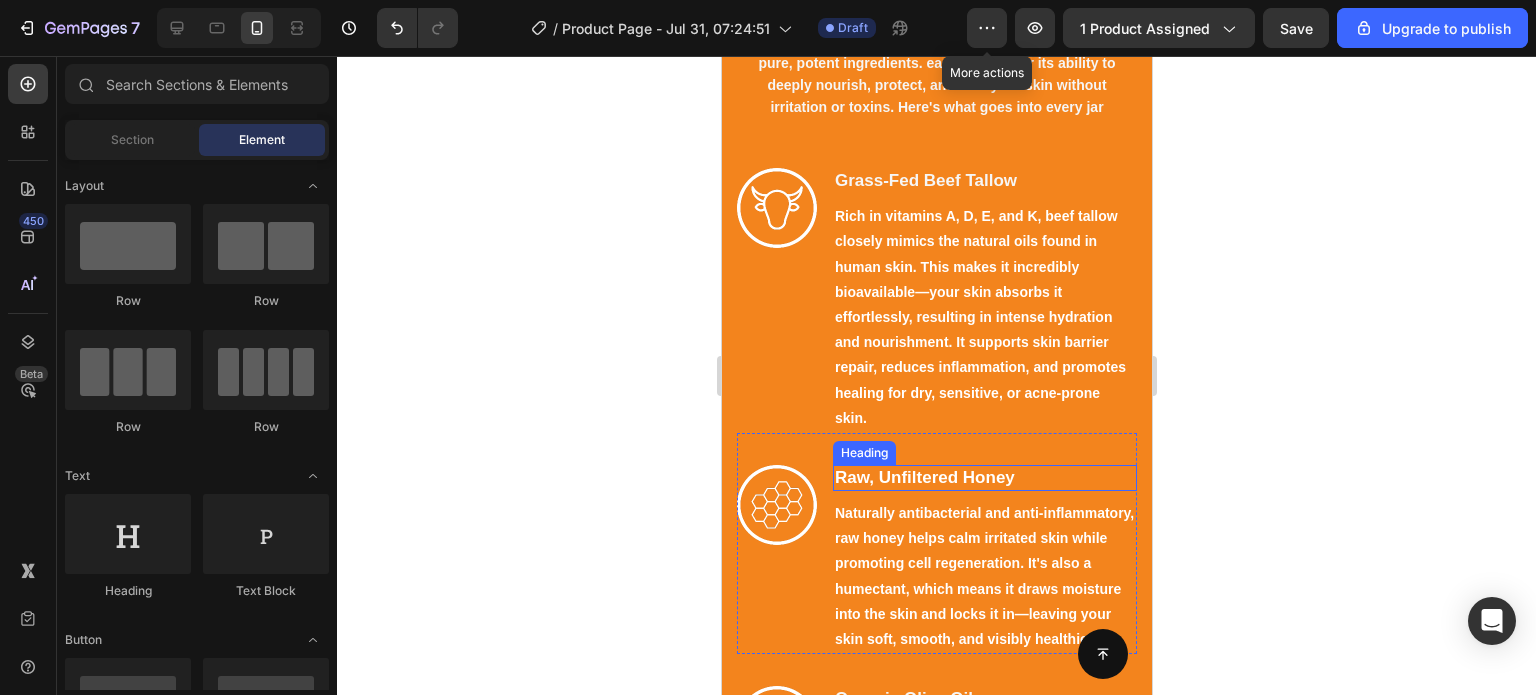 click on "Raw, Unfiltered Honey" at bounding box center [984, 478] 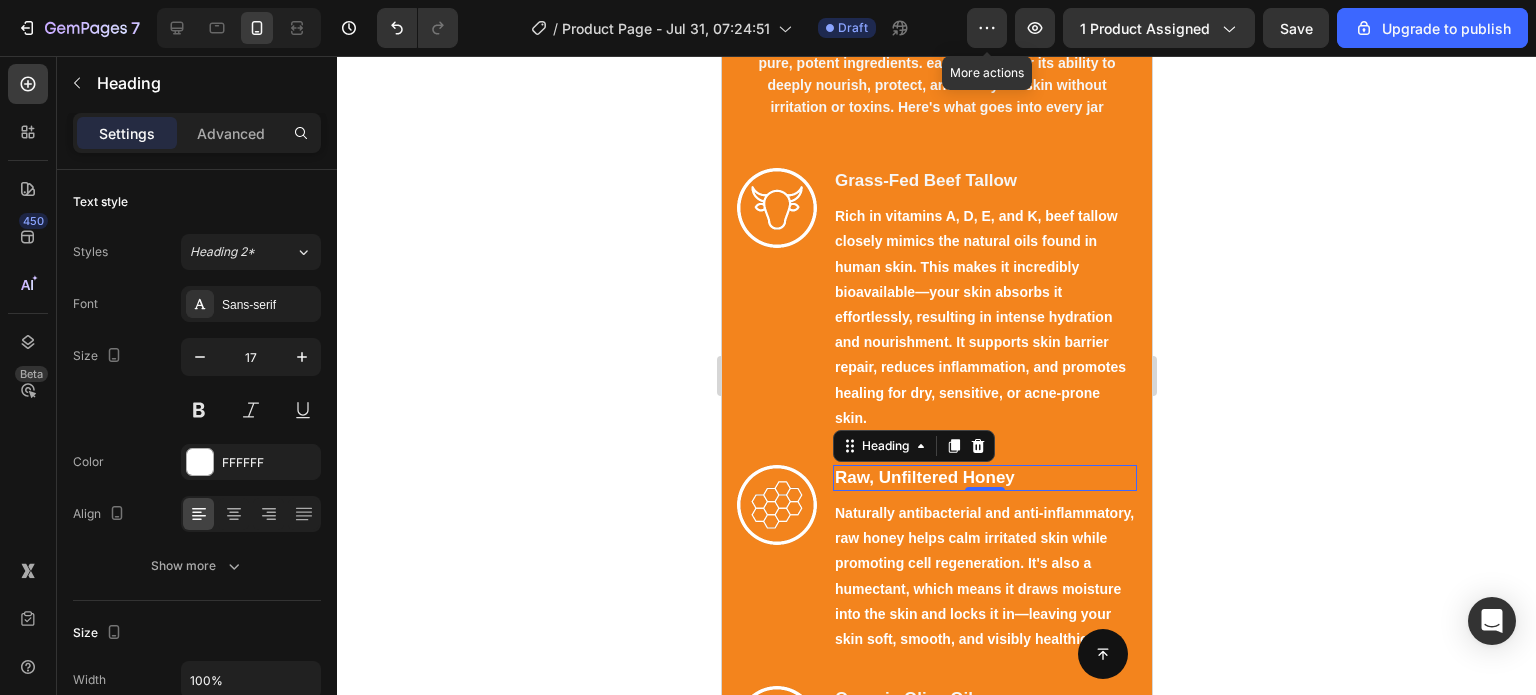 click on "Raw, Unfiltered Honey" at bounding box center (984, 478) 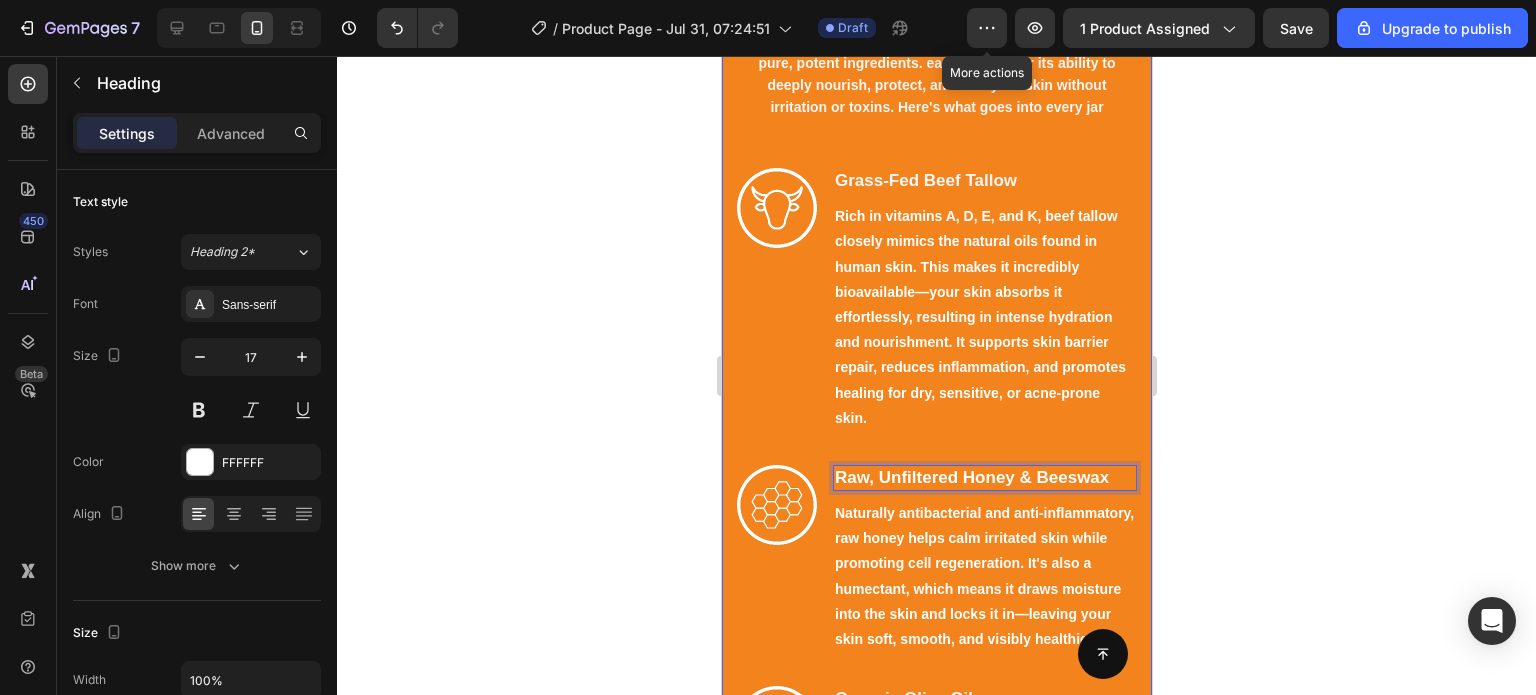 click 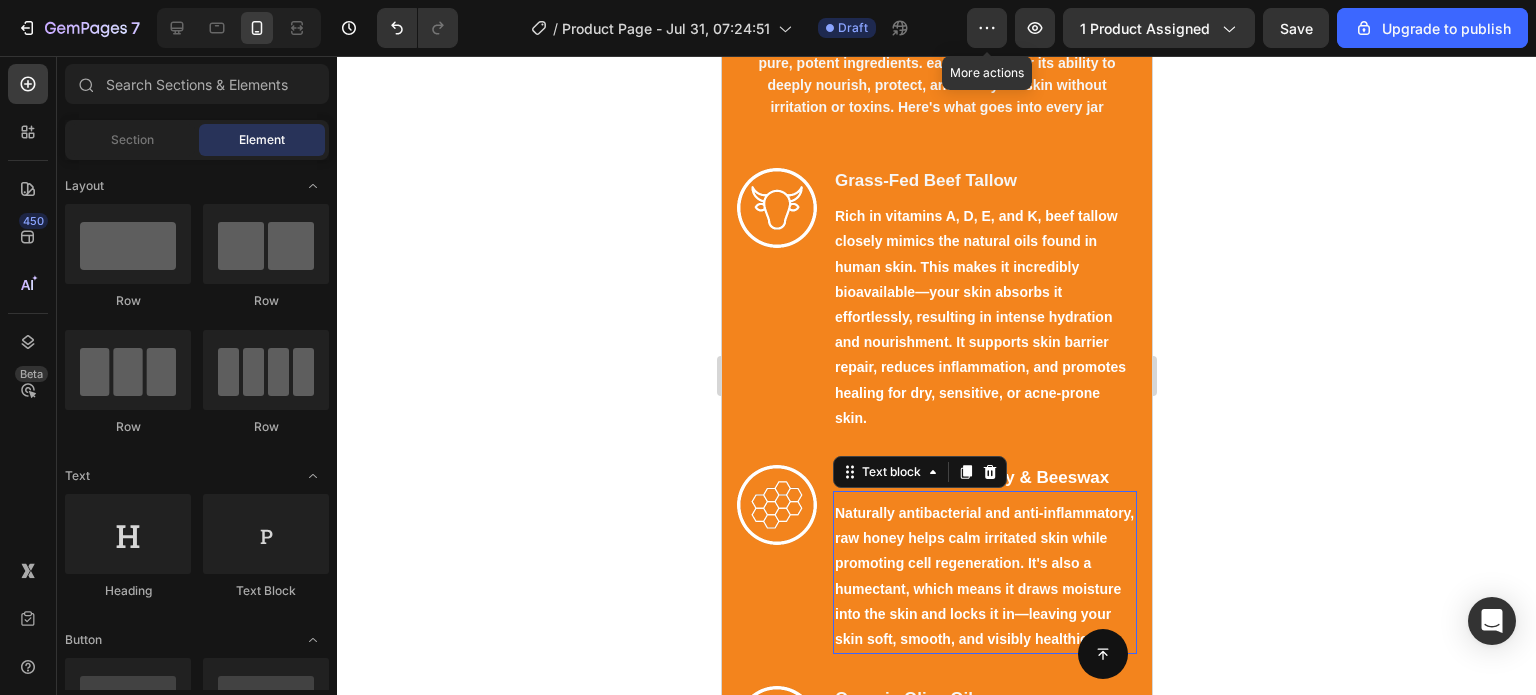 click on "Naturally antibacterial and anti-inflammatory, raw honey helps calm irritated skin while promoting cell regeneration. It's also a humectant, which means it draws moisture into the skin and locks it in—leaving your skin soft, smooth, and visibly healthier." at bounding box center (984, 576) 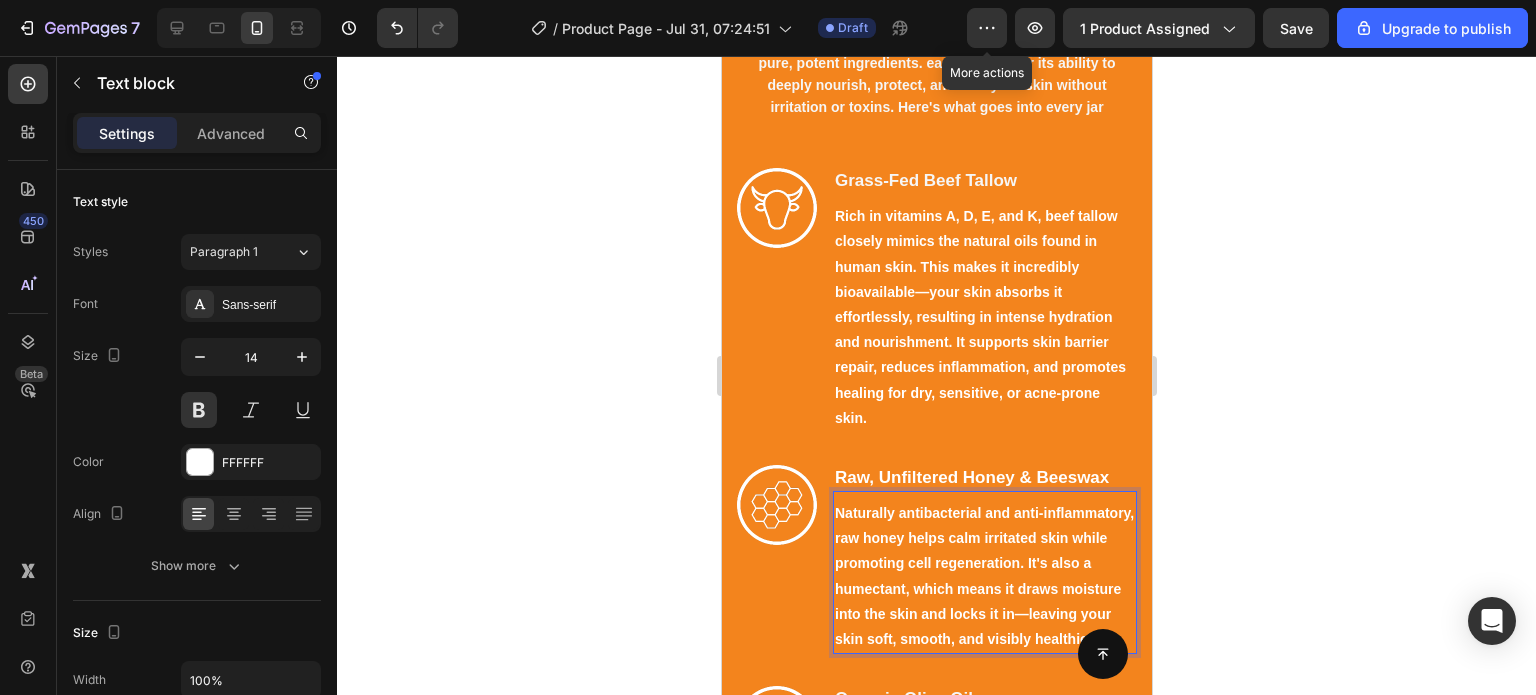 click on "Naturally antibacterial and anti-inflammatory, raw honey helps calm irritated skin while promoting cell regeneration. It's also a humectant, which means it draws moisture into the skin and locks it in—leaving your skin soft, smooth, and visibly healthier." at bounding box center (984, 576) 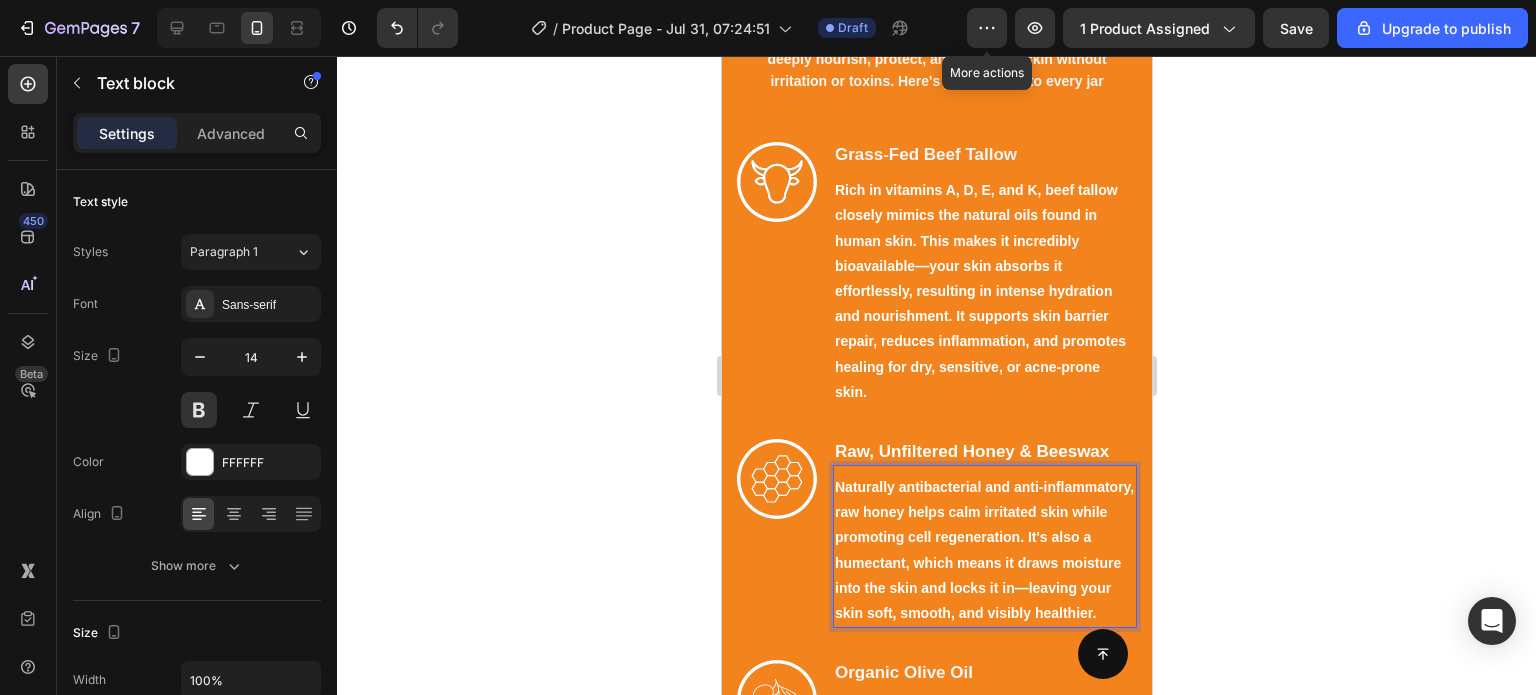 scroll, scrollTop: 2023, scrollLeft: 0, axis: vertical 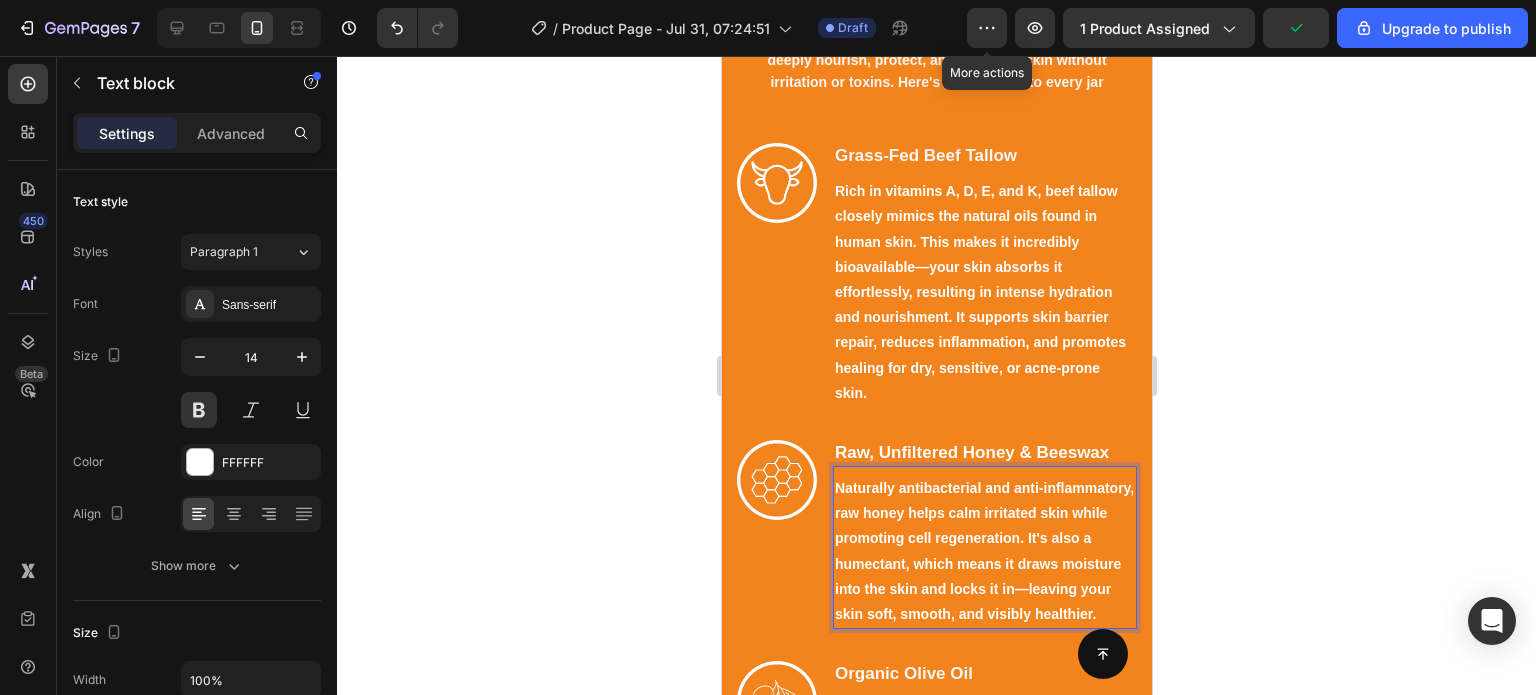 click on "Naturally antibacterial and anti-inflammatory, raw honey helps calm irritated skin while promoting cell regeneration. It's also a humectant, which means it draws moisture into the skin and locks it in—leaving your skin soft, smooth, and visibly healthier." at bounding box center (984, 551) 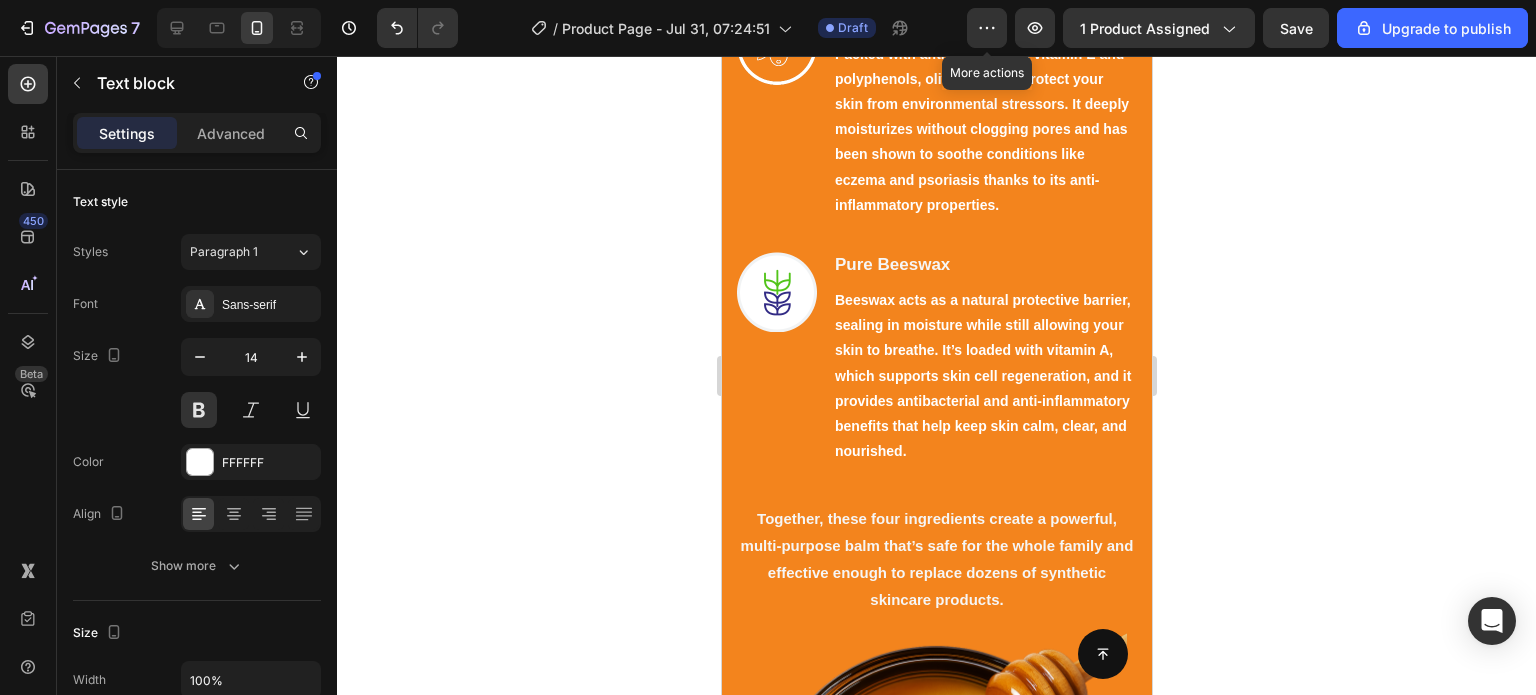 scroll, scrollTop: 2660, scrollLeft: 0, axis: vertical 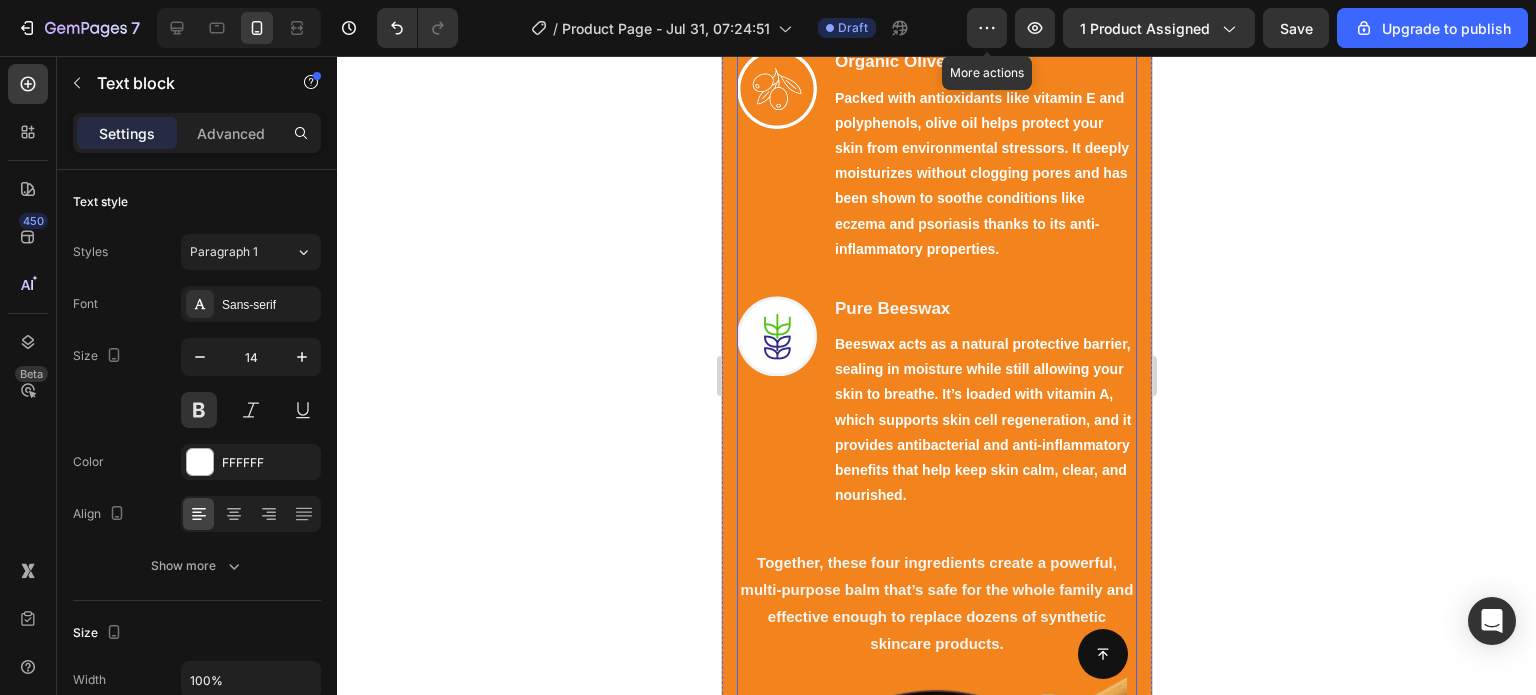 click on "Image Grass-Fed Beef Tallow Heading Rich in vitamins A, D, E, and K, beef tallow closely mimics the natural oils found in human skin. This makes it incredibly bioavailable—your skin absorbs it effortlessly, resulting in intense hydration and nourishment. It supports skin barrier repair, reduces inflammation, and promotes healing for dry, sensitive, or acne-prone skin. Text block Row Image ⁠⁠⁠⁠⁠⁠⁠ Raw, Unfiltered Honey & Beeswax Heading Naturally antibacterial and anti-inflammatory, raw honey & Beeswax helps calm irritated skin while promoting cell regeneration. It's also a humectant, which means it draws moisture into the skin and locks it in—leaving your skin soft, smooth, and visibly healthier. Text block   0 Row Image Organic Olive Oil Heading Text block Row Image Pure Beeswax Heading Text block Row Together, these four ingredients create a powerful, multi-purpose balm that’s safe for the whole family and effective enough to replace dozens of synthetic skincare products. Text Block" at bounding box center [936, 89] 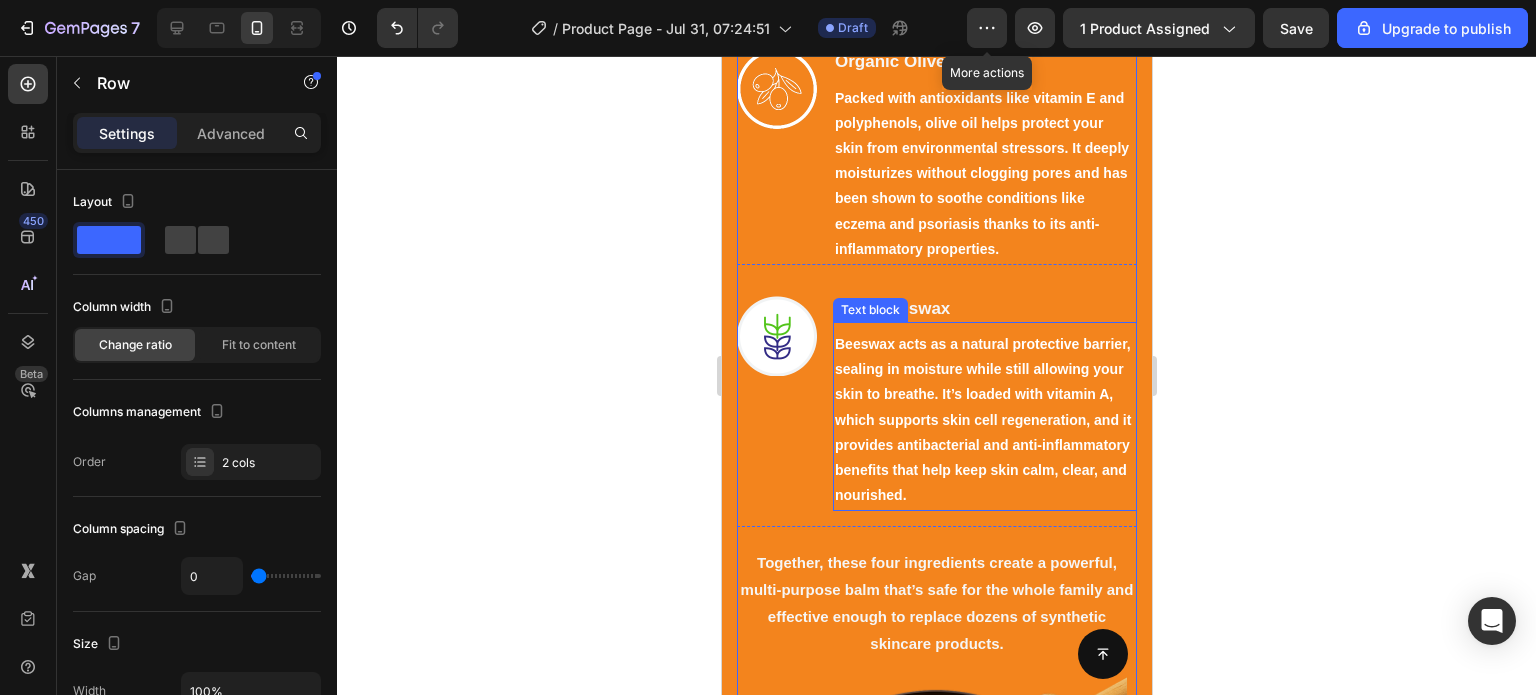 scroll, scrollTop: 2560, scrollLeft: 0, axis: vertical 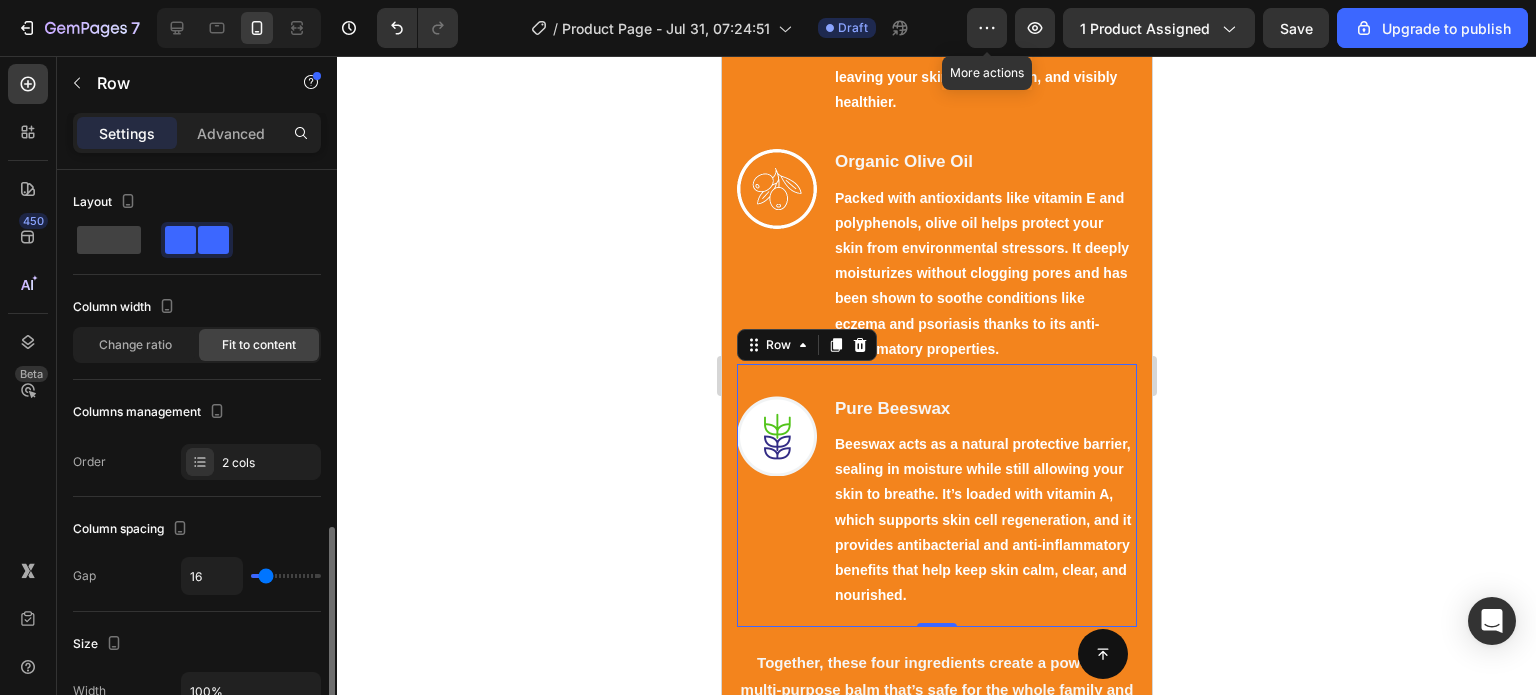click on "Image Pure Beeswax Heading Beeswax acts as a natural protective barrier, sealing in moisture while still allowing your skin to breathe. It’s loaded with vitamin A, which supports skin cell regeneration, and it provides antibacterial and anti-inflammatory benefits that help keep skin calm, clear, and nourished. Text block Row   0" at bounding box center (936, 495) 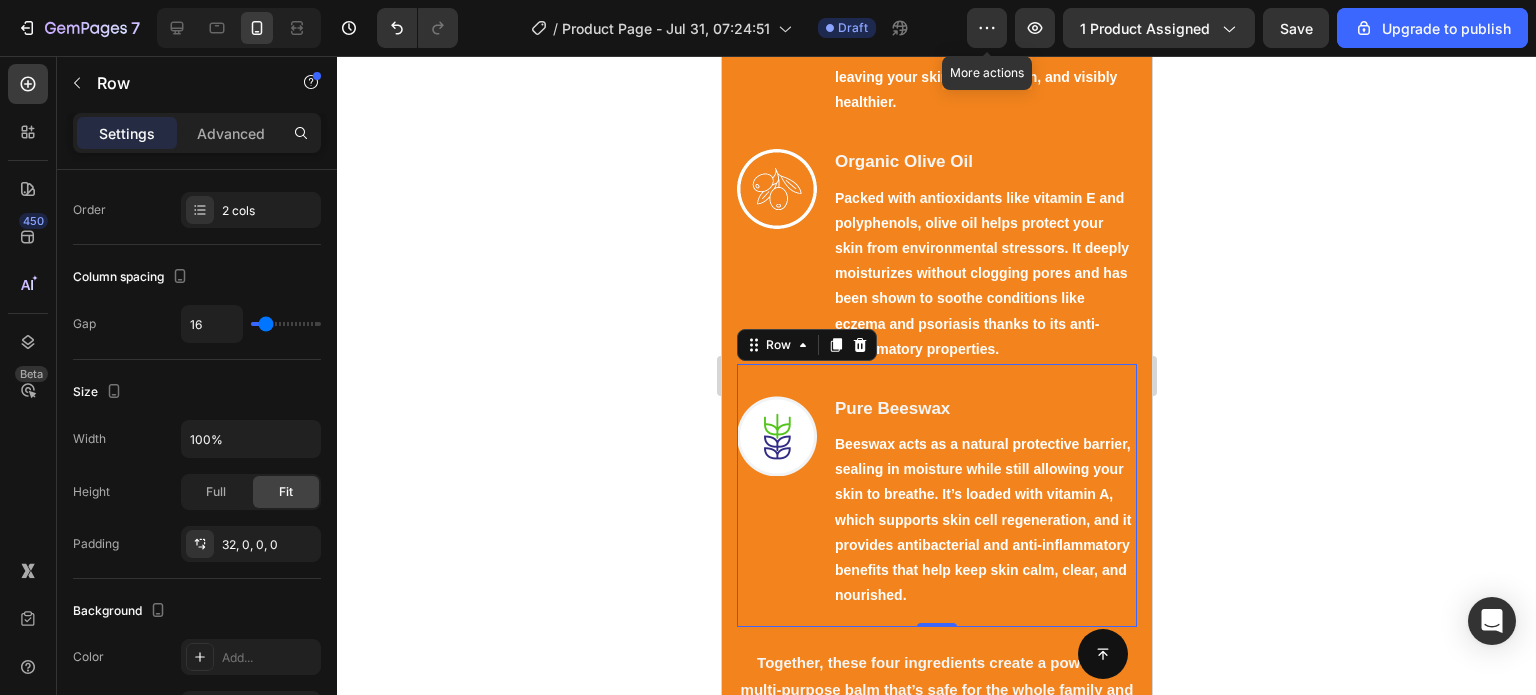 click 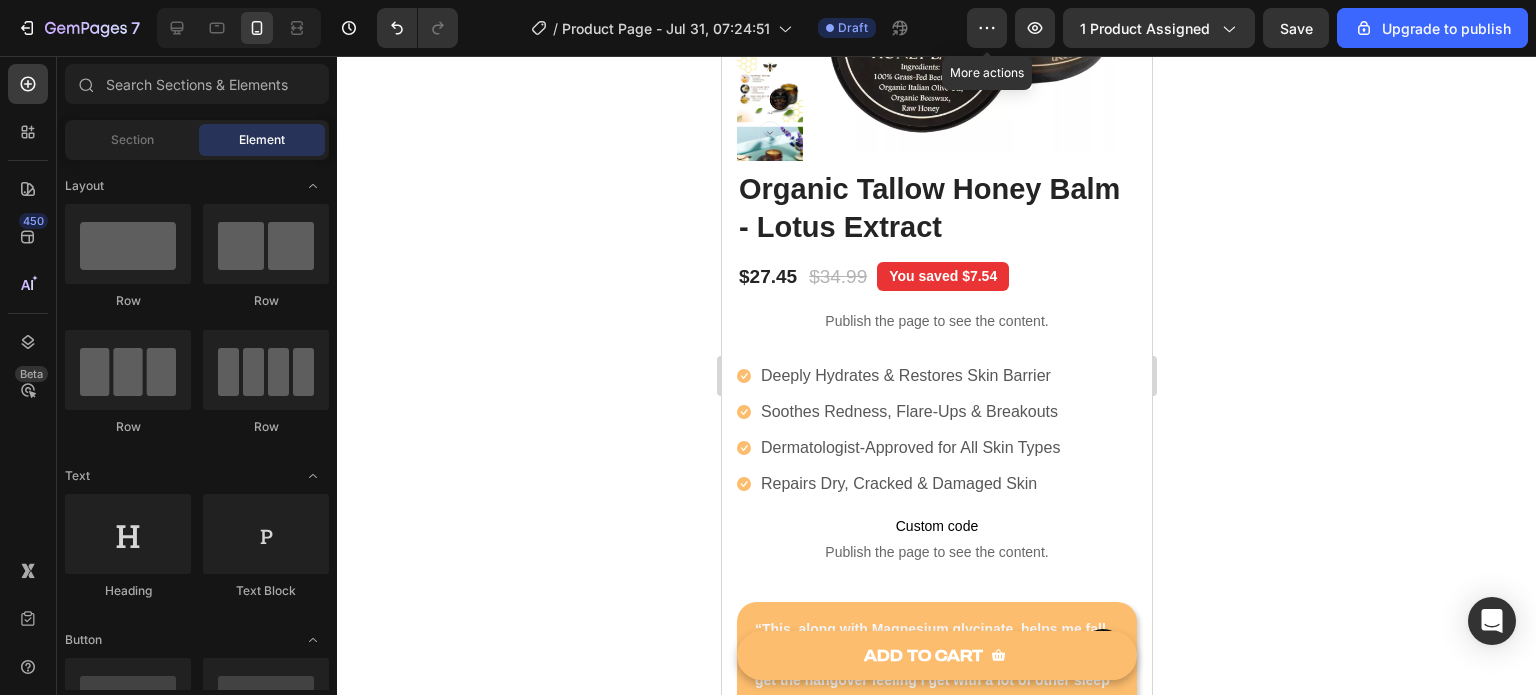 scroll, scrollTop: 440, scrollLeft: 0, axis: vertical 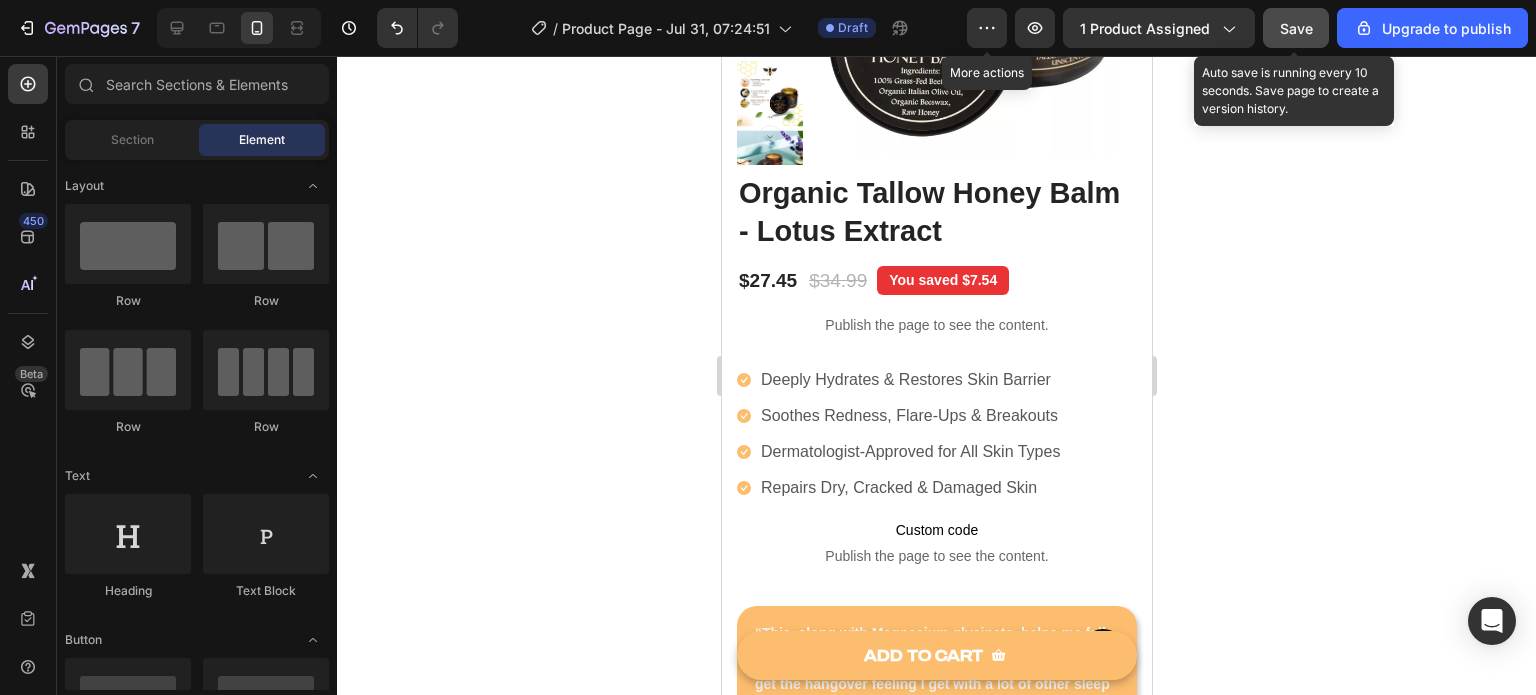 click on "Save" at bounding box center [1296, 28] 